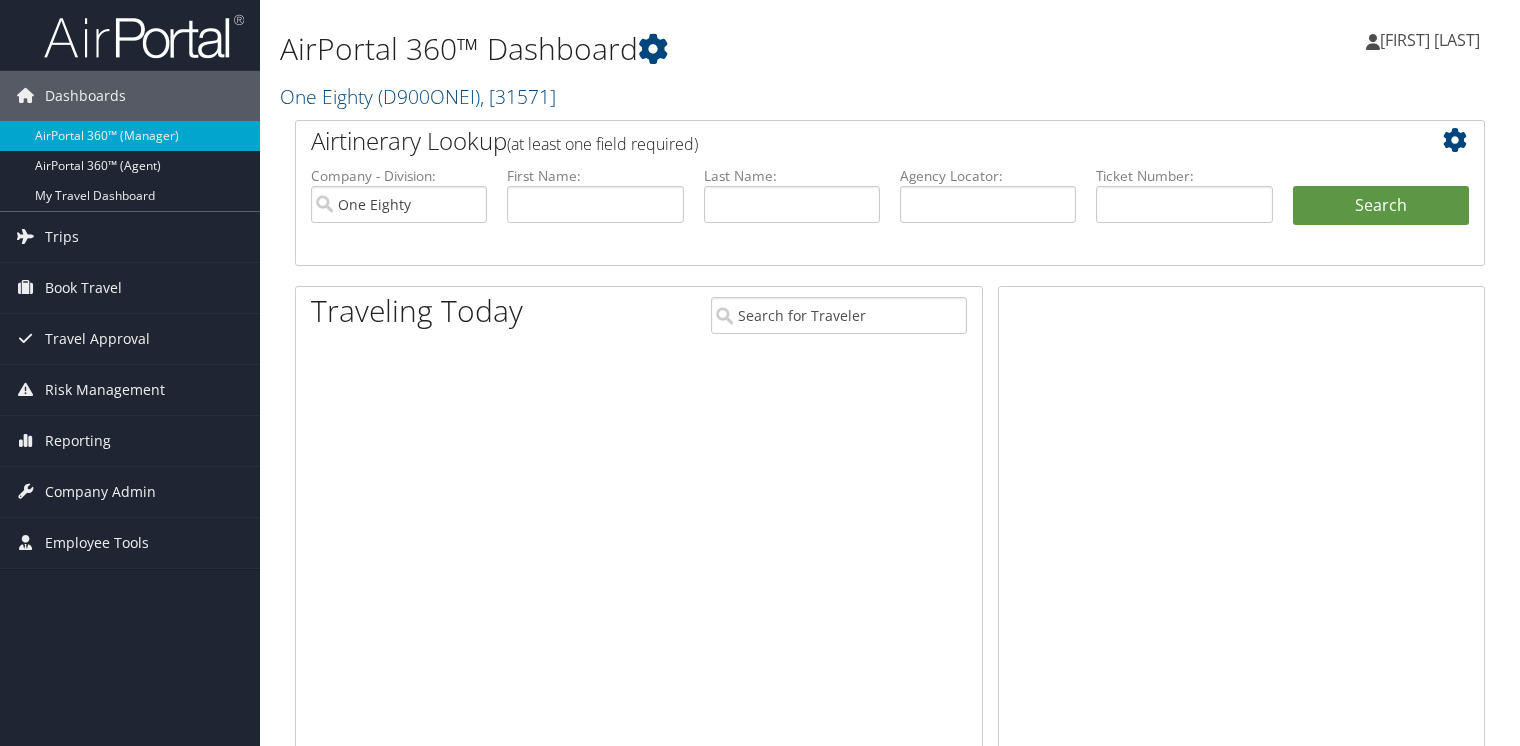 scroll, scrollTop: 0, scrollLeft: 0, axis: both 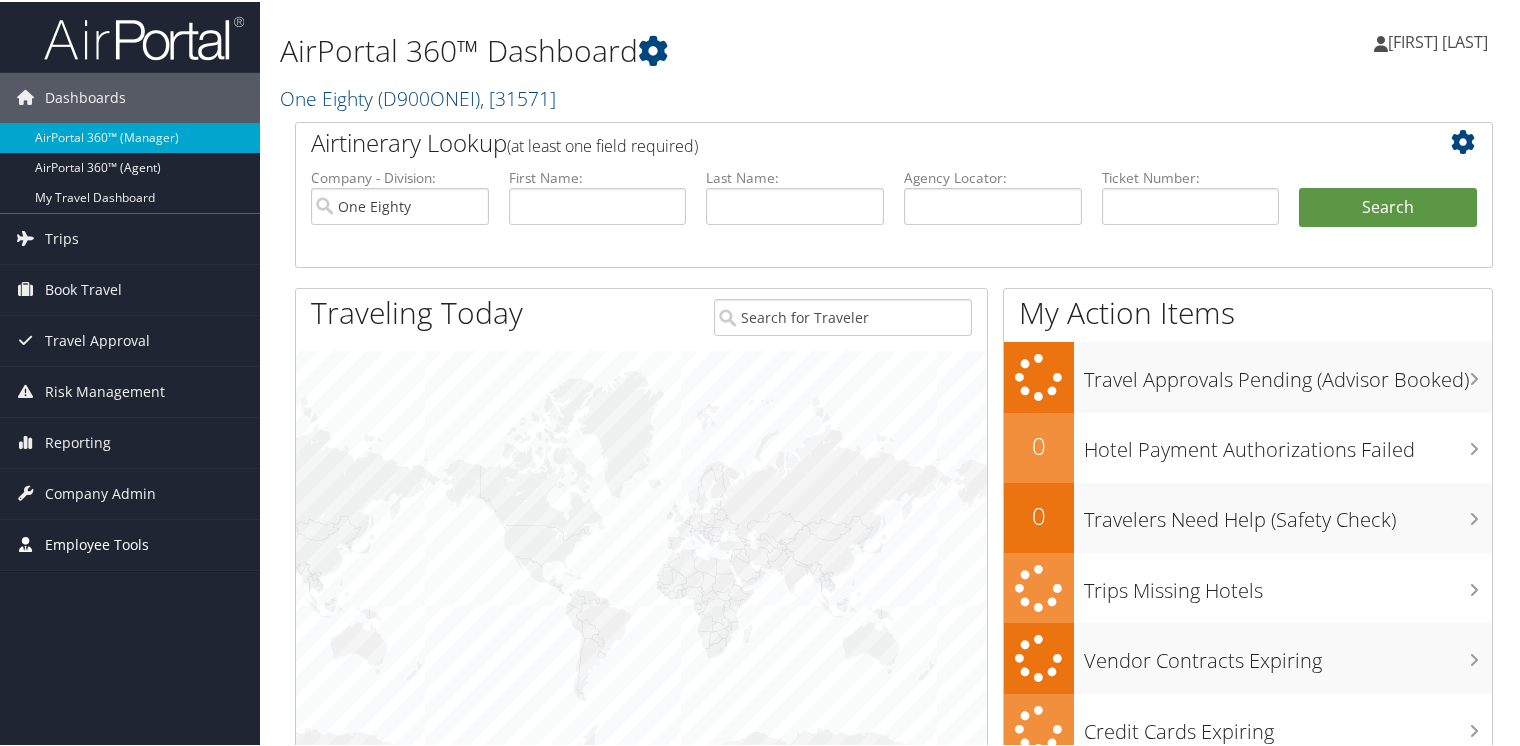 click on "Employee Tools" at bounding box center [97, 543] 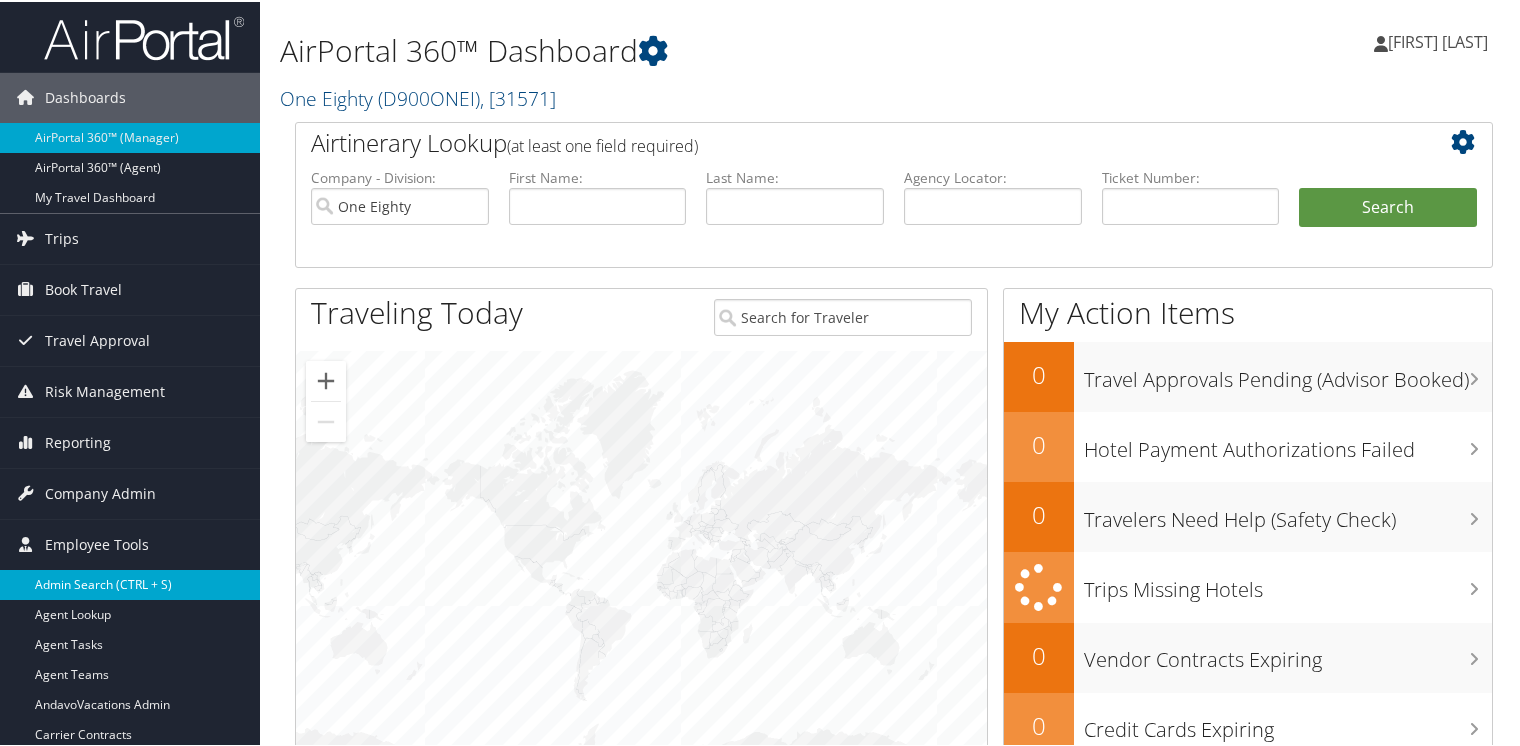click on "Admin Search (CTRL + S)" at bounding box center (130, 583) 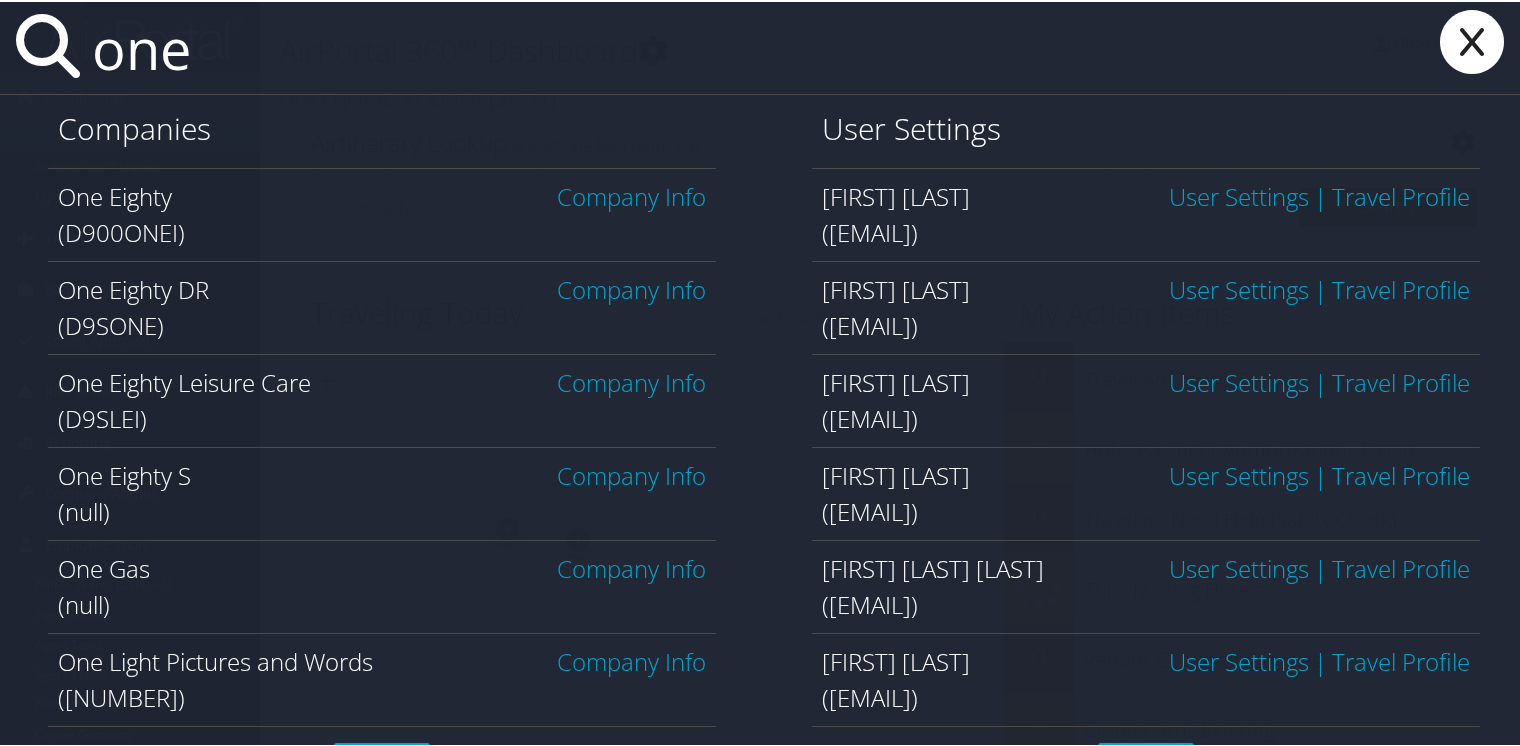 type on "one eighty" 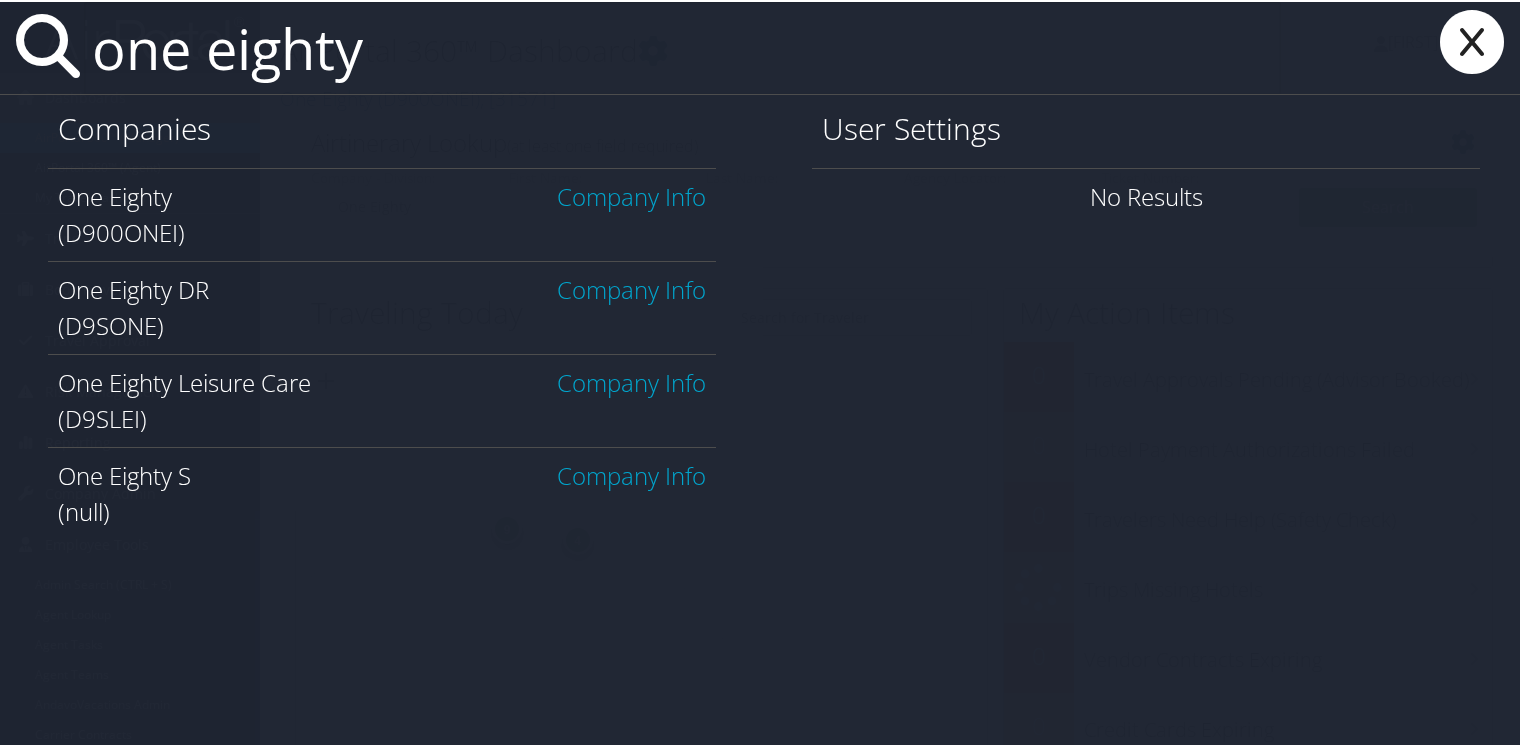 click on "Company Info" at bounding box center (631, 194) 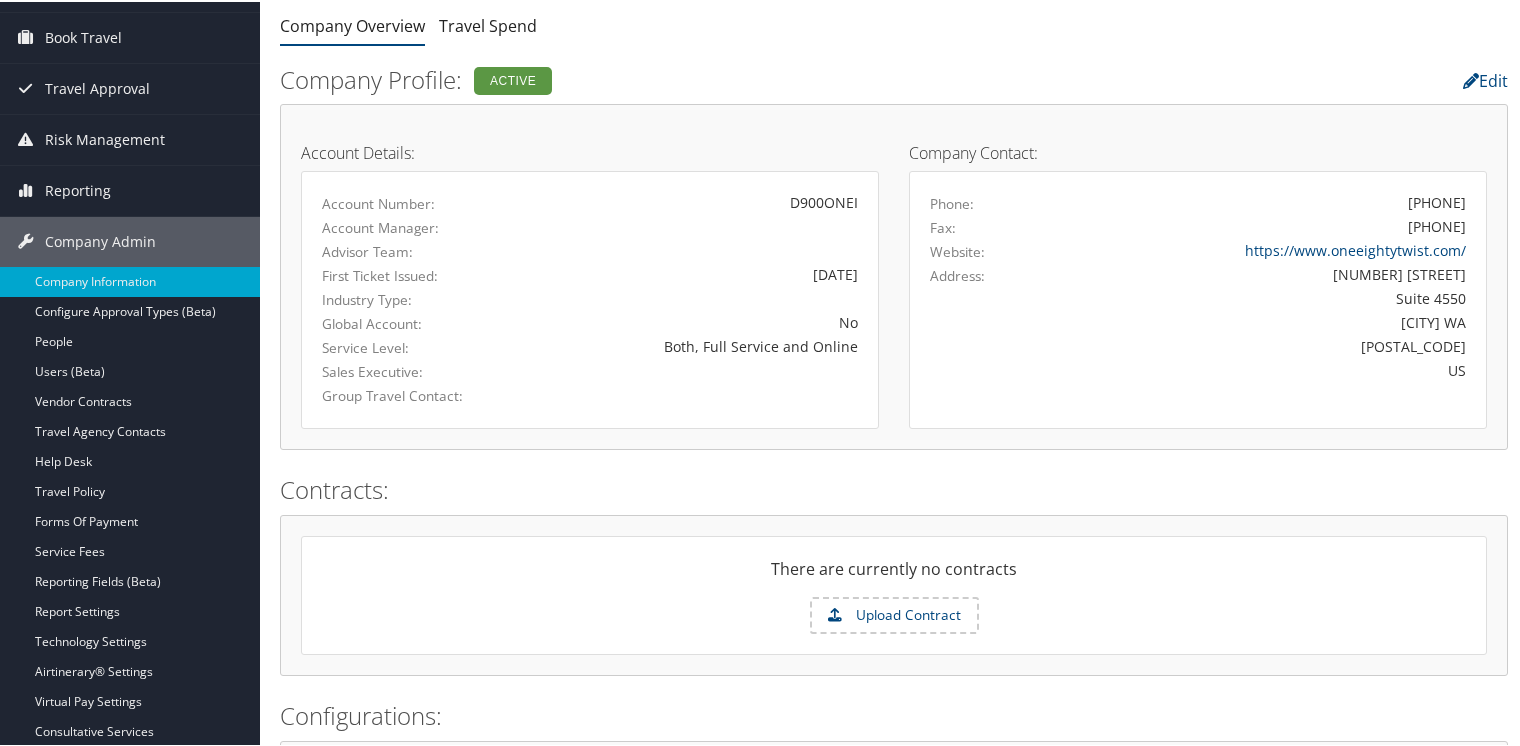 scroll, scrollTop: 300, scrollLeft: 0, axis: vertical 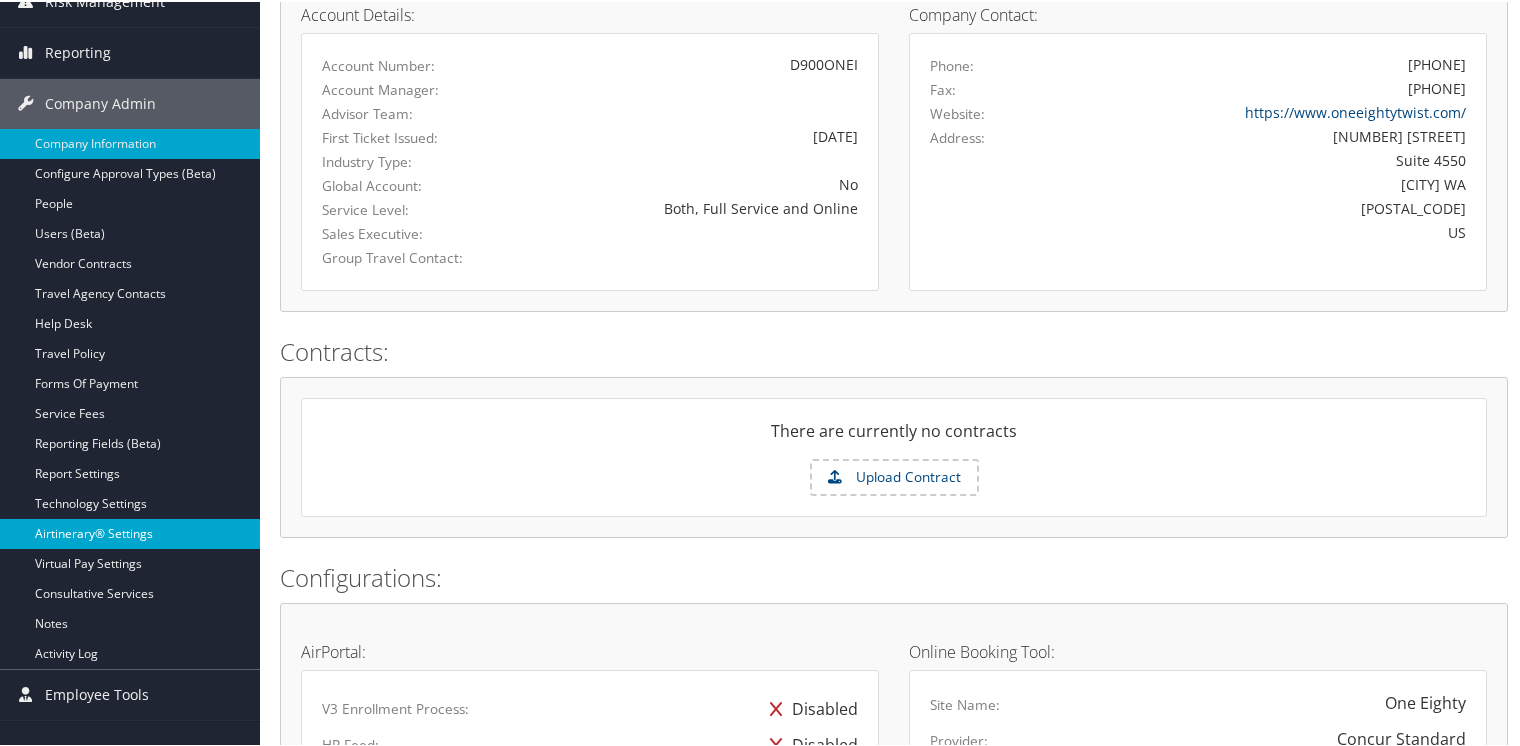 click on "Airtinerary® Settings" at bounding box center [130, 532] 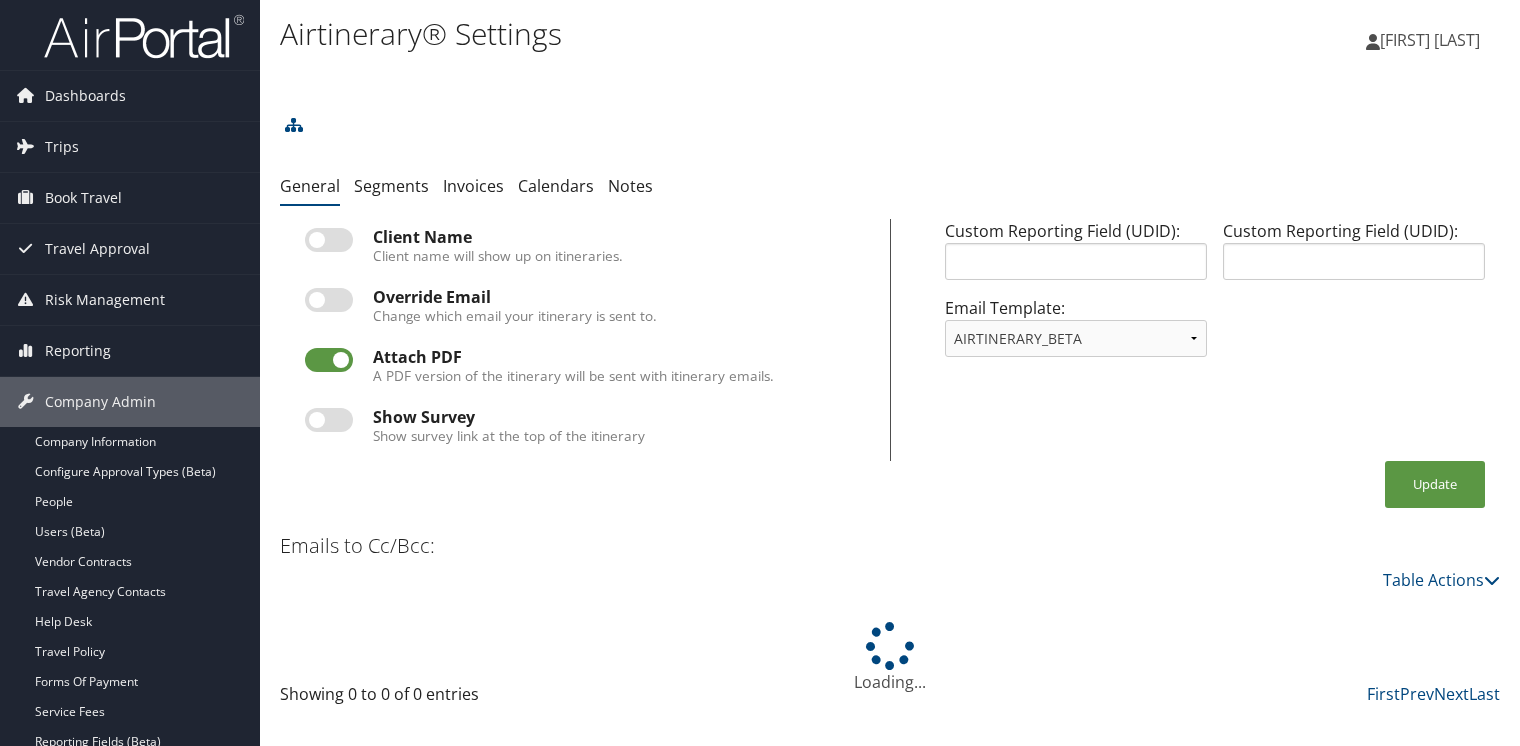 scroll, scrollTop: 0, scrollLeft: 0, axis: both 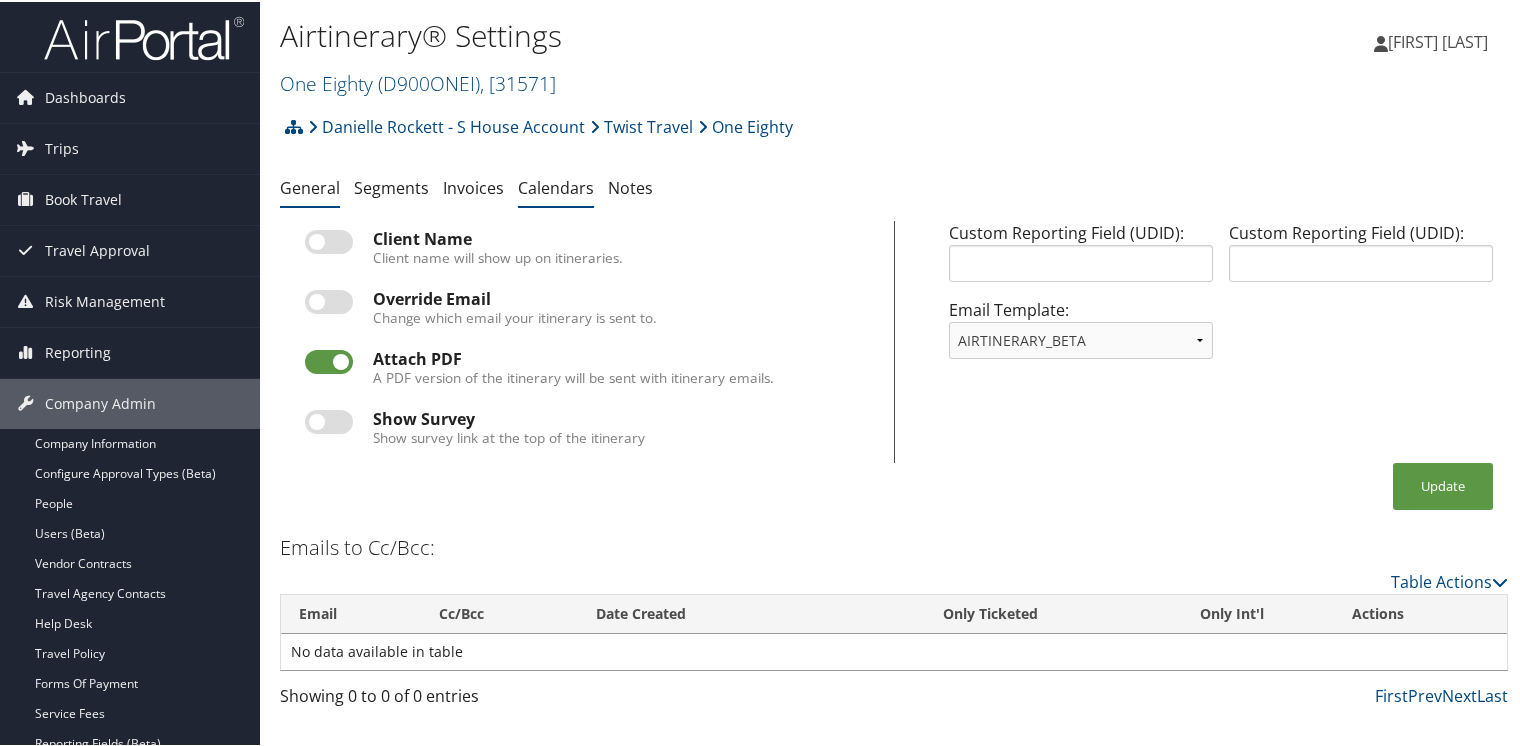 click on "Calendars" at bounding box center [556, 186] 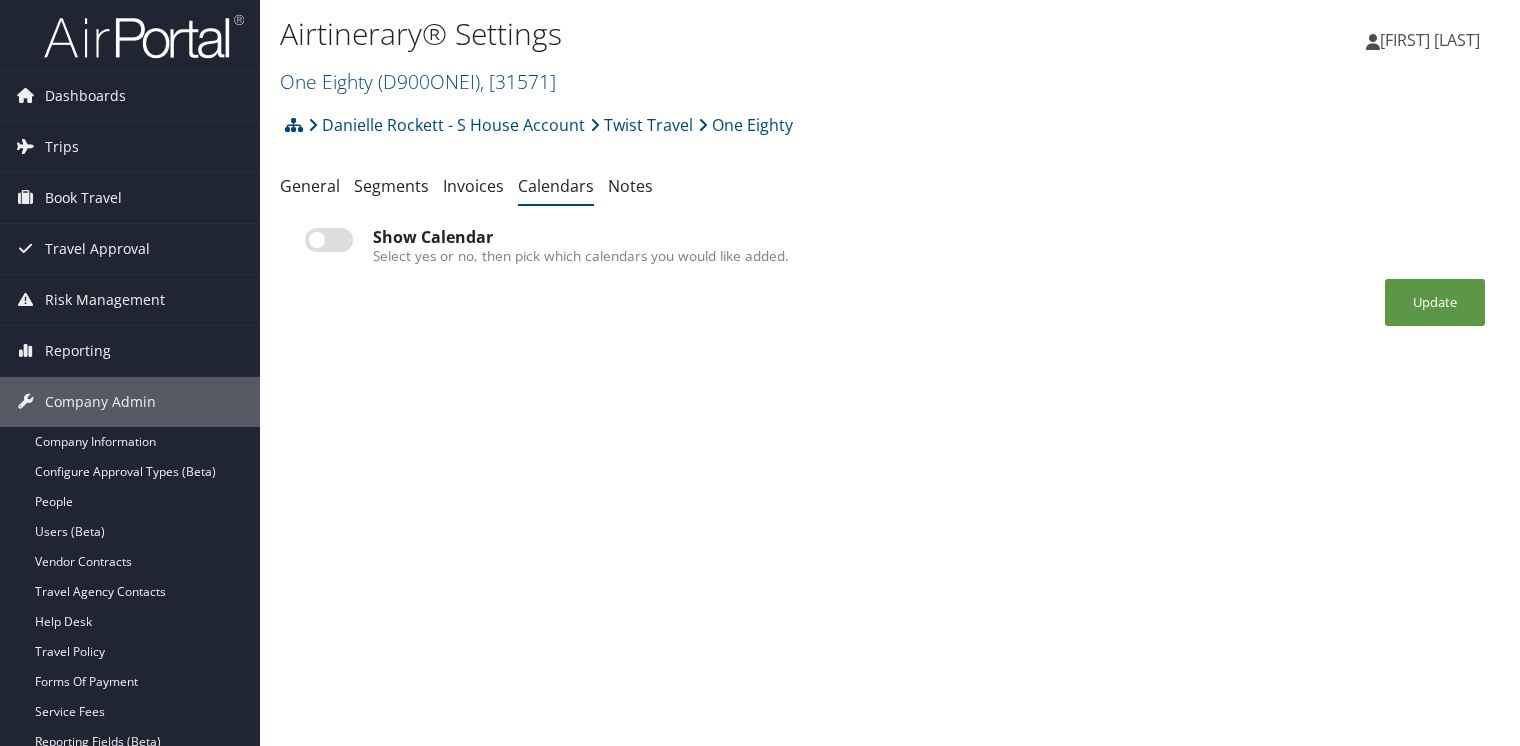 scroll, scrollTop: 0, scrollLeft: 0, axis: both 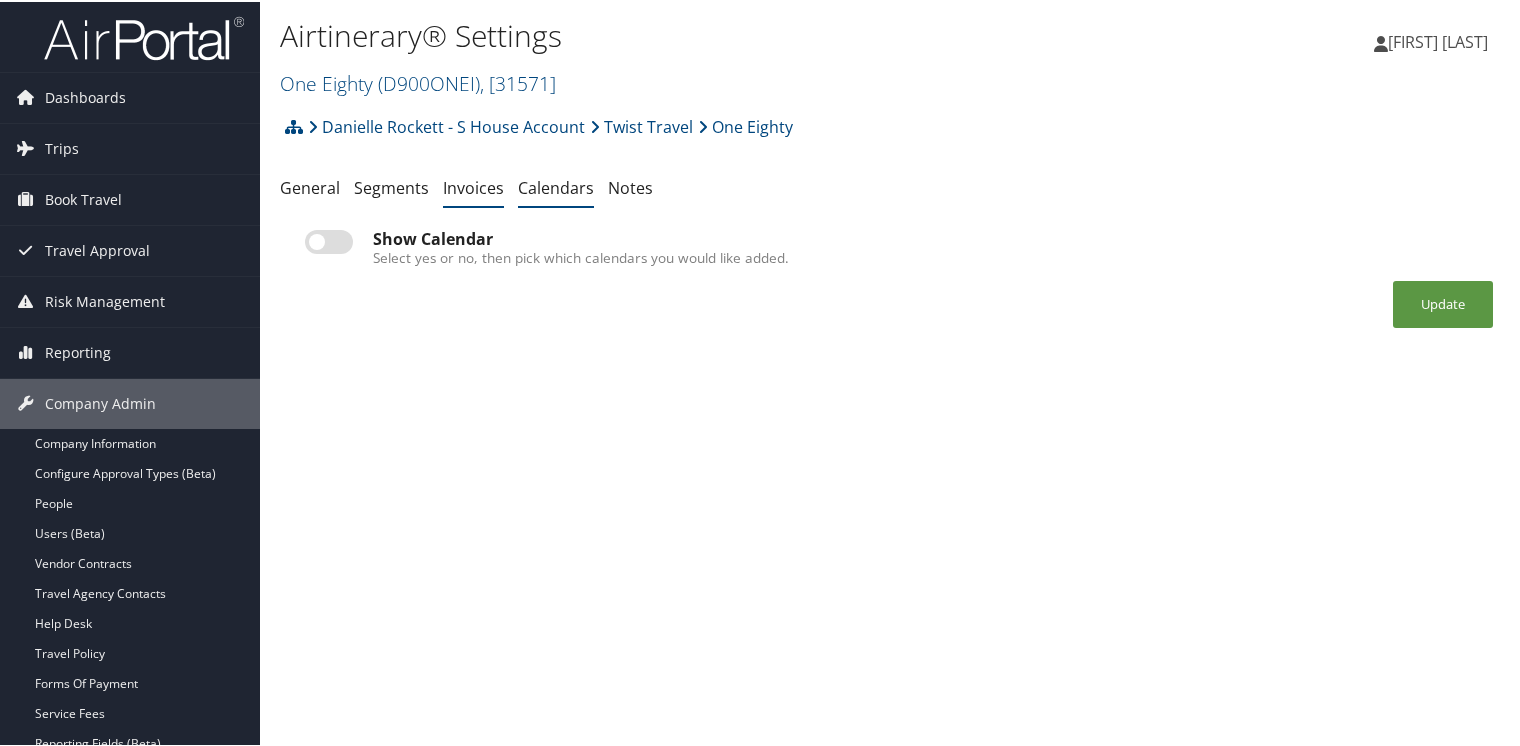 click on "Invoices" at bounding box center (473, 186) 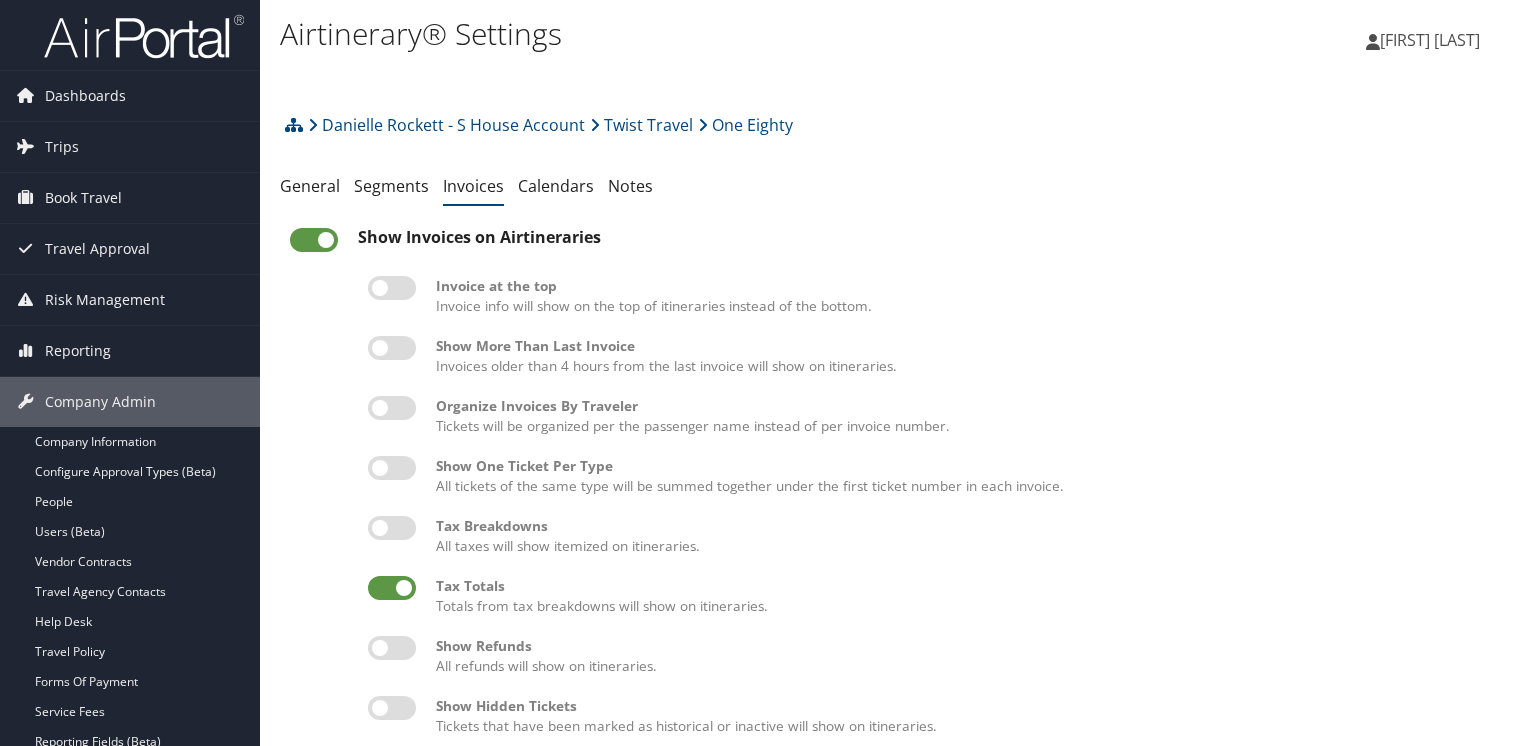 scroll, scrollTop: 0, scrollLeft: 0, axis: both 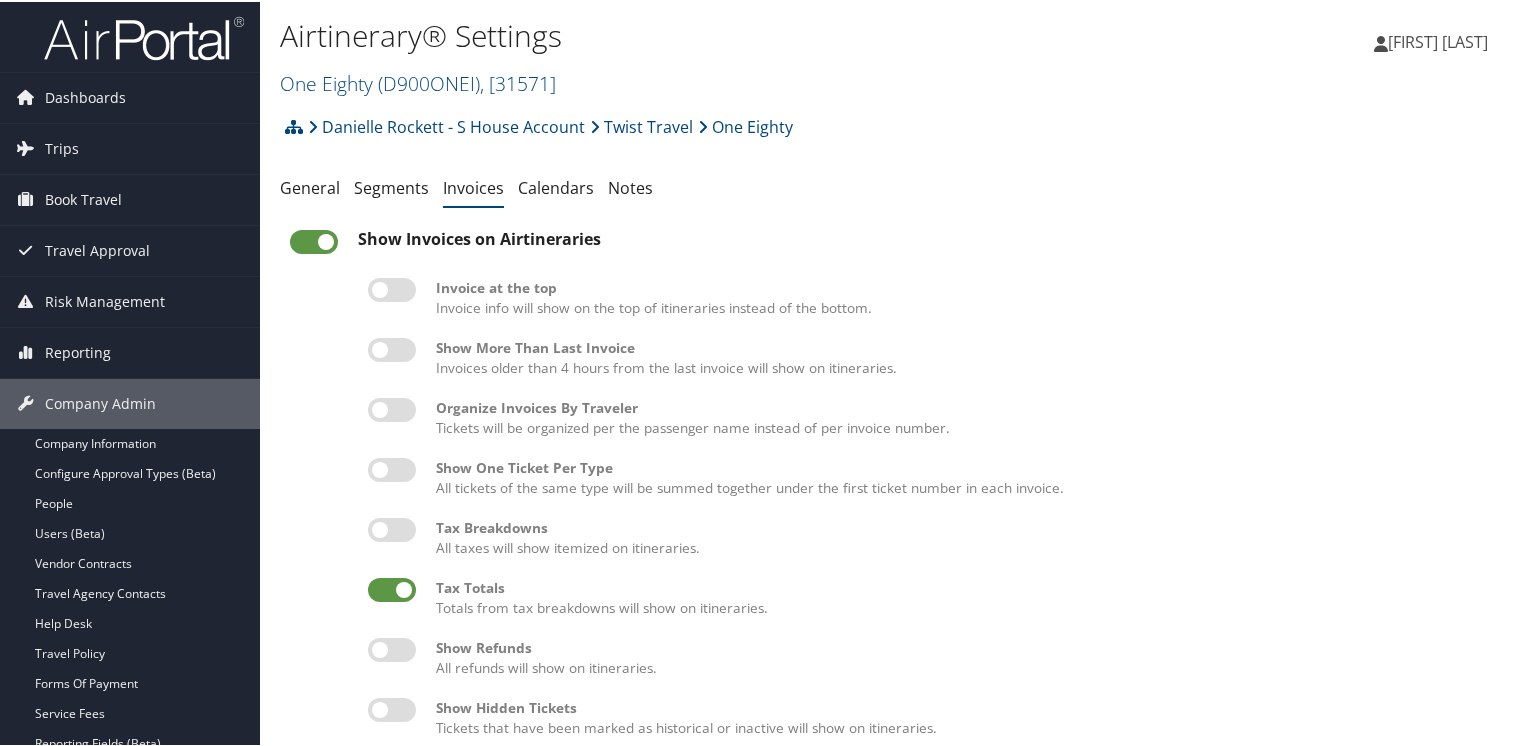 click at bounding box center [392, 348] 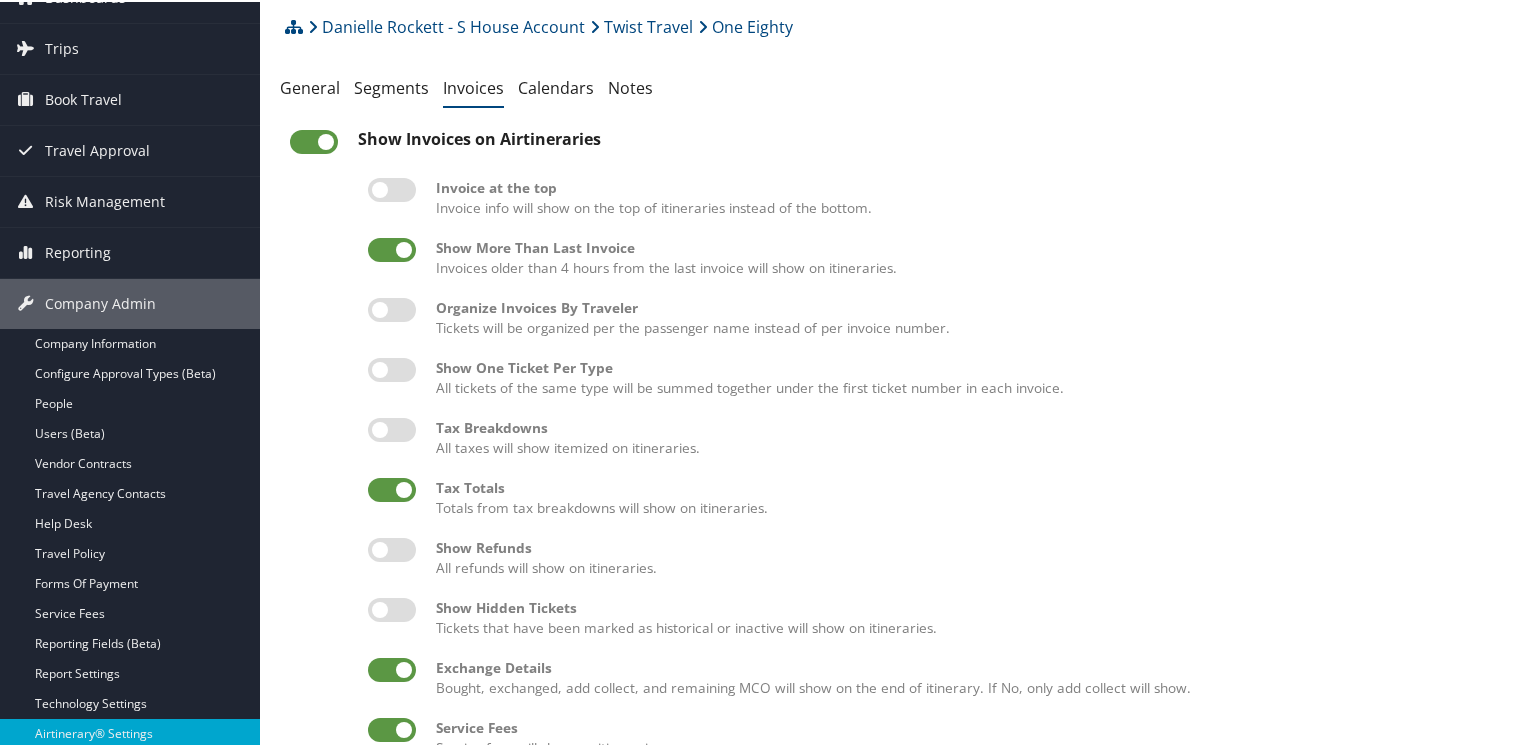 scroll, scrollTop: 0, scrollLeft: 0, axis: both 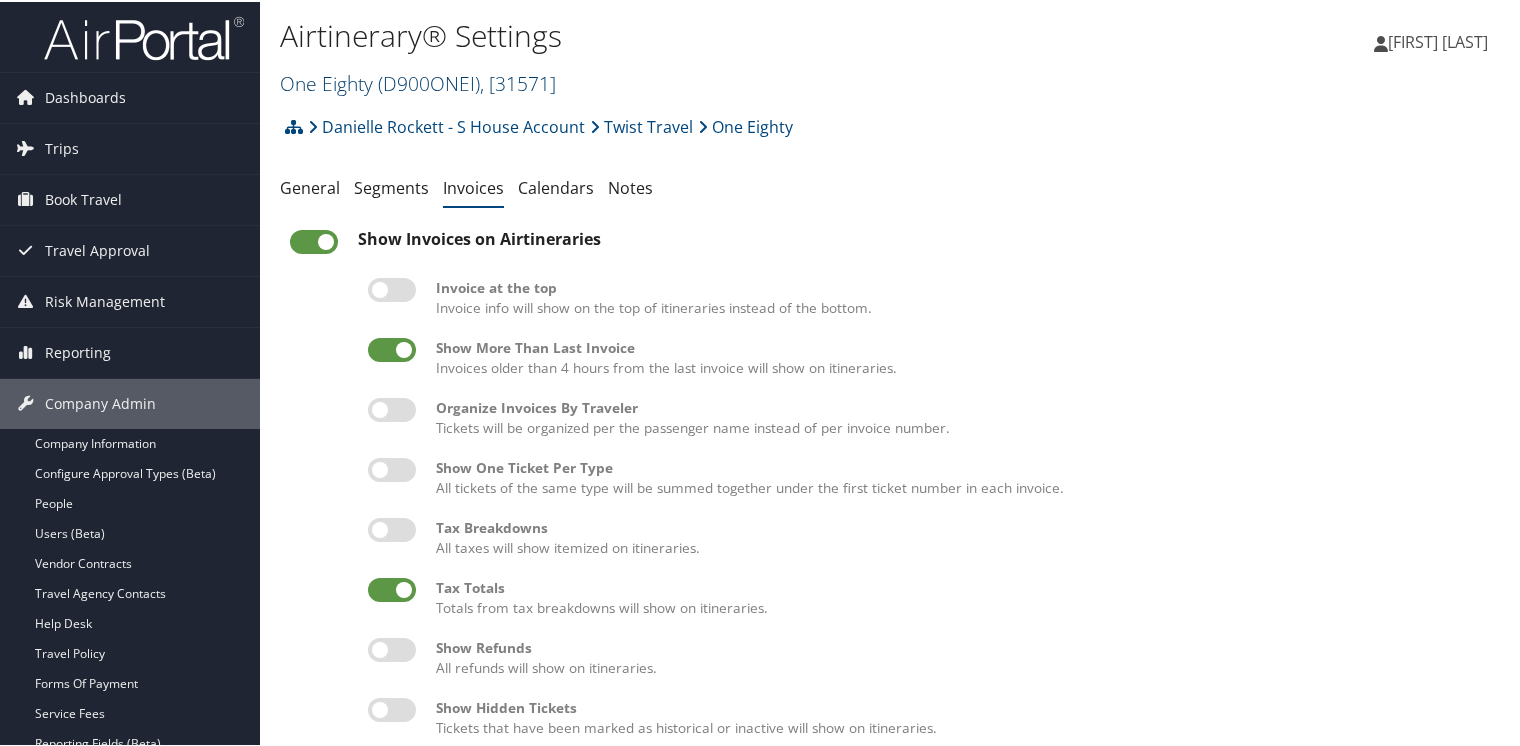 click on "One Eighty   ( D900ONEI )  , [ NUMBER ]" at bounding box center (418, 81) 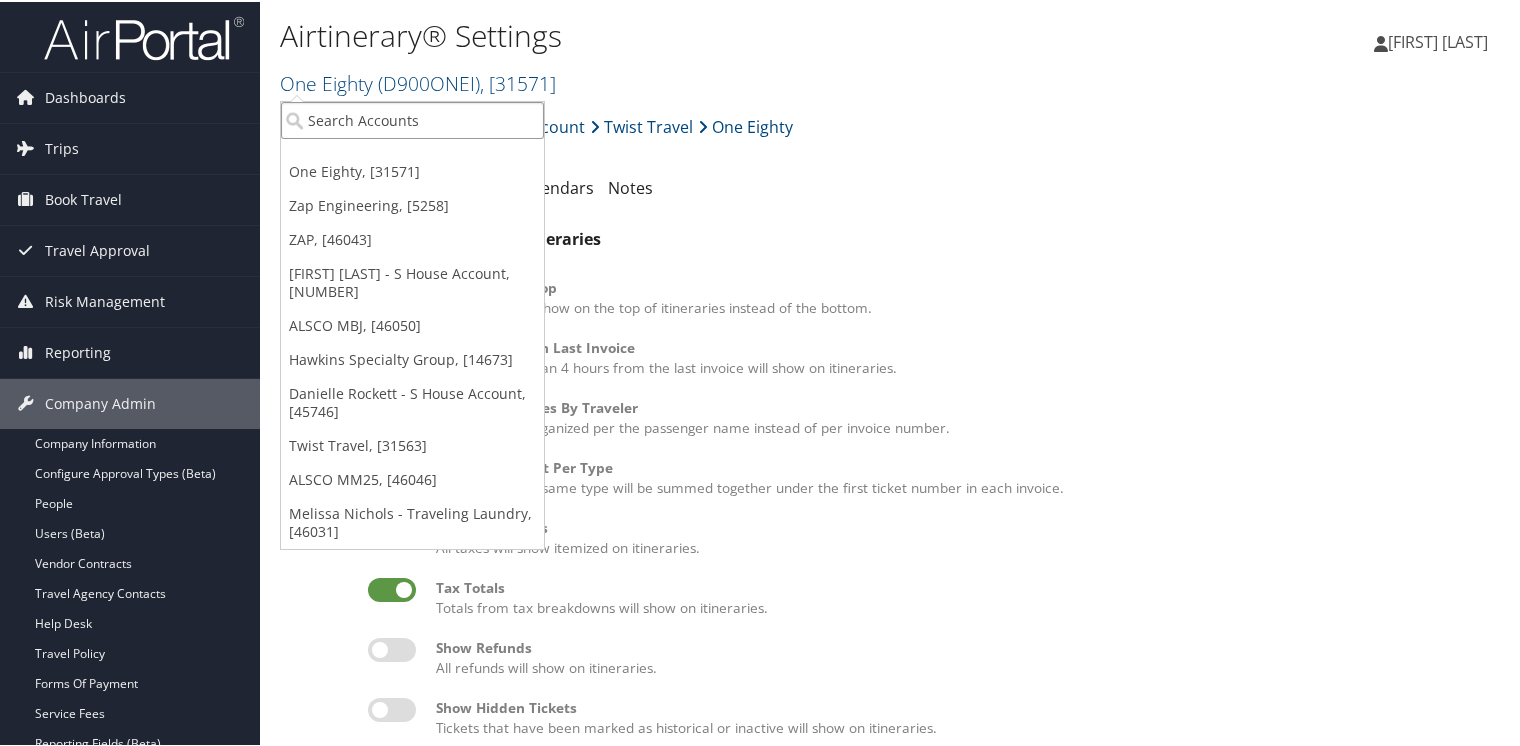 click at bounding box center [412, 118] 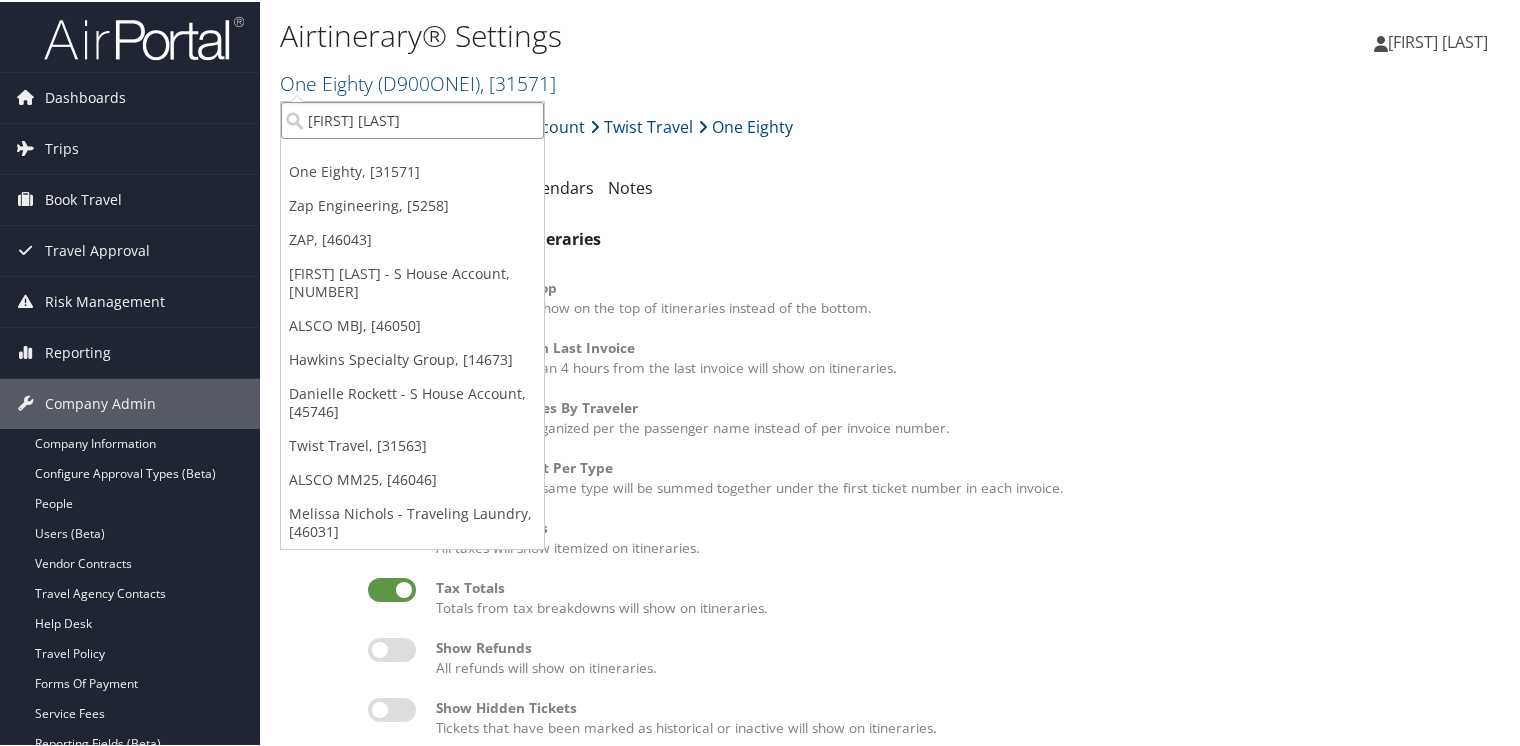 type on "[FIRST] [LAST]" 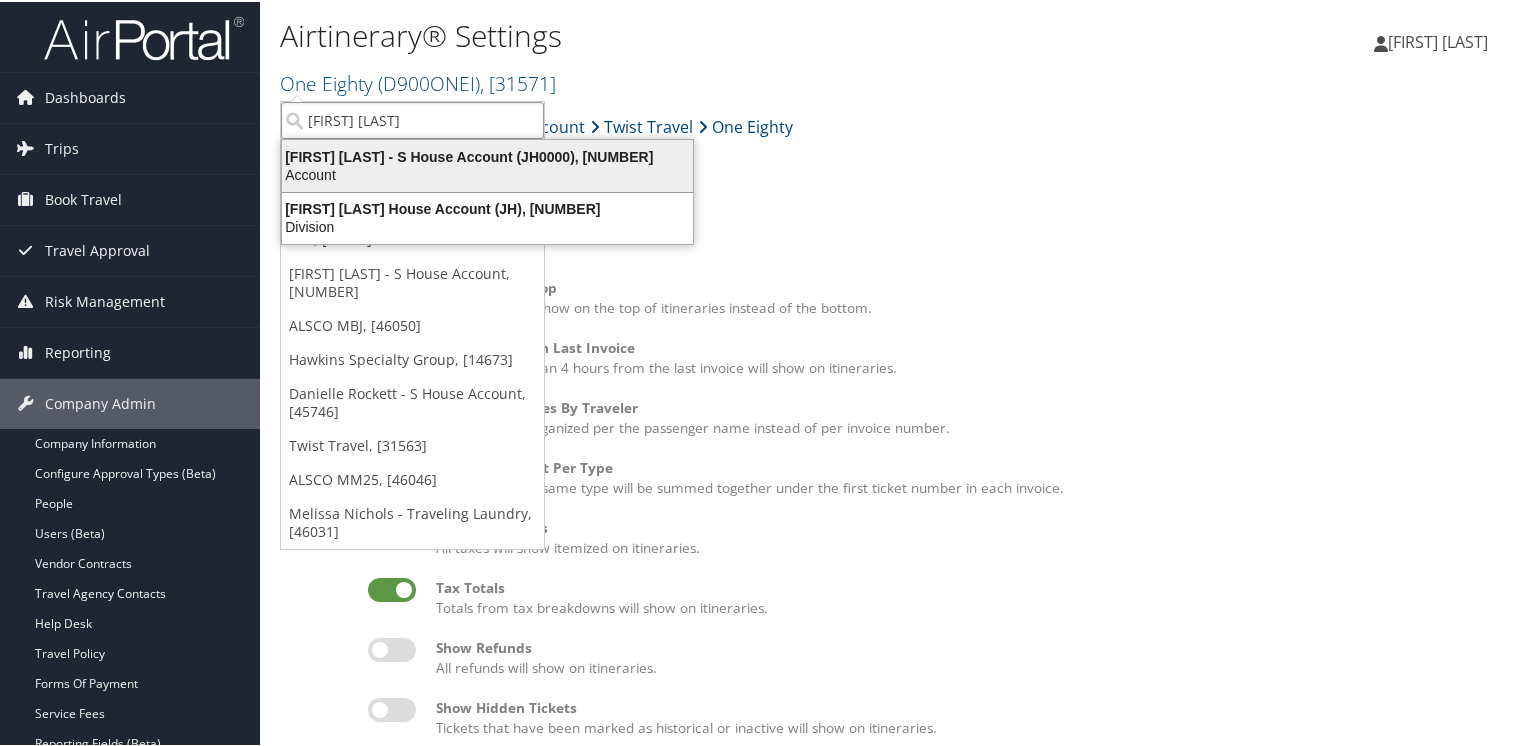 click on "[FIRST] [LAST] - S House Account (JH0000), [NUMBER]" at bounding box center [487, 155] 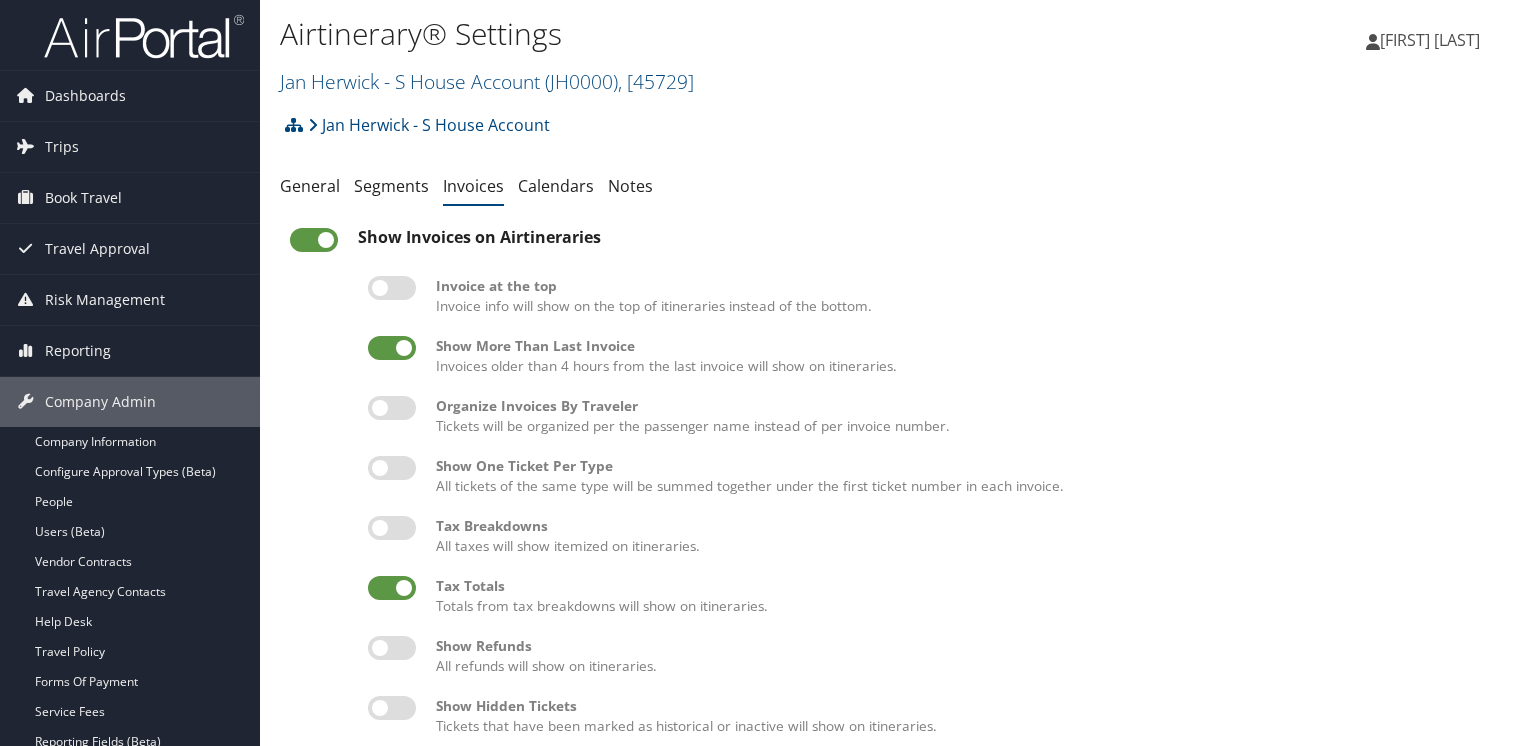 scroll, scrollTop: 0, scrollLeft: 0, axis: both 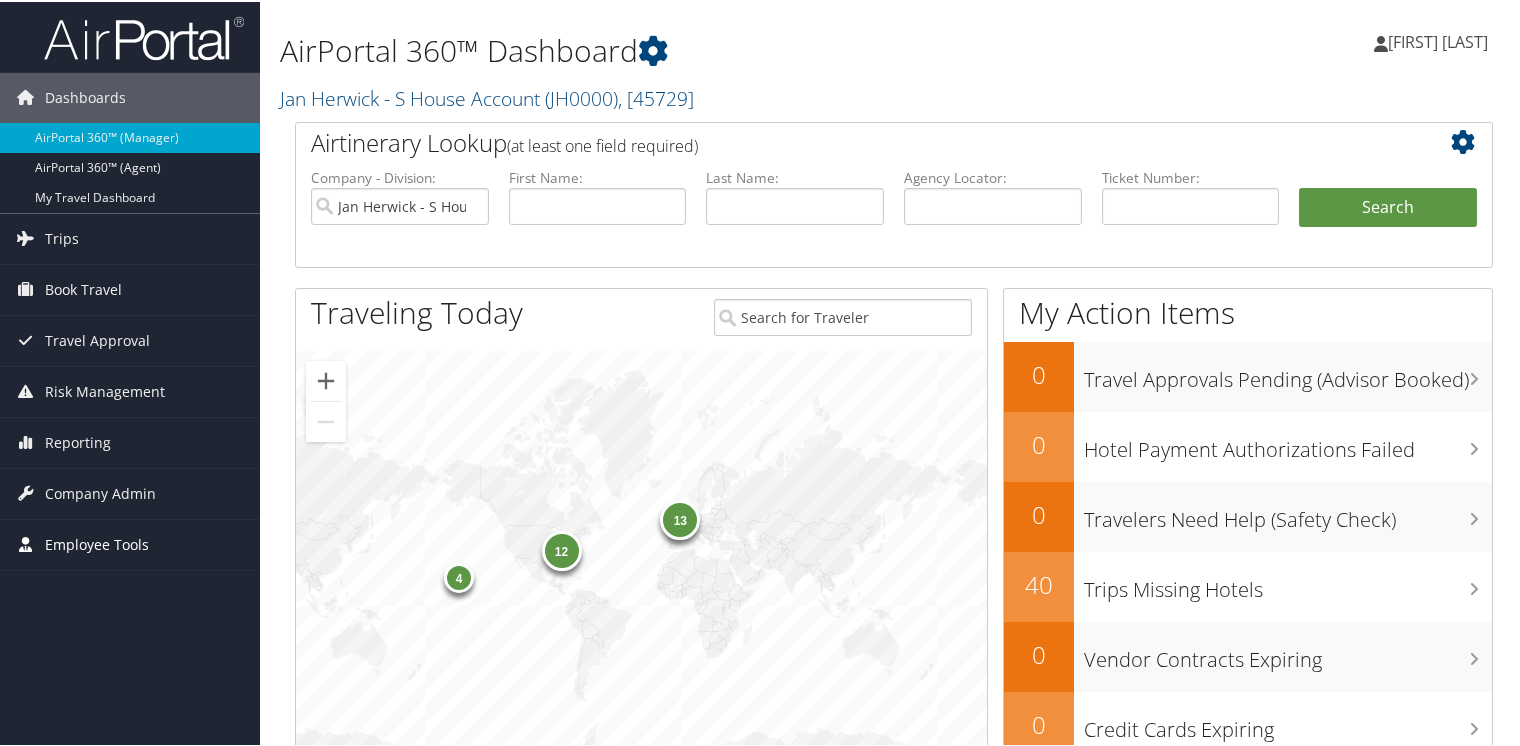 click on "Employee Tools" at bounding box center (97, 543) 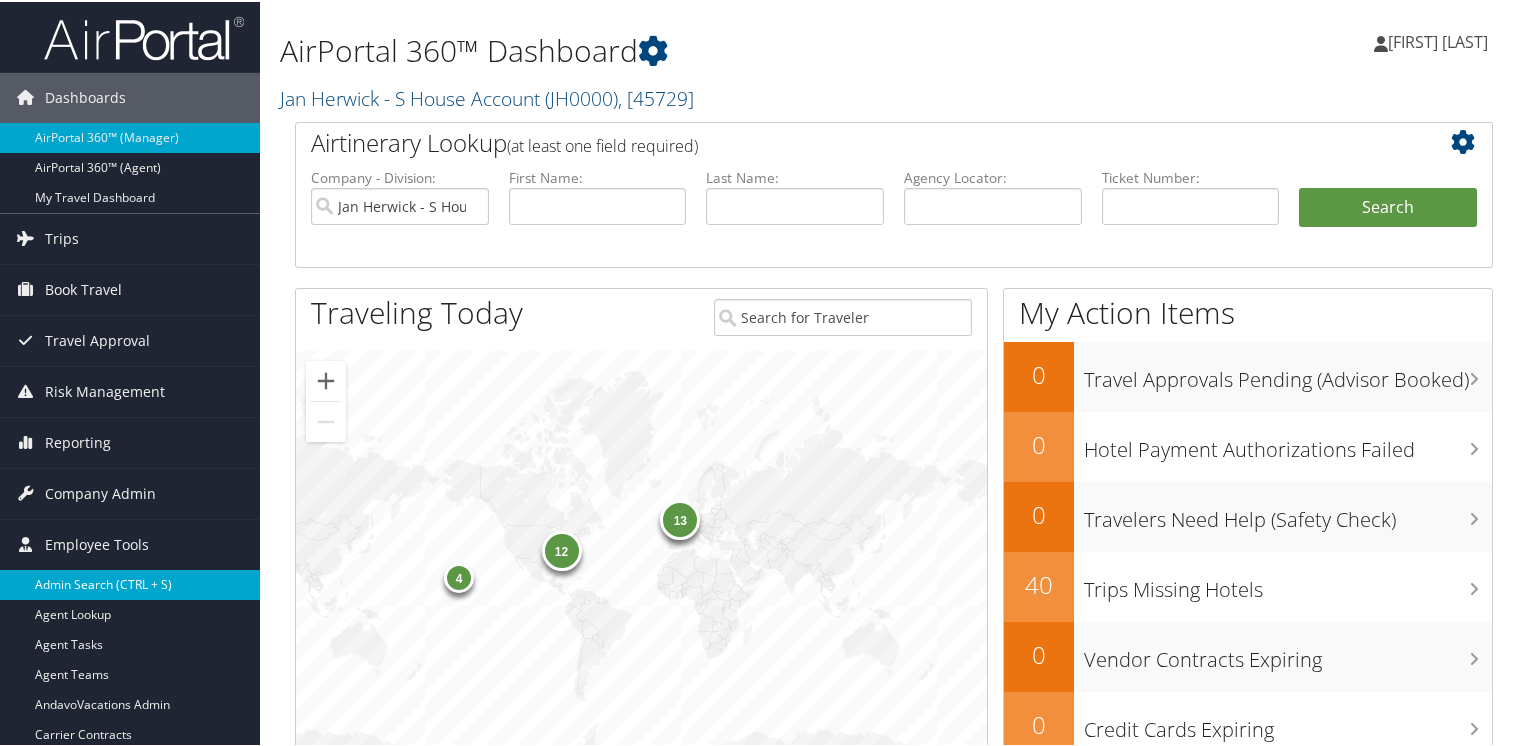 click on "Admin Search (CTRL + S)" at bounding box center [130, 583] 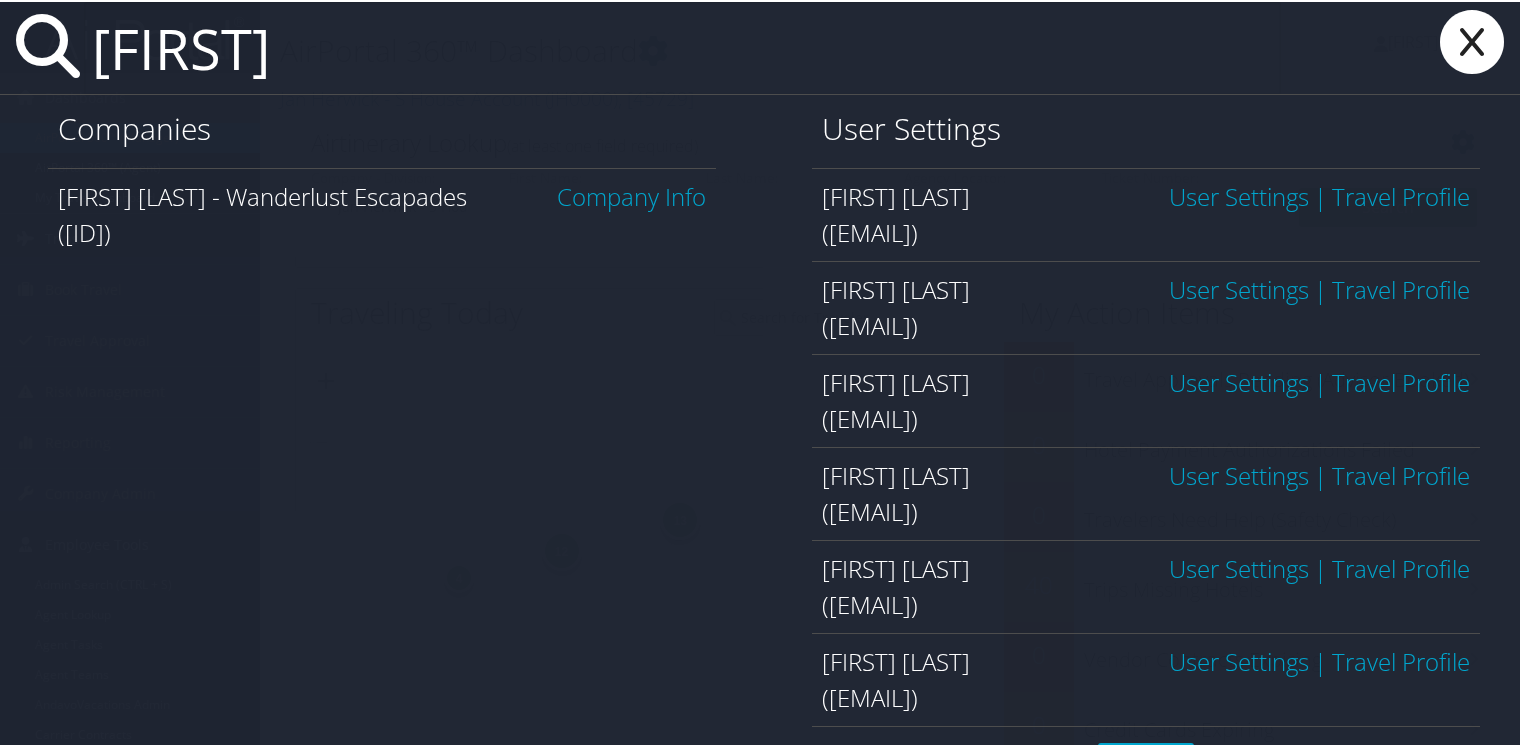 type on "kaylee" 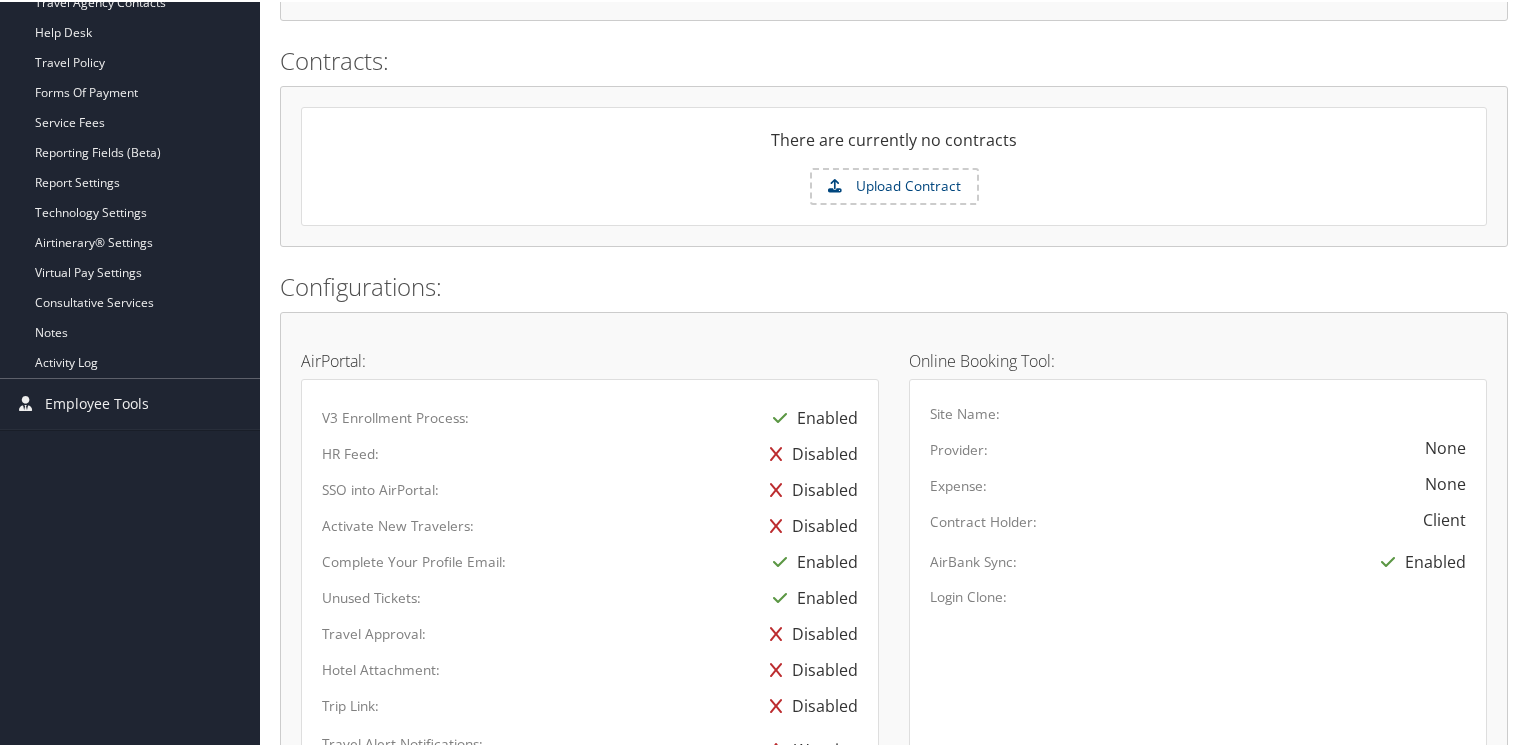 scroll, scrollTop: 600, scrollLeft: 0, axis: vertical 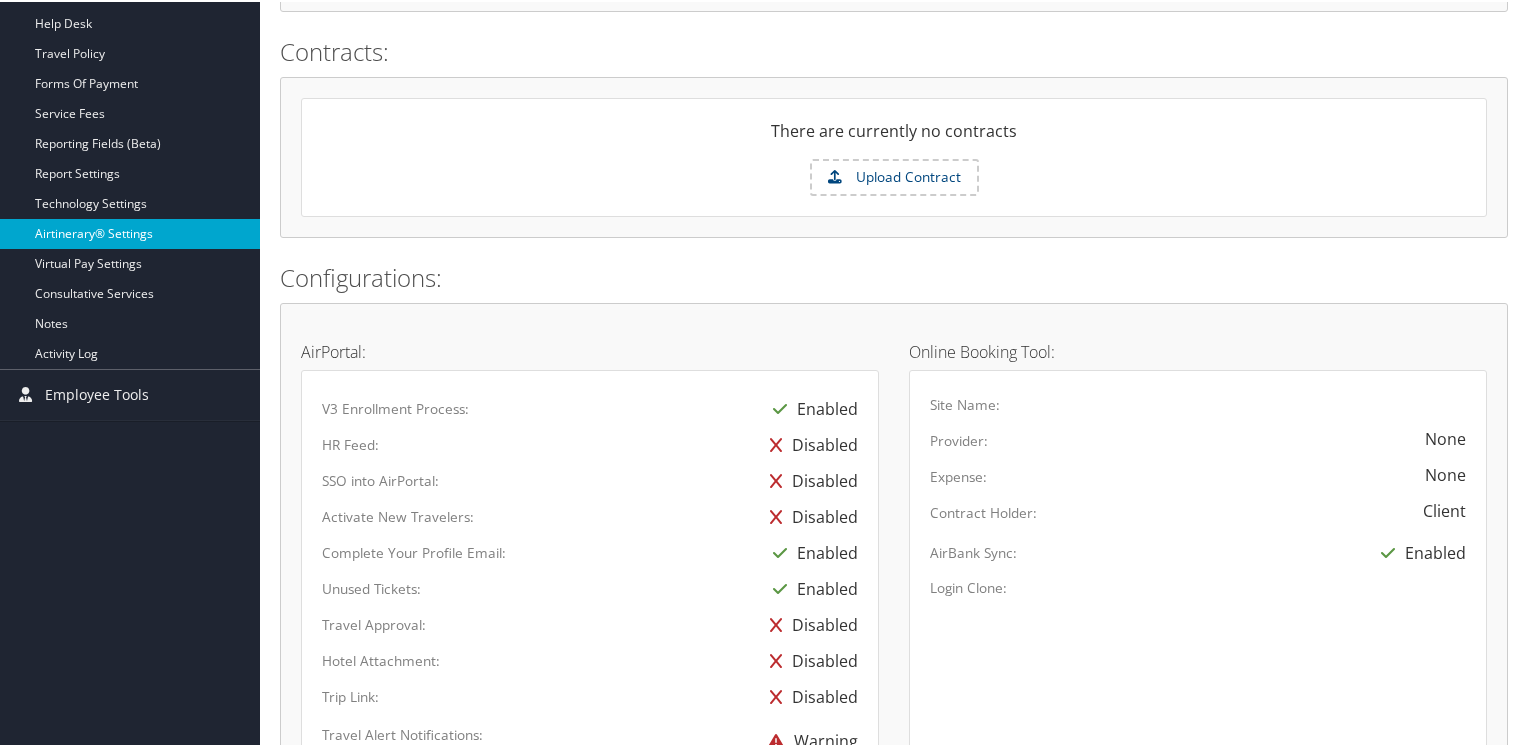 click on "Airtinerary® Settings" at bounding box center [130, 232] 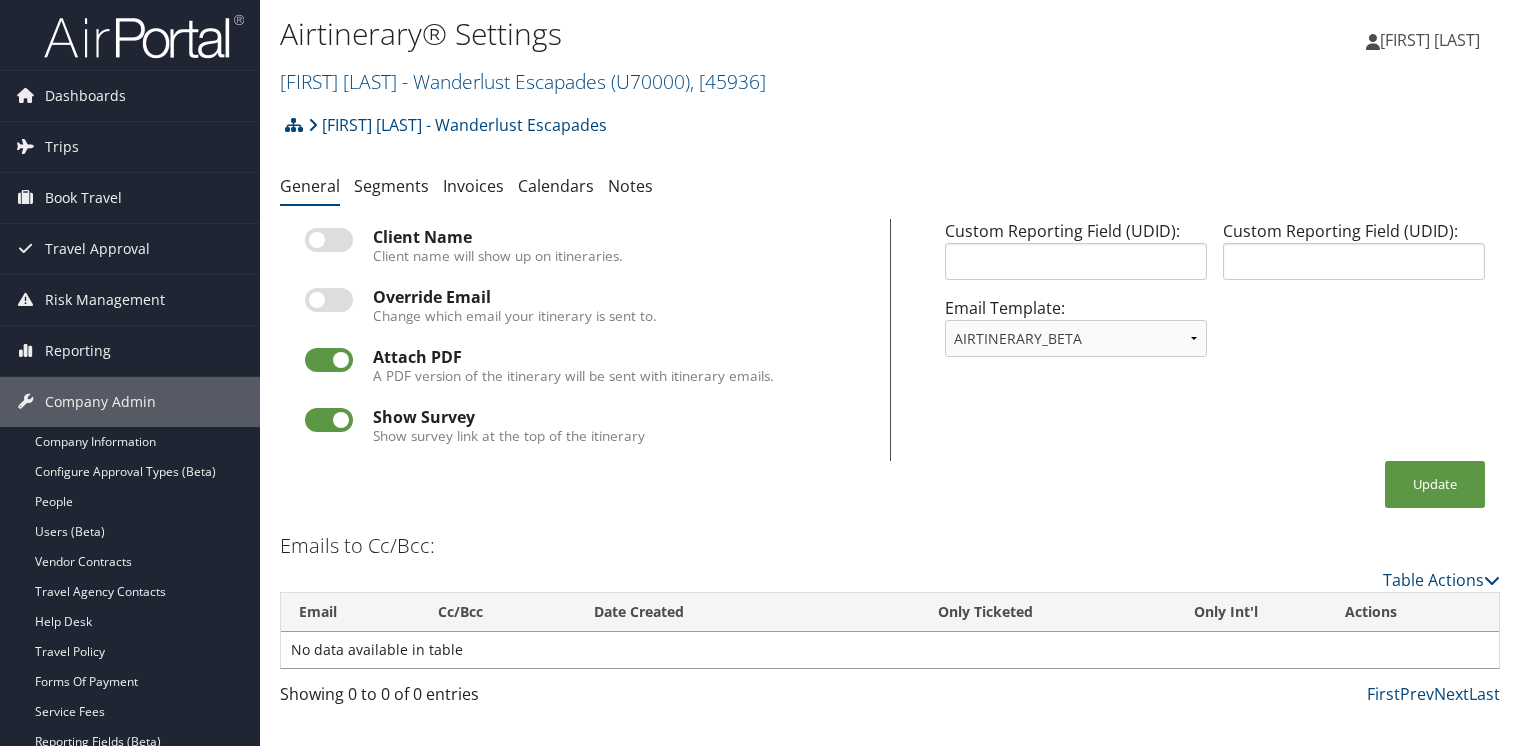 scroll, scrollTop: 0, scrollLeft: 0, axis: both 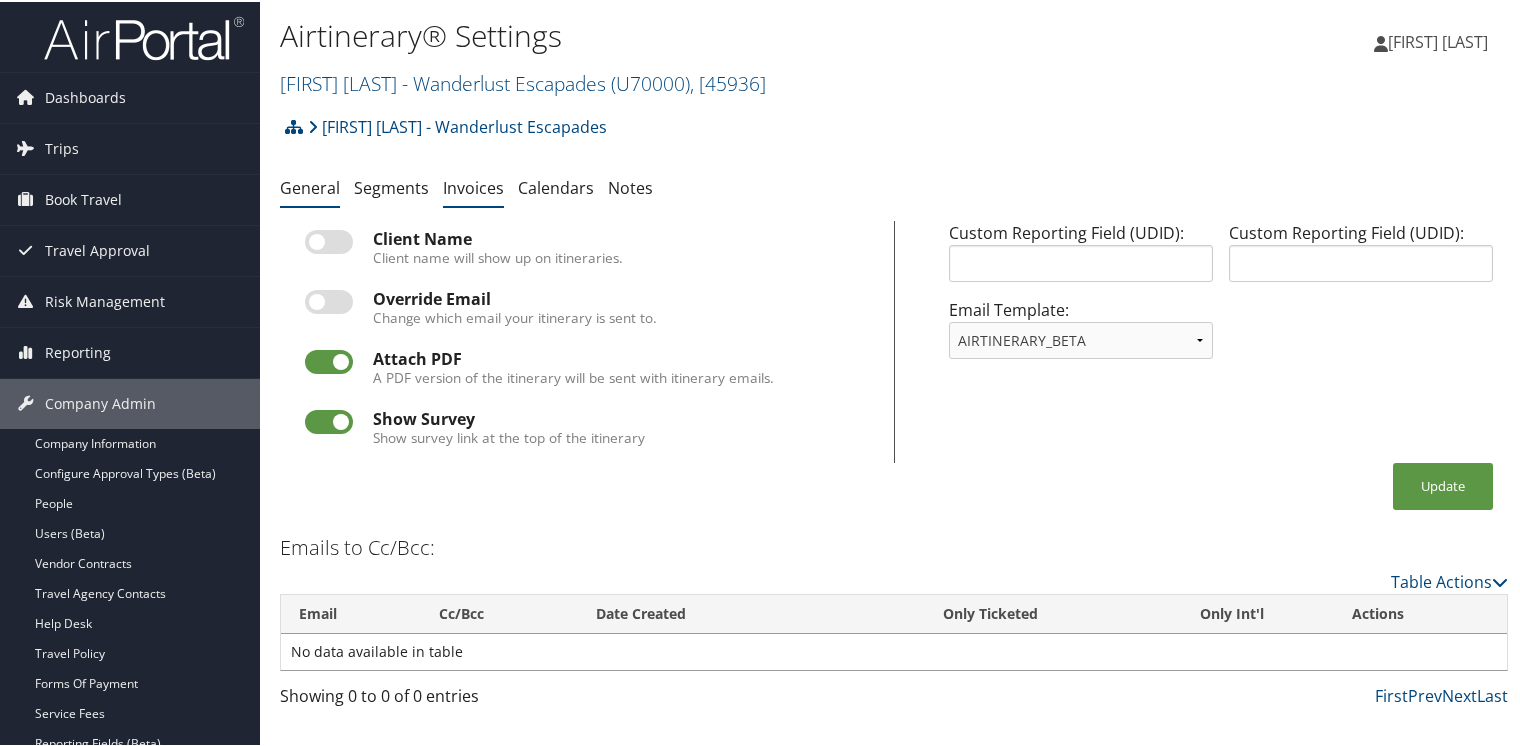 click on "Invoices" at bounding box center [473, 186] 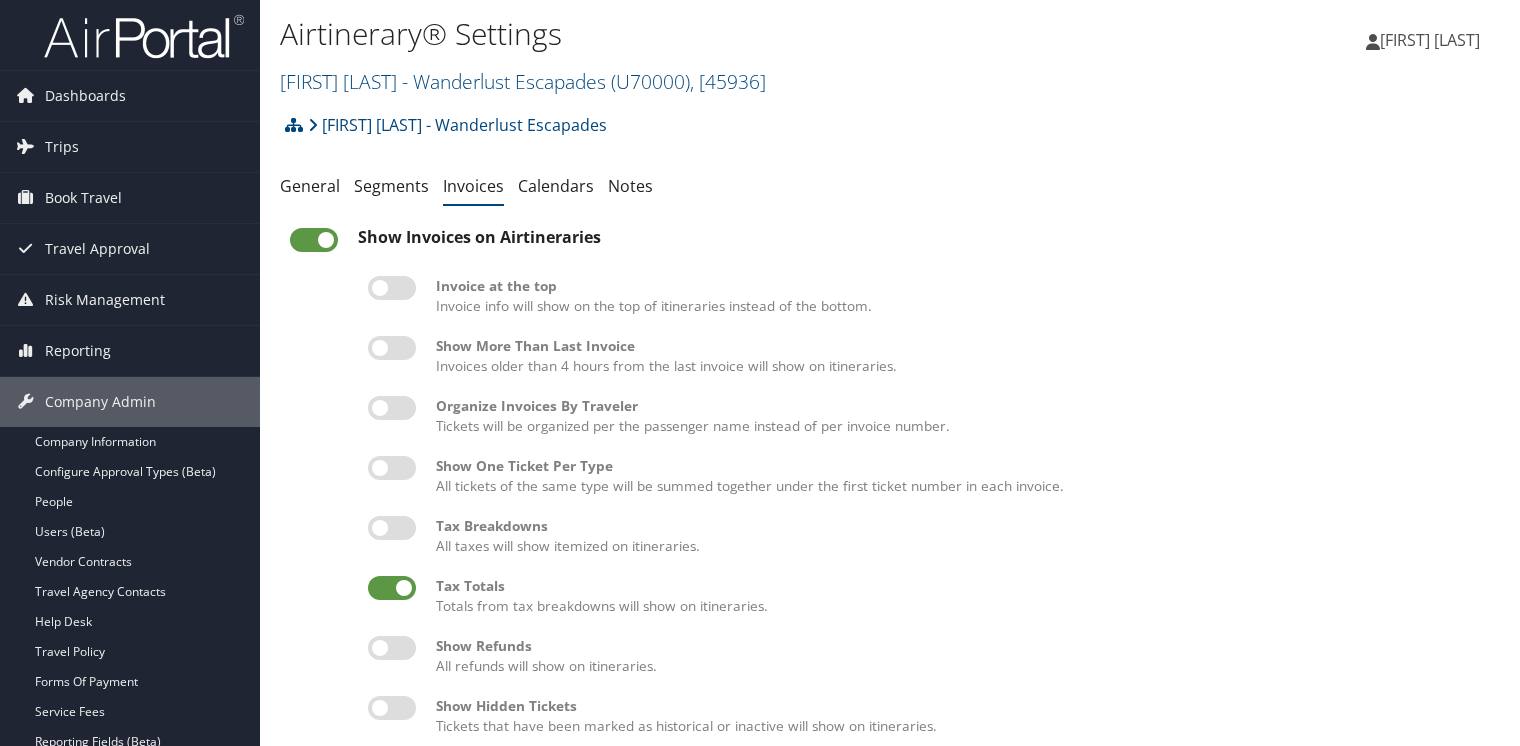 scroll, scrollTop: 0, scrollLeft: 0, axis: both 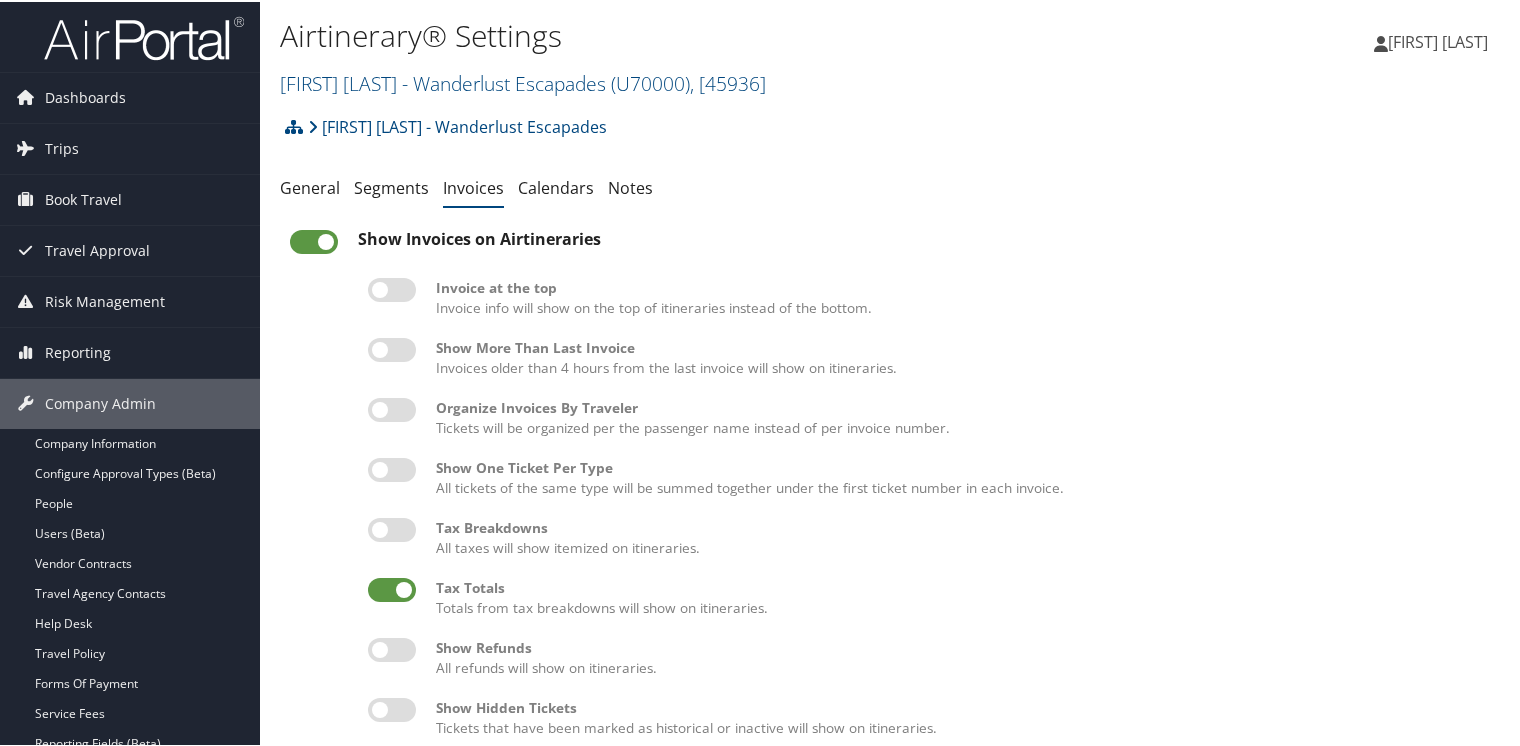 click at bounding box center [392, 348] 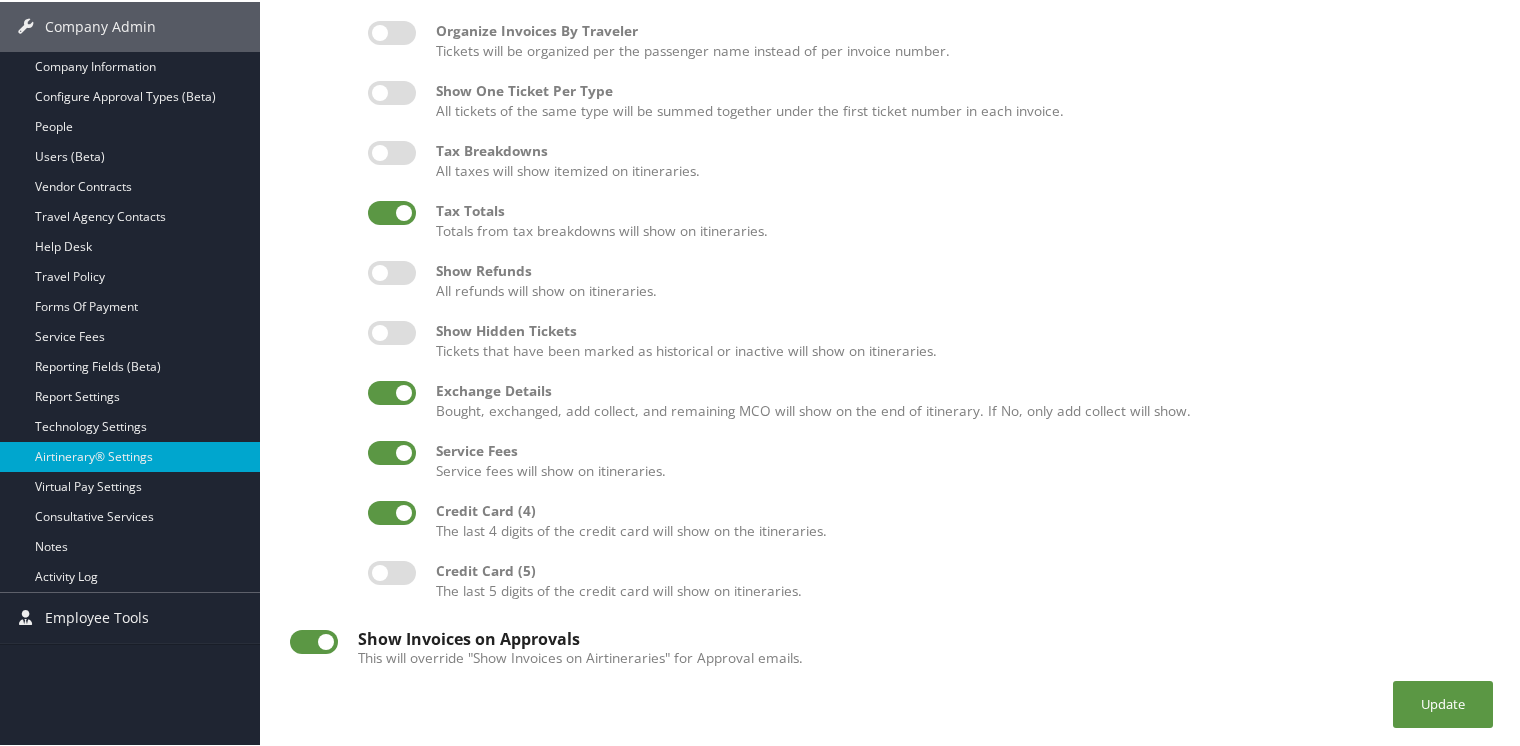 scroll, scrollTop: 384, scrollLeft: 0, axis: vertical 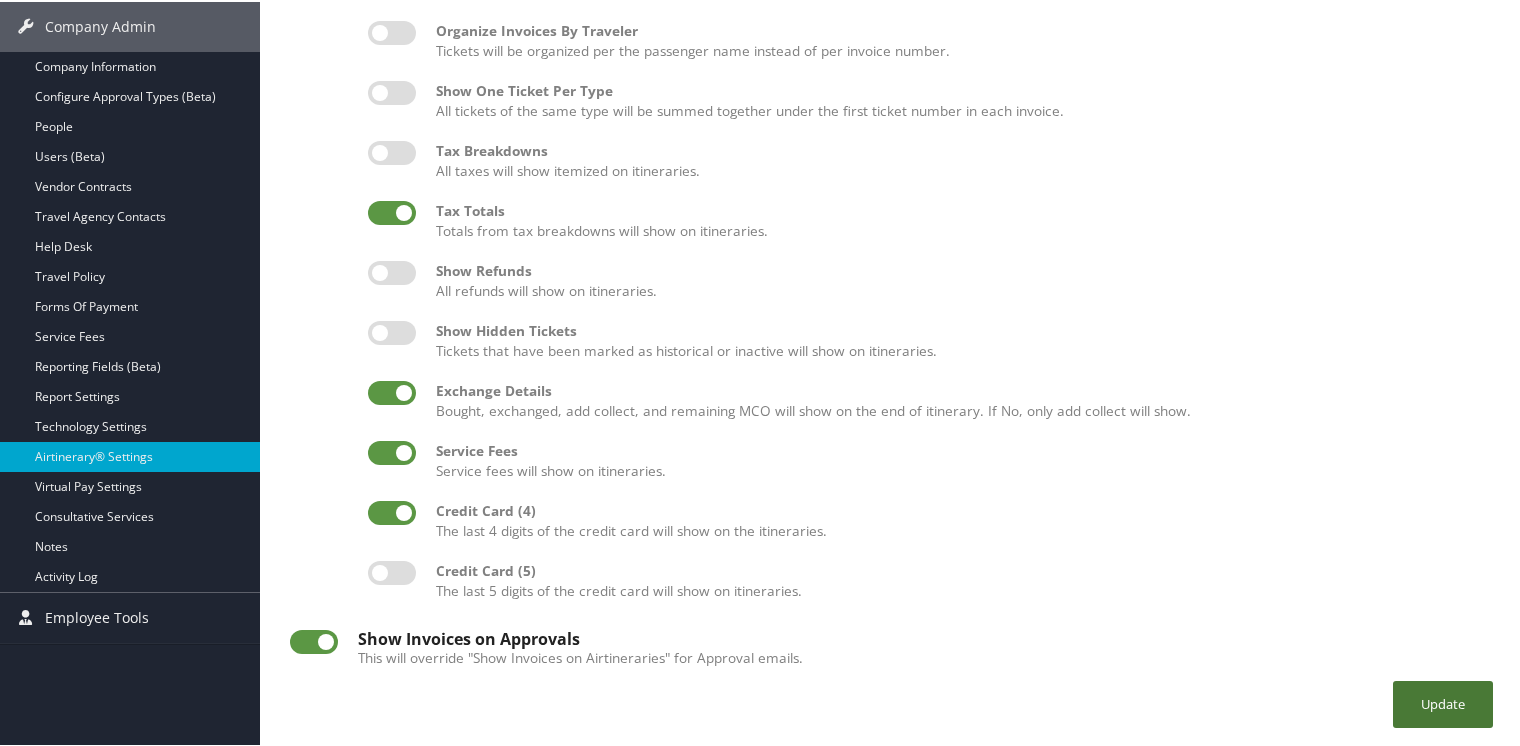 click on "Update" at bounding box center [1443, 702] 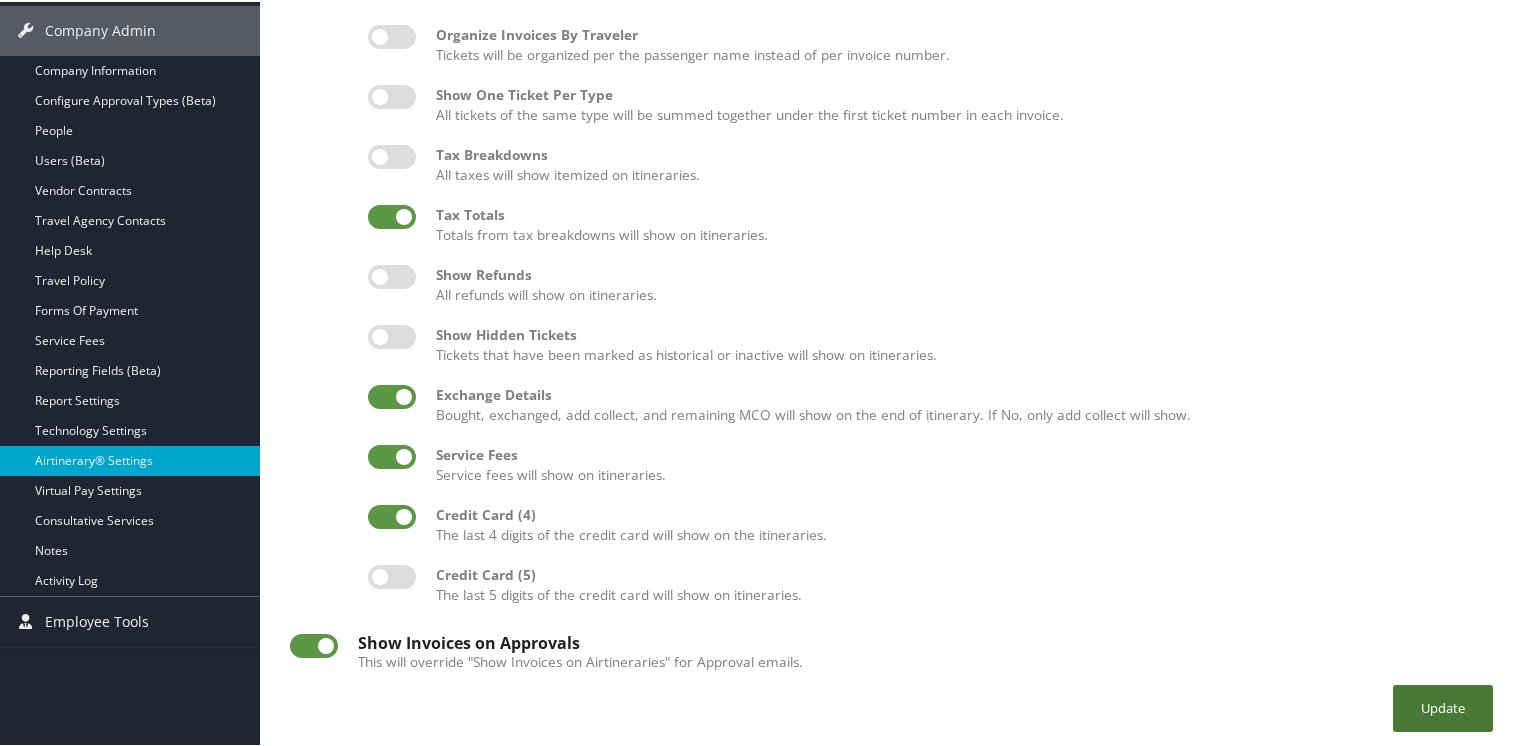 scroll, scrollTop: 384, scrollLeft: 0, axis: vertical 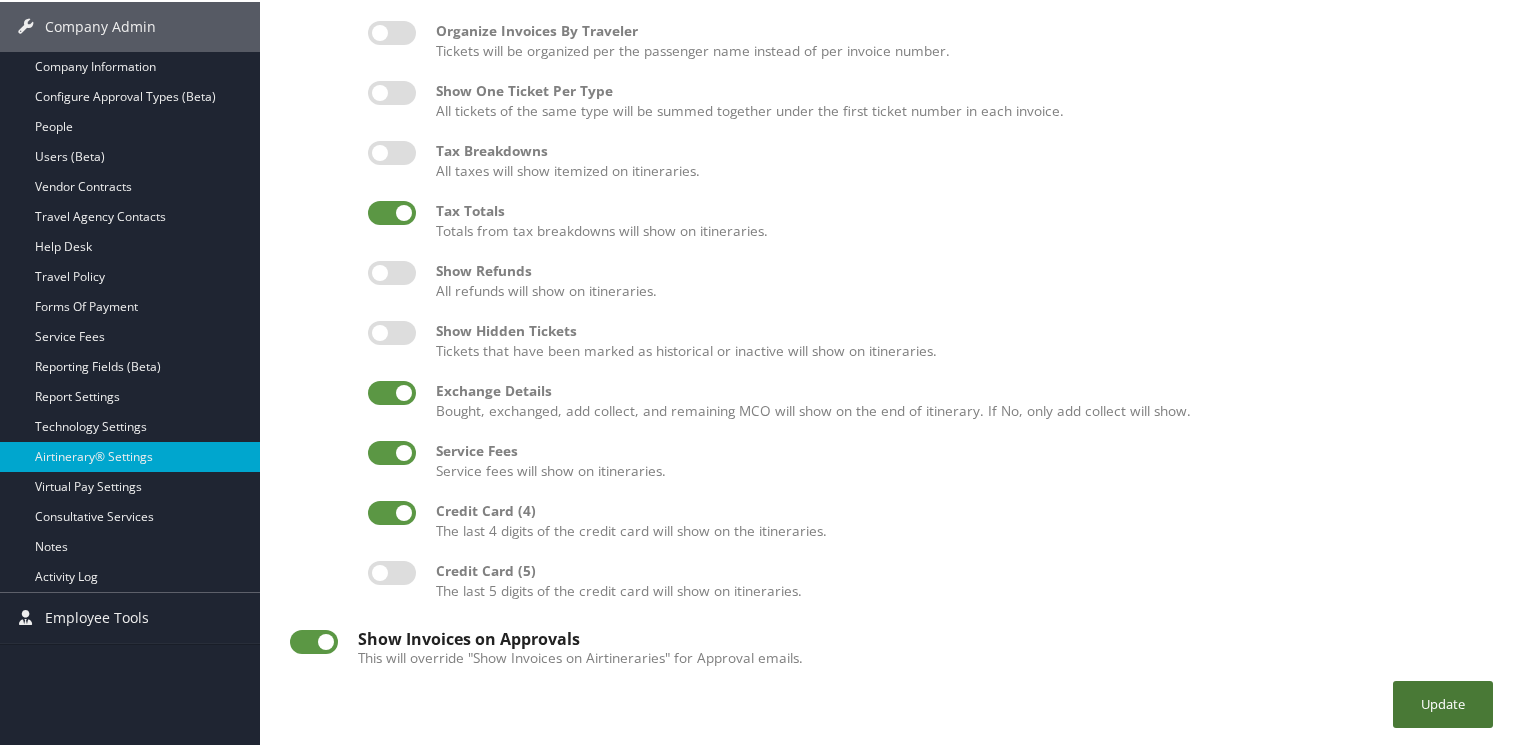 click on "Update" at bounding box center (1443, 702) 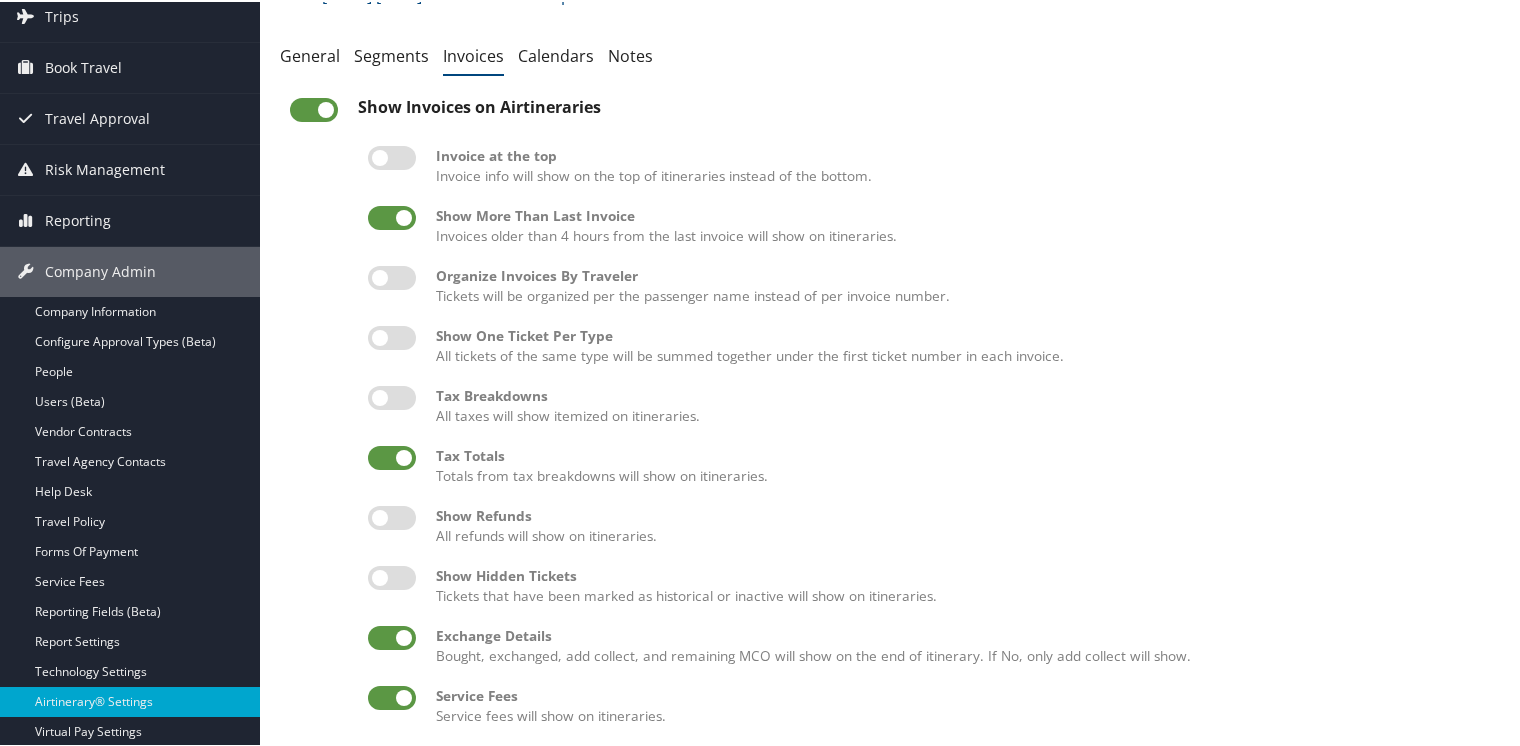 scroll, scrollTop: 0, scrollLeft: 0, axis: both 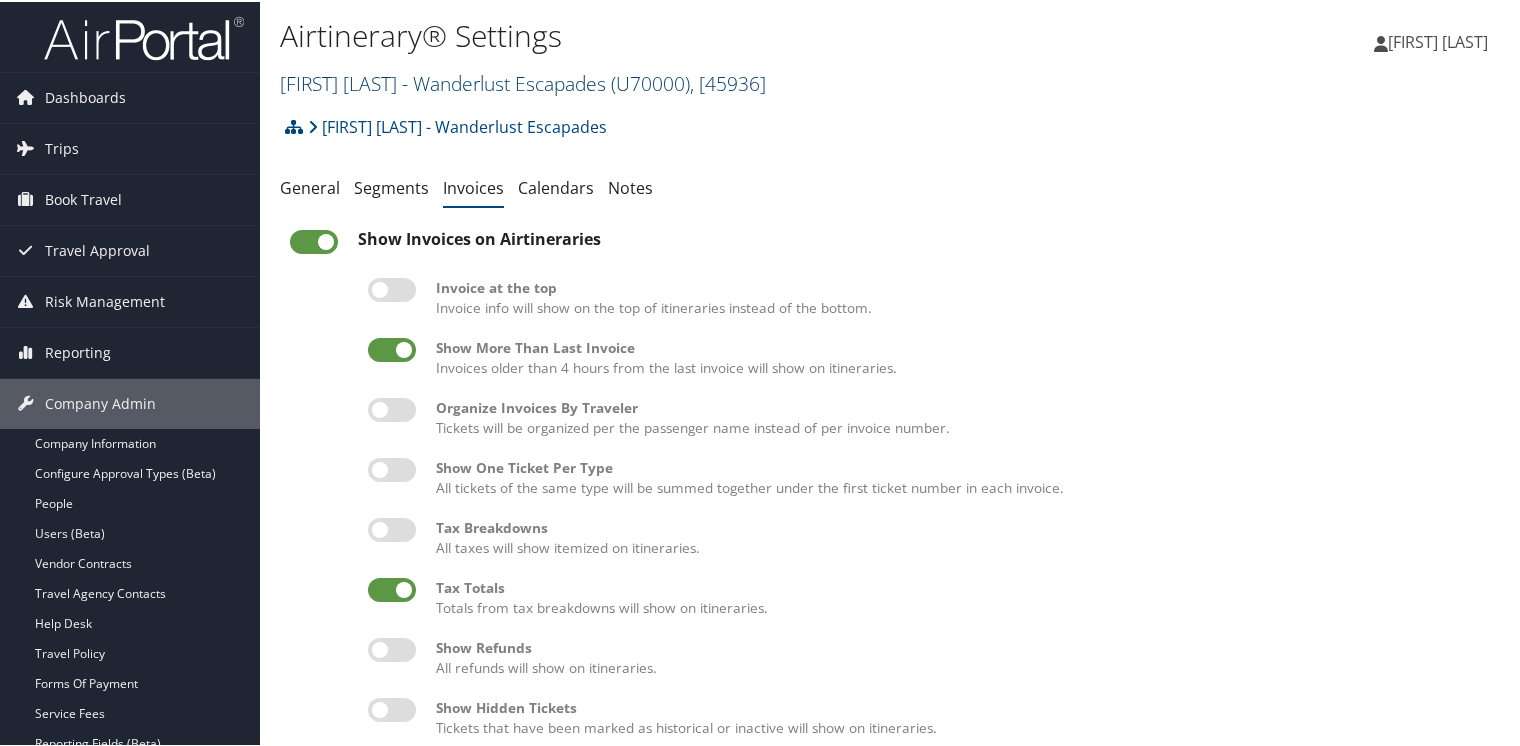 click on "[FIRST] [LAST] - Wanderlust Escapades   ( U70000 )  , [ 45936 ]" at bounding box center [523, 81] 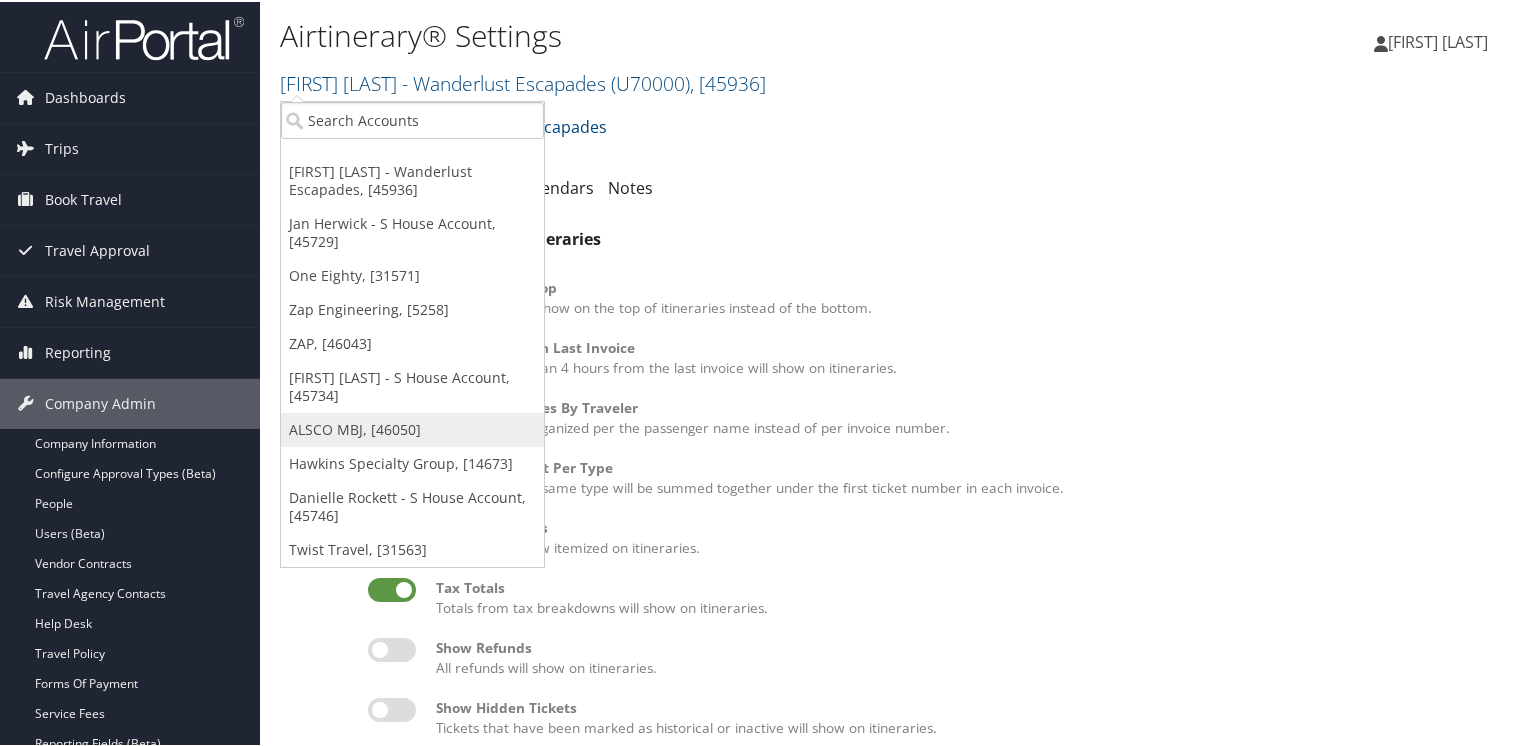 click on "ALSCO MBJ, [46050]" at bounding box center (412, 428) 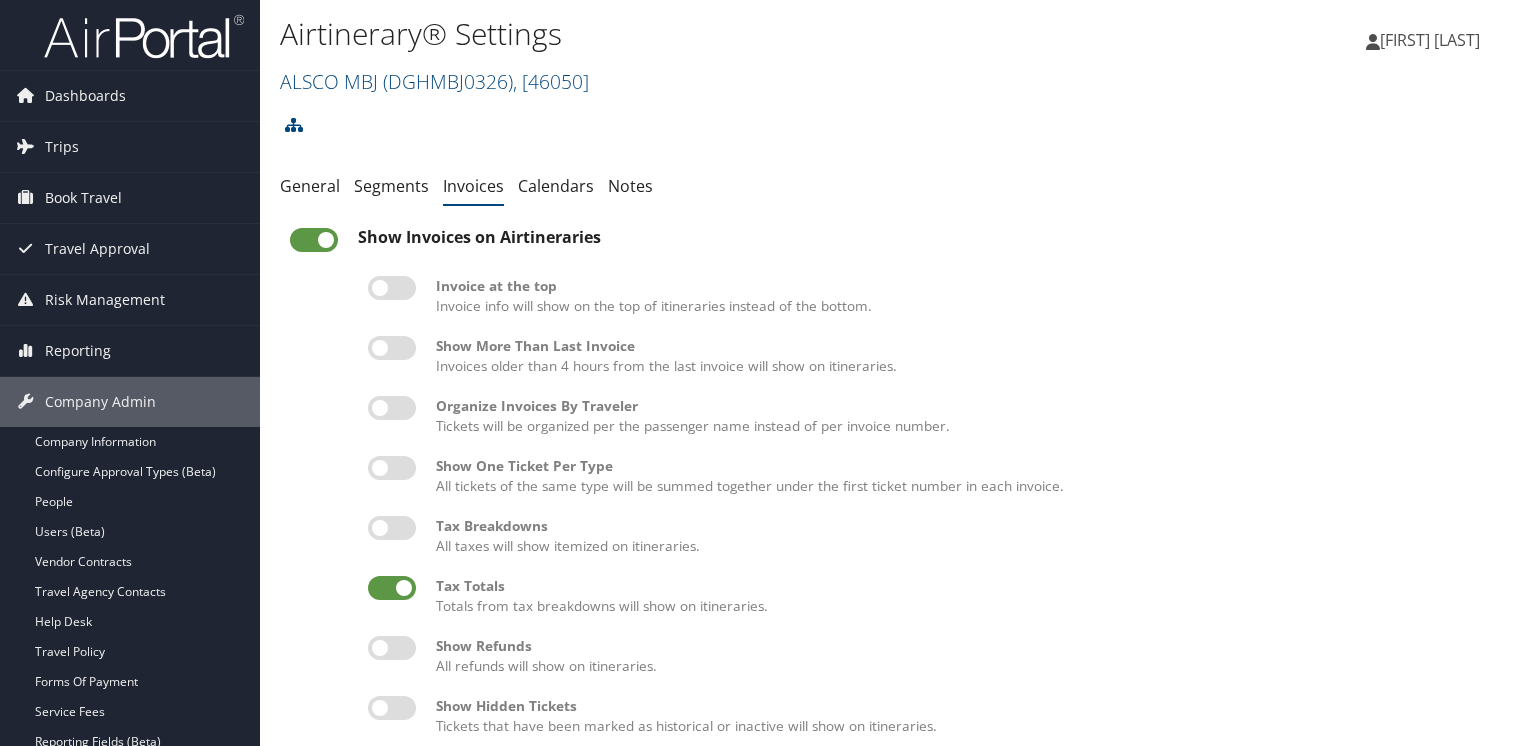 scroll, scrollTop: 0, scrollLeft: 0, axis: both 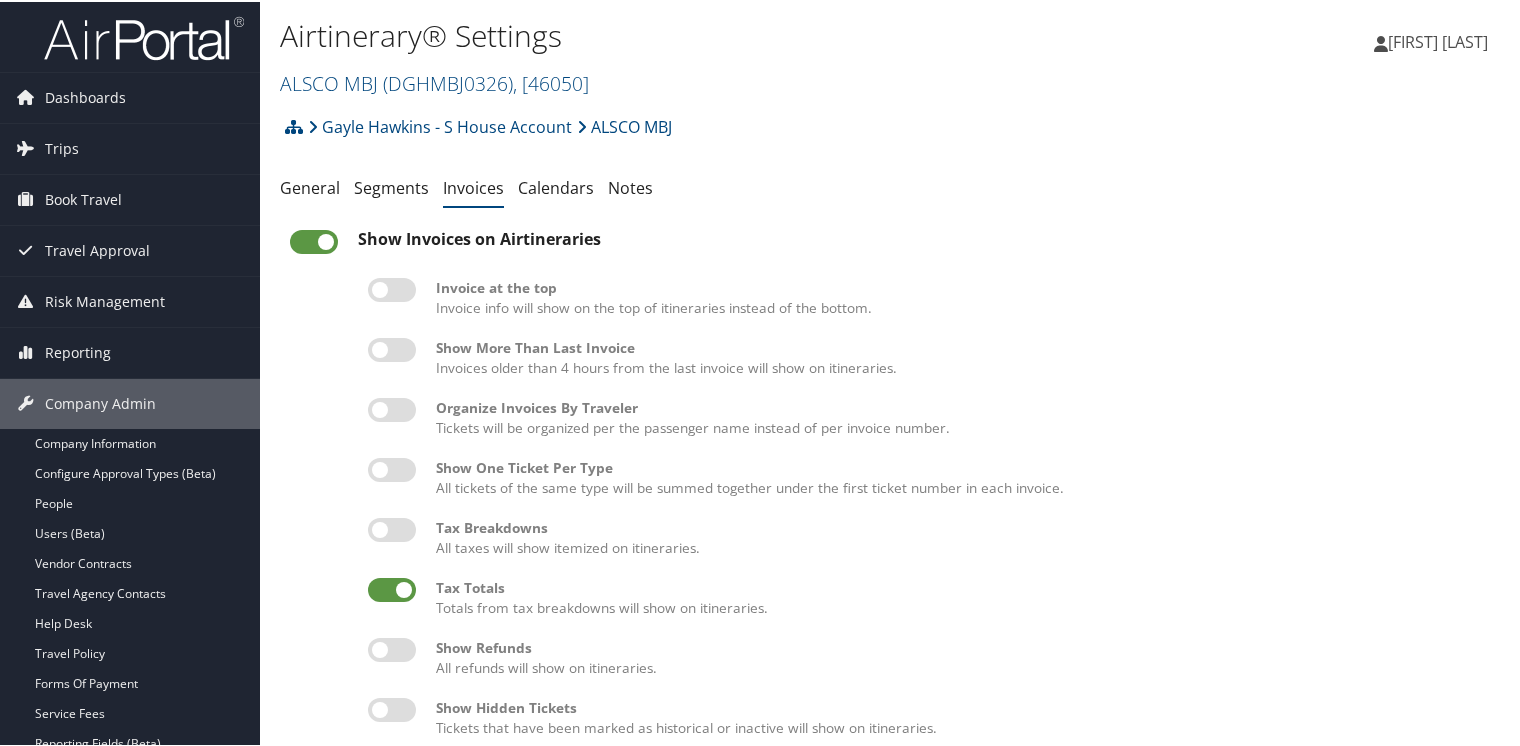 click at bounding box center (392, 348) 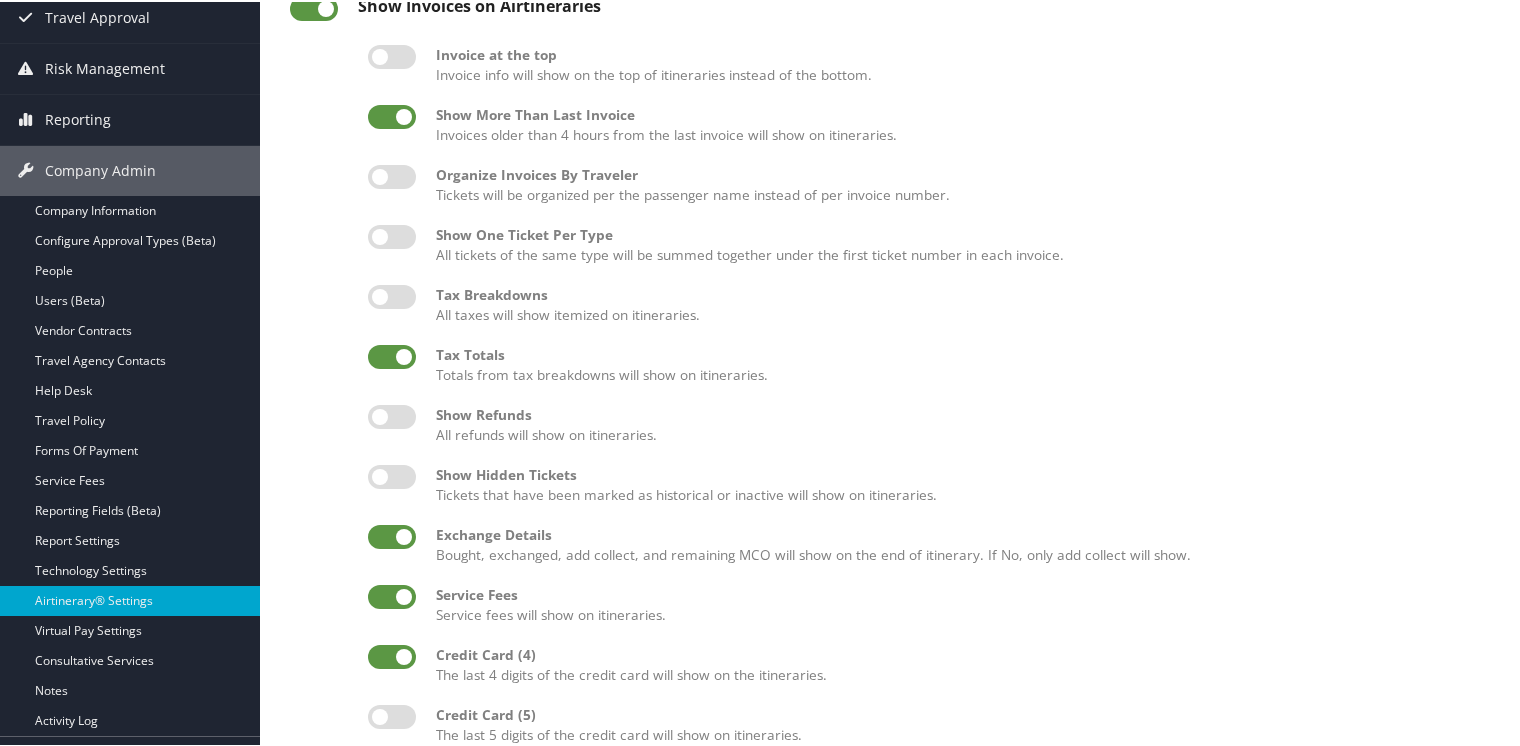 scroll, scrollTop: 384, scrollLeft: 0, axis: vertical 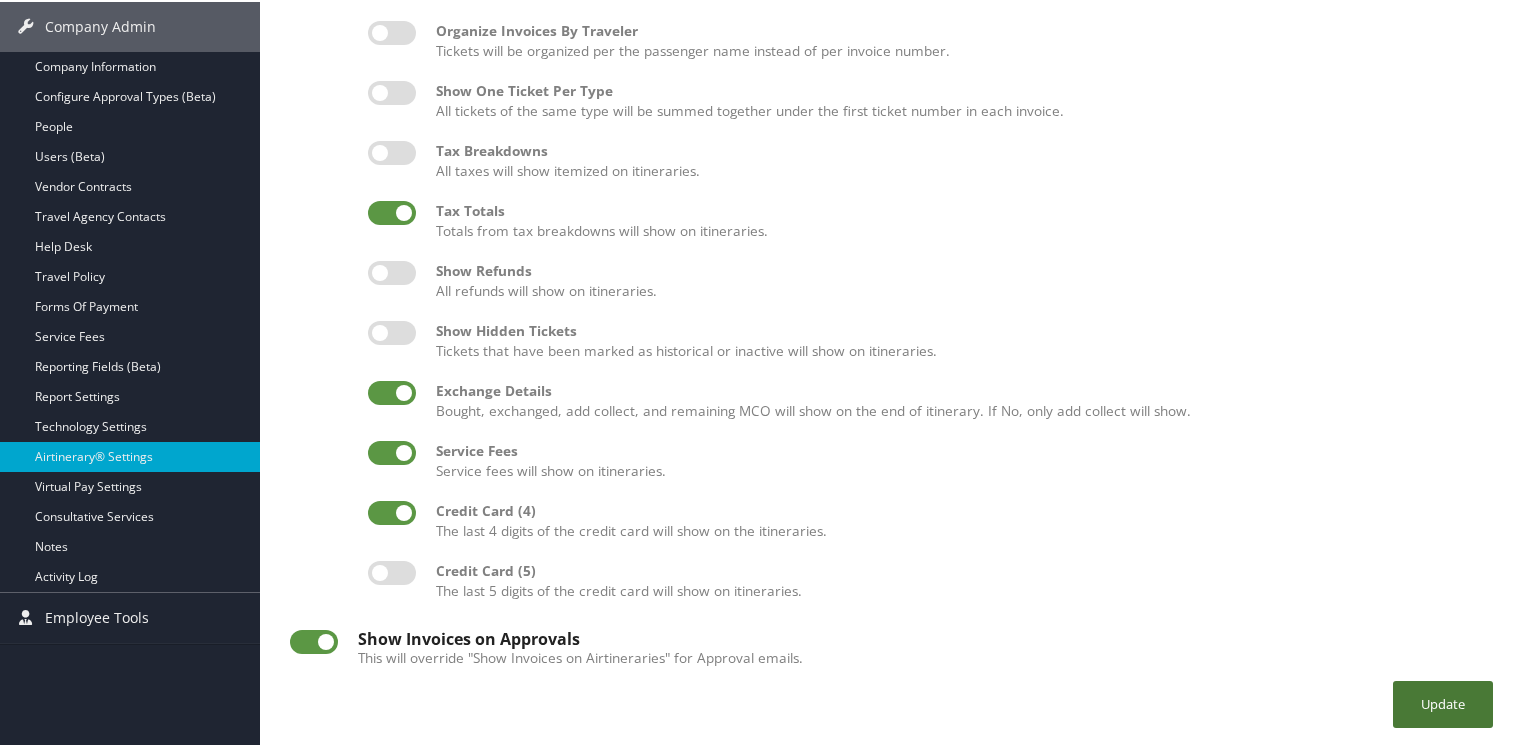 click on "Update" at bounding box center (1443, 702) 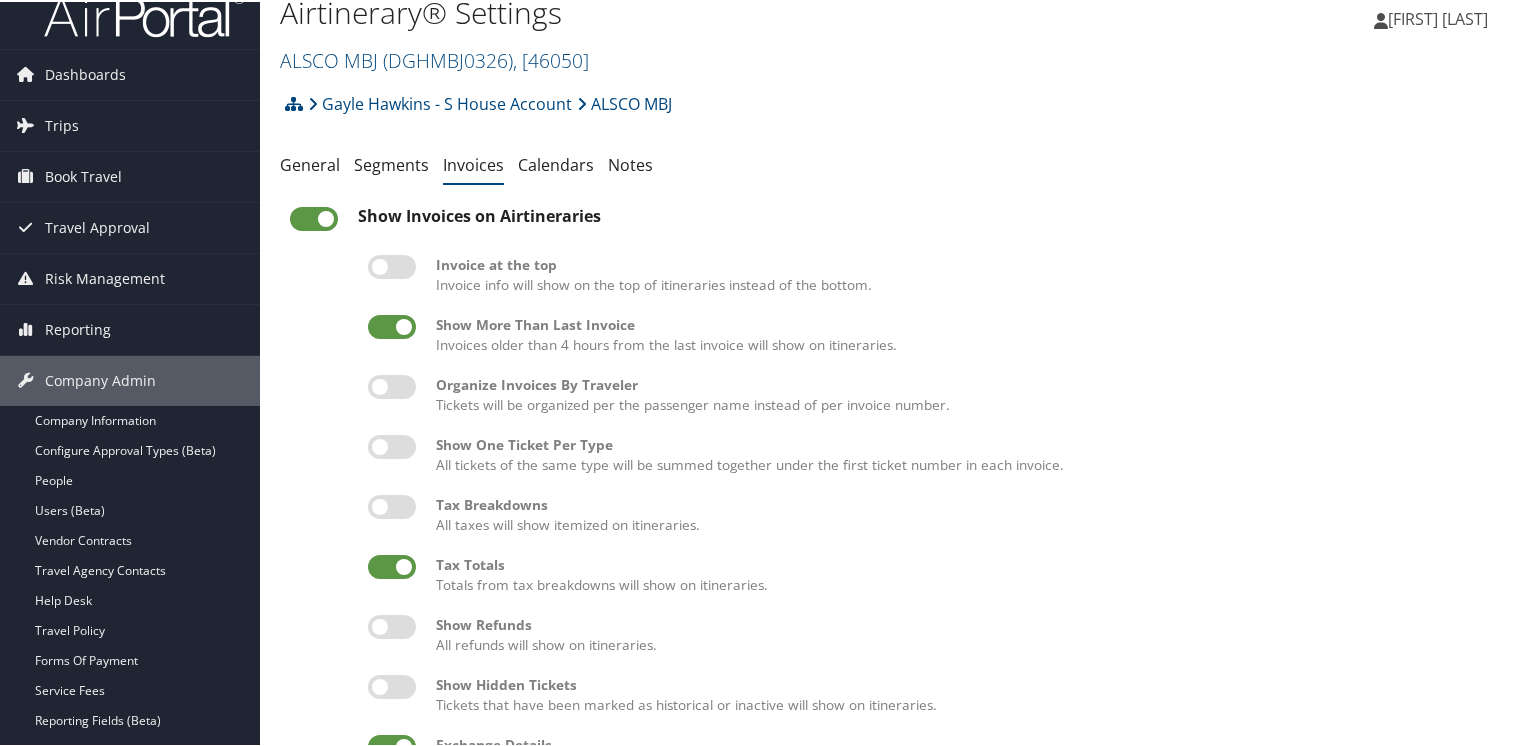 scroll, scrollTop: 0, scrollLeft: 0, axis: both 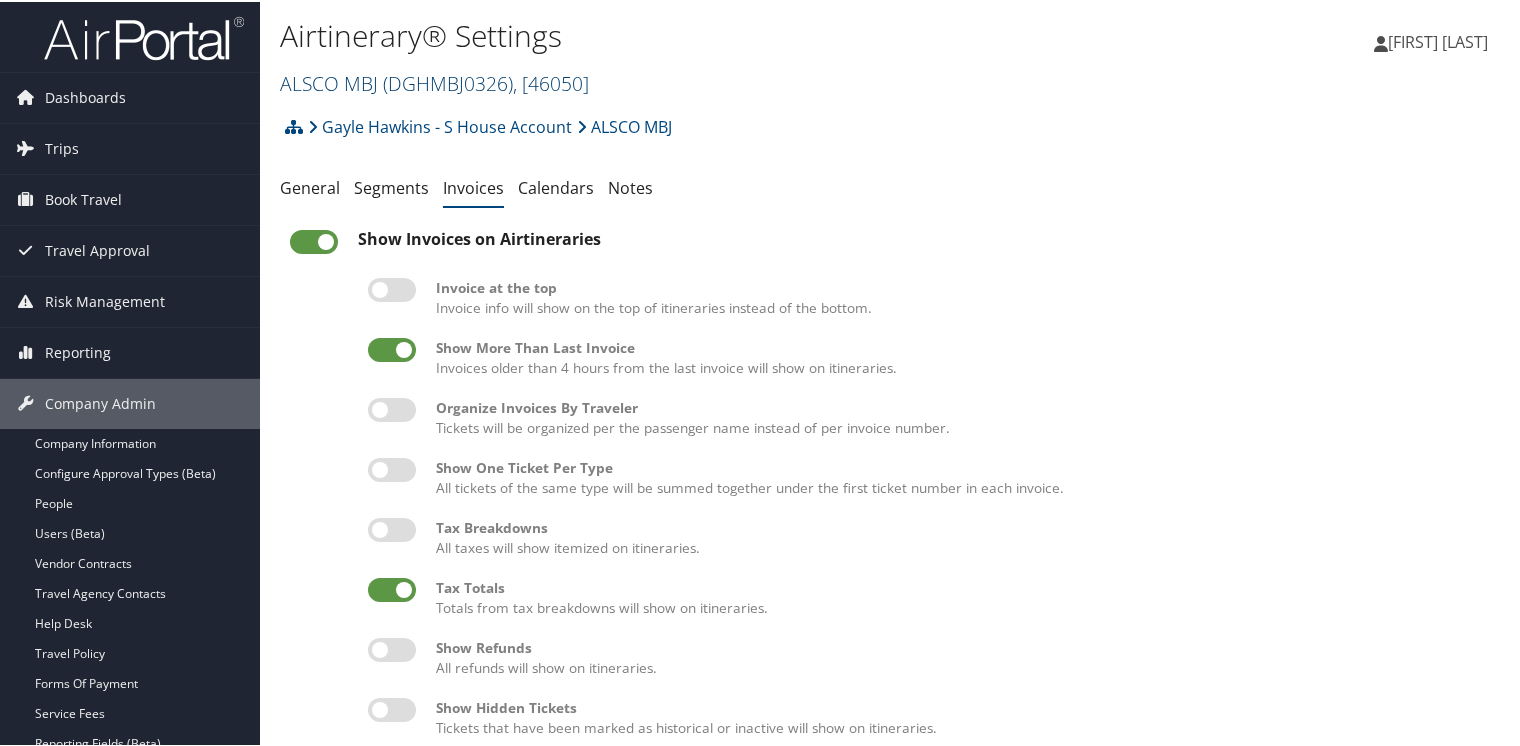 click on "ALSCO MBJ   ( DGHMBJ0326 )  , [ 46050 ]" at bounding box center (434, 81) 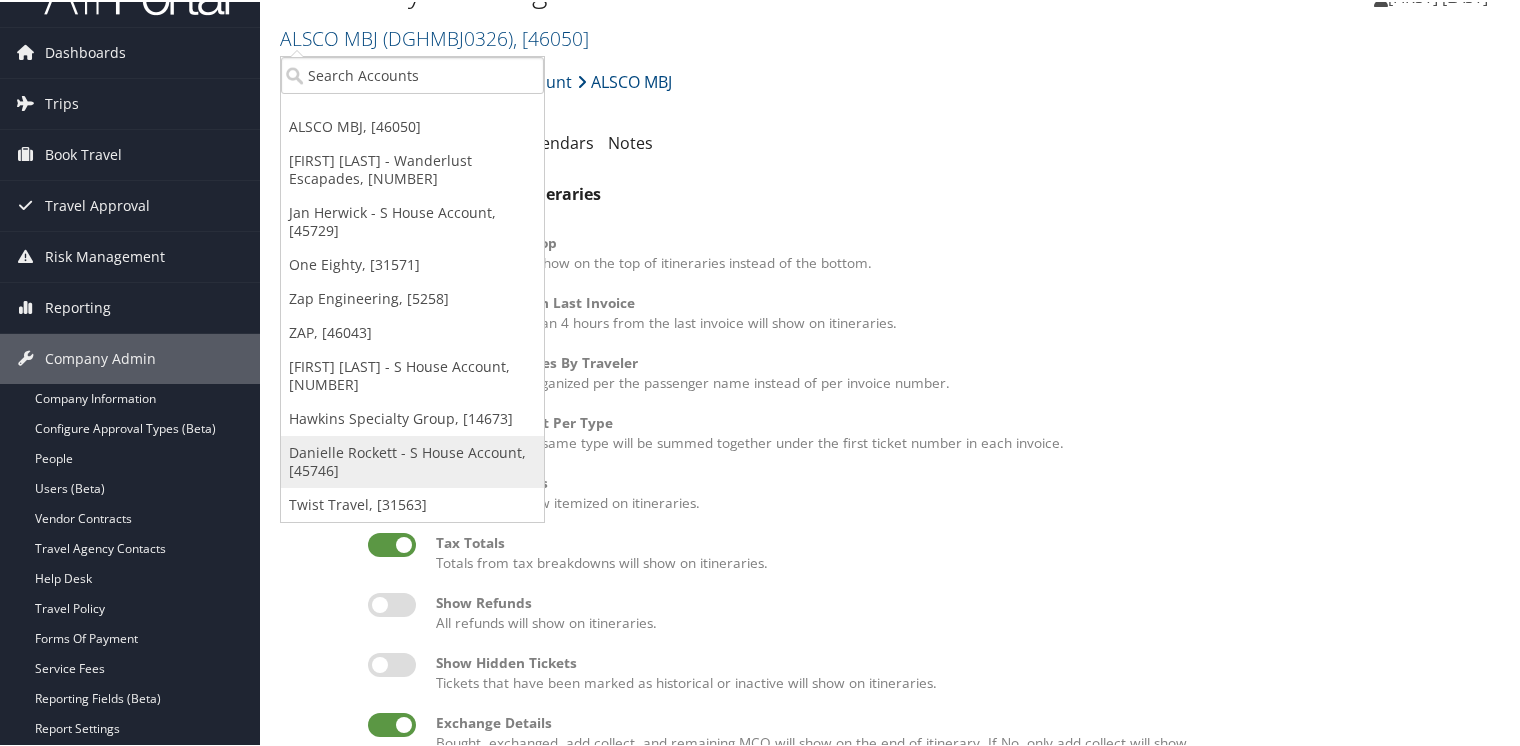 scroll, scrollTop: 0, scrollLeft: 0, axis: both 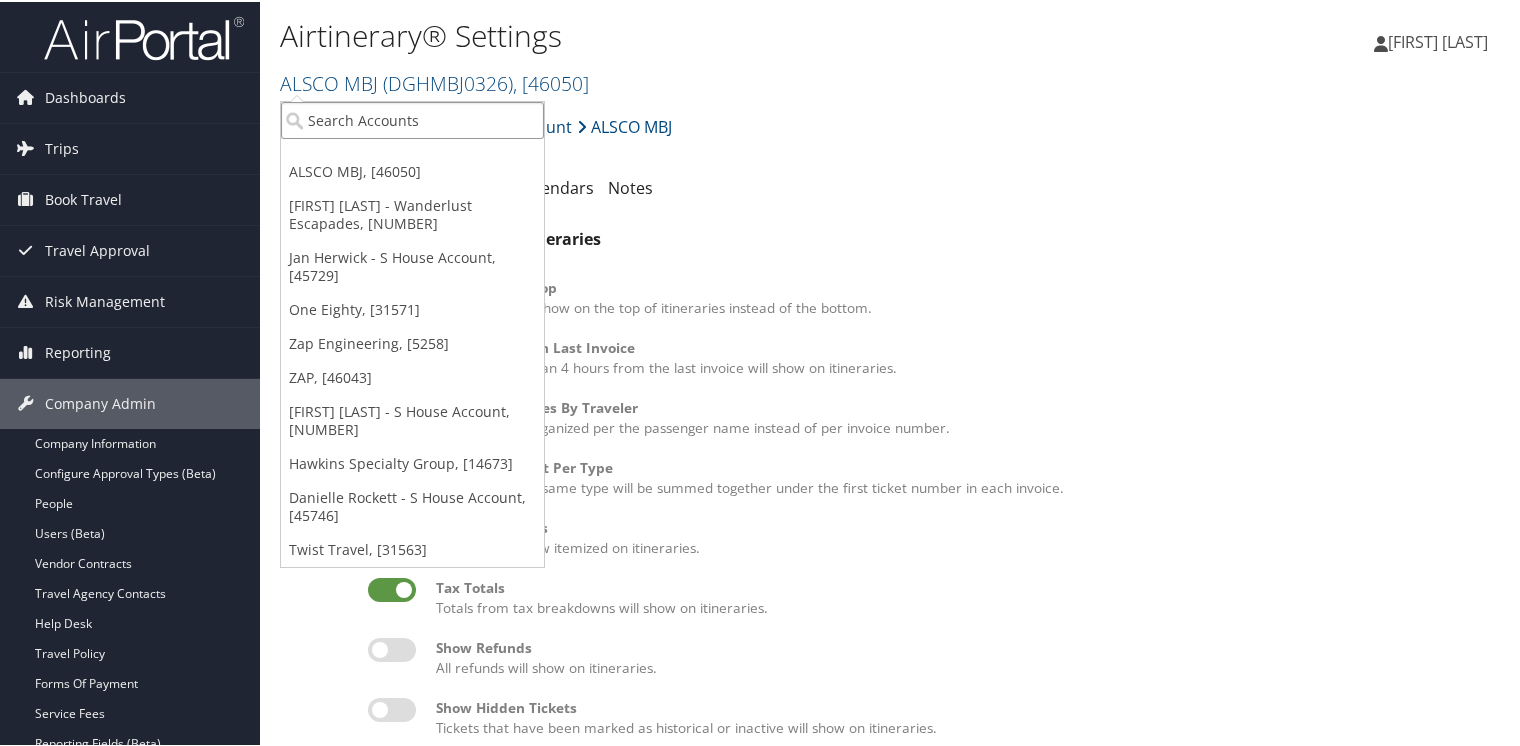 click at bounding box center [412, 118] 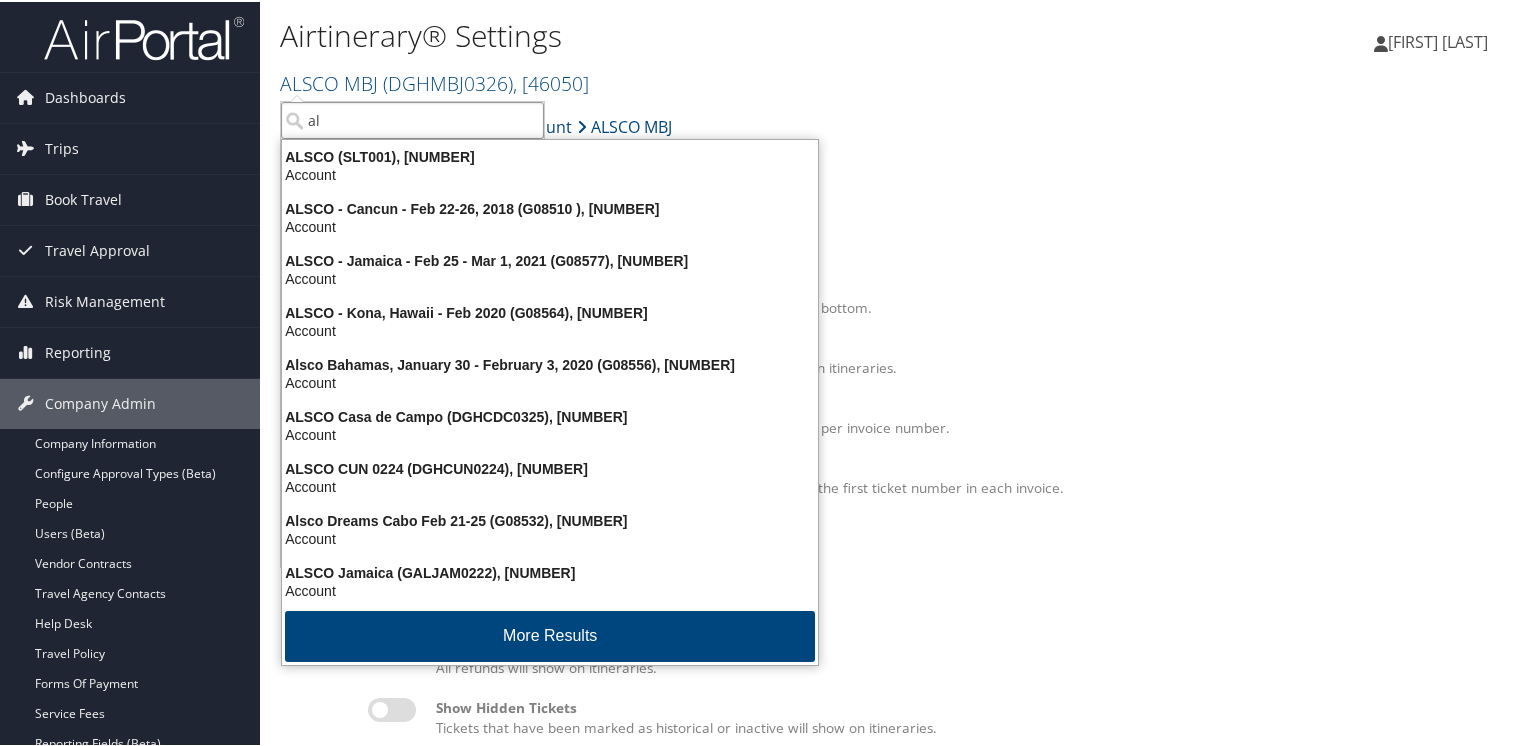 type on "a" 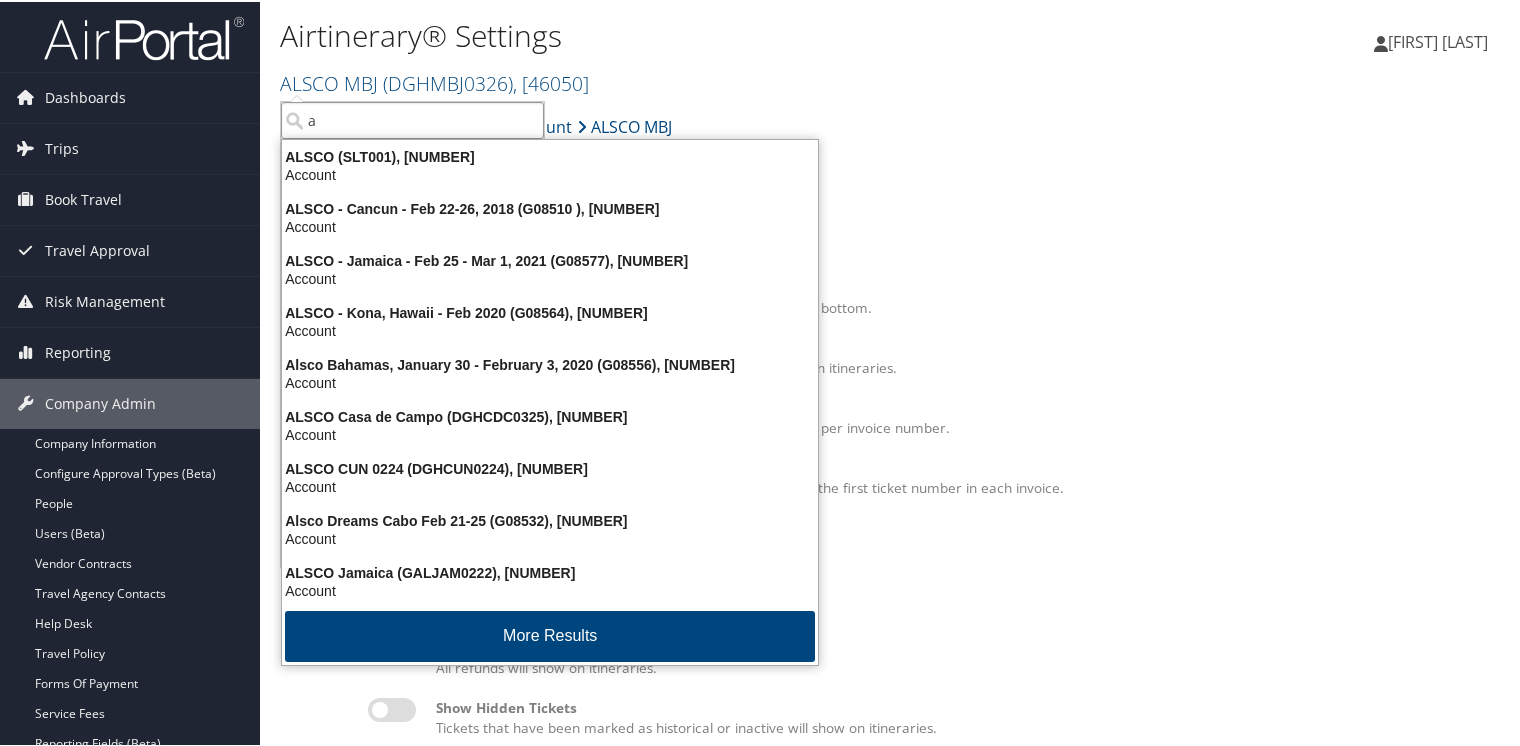 type 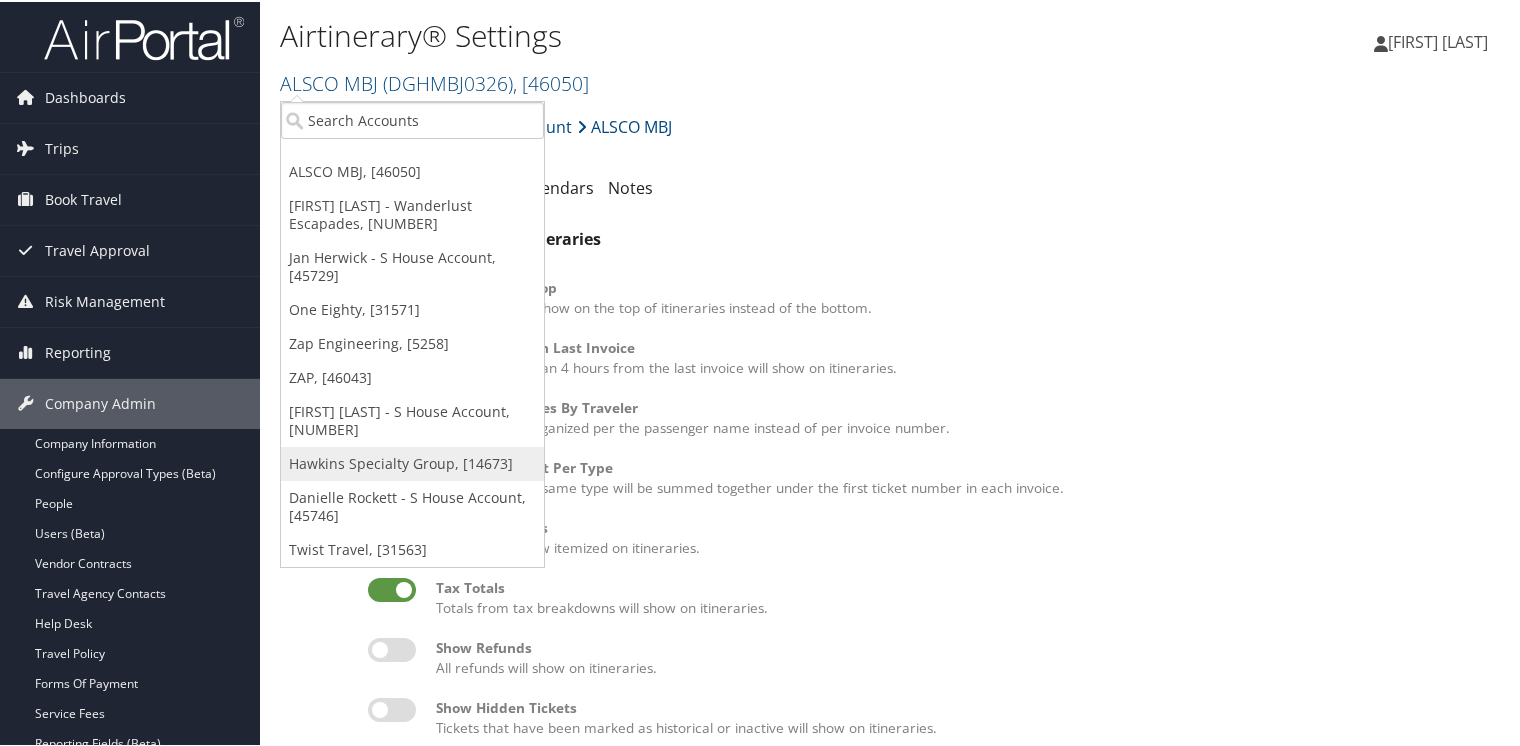 click on "Hawkins Specialty Group, [14673]" at bounding box center (412, 462) 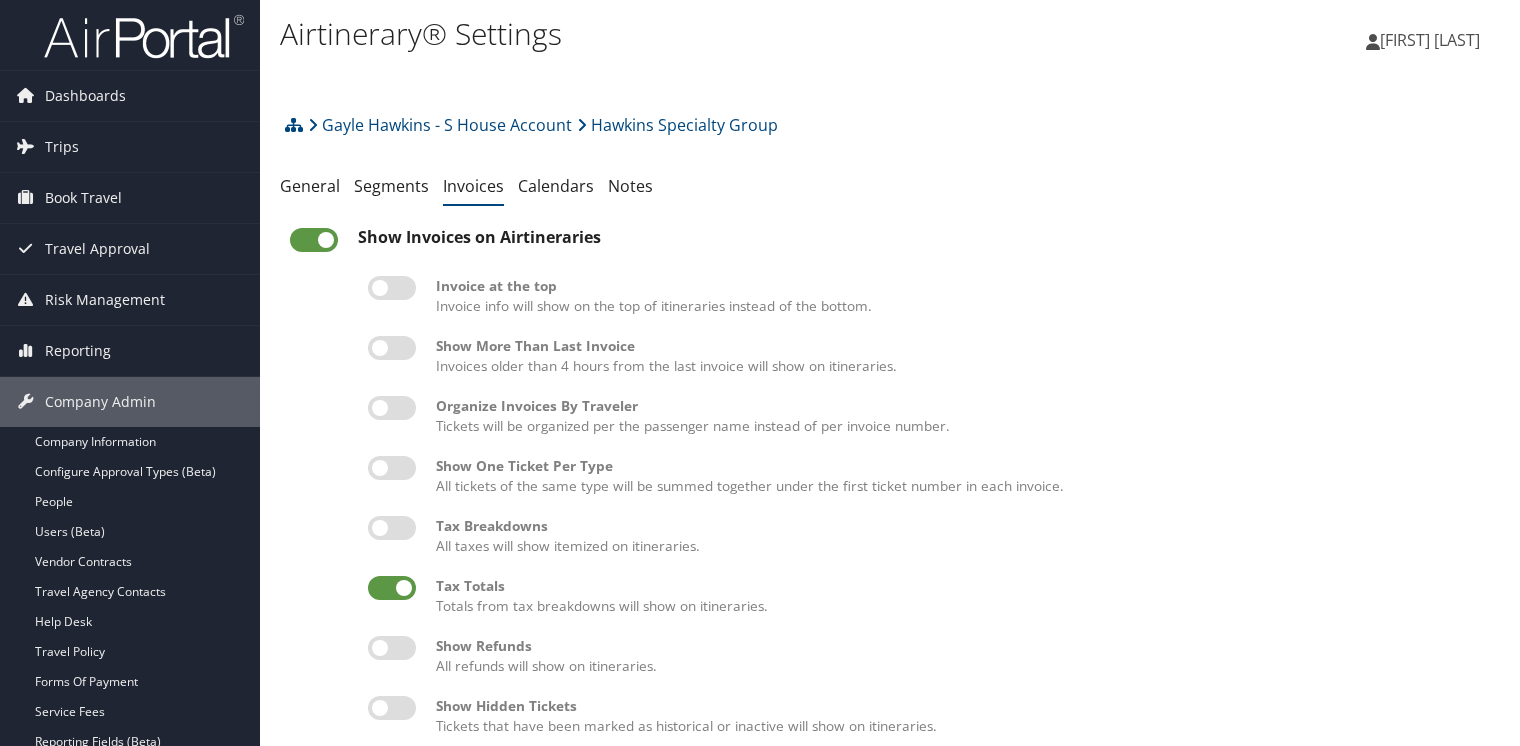 scroll, scrollTop: 0, scrollLeft: 0, axis: both 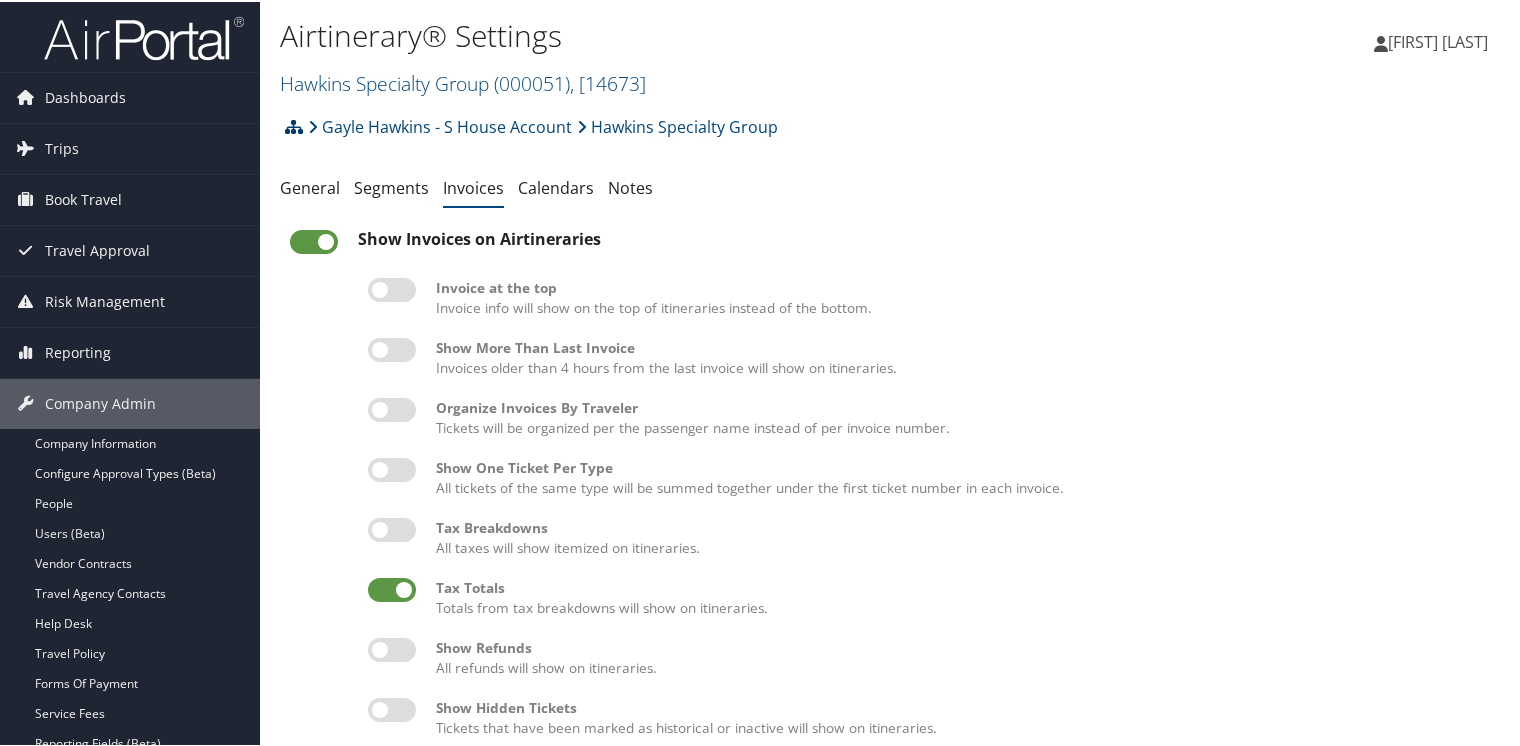 click at bounding box center (294, 125) 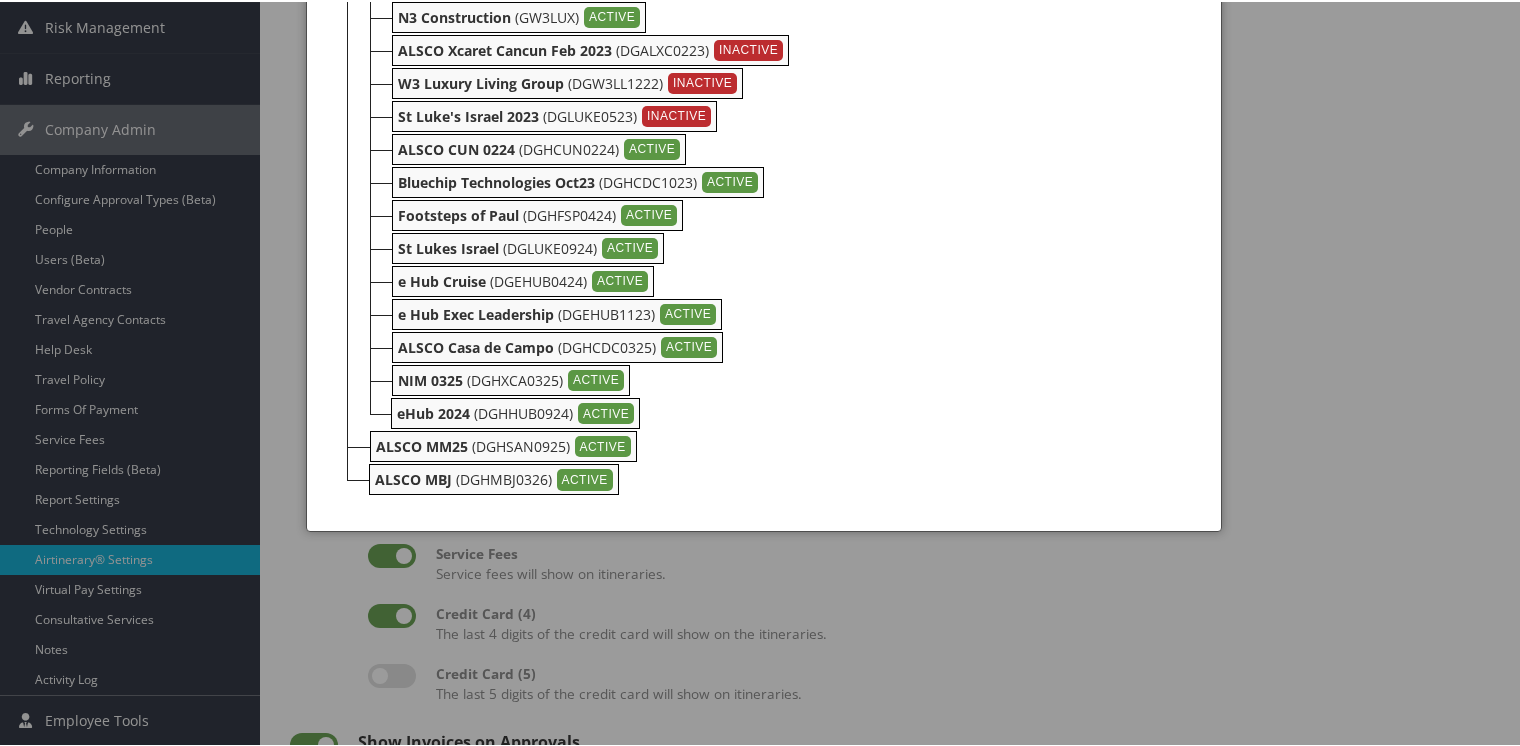 scroll, scrollTop: 300, scrollLeft: 0, axis: vertical 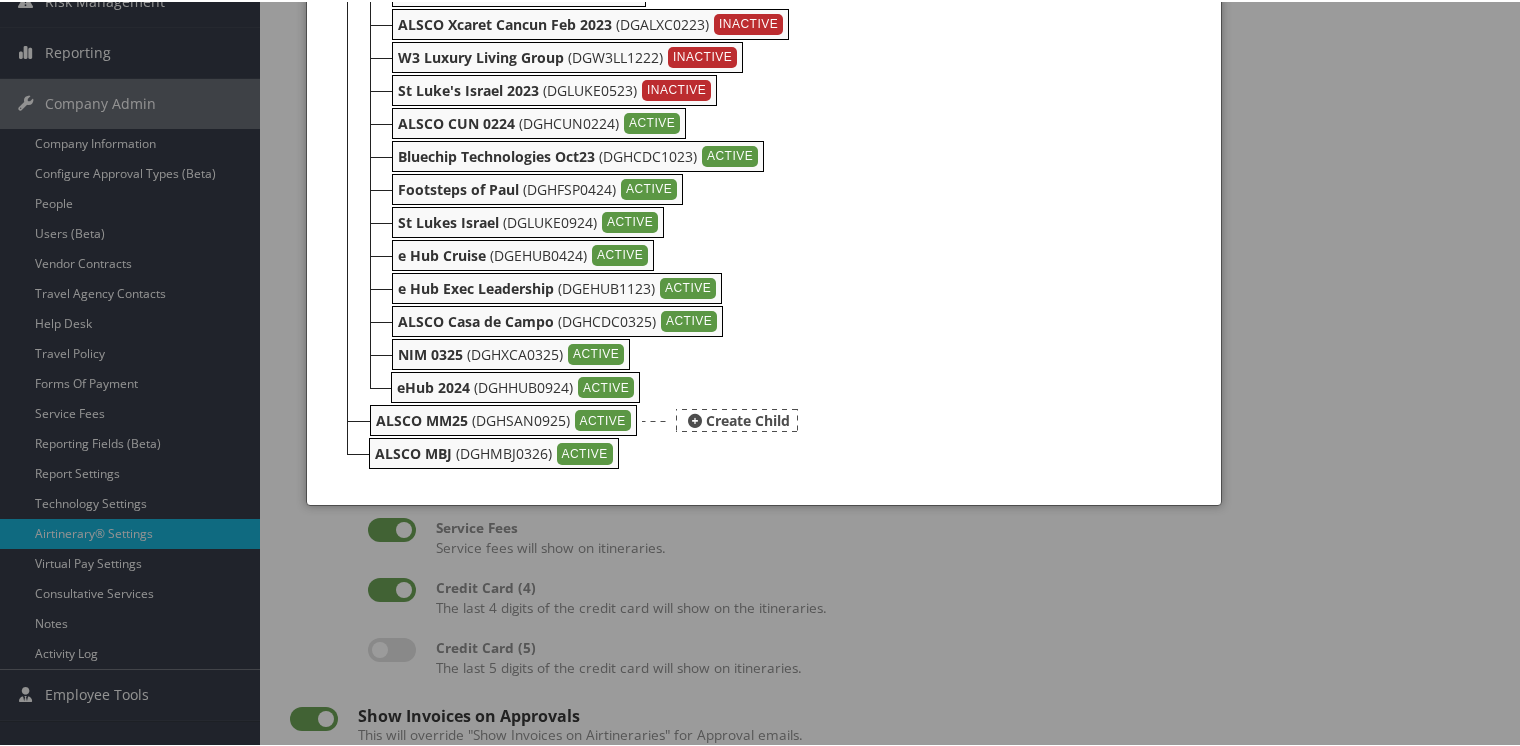 click on "ALSCO MM25" at bounding box center (422, 418) 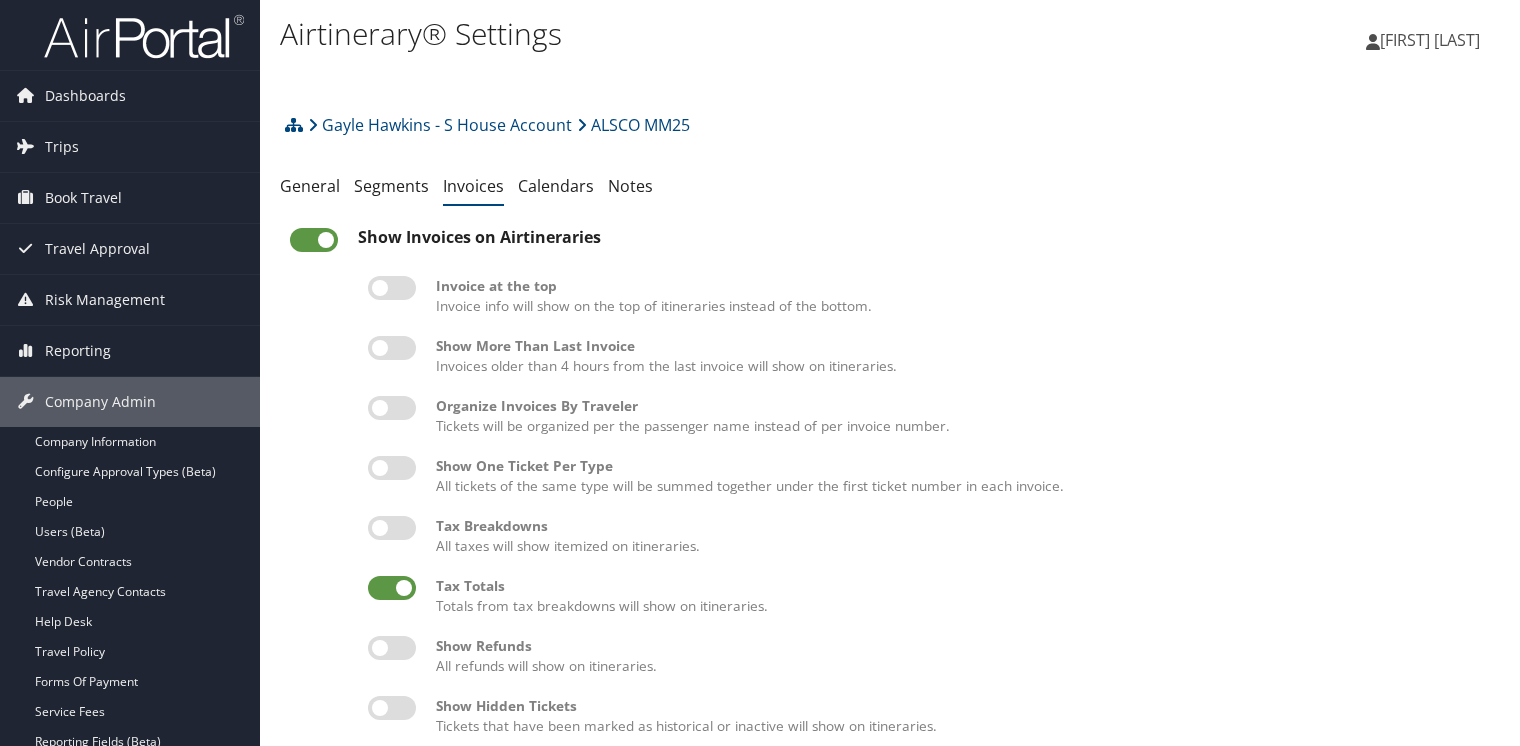scroll, scrollTop: 0, scrollLeft: 0, axis: both 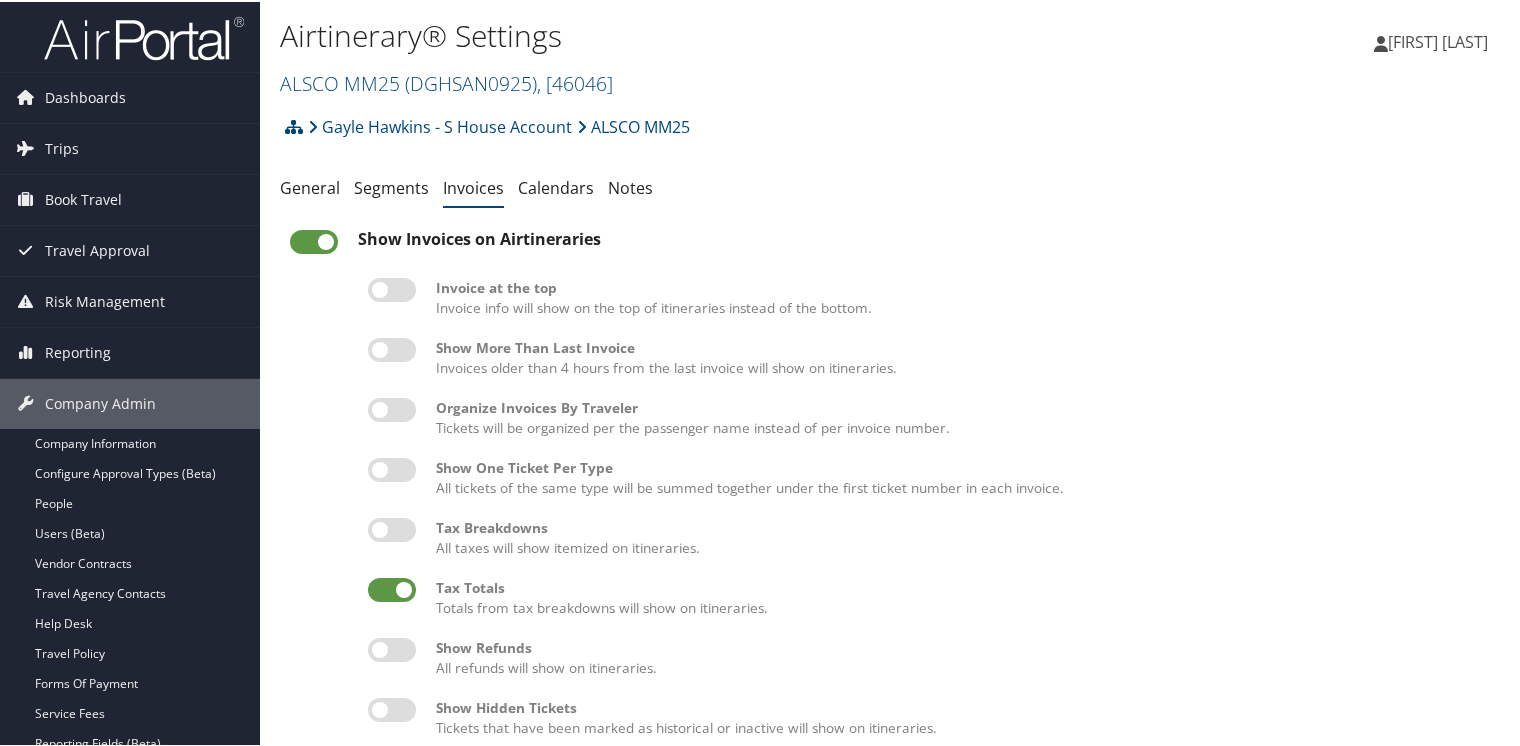 click at bounding box center (392, 348) 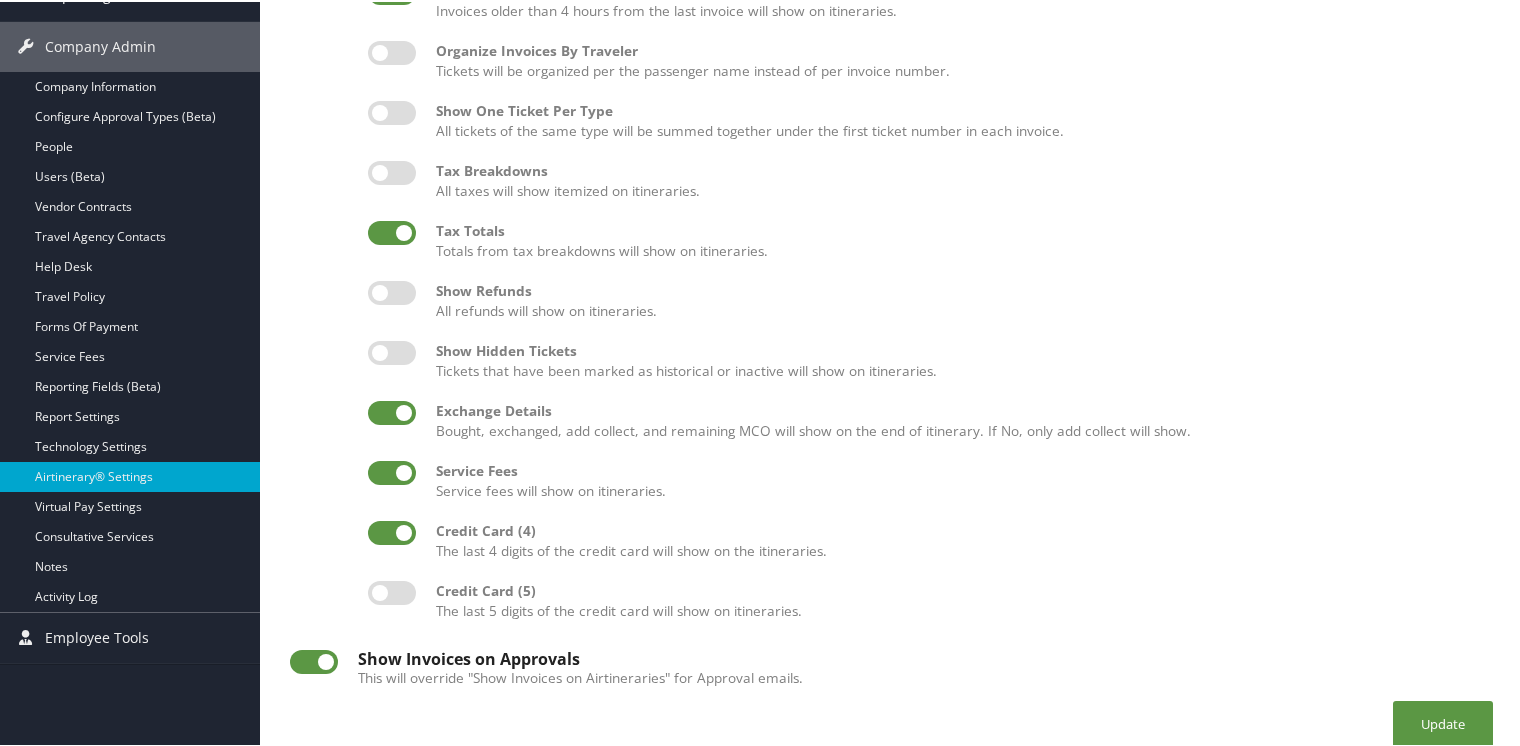 scroll, scrollTop: 384, scrollLeft: 0, axis: vertical 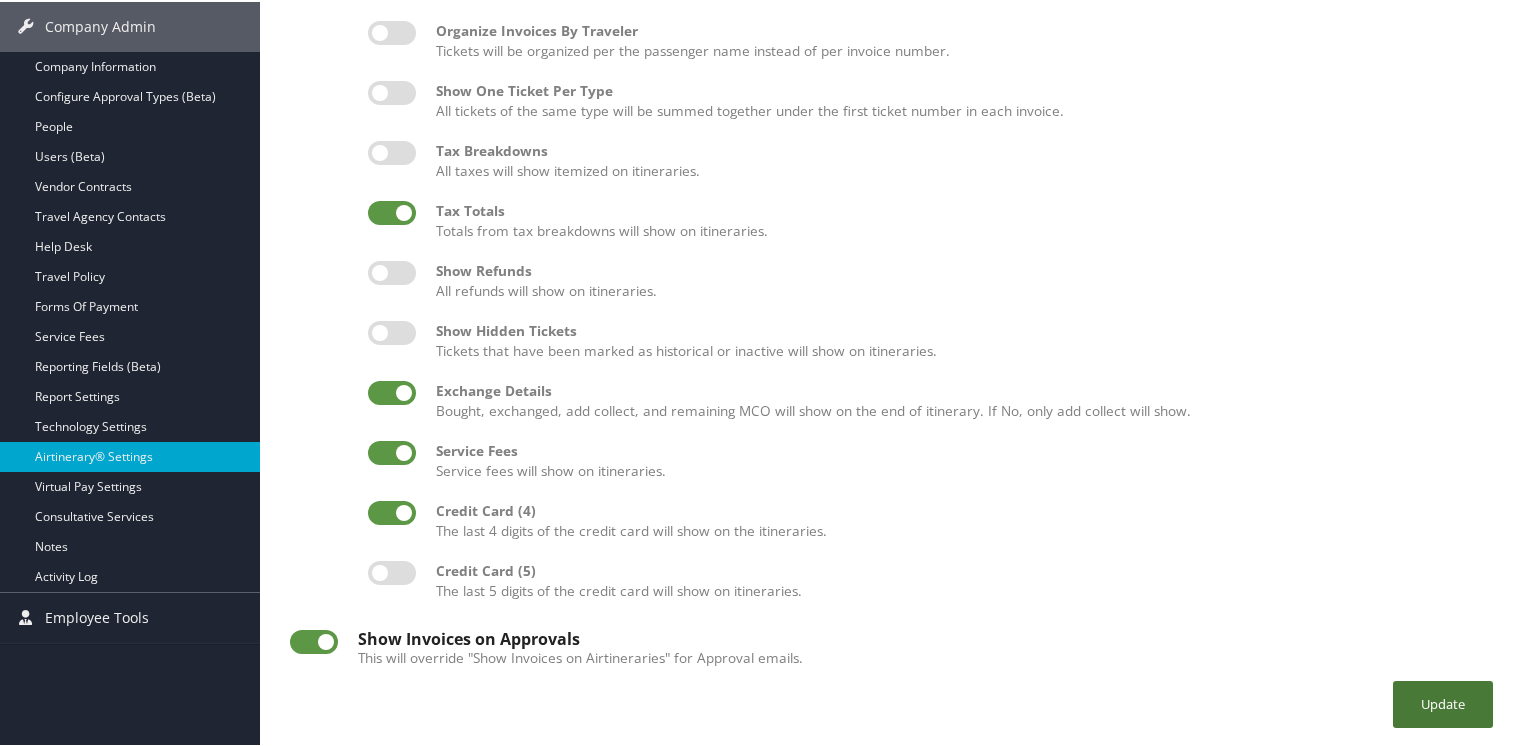 click on "Update" at bounding box center (1443, 702) 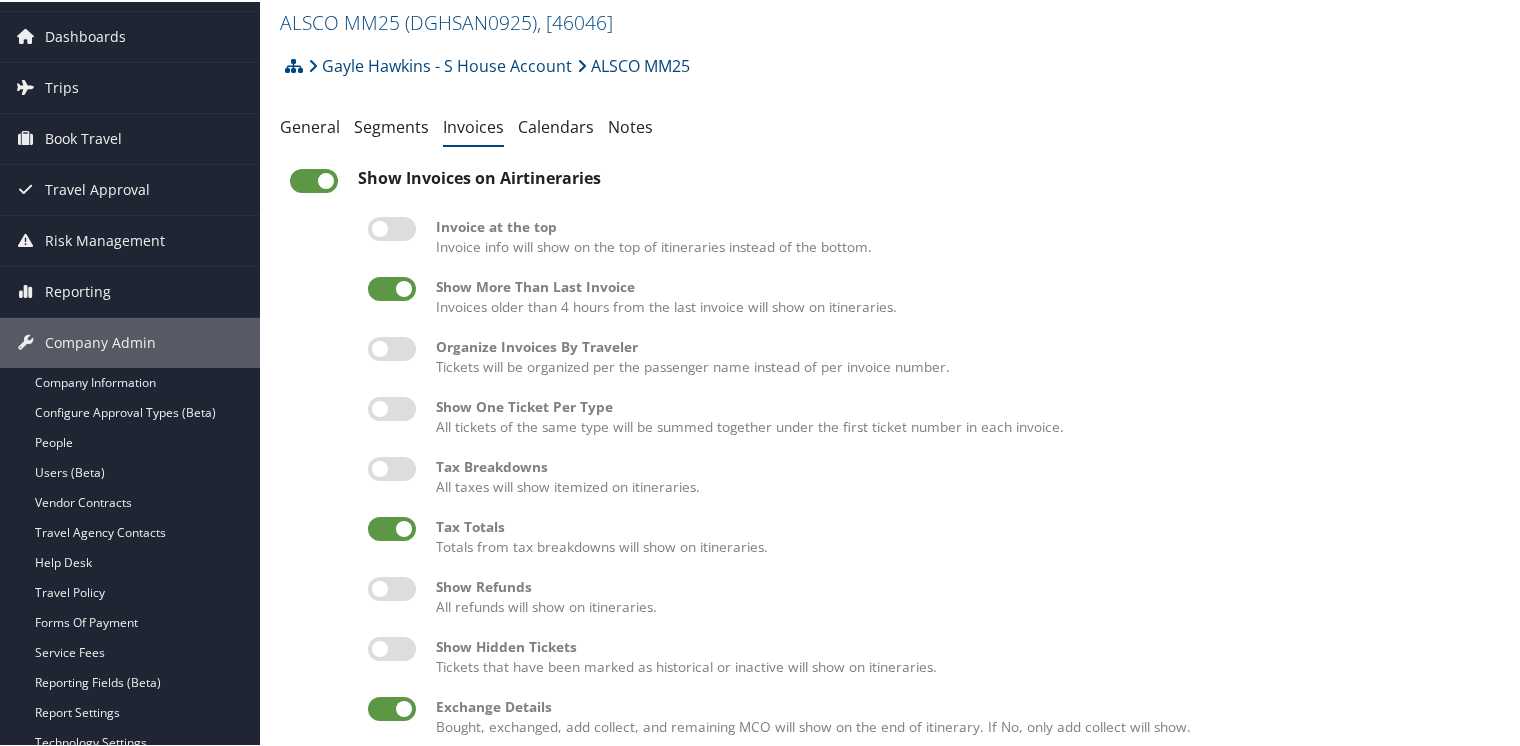 scroll, scrollTop: 0, scrollLeft: 0, axis: both 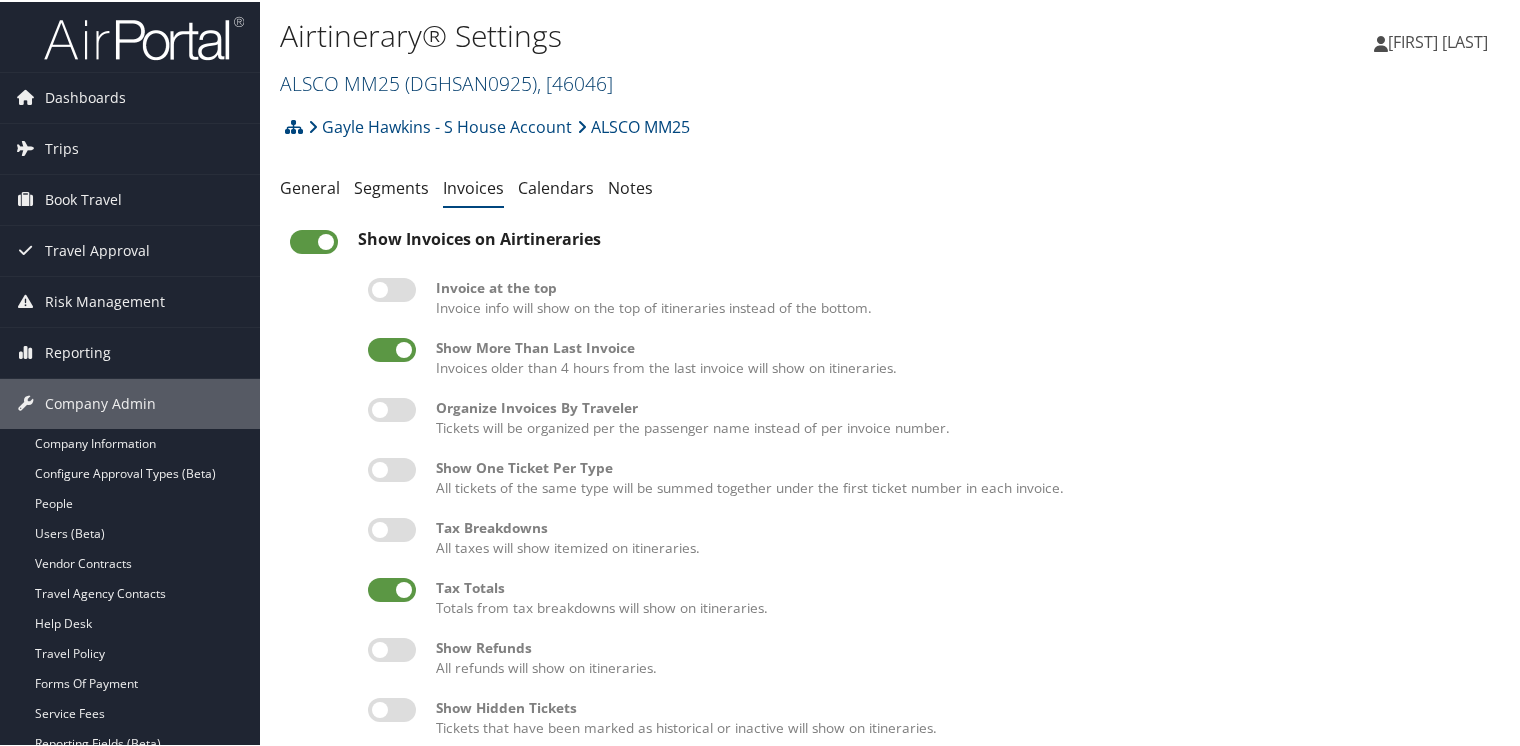 click on "ALSCO MM25   ( DGHSAN0925 )  , [ 46046 ]" at bounding box center [446, 81] 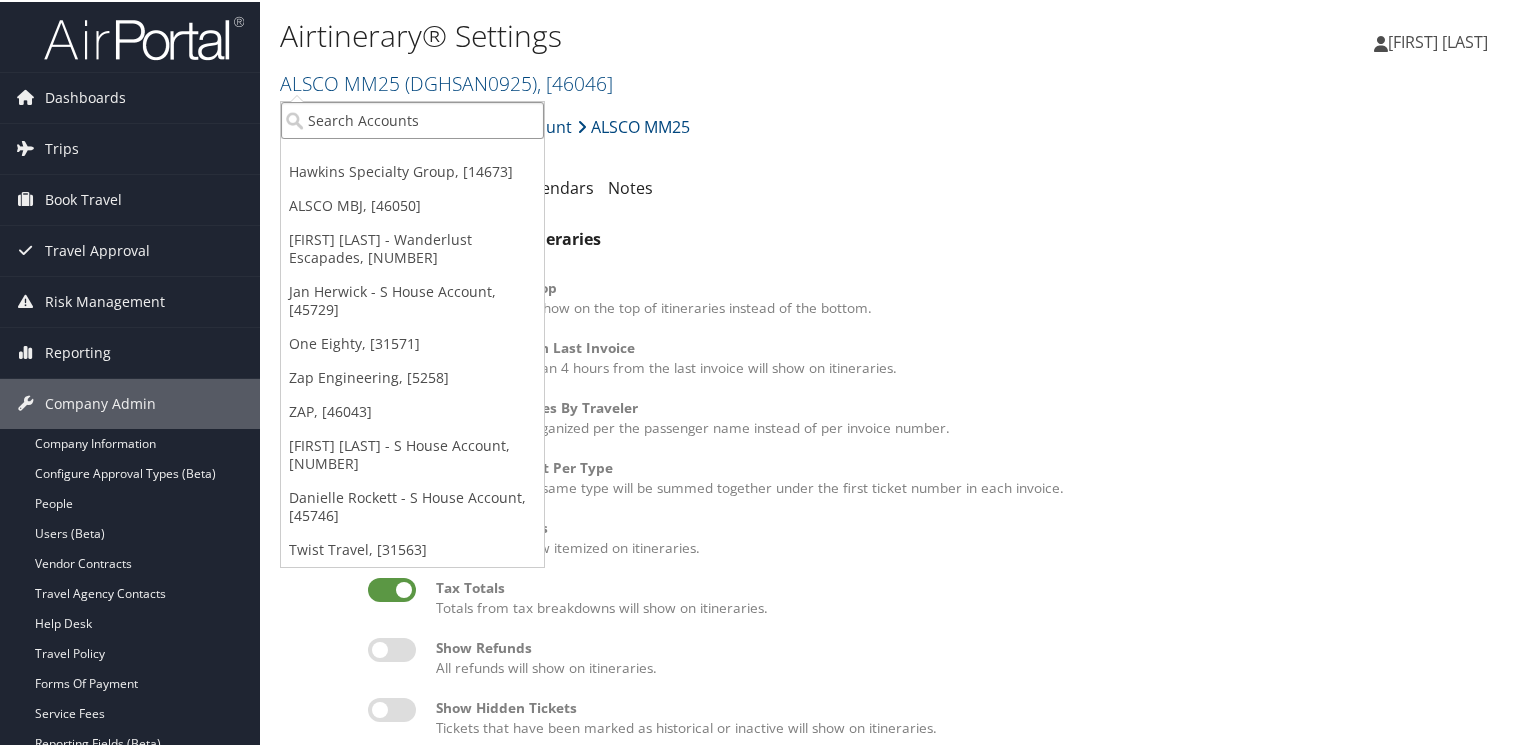 click at bounding box center (412, 118) 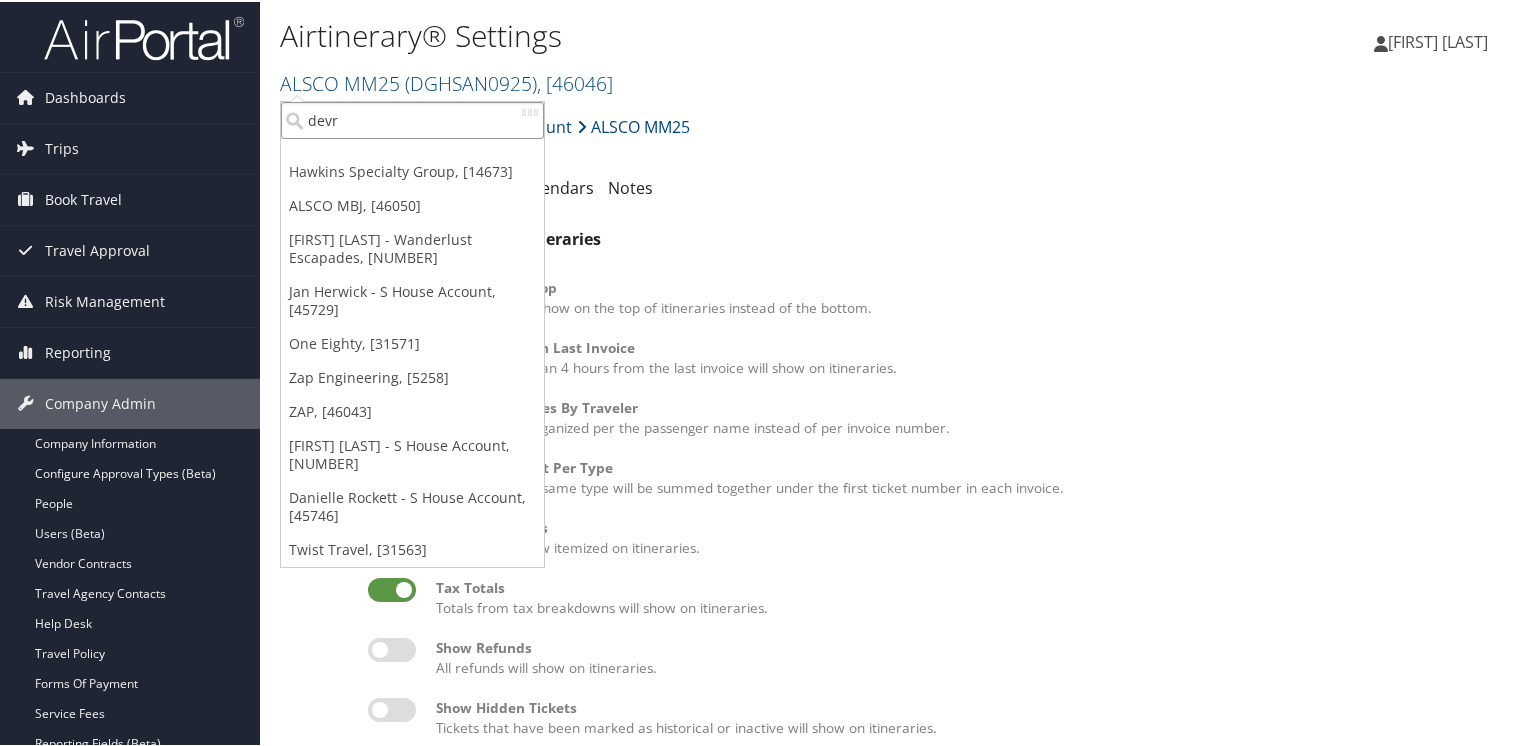 type on "devra" 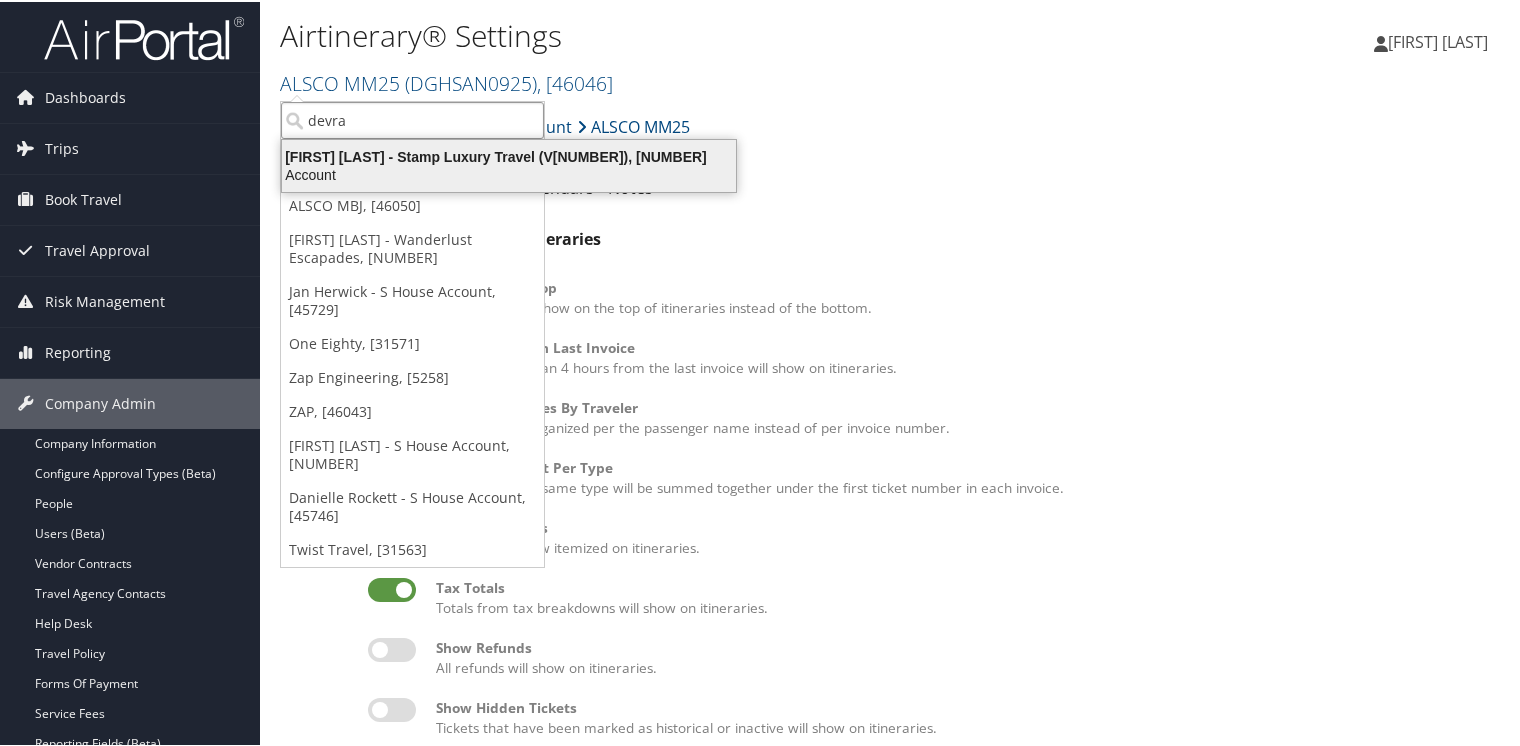 click on "Devra Shutan - Stamp Luxury Travel (V30000), [46030]" at bounding box center [509, 155] 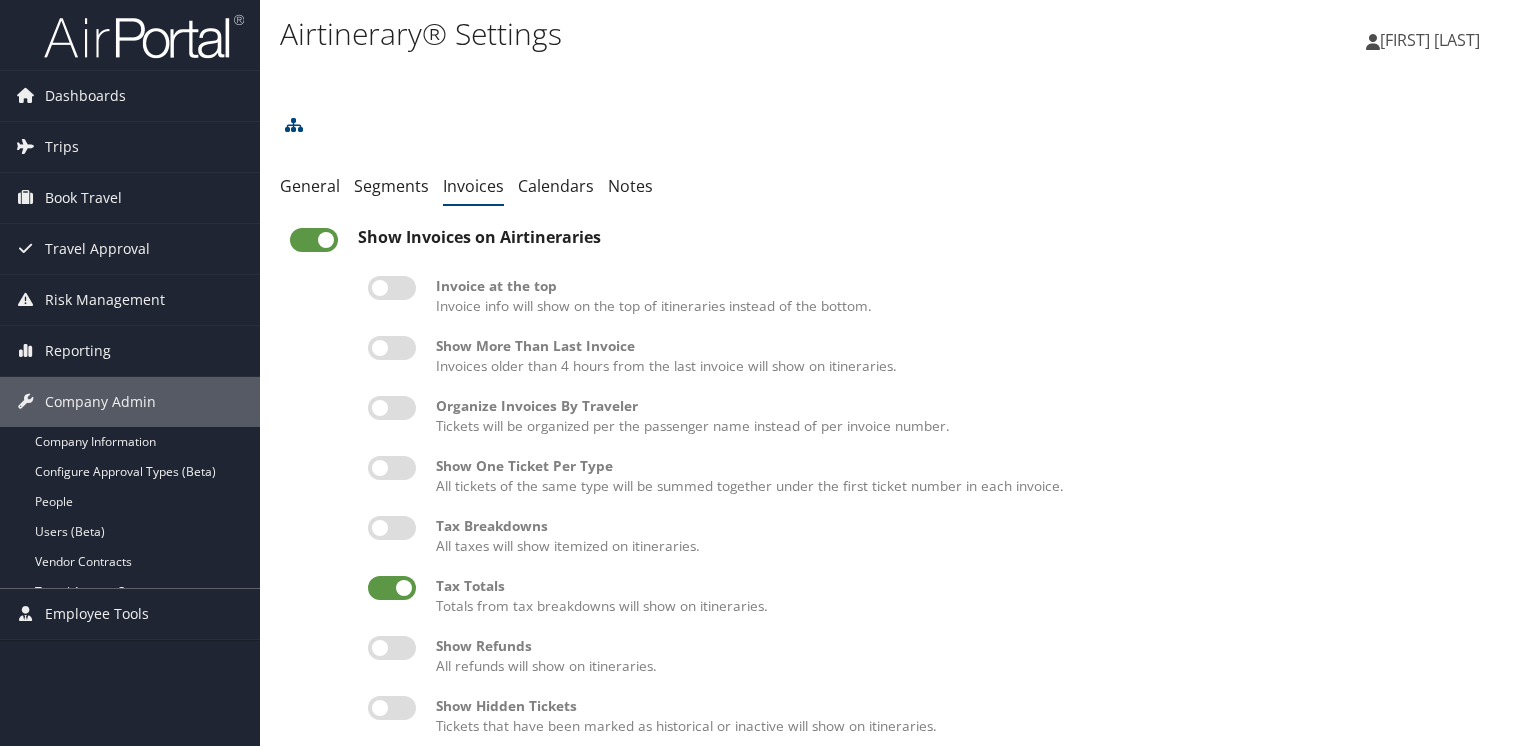 scroll, scrollTop: 0, scrollLeft: 0, axis: both 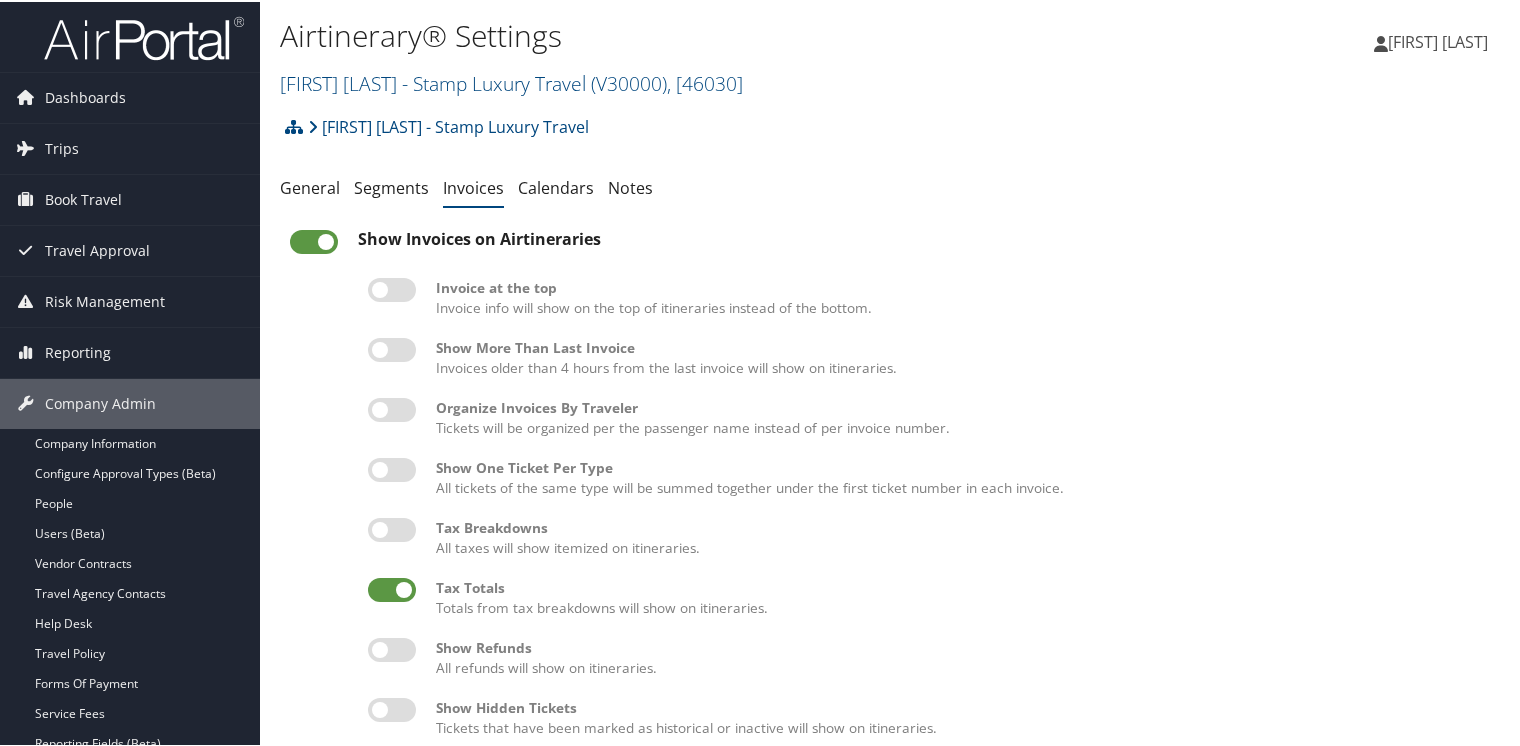 click at bounding box center (392, 348) 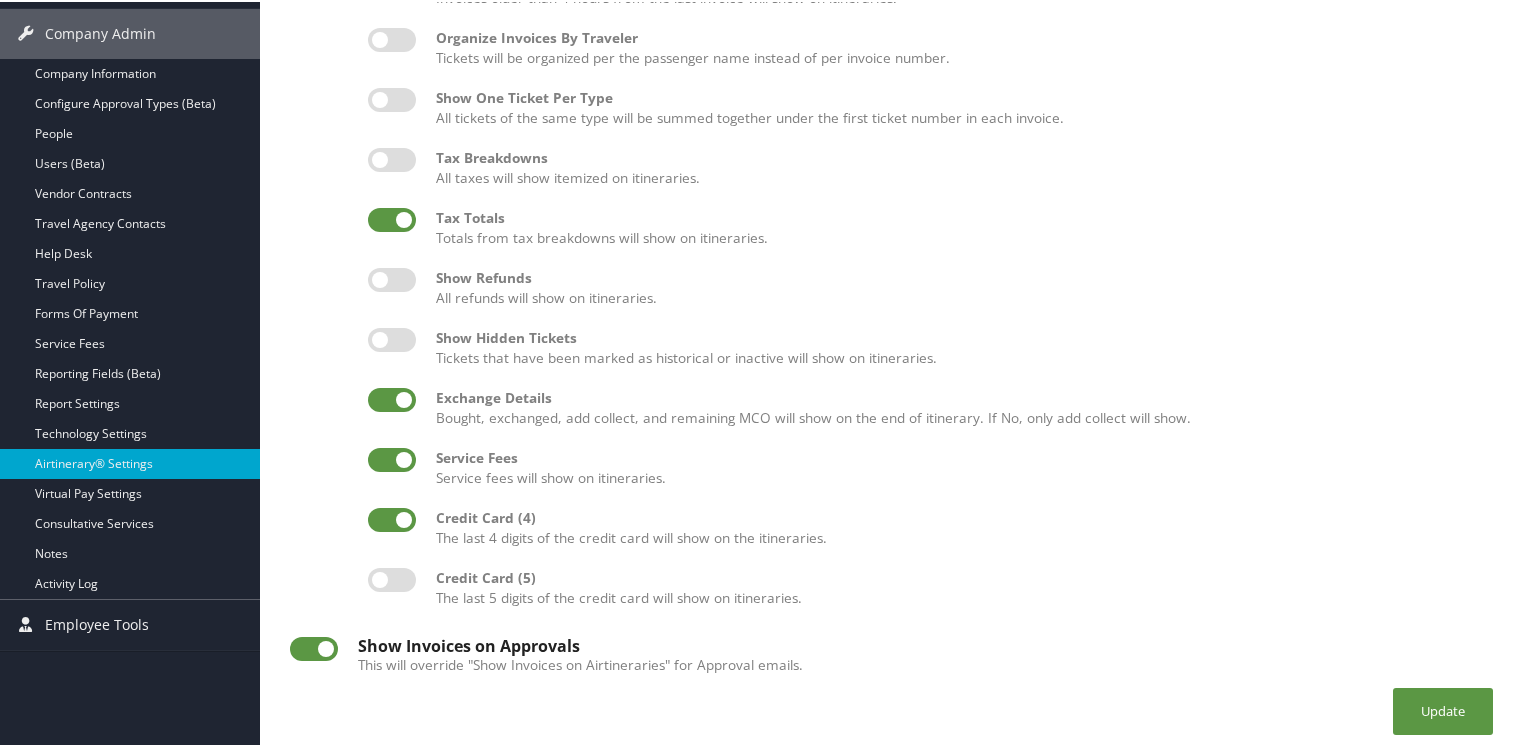 scroll, scrollTop: 384, scrollLeft: 0, axis: vertical 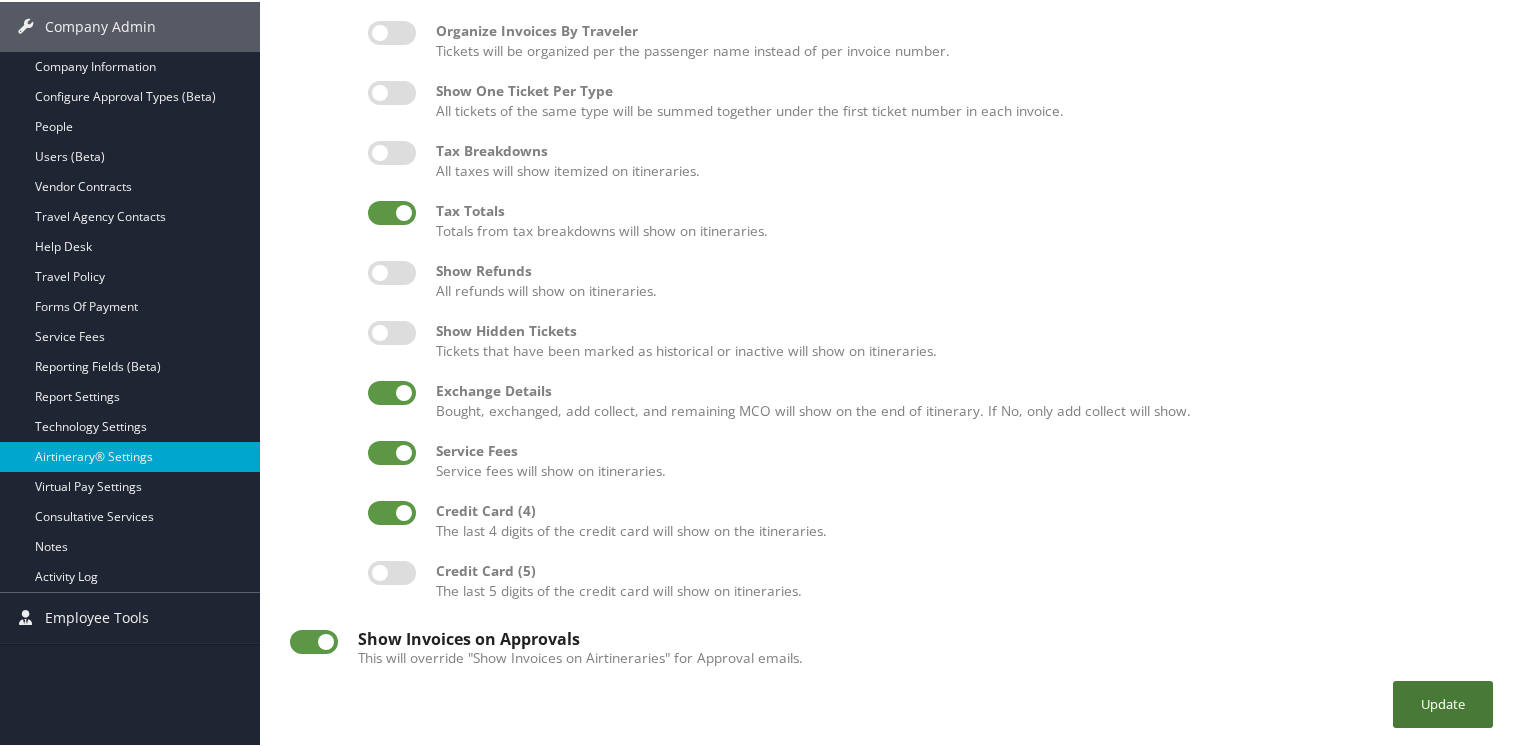 click on "Update" at bounding box center (1443, 702) 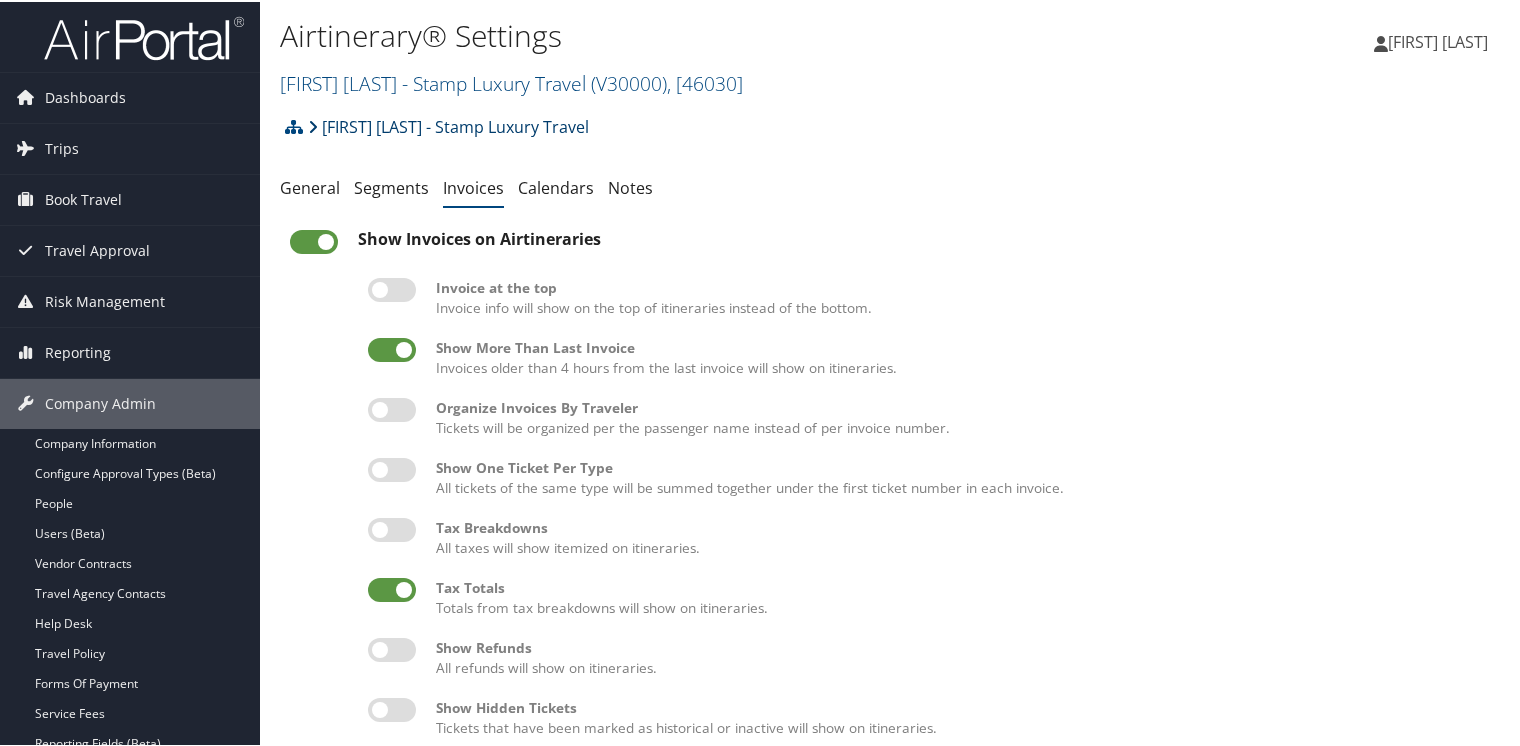 click on "Devra Shutan - Stamp Luxury Travel" at bounding box center (448, 125) 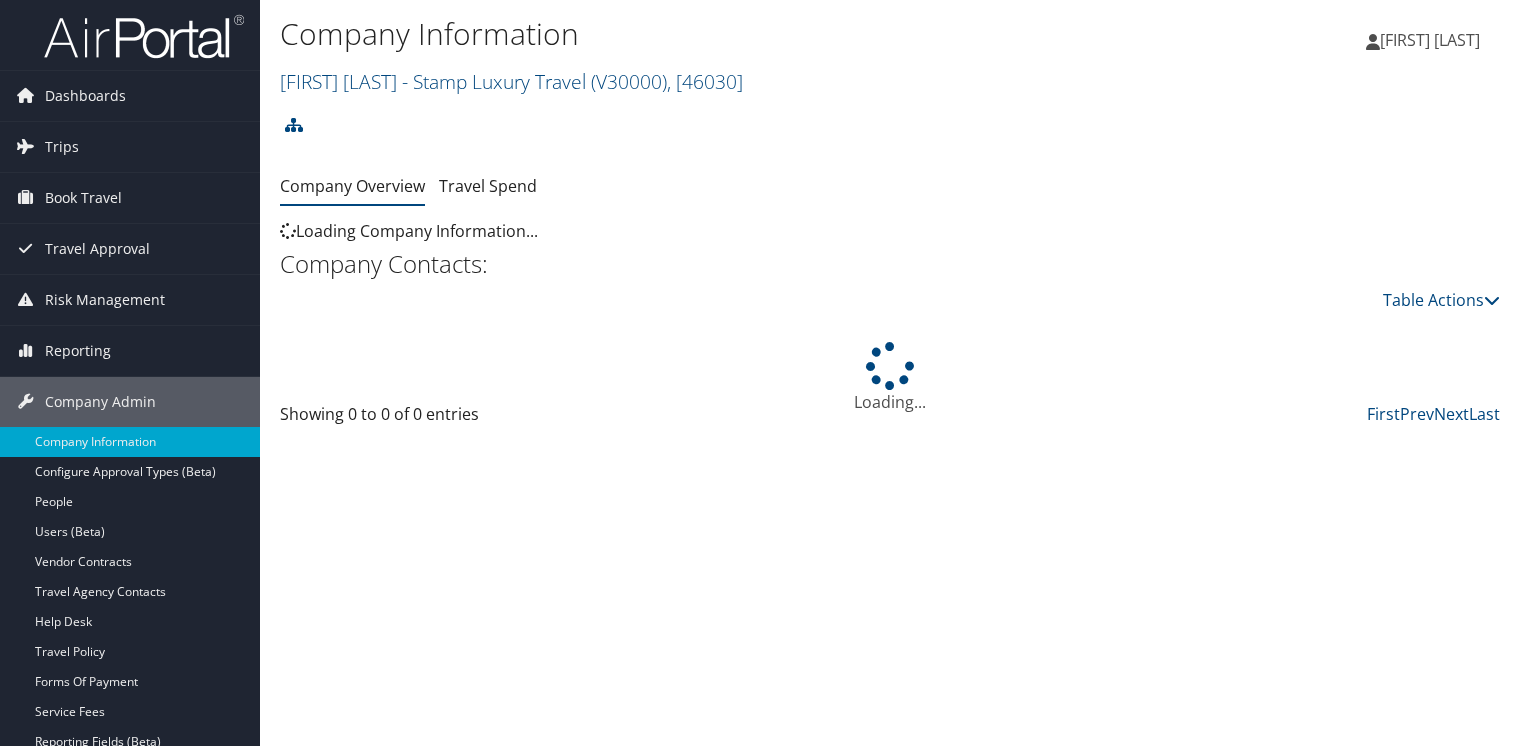scroll, scrollTop: 0, scrollLeft: 0, axis: both 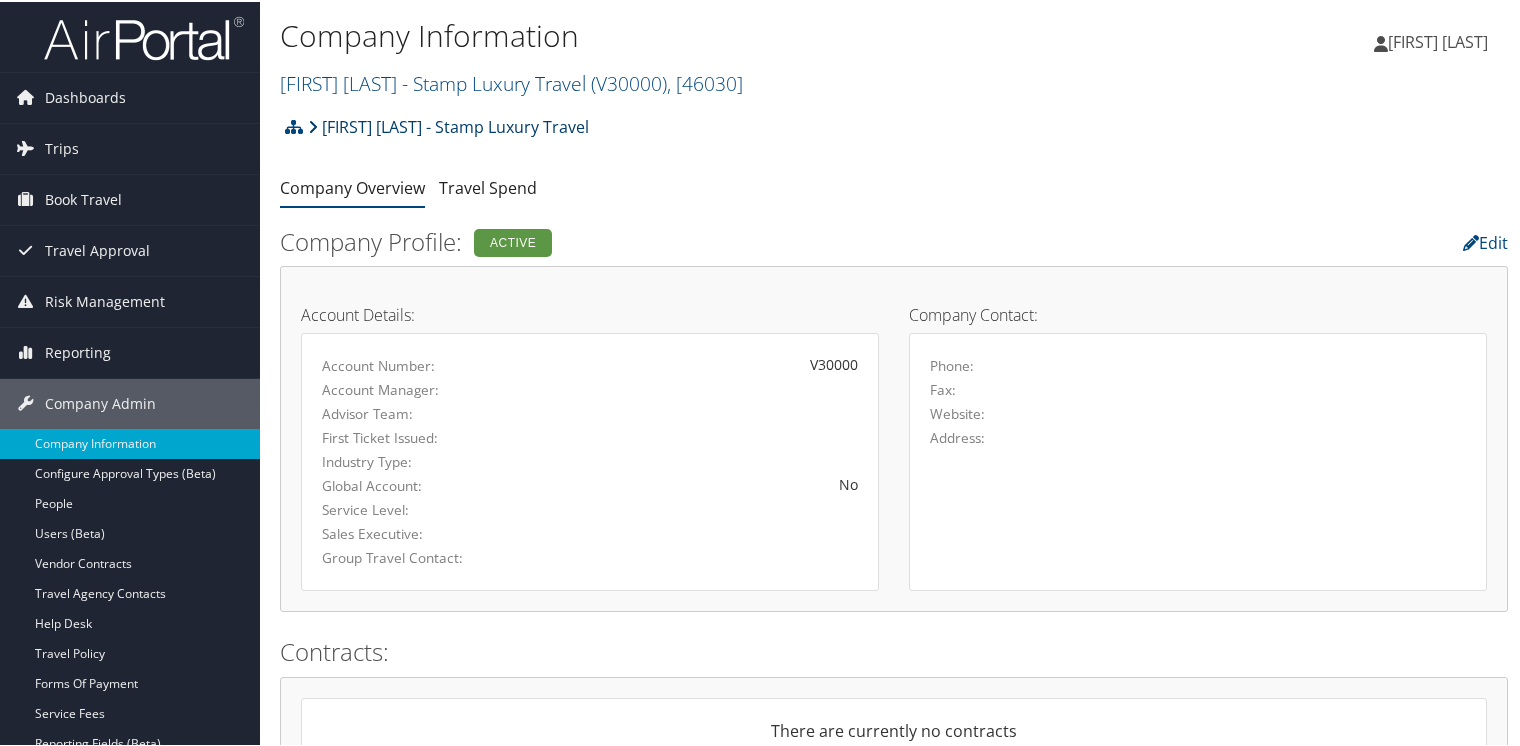 click on "[FIRST] [LAST] - Stamp Luxury Travel" at bounding box center [448, 125] 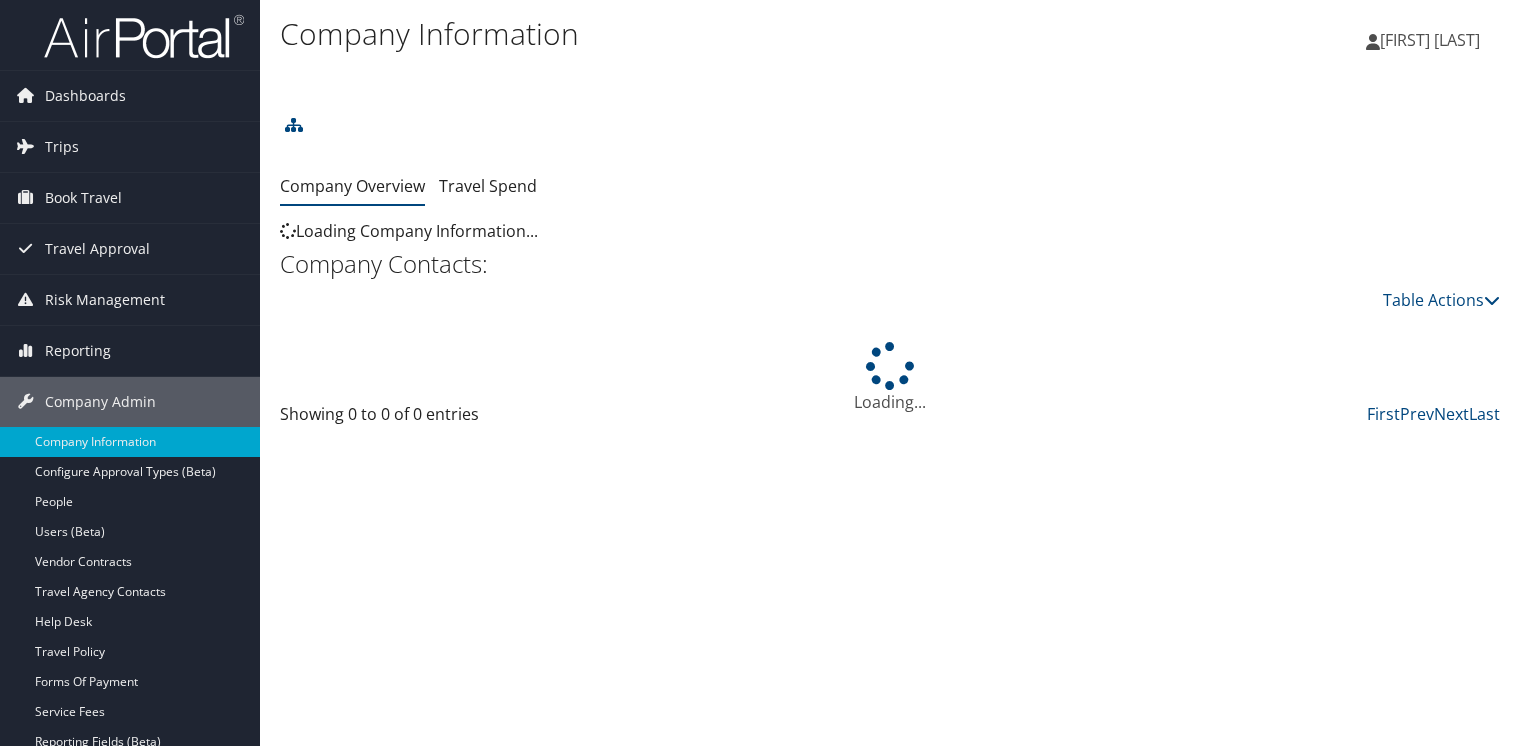 scroll, scrollTop: 0, scrollLeft: 0, axis: both 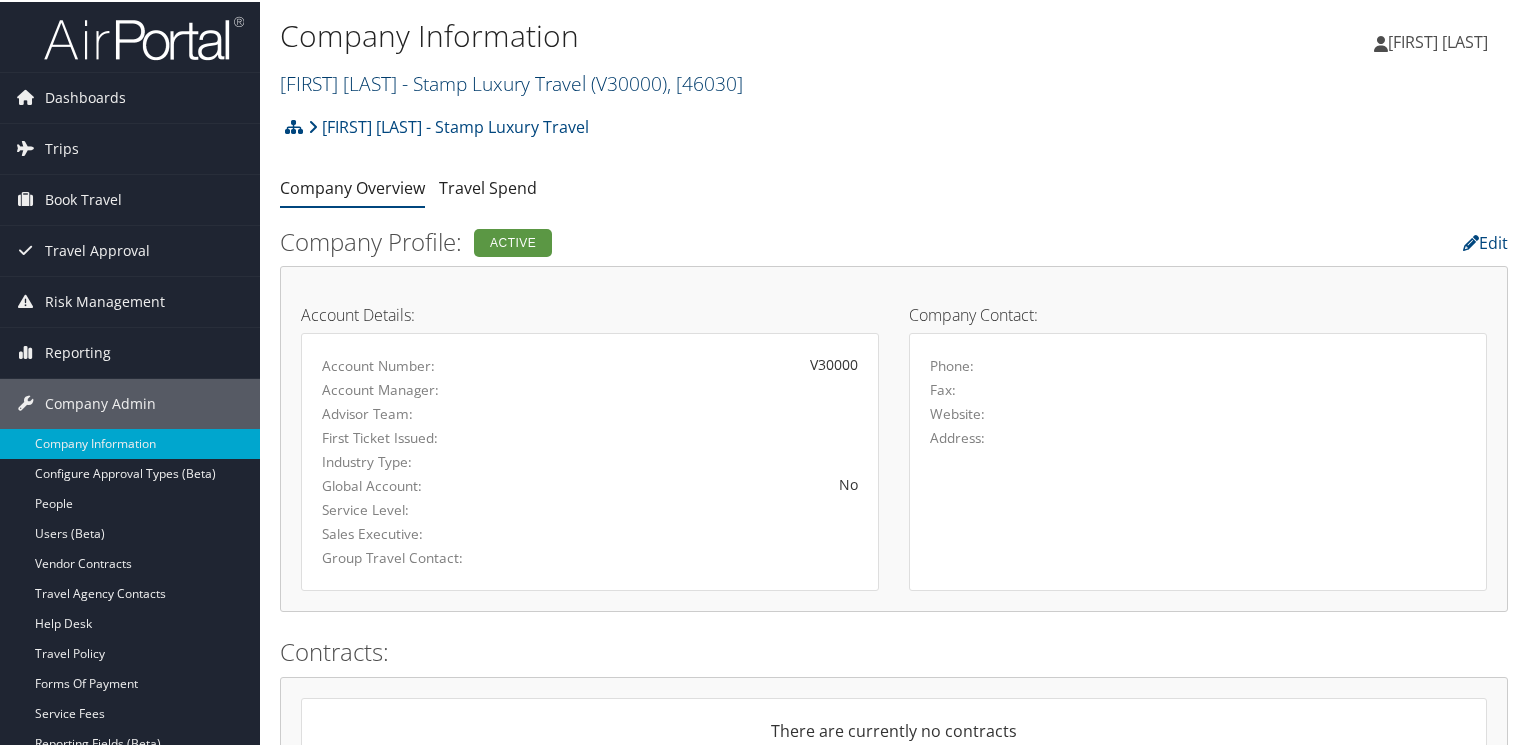 click on "[FIRST] [LAST] - Stamp Luxury Travel ( V30000 ), [ ZIP ]" at bounding box center (511, 81) 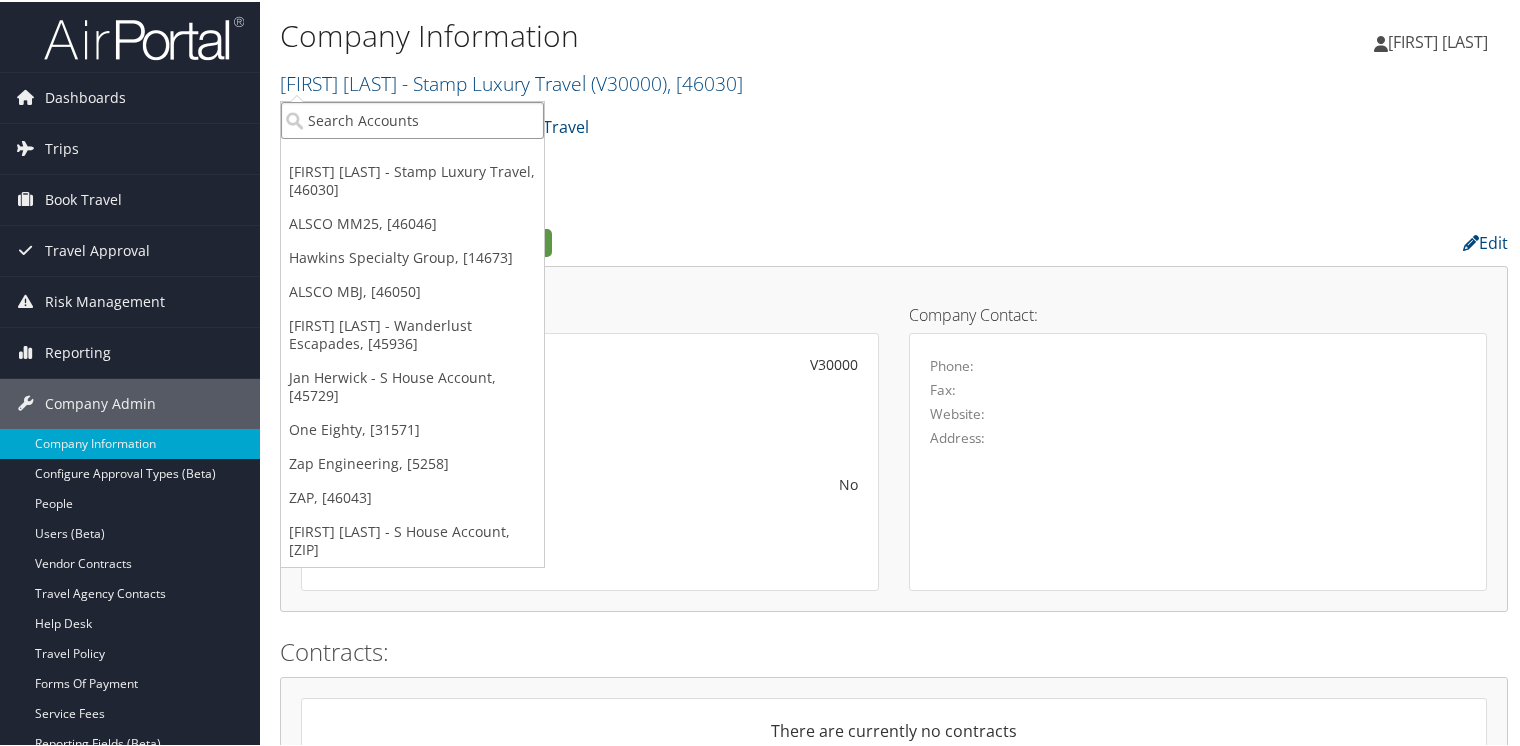 click at bounding box center [412, 118] 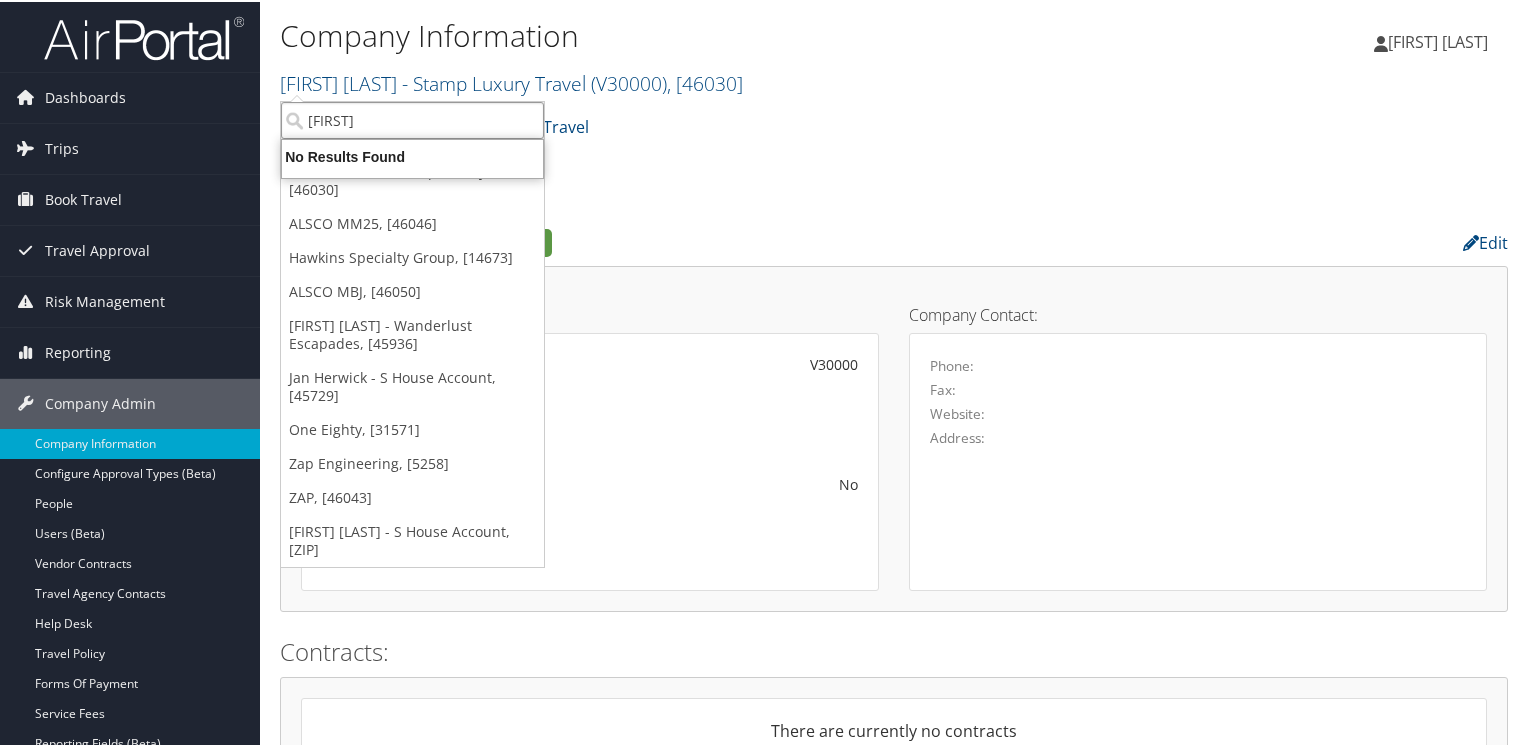 type on "shannan" 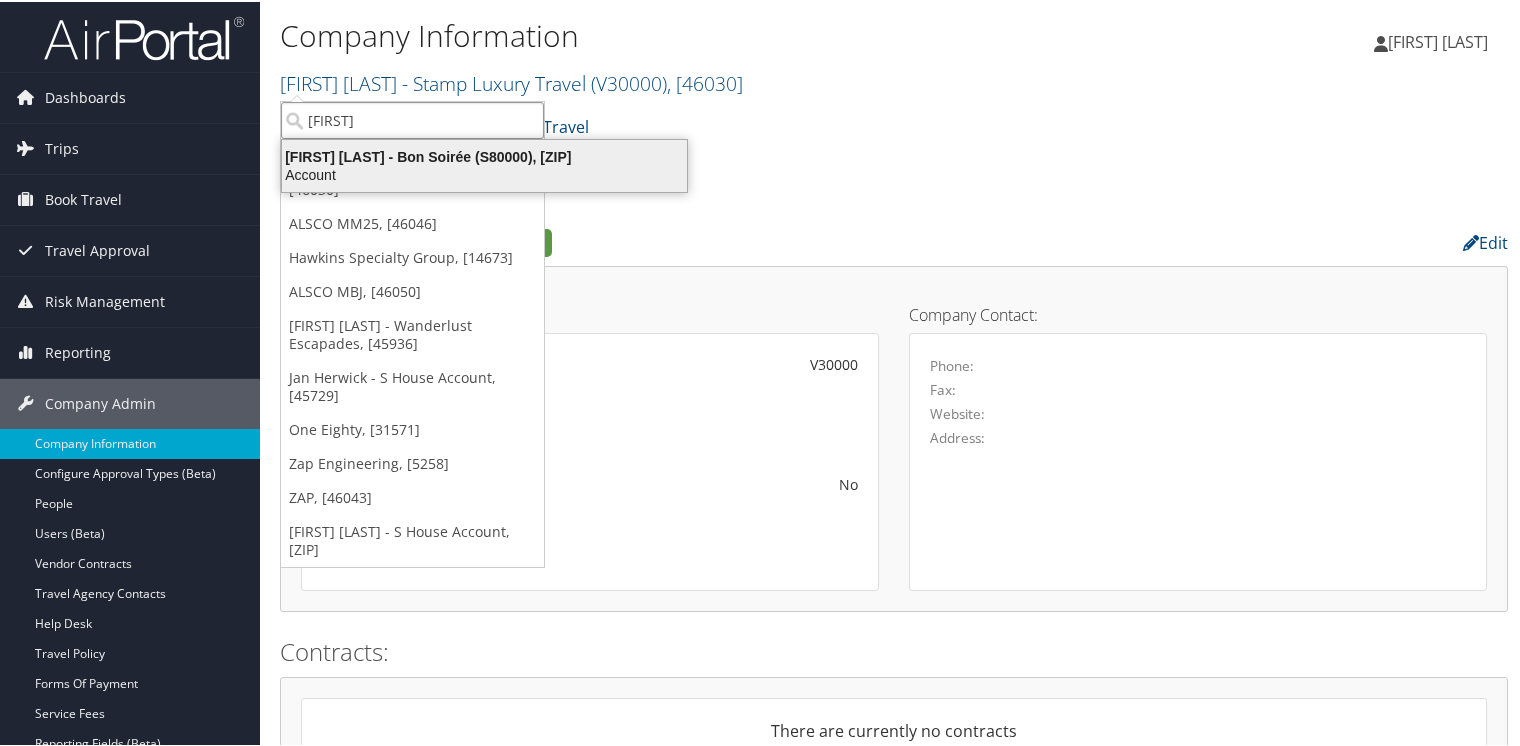 click on "Shannan Binder - Bon Sojourn (S80000), [46032]" at bounding box center (484, 155) 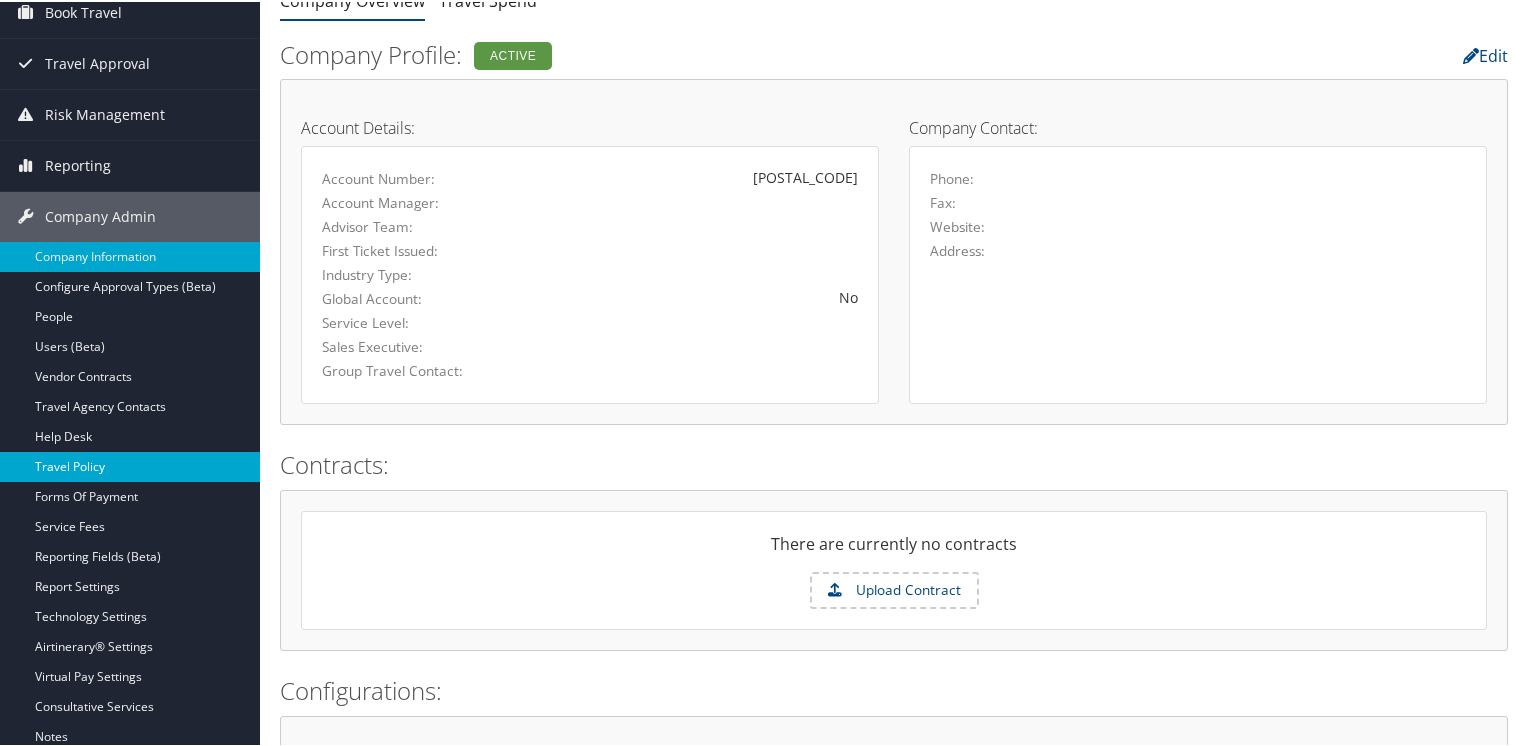 scroll, scrollTop: 200, scrollLeft: 0, axis: vertical 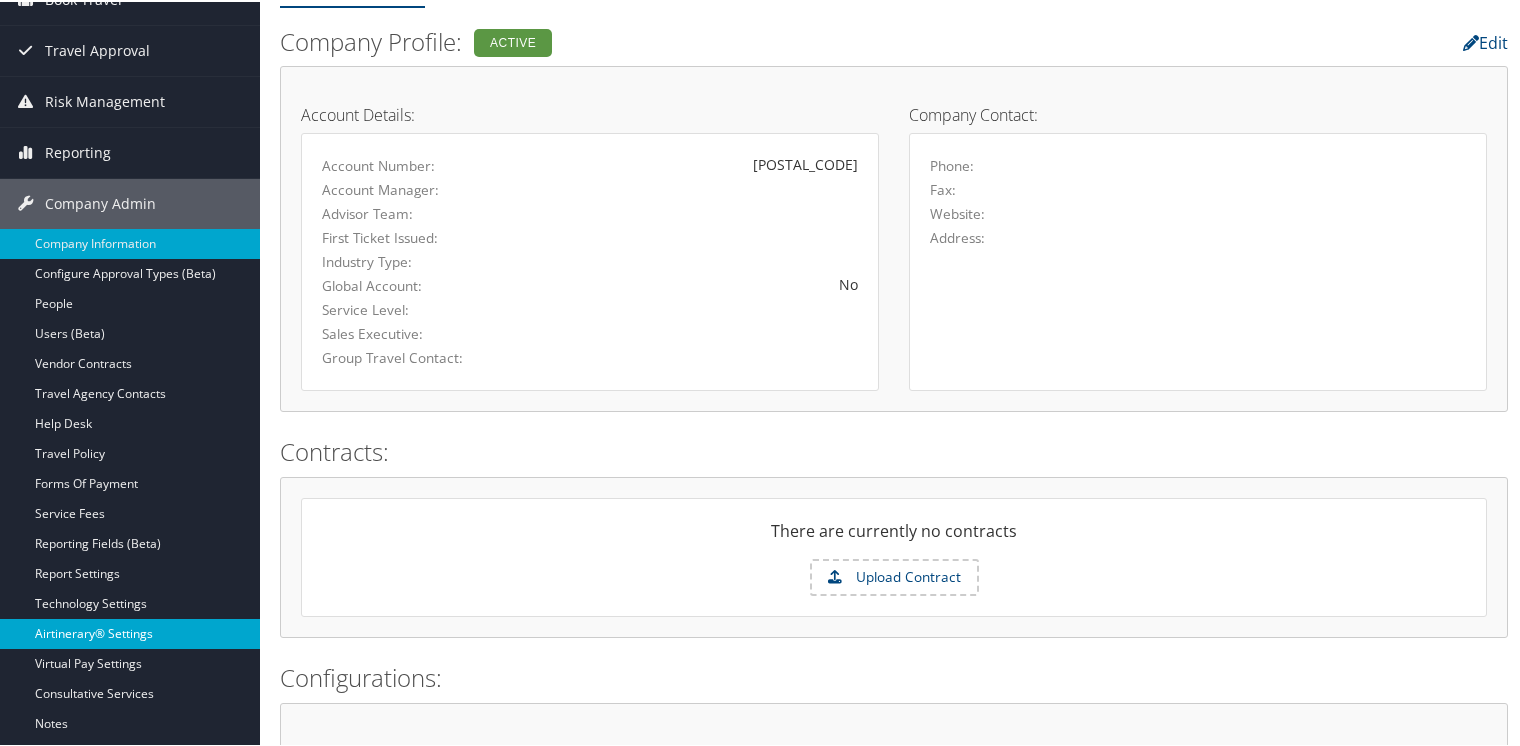 click on "Airtinerary® Settings" at bounding box center [130, 632] 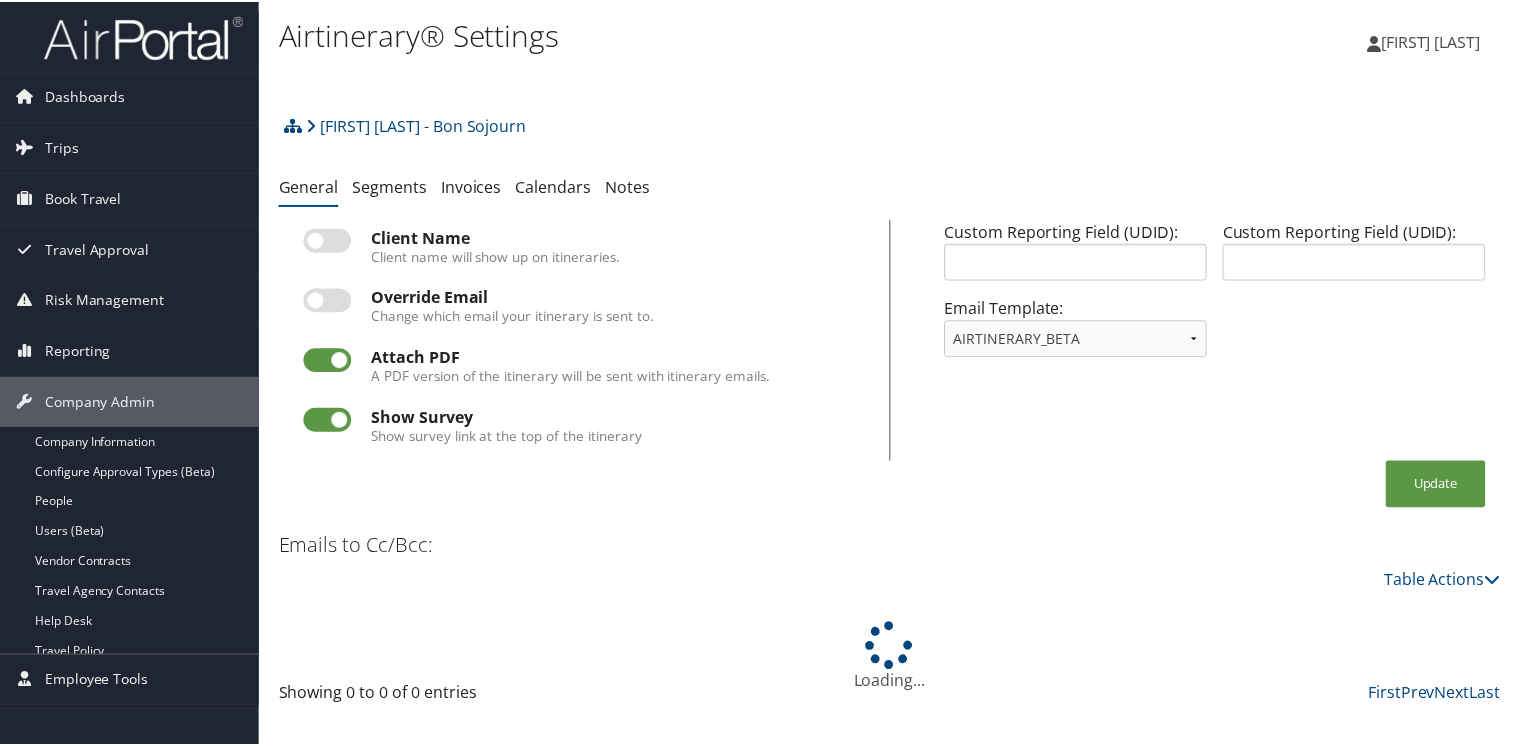 scroll, scrollTop: 0, scrollLeft: 0, axis: both 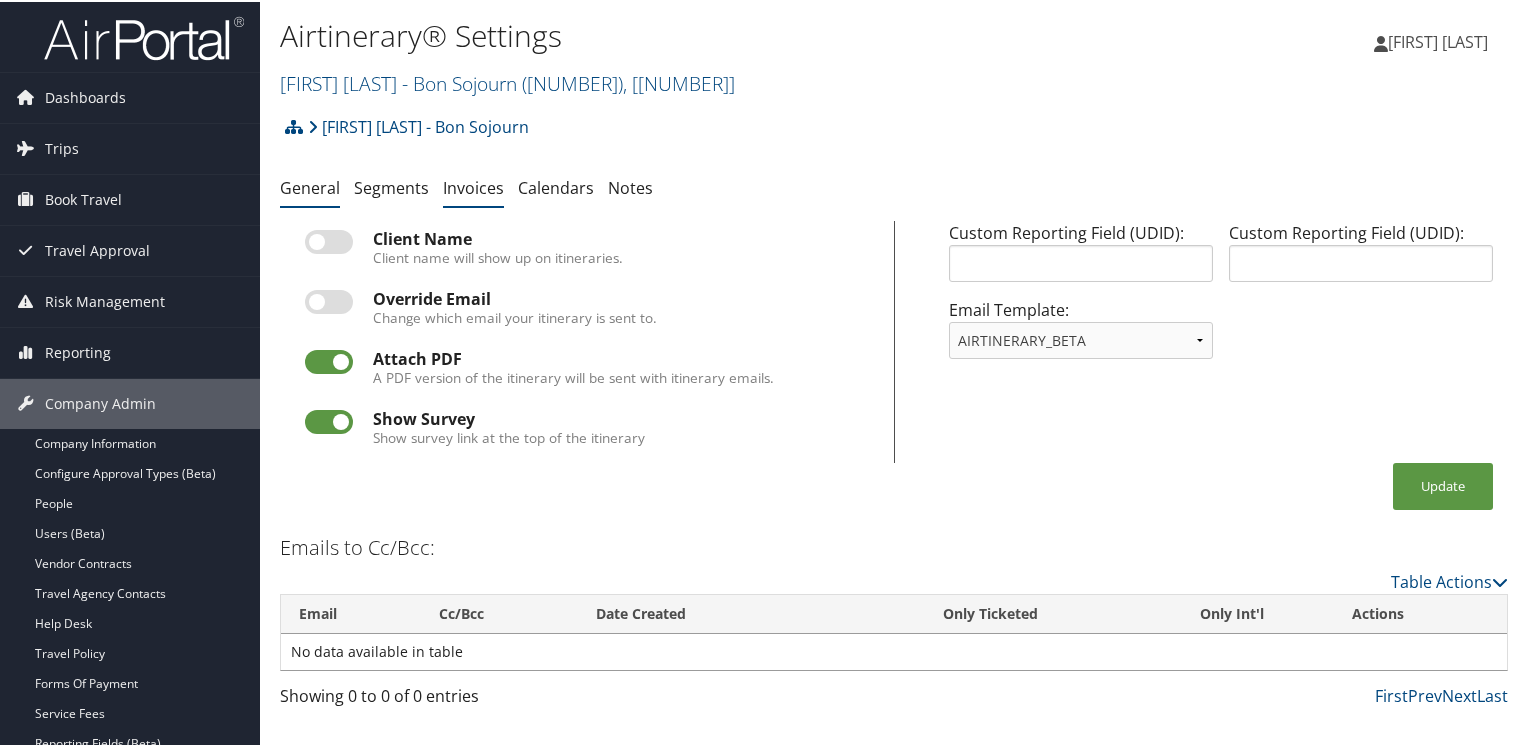 click on "Invoices" at bounding box center [473, 186] 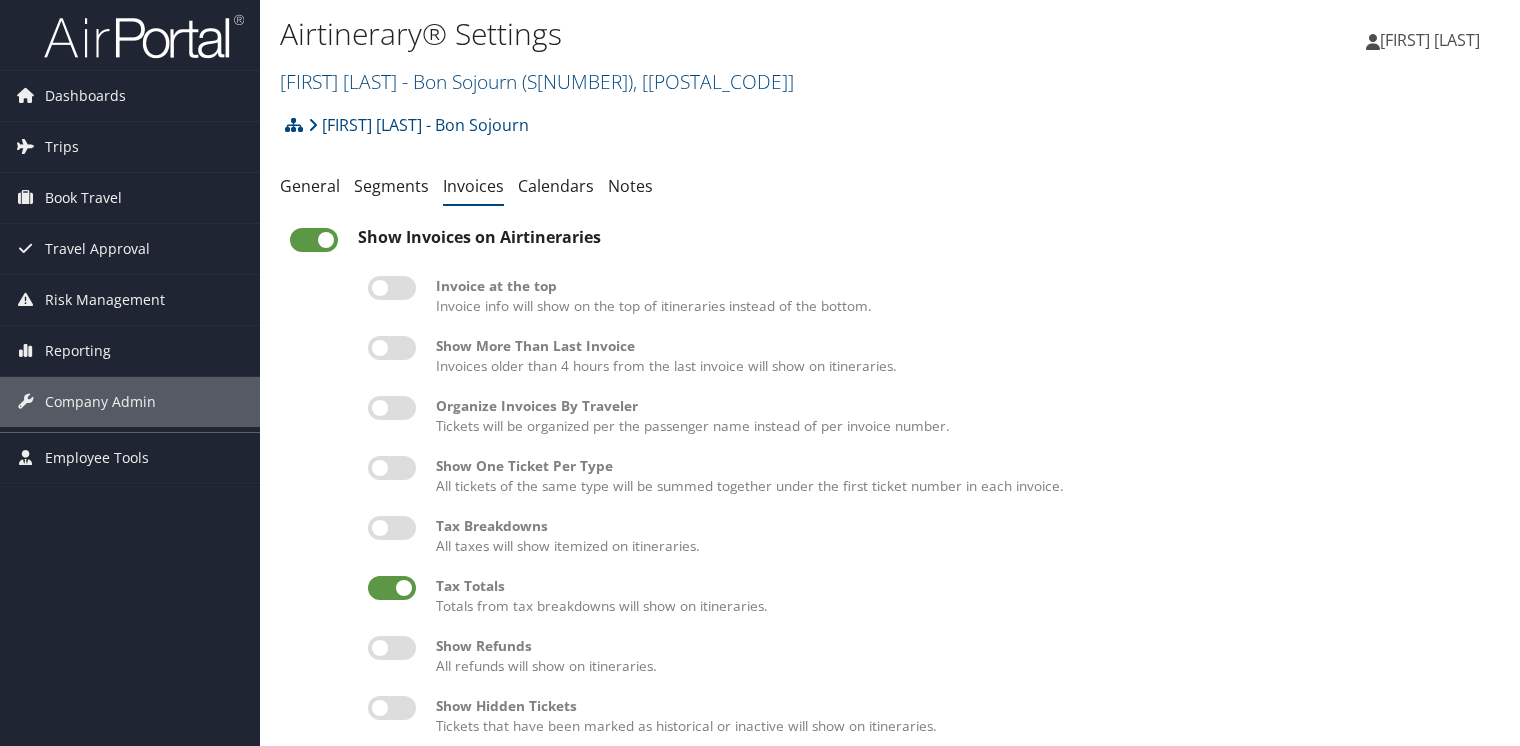 scroll, scrollTop: 0, scrollLeft: 0, axis: both 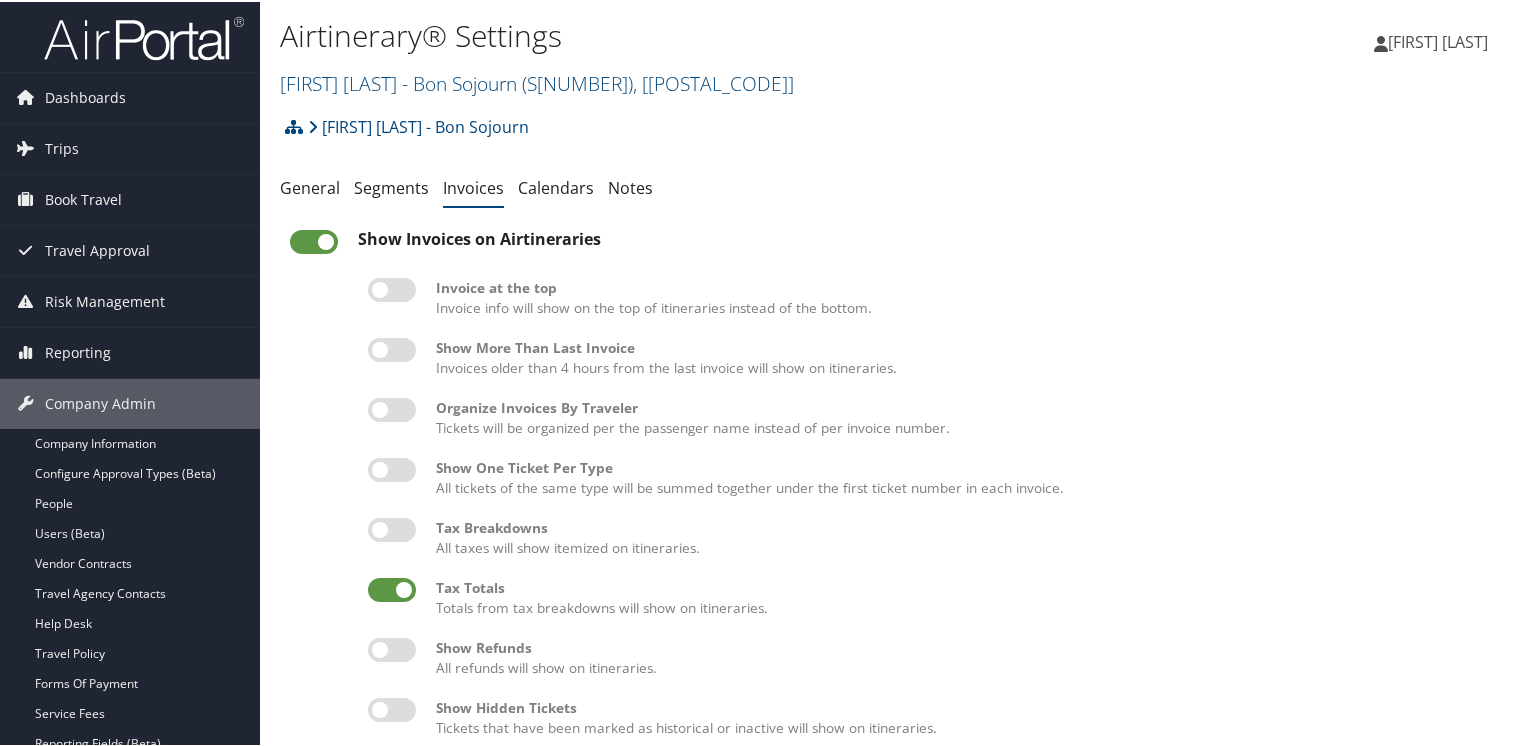 click at bounding box center [392, 348] 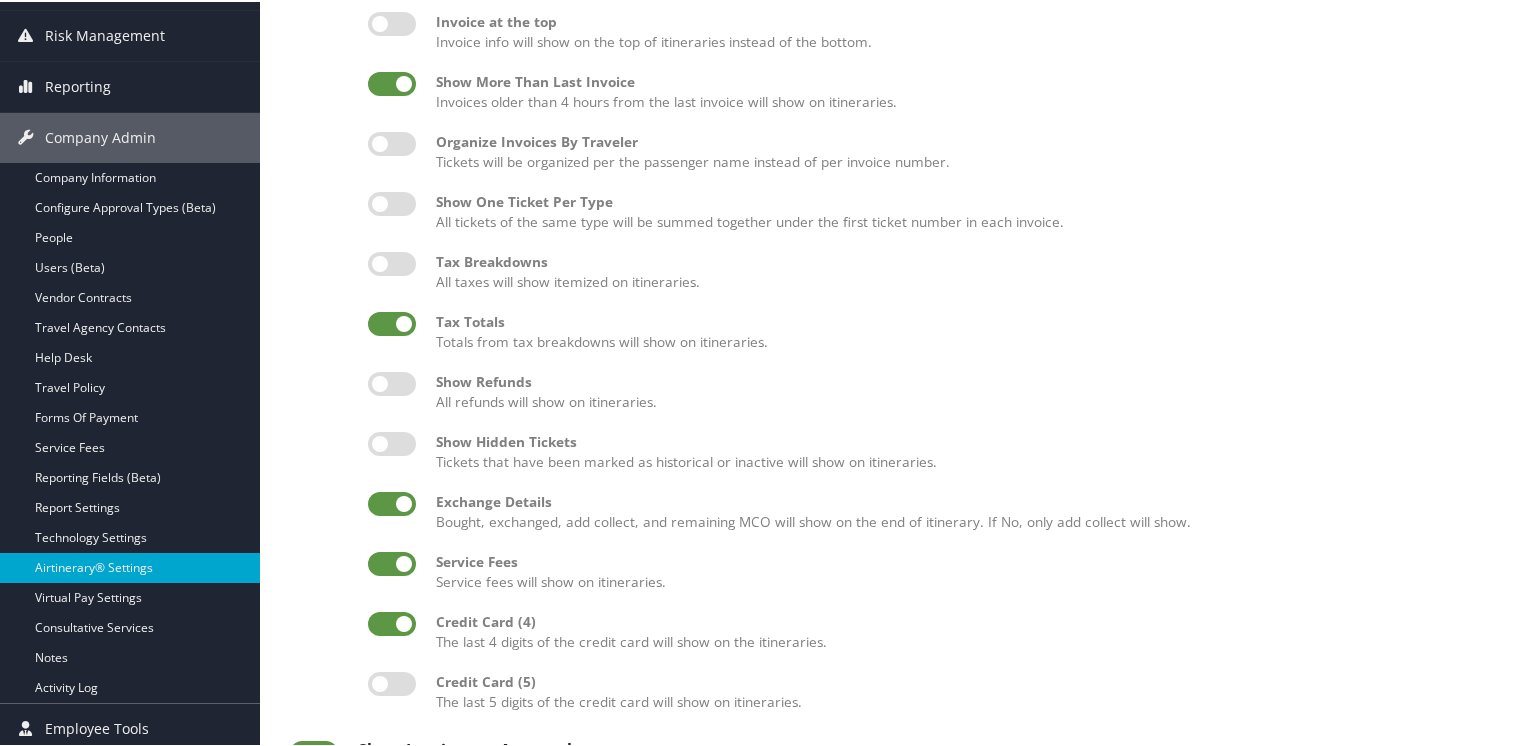 scroll, scrollTop: 384, scrollLeft: 0, axis: vertical 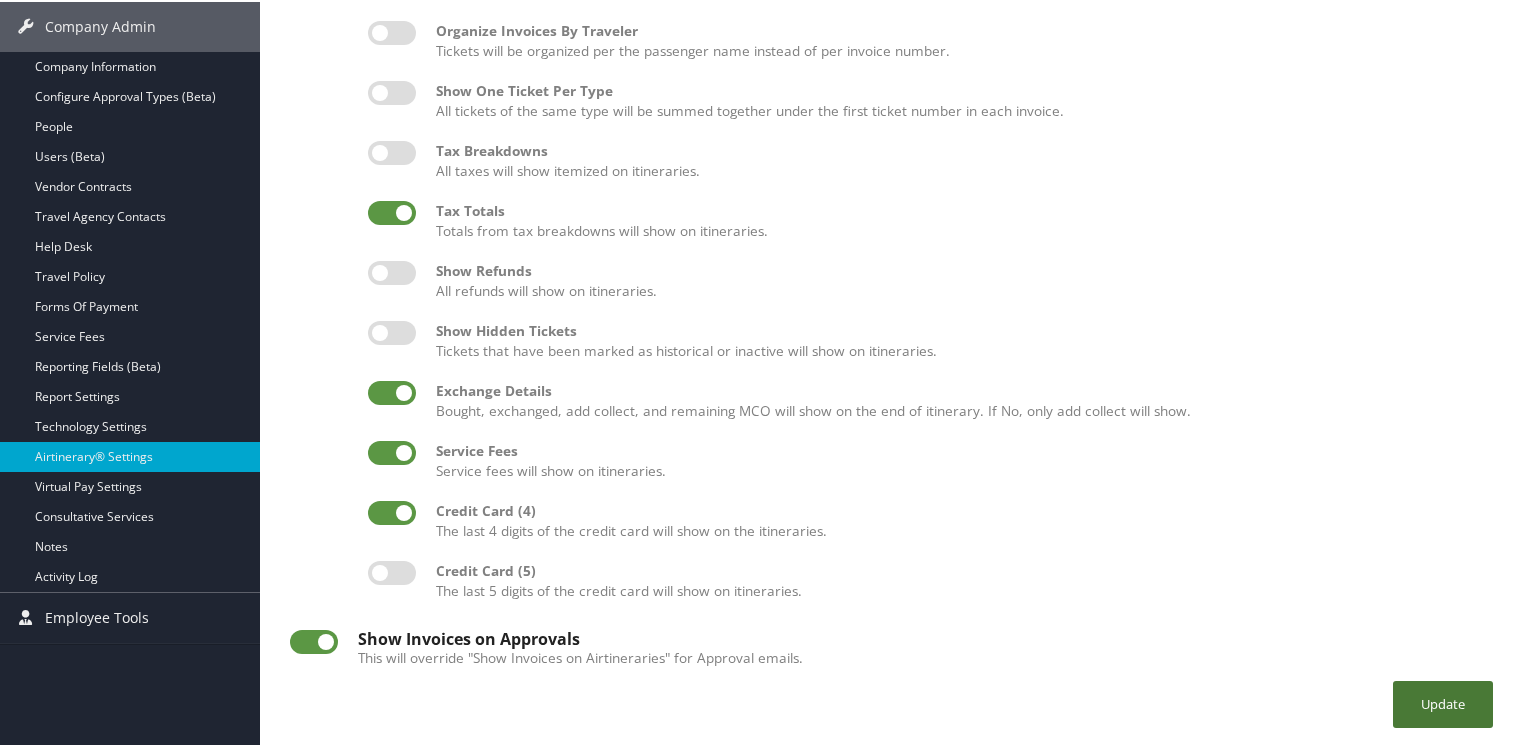 click on "Update" at bounding box center (1443, 702) 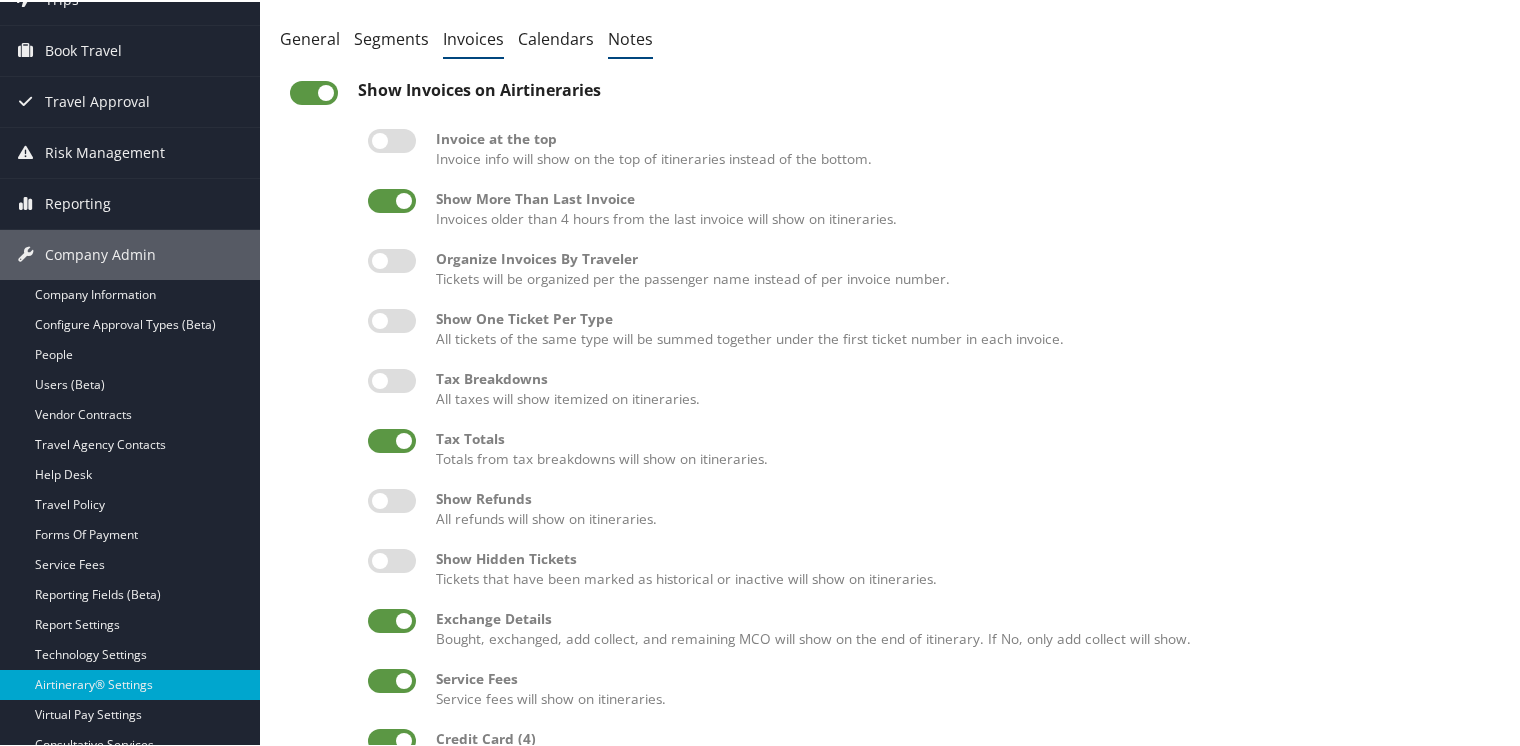 scroll, scrollTop: 0, scrollLeft: 0, axis: both 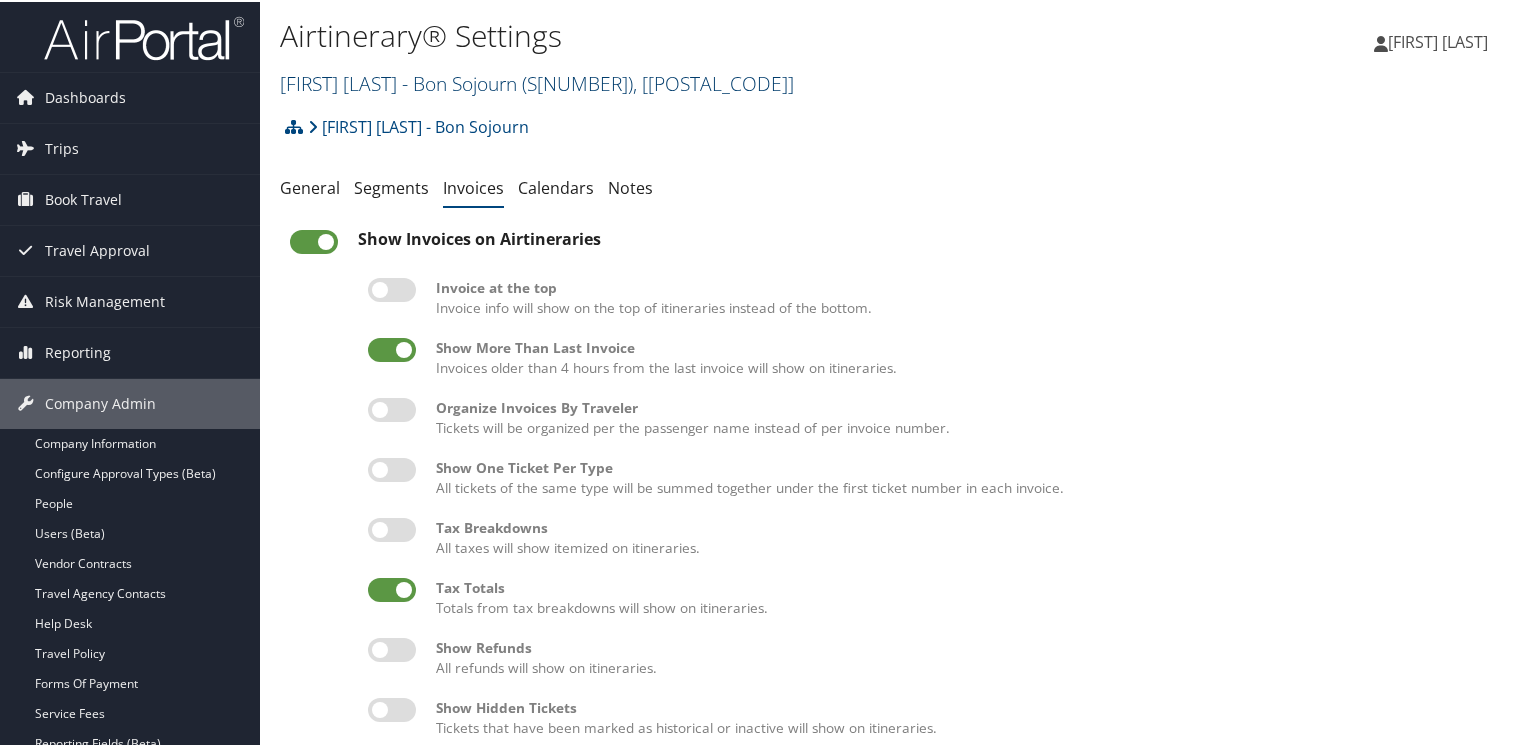 click on "[FIRST] [LAST] - Bon Sojourn   ( S[NUMBER] )  , [ POSTAL_CODE ]" at bounding box center (537, 81) 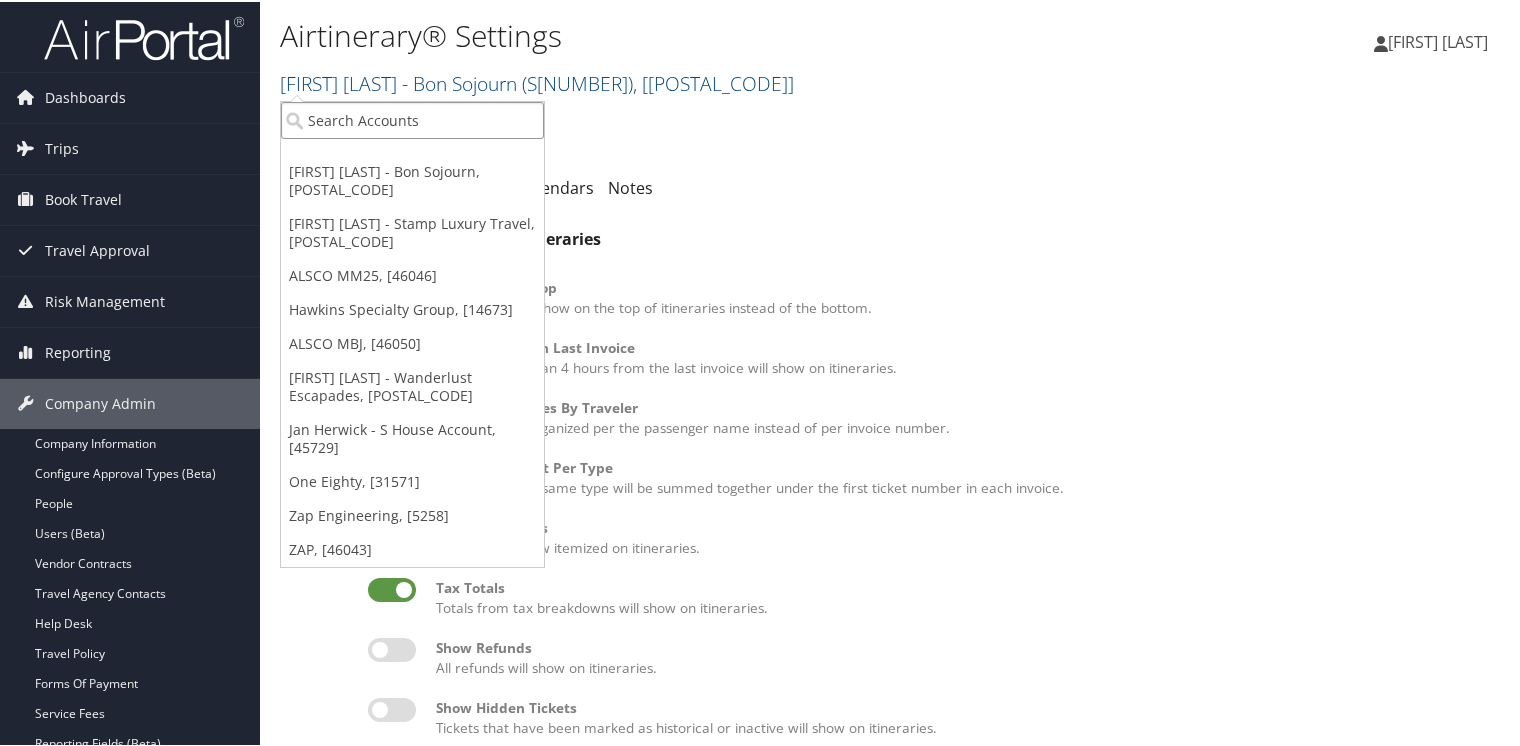 click at bounding box center (412, 118) 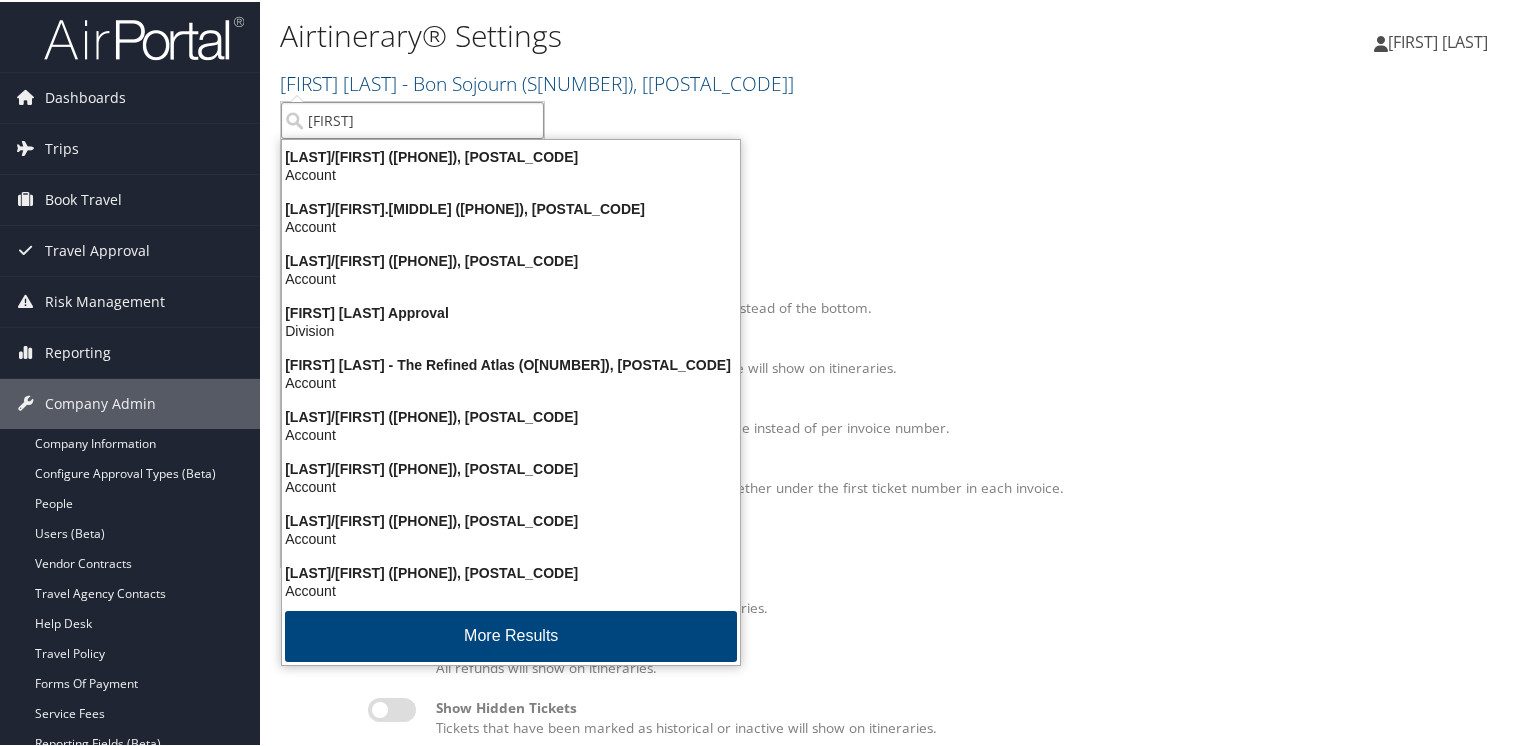 type on "[FIRST]" 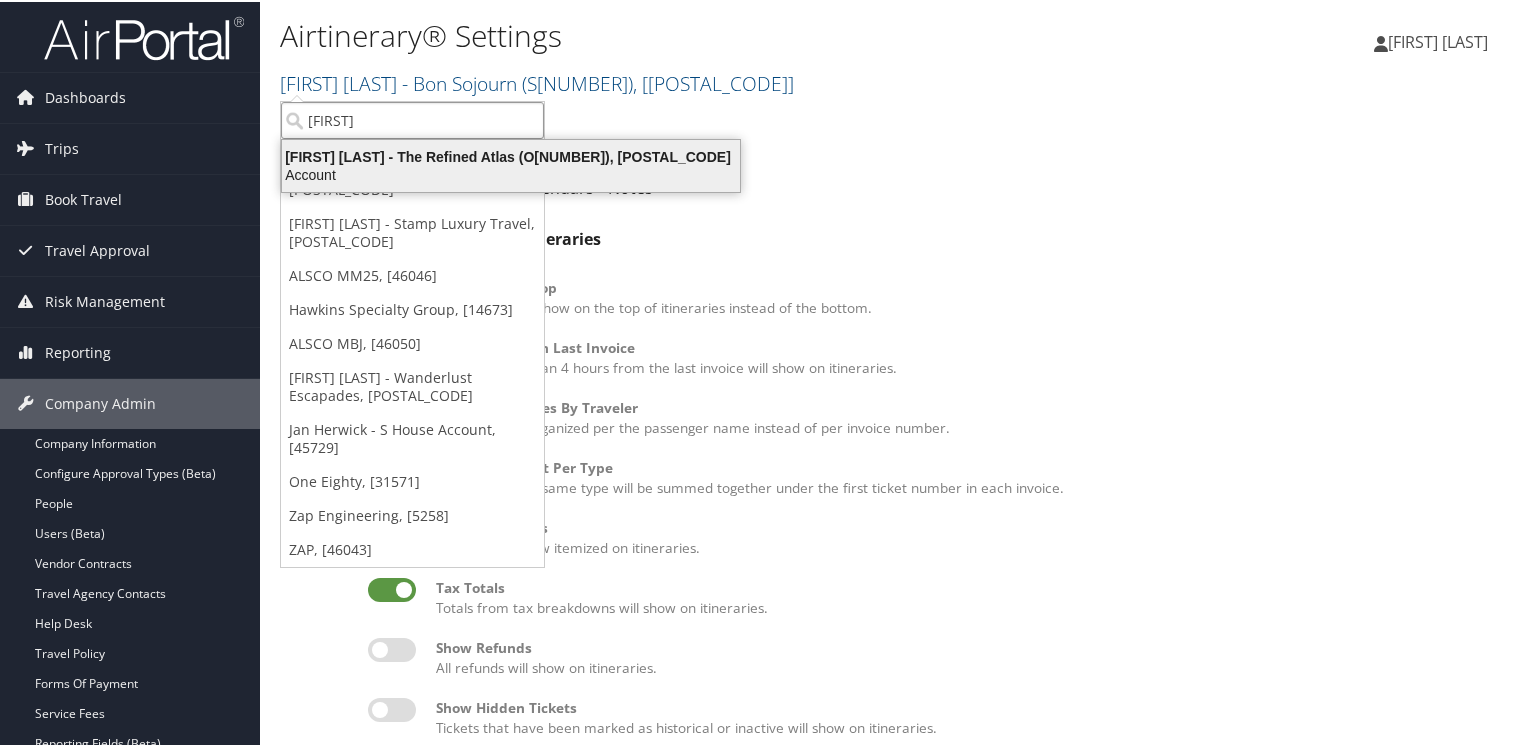 click on "[FIRST] [LAST] - The Refined Atlas (O[NUMBER]), [POSTAL_CODE]" at bounding box center (511, 155) 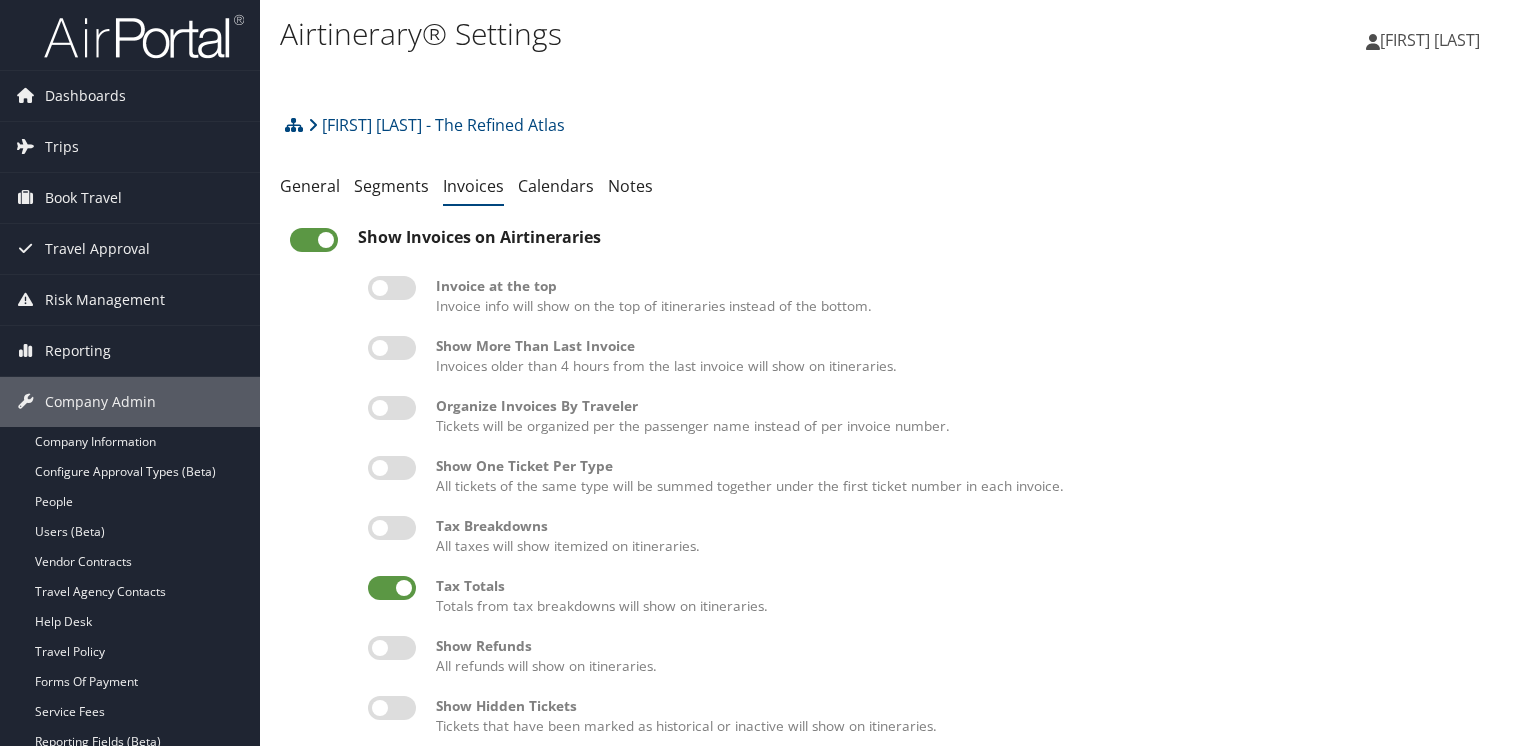 scroll, scrollTop: 0, scrollLeft: 0, axis: both 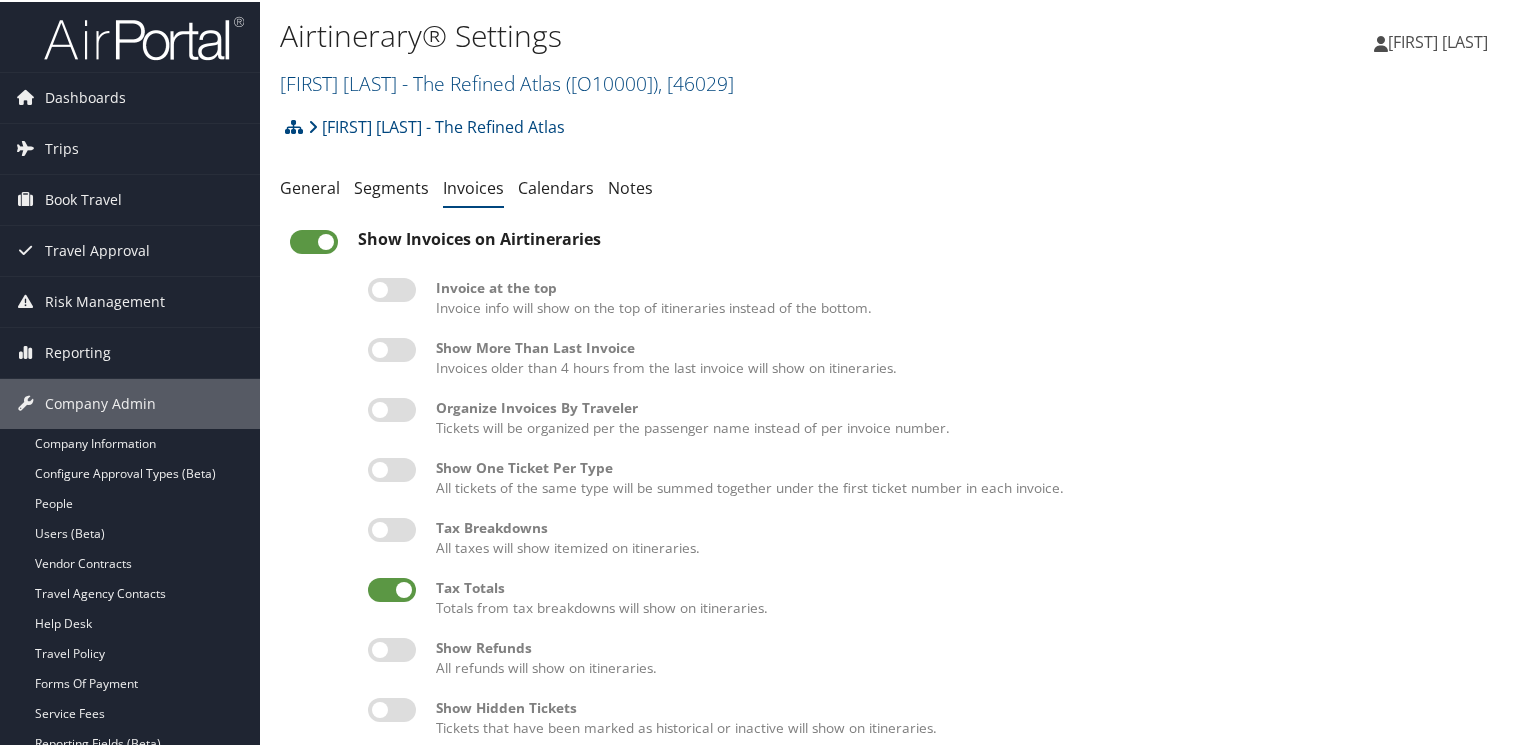 click at bounding box center [392, 348] 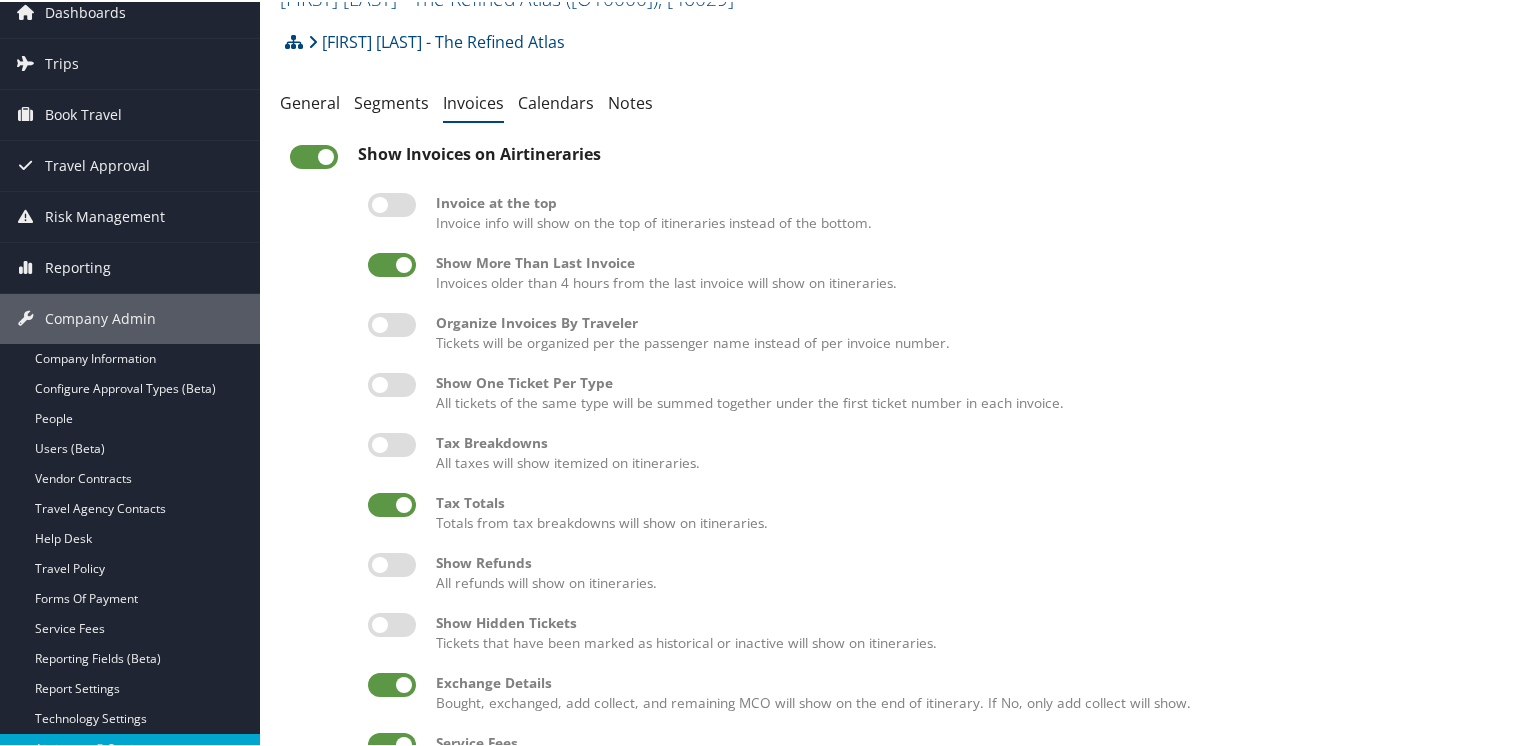scroll, scrollTop: 384, scrollLeft: 0, axis: vertical 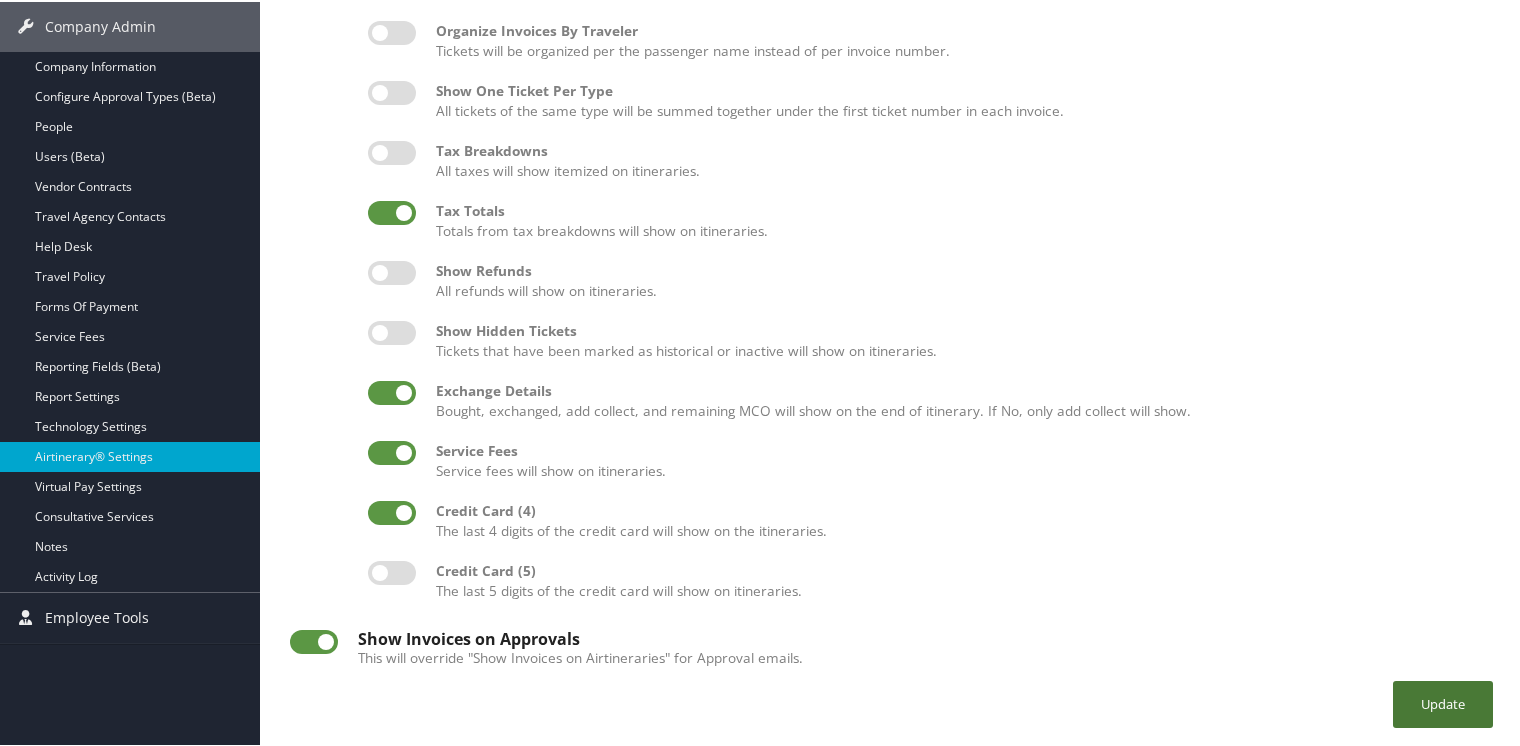 click on "Update" at bounding box center (1443, 702) 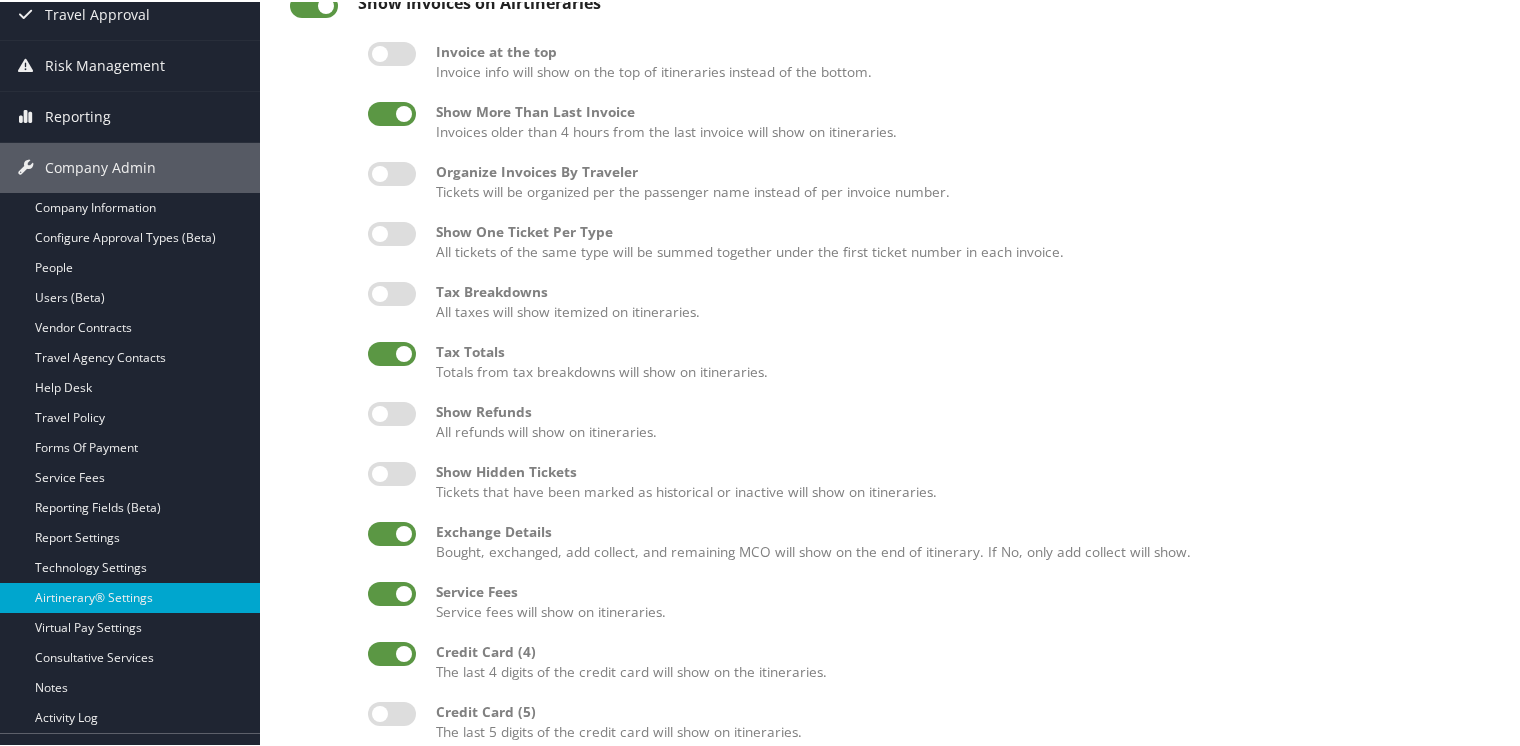 scroll, scrollTop: 0, scrollLeft: 0, axis: both 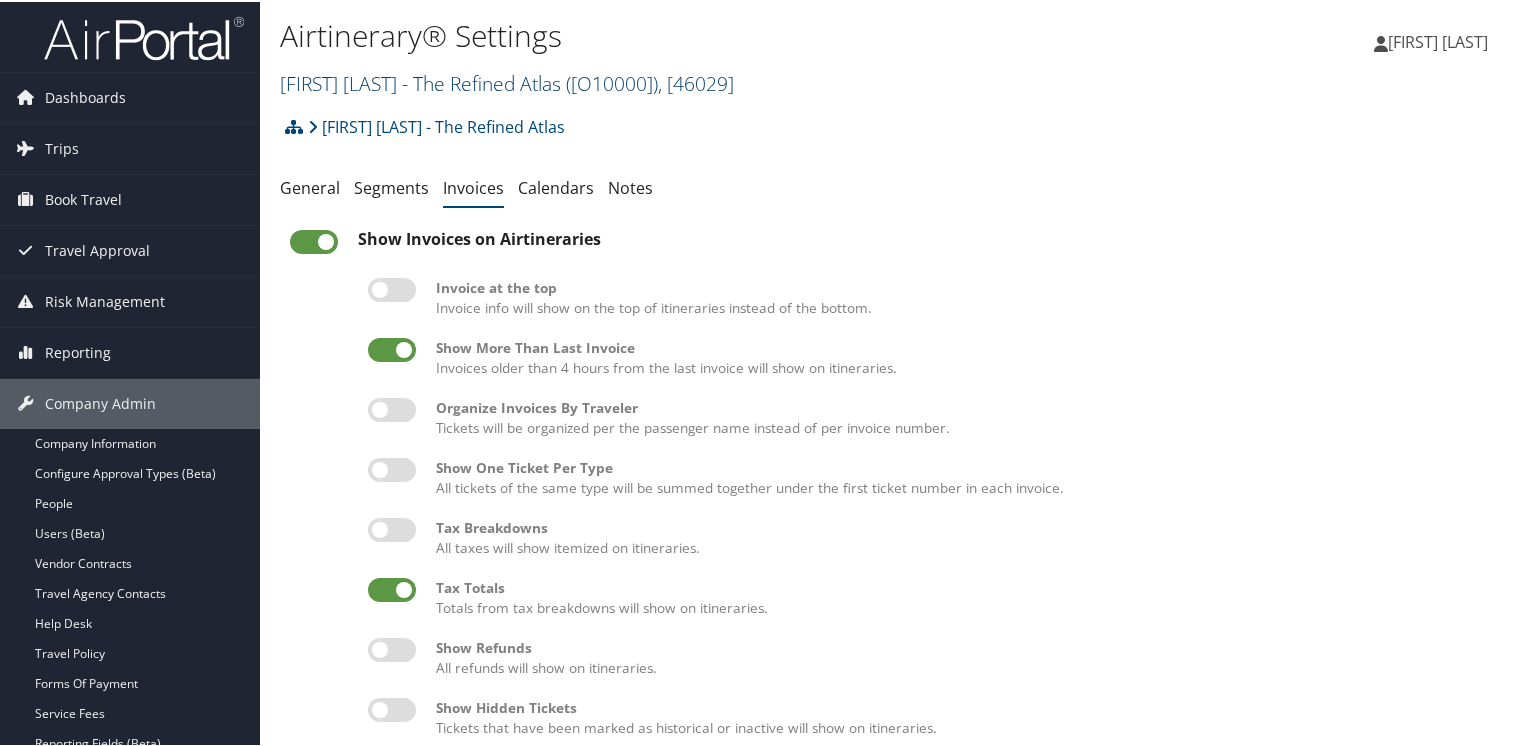 click on "Briana Osterberg - The Refined Atlas   ( O10000 )  , [ 46029 ]" at bounding box center [507, 81] 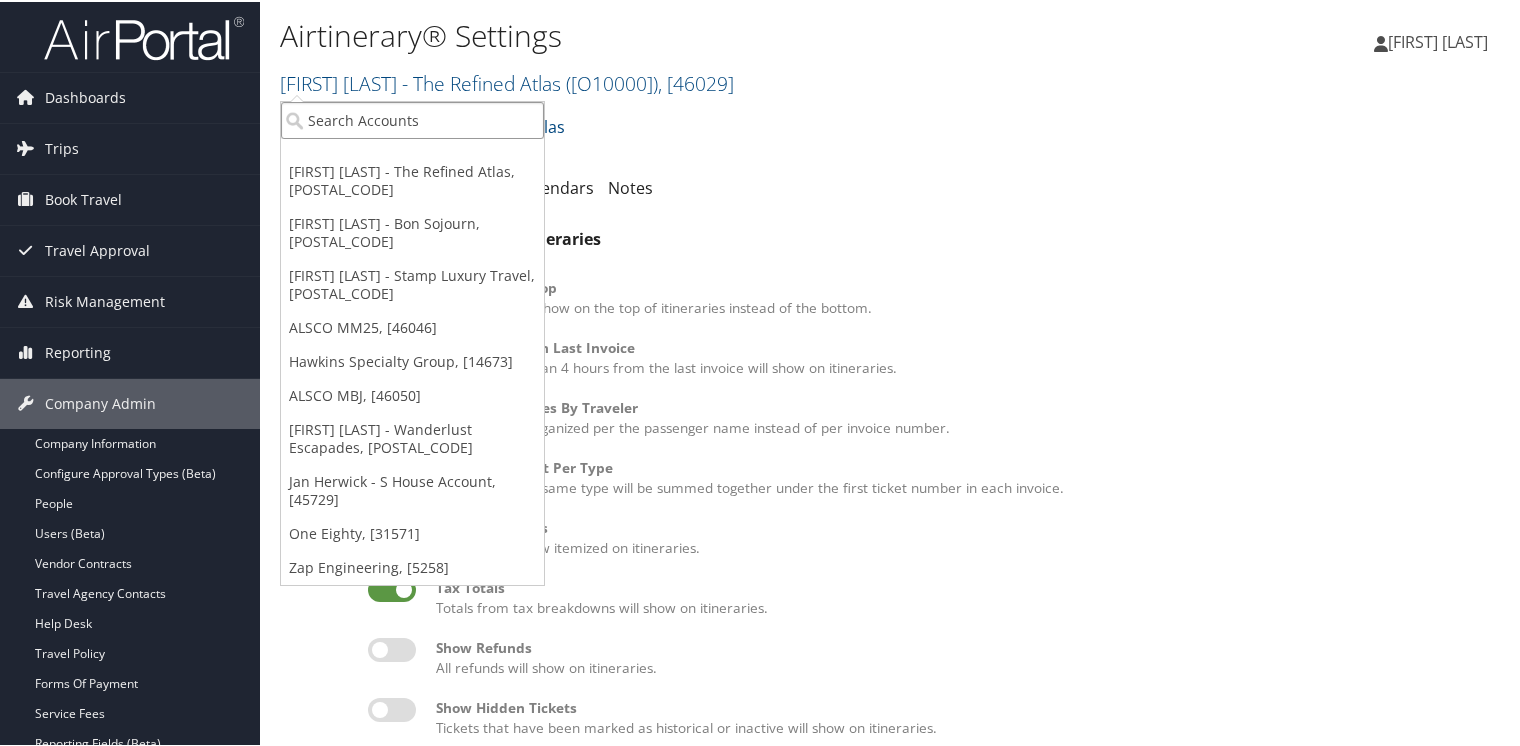 click at bounding box center [412, 118] 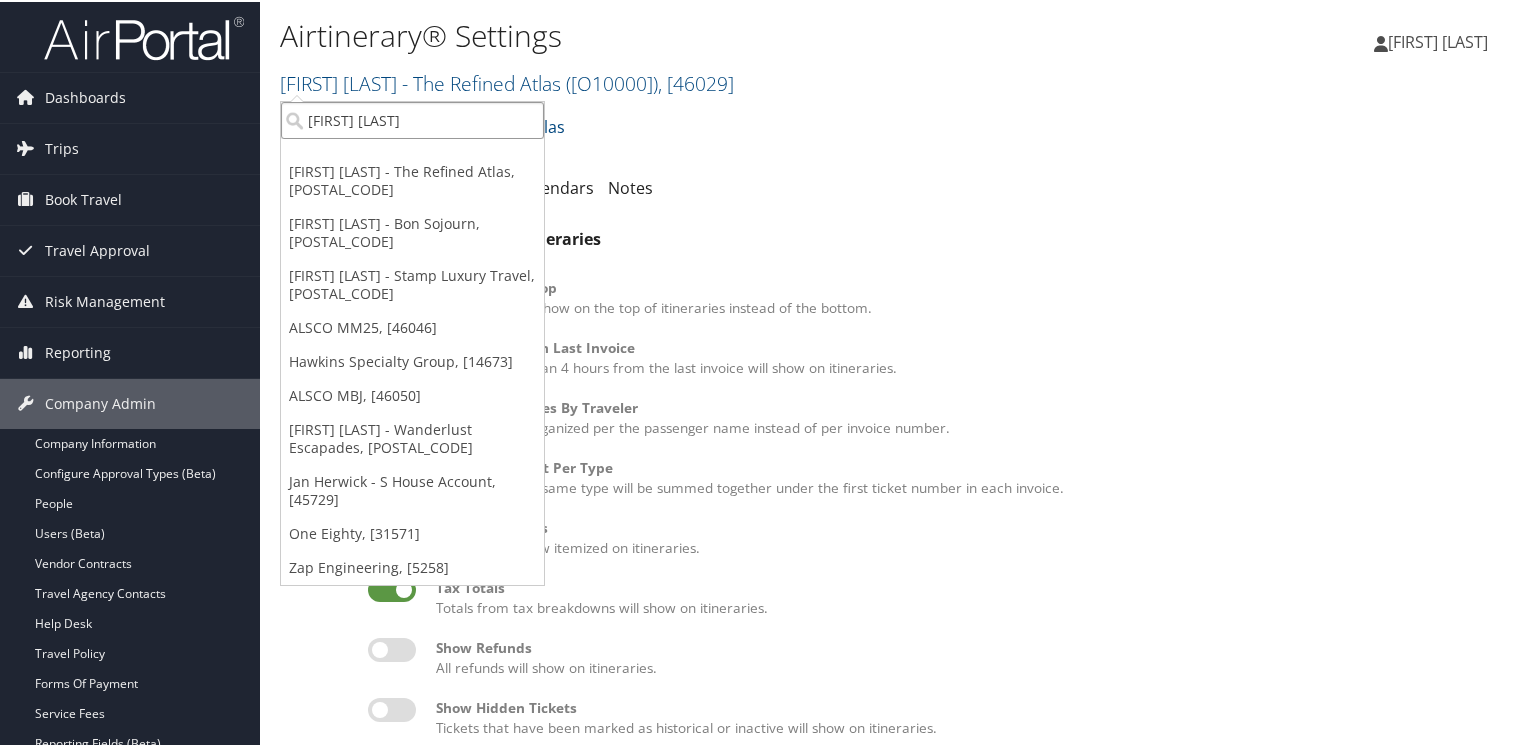 type on "melissa ni" 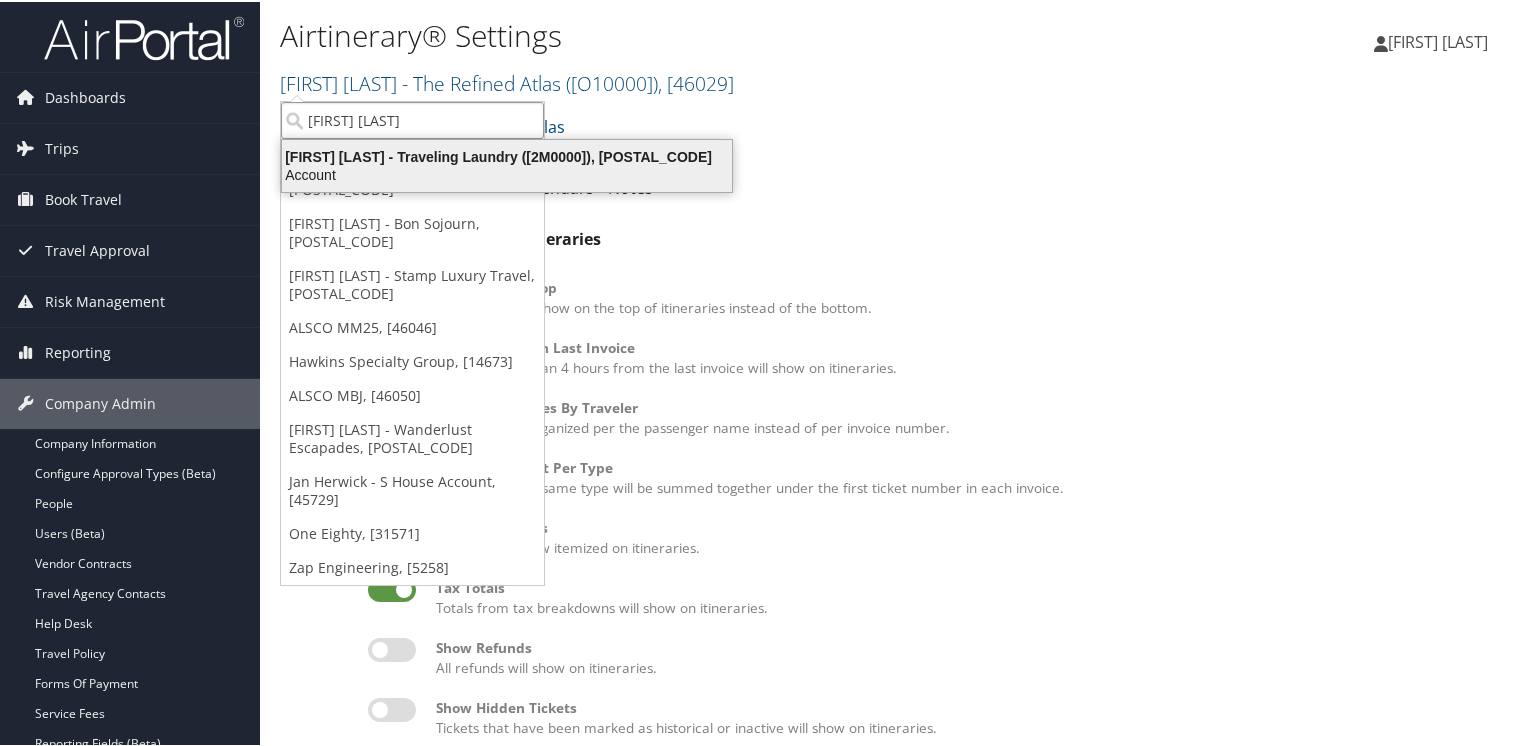 click on "Melissa Nichols - Traveling Laundry (2M0000), [46031]" at bounding box center (507, 155) 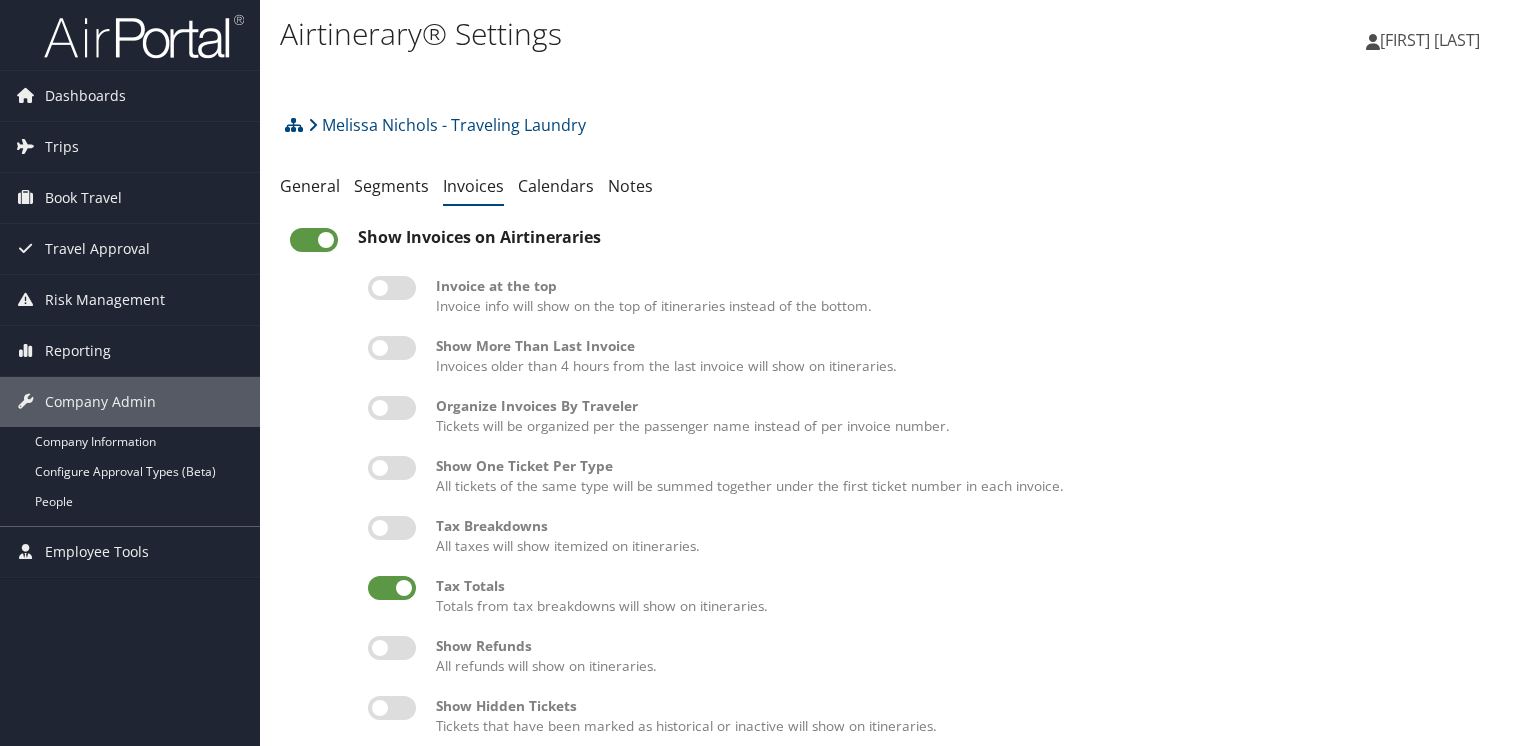 scroll, scrollTop: 0, scrollLeft: 0, axis: both 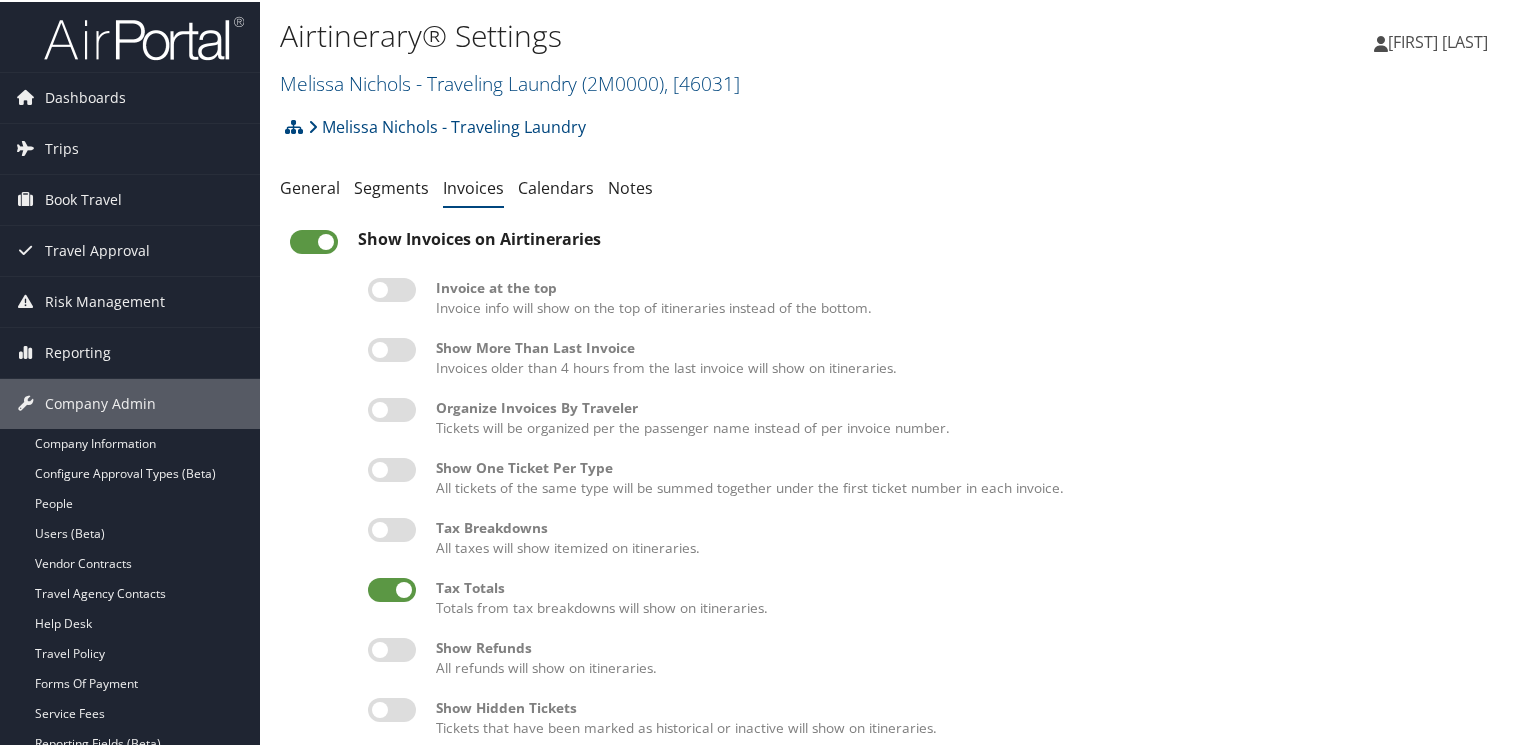 click at bounding box center (392, 348) 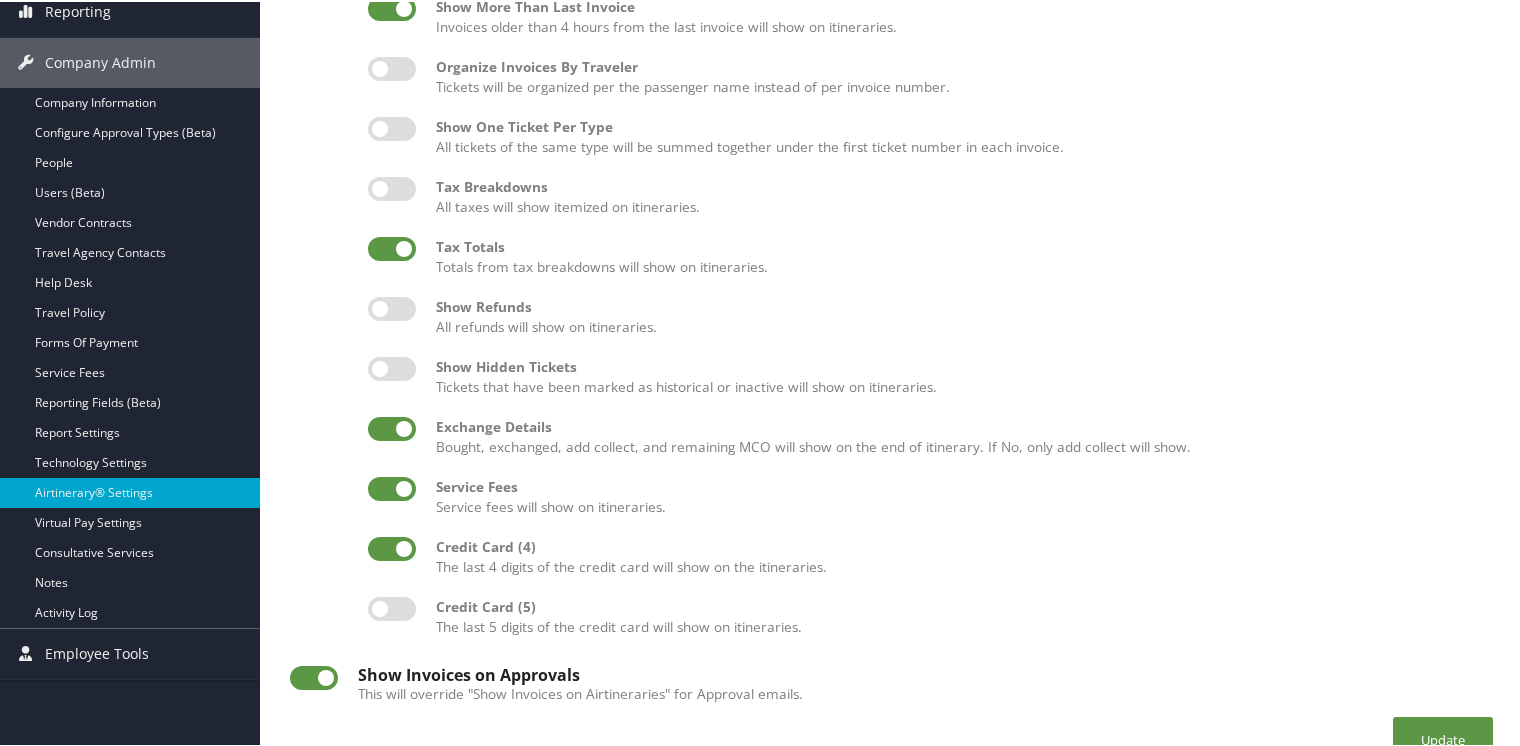 scroll, scrollTop: 384, scrollLeft: 0, axis: vertical 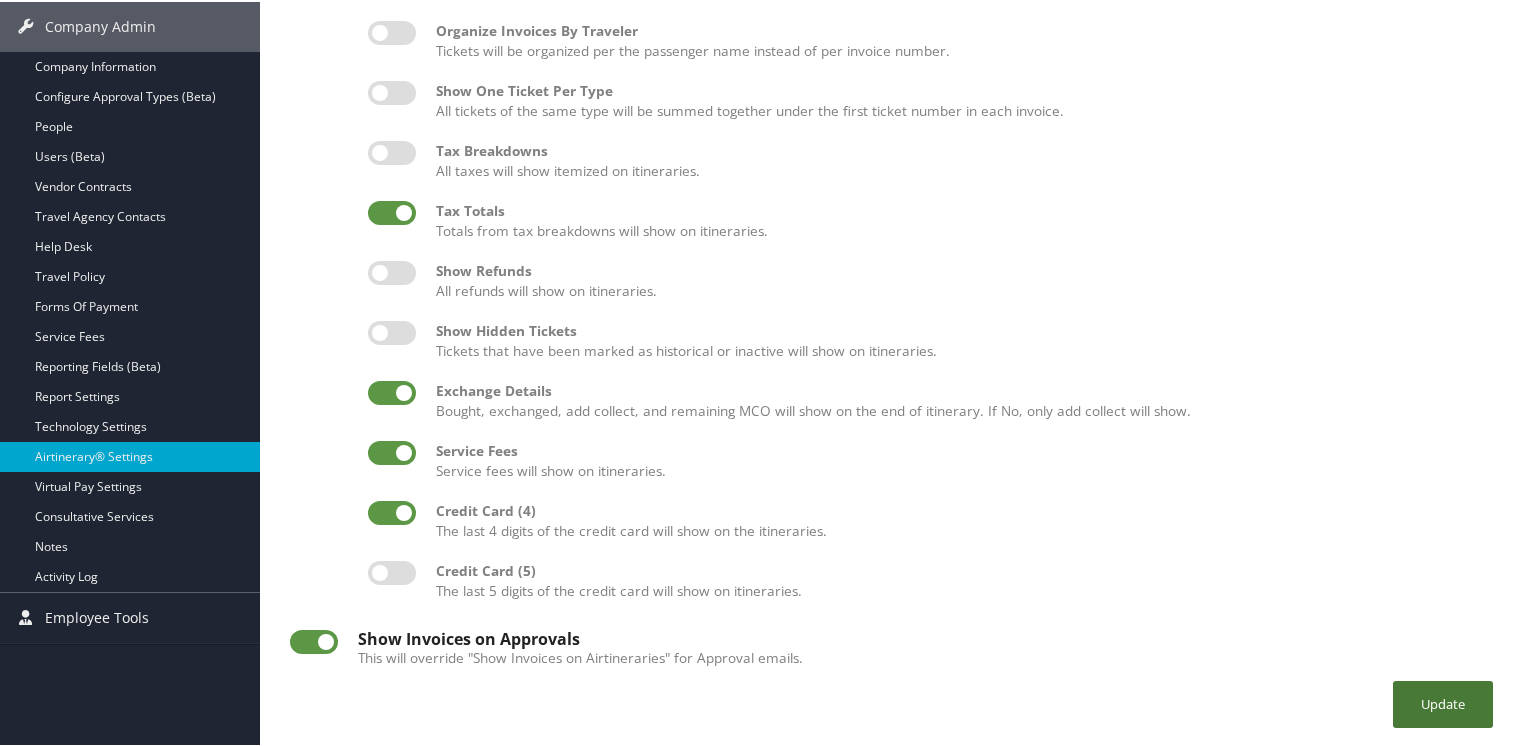 click on "Update" at bounding box center [1443, 702] 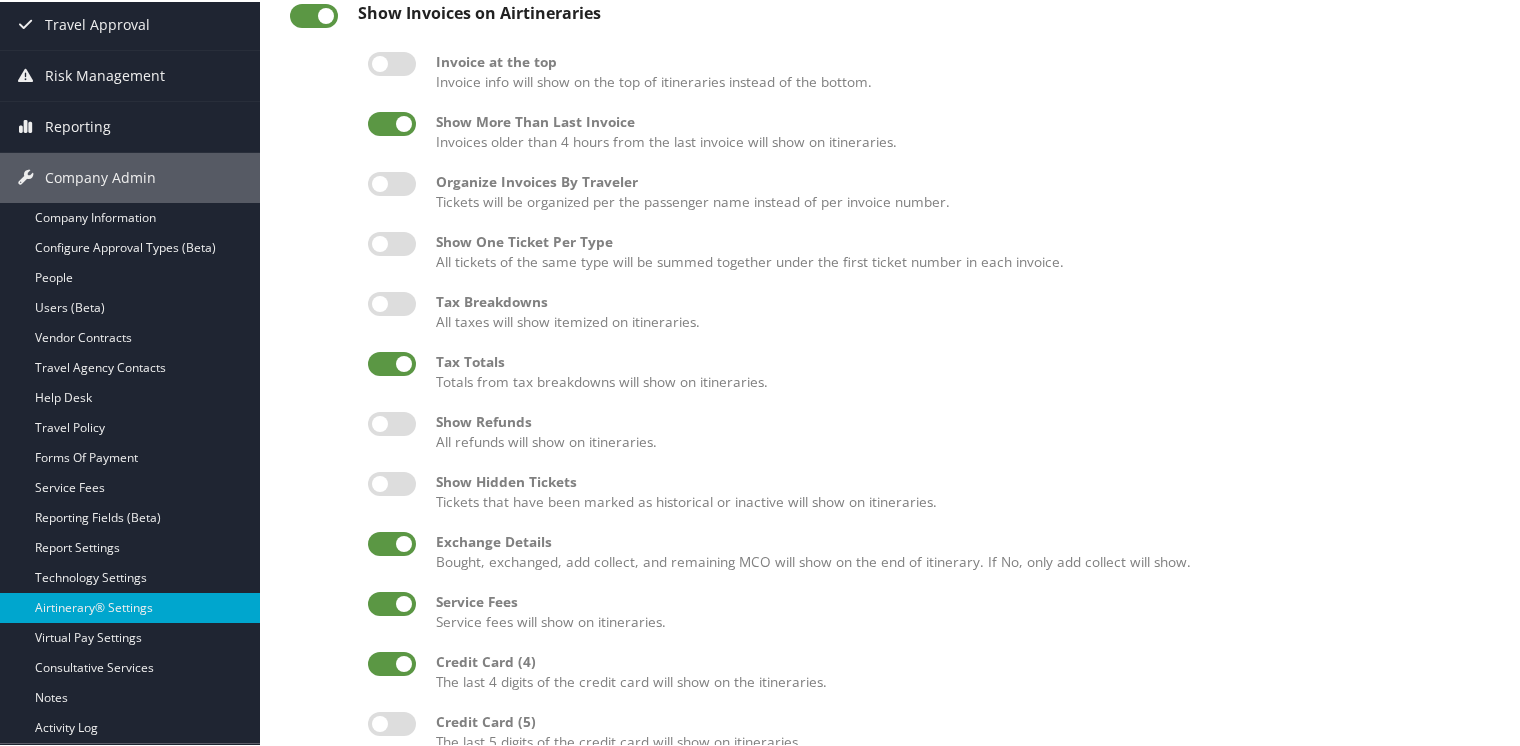 scroll, scrollTop: 0, scrollLeft: 0, axis: both 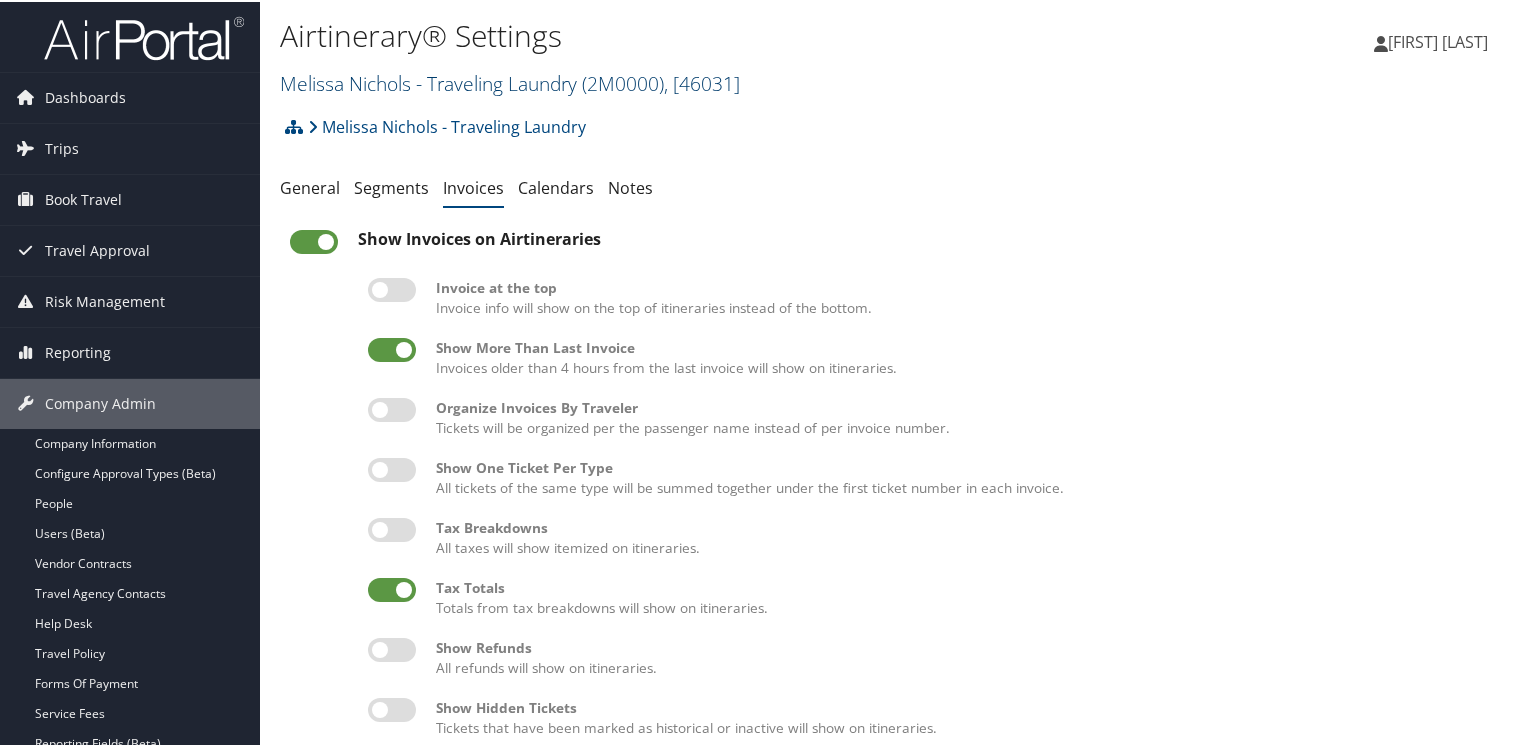 click on "Melissa Nichols - Traveling Laundry   ( 2M0000 )  , [ 46031 ]" at bounding box center (510, 81) 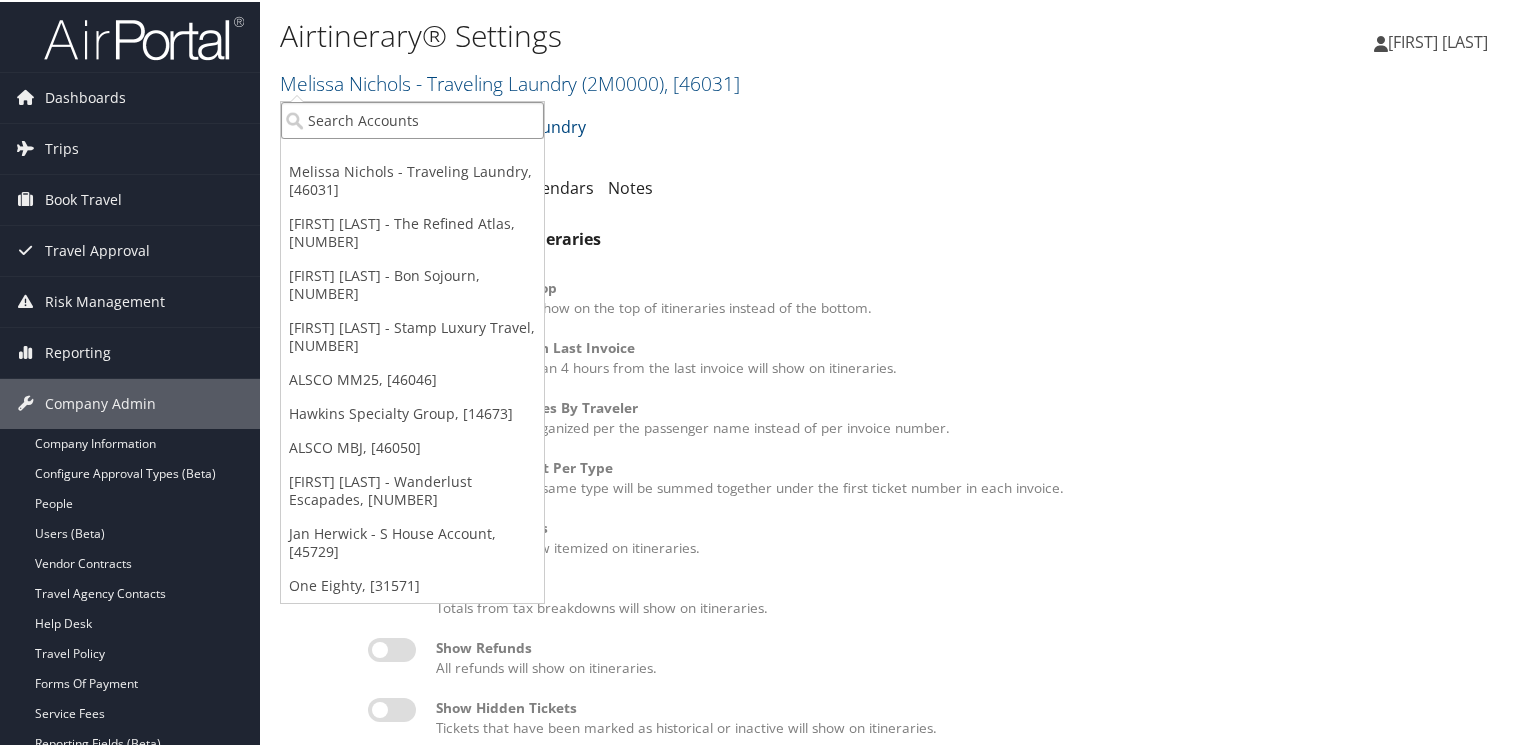 click at bounding box center [412, 118] 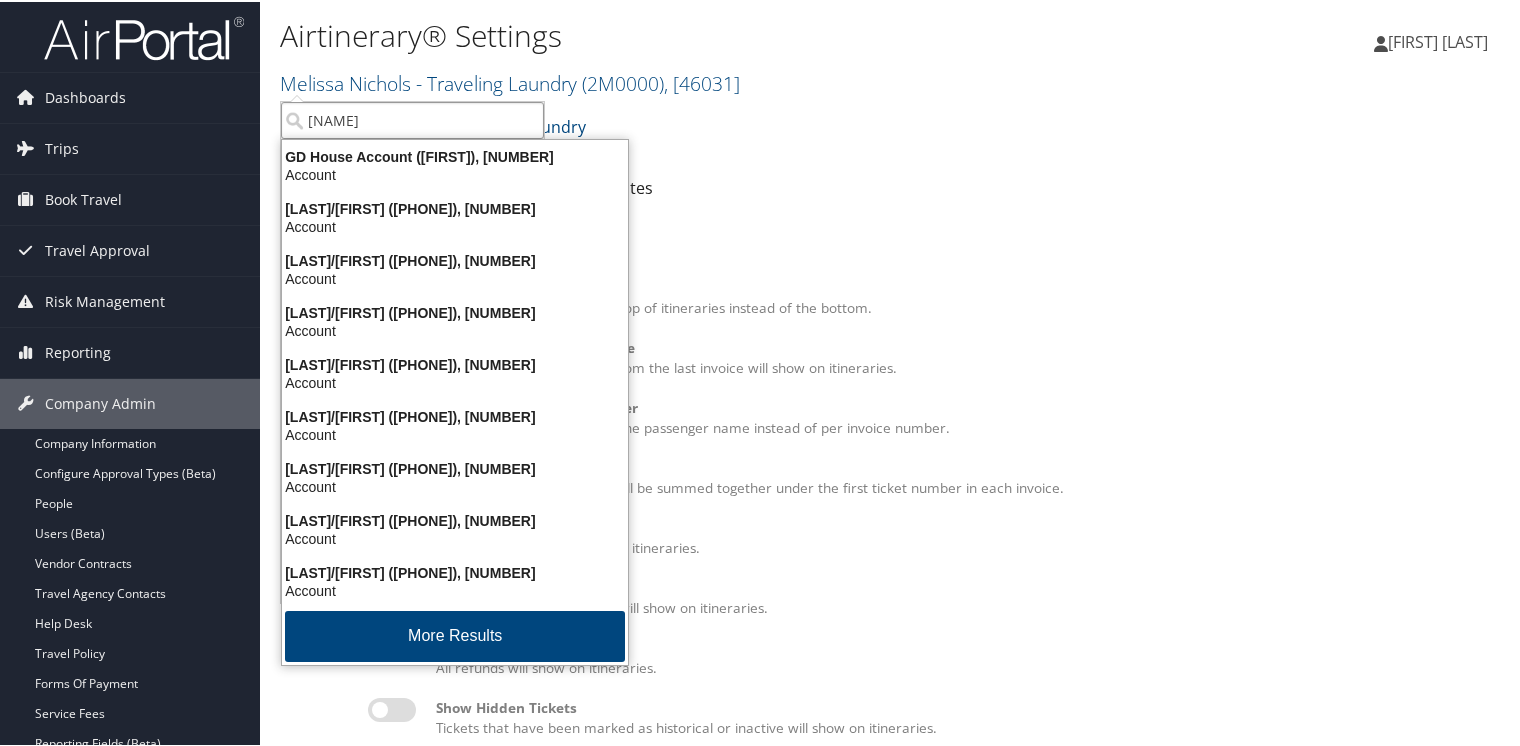 type on "debbie ros" 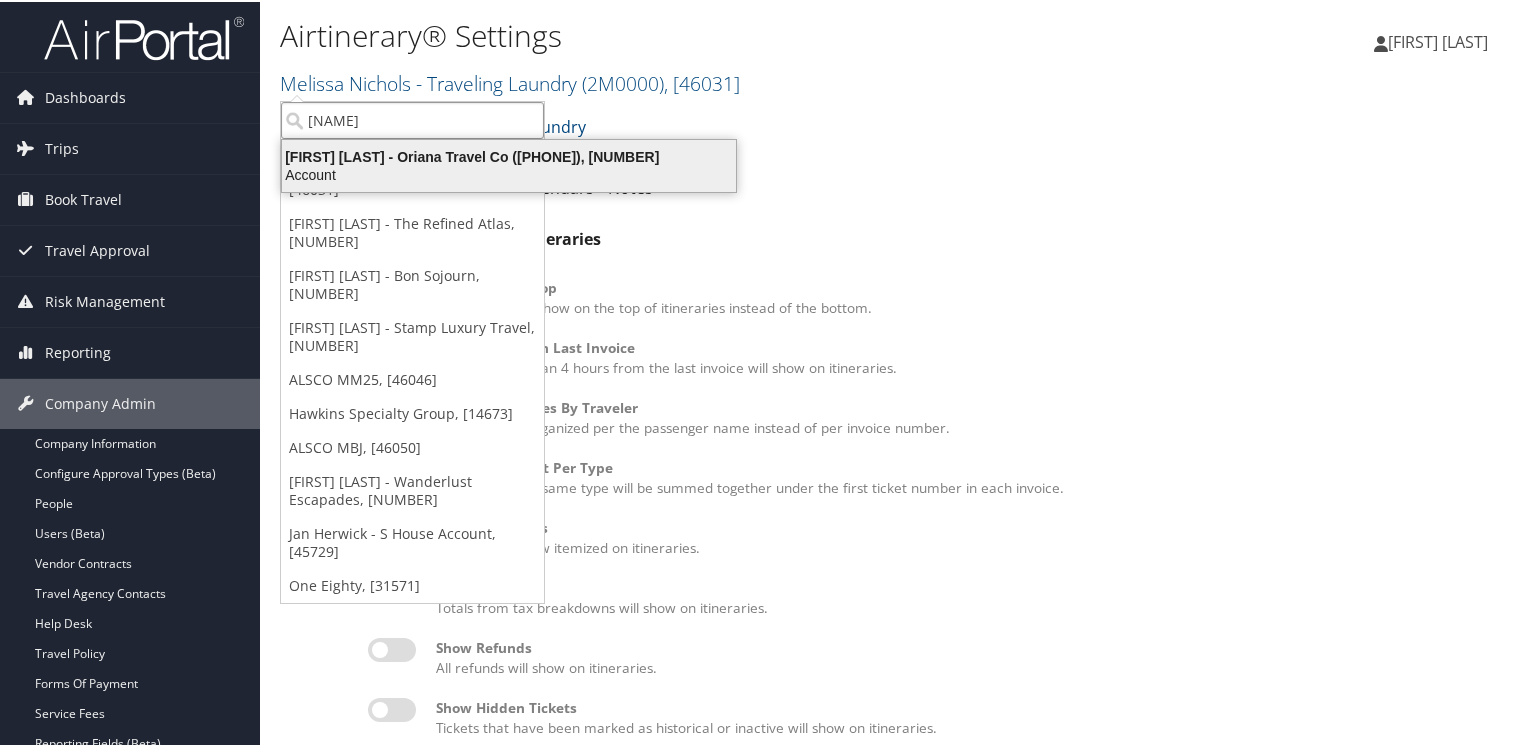 click on "Debbie Rosenthal - Oriana Travel Co (6O0000), [46011]" at bounding box center (509, 155) 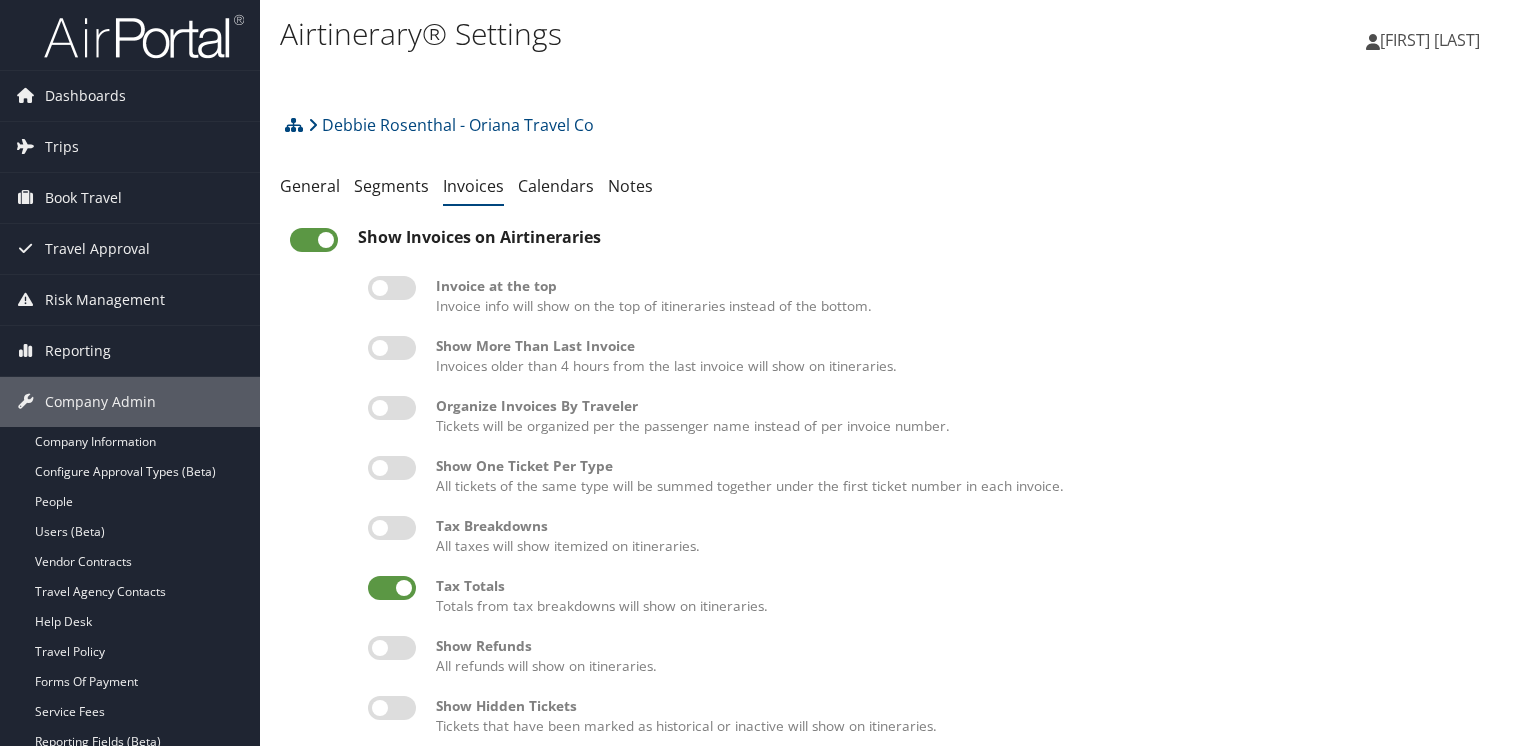scroll, scrollTop: 0, scrollLeft: 0, axis: both 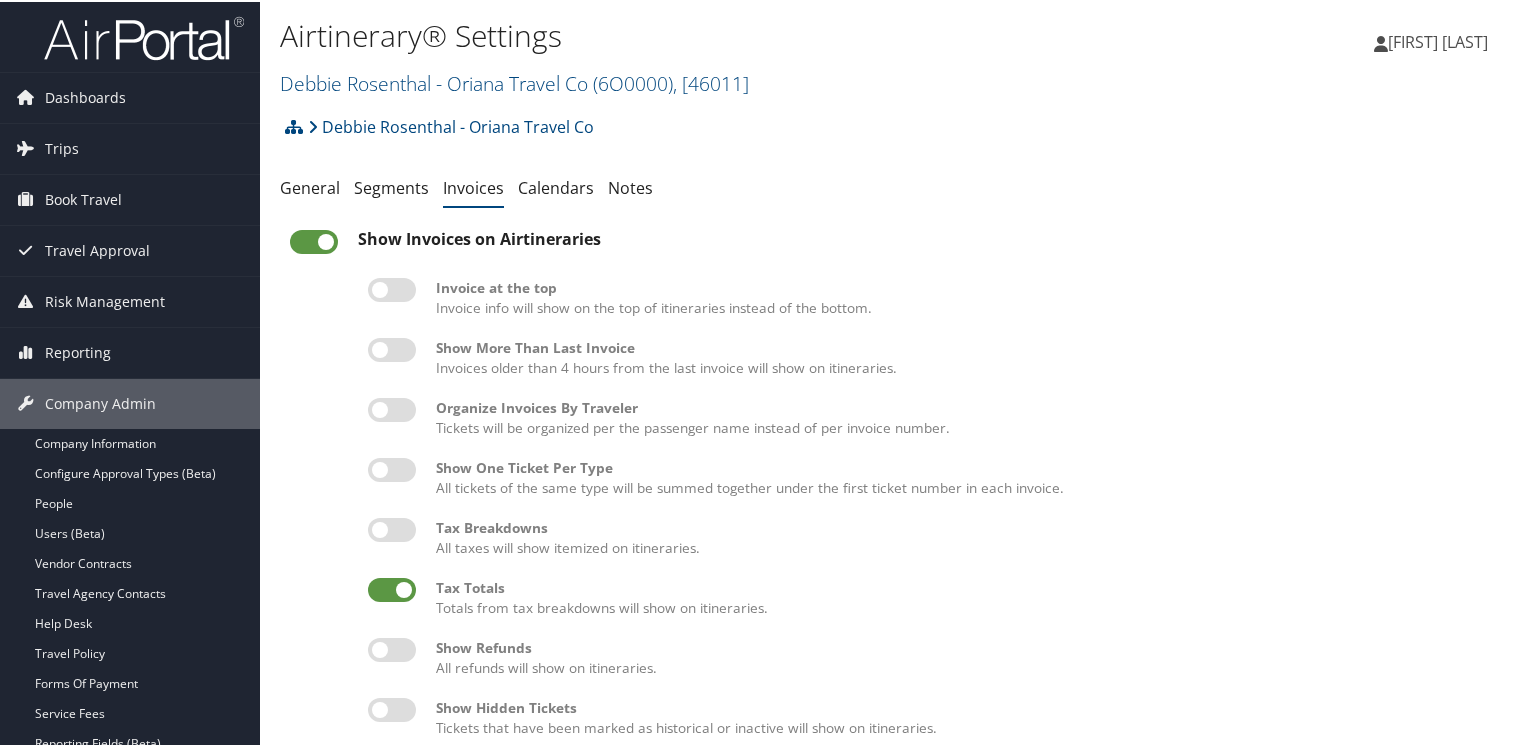click at bounding box center (392, 348) 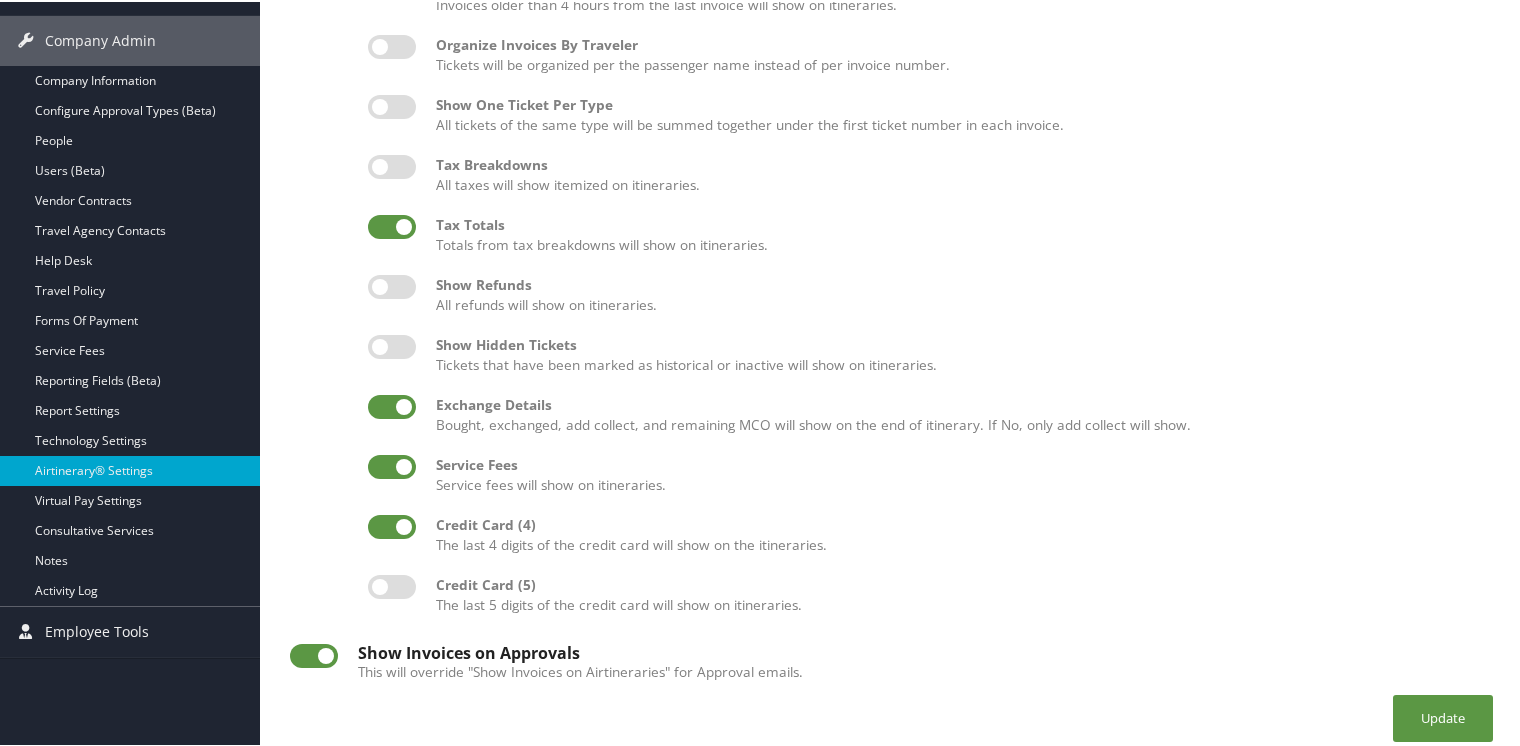 scroll, scrollTop: 384, scrollLeft: 0, axis: vertical 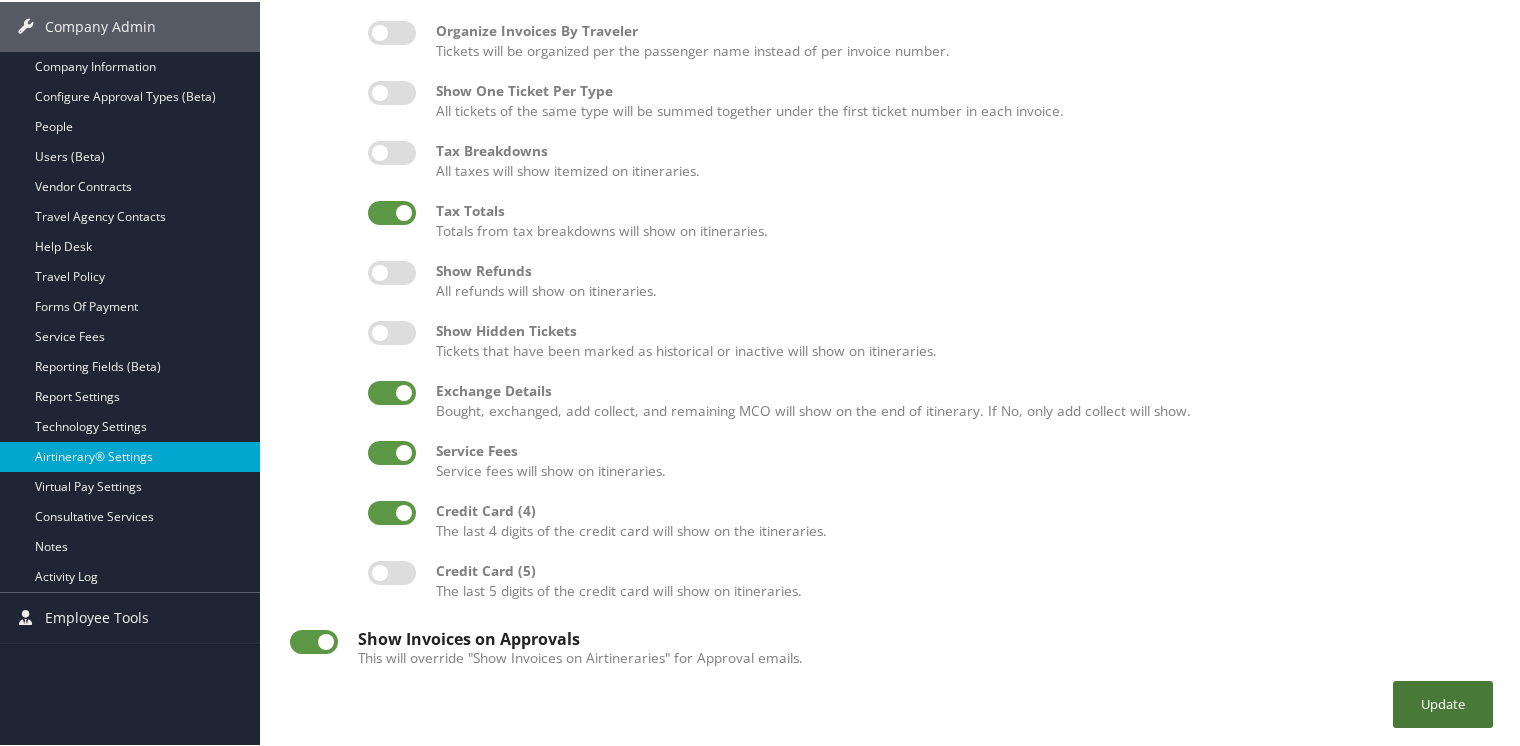 click on "Update" at bounding box center [1443, 702] 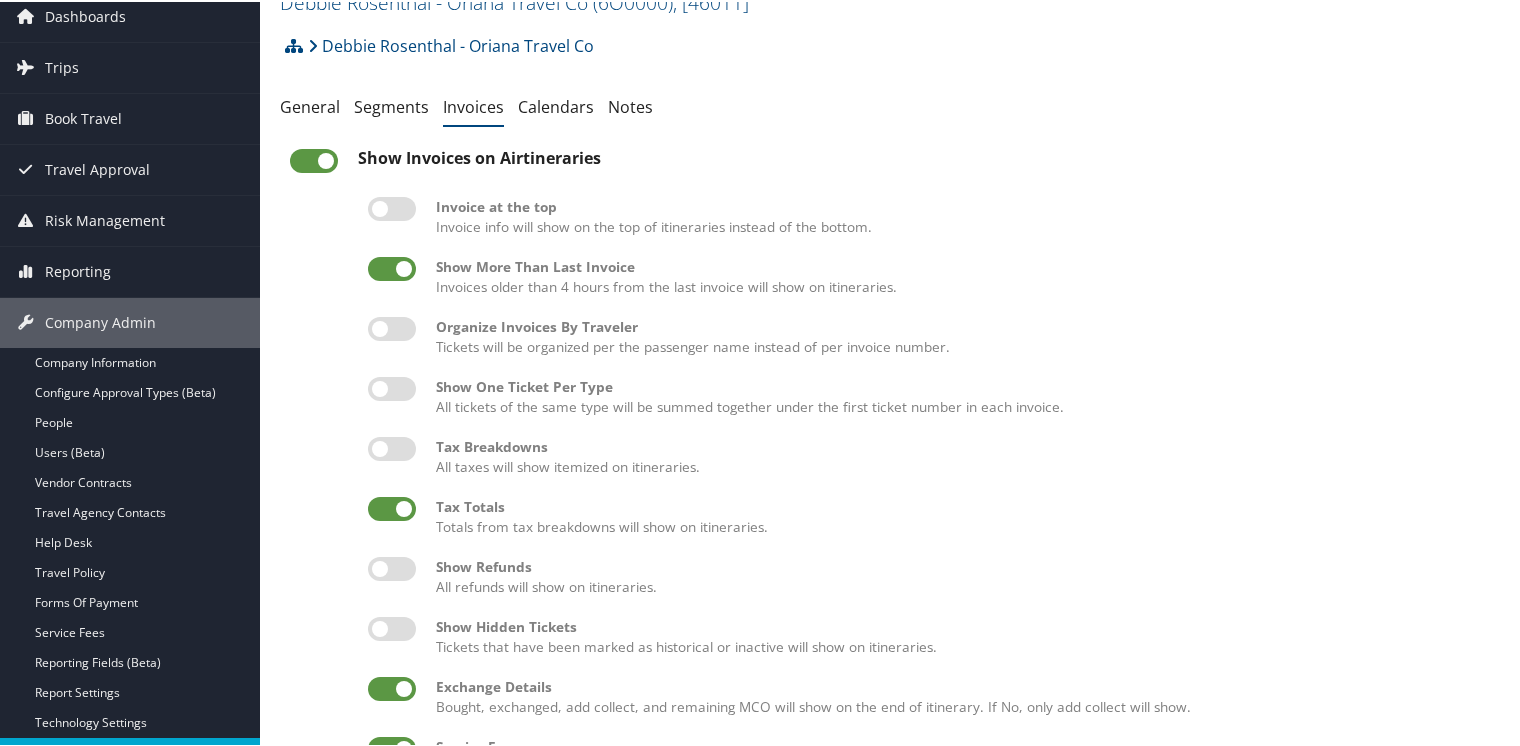 scroll, scrollTop: 0, scrollLeft: 0, axis: both 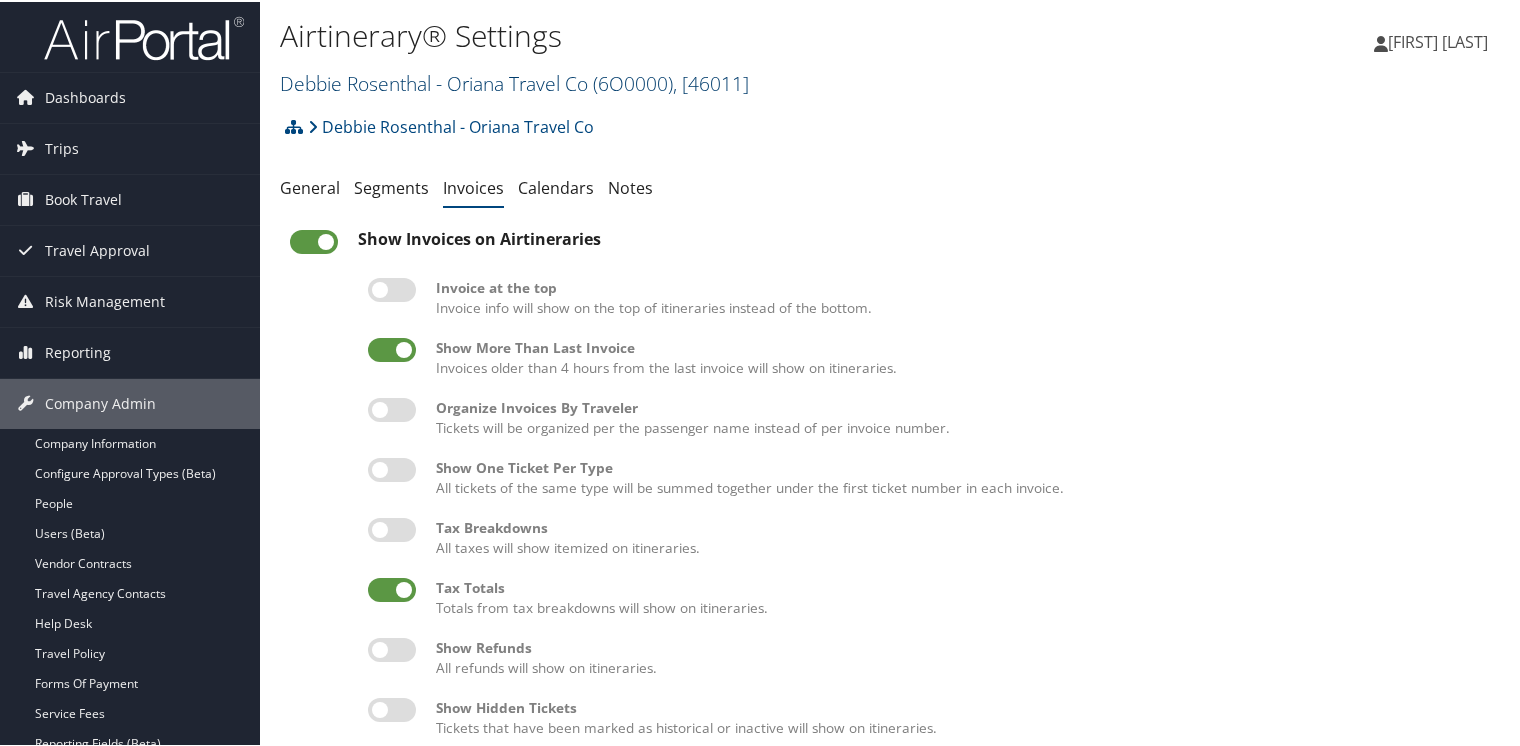 click on "[FIRST] [LAST] - [COMPANY]  ( [NUMBER] )  , [ POSTAL_CODE ]" at bounding box center (514, 81) 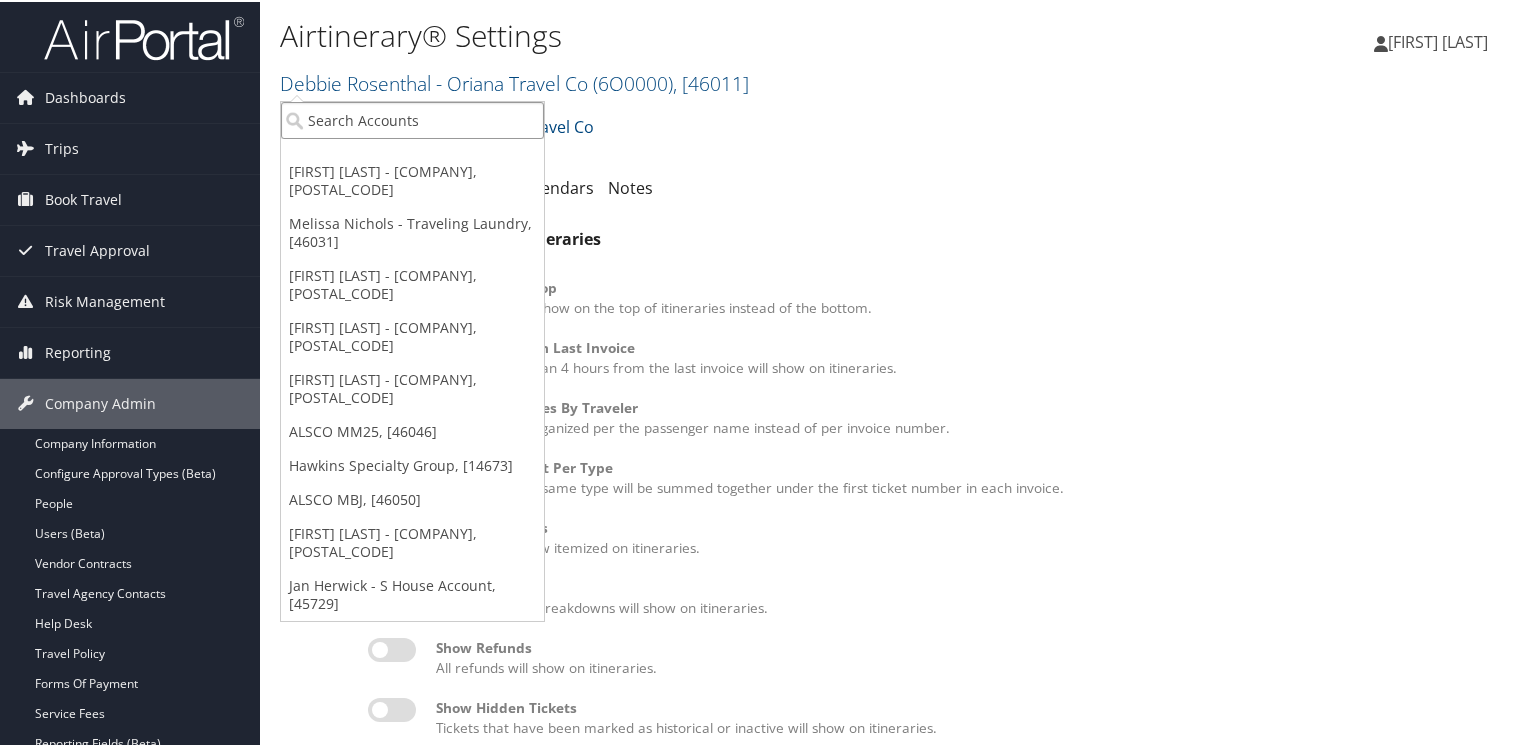 click at bounding box center (412, 118) 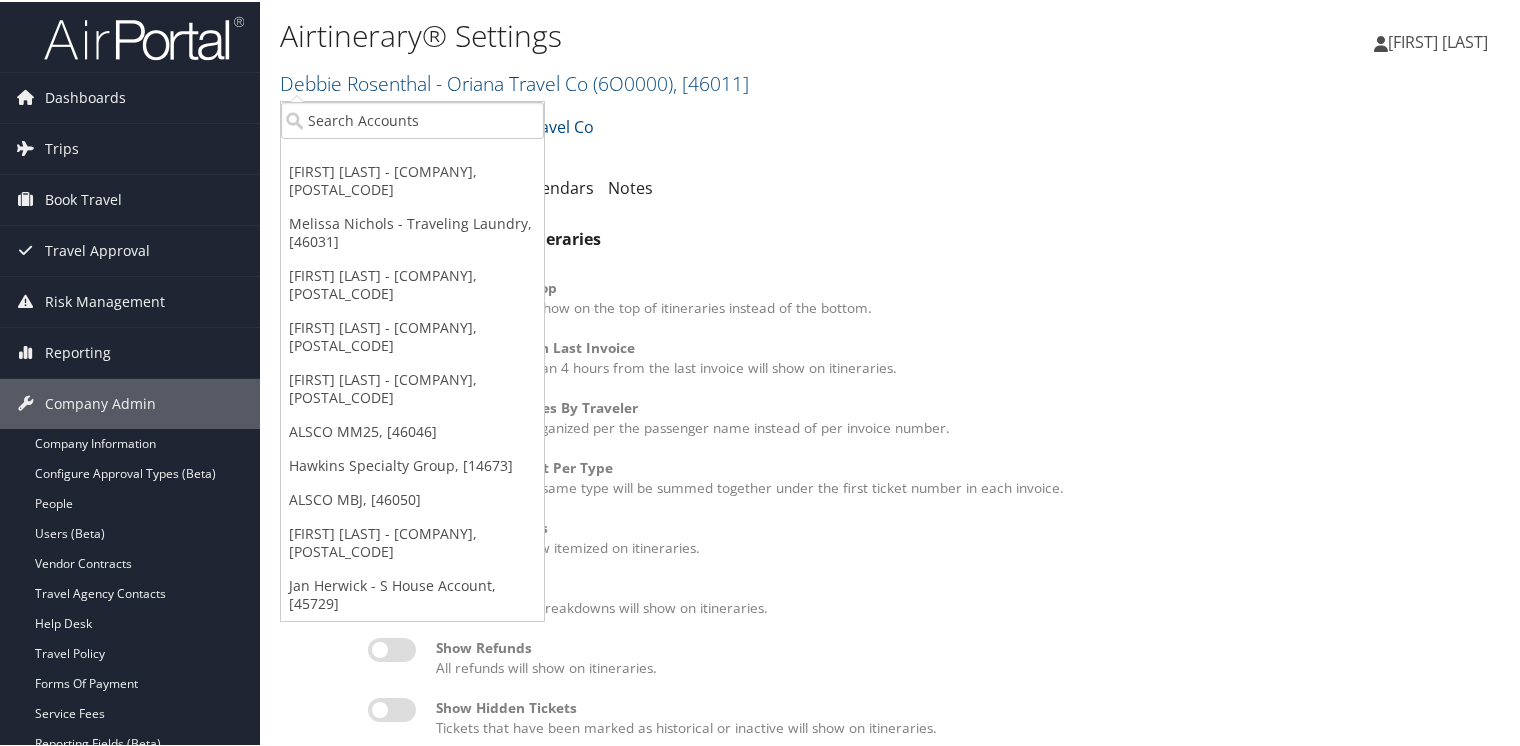 click on "[FIRST] [LAST] - [COMPANY]   Account Structure   [FIRST] [LAST] - [COMPANY]   ([NUMBER]) ACTIVE     Create Child [FIRST] [LAST] - [COMPANY]   ([NUMBER]) ACTIVE     Create Child ×   Create Client   New child of undefined  Name Required Type Choose a Client Type... Department Division Account Required Submit Cancel ×" at bounding box center [894, 132] 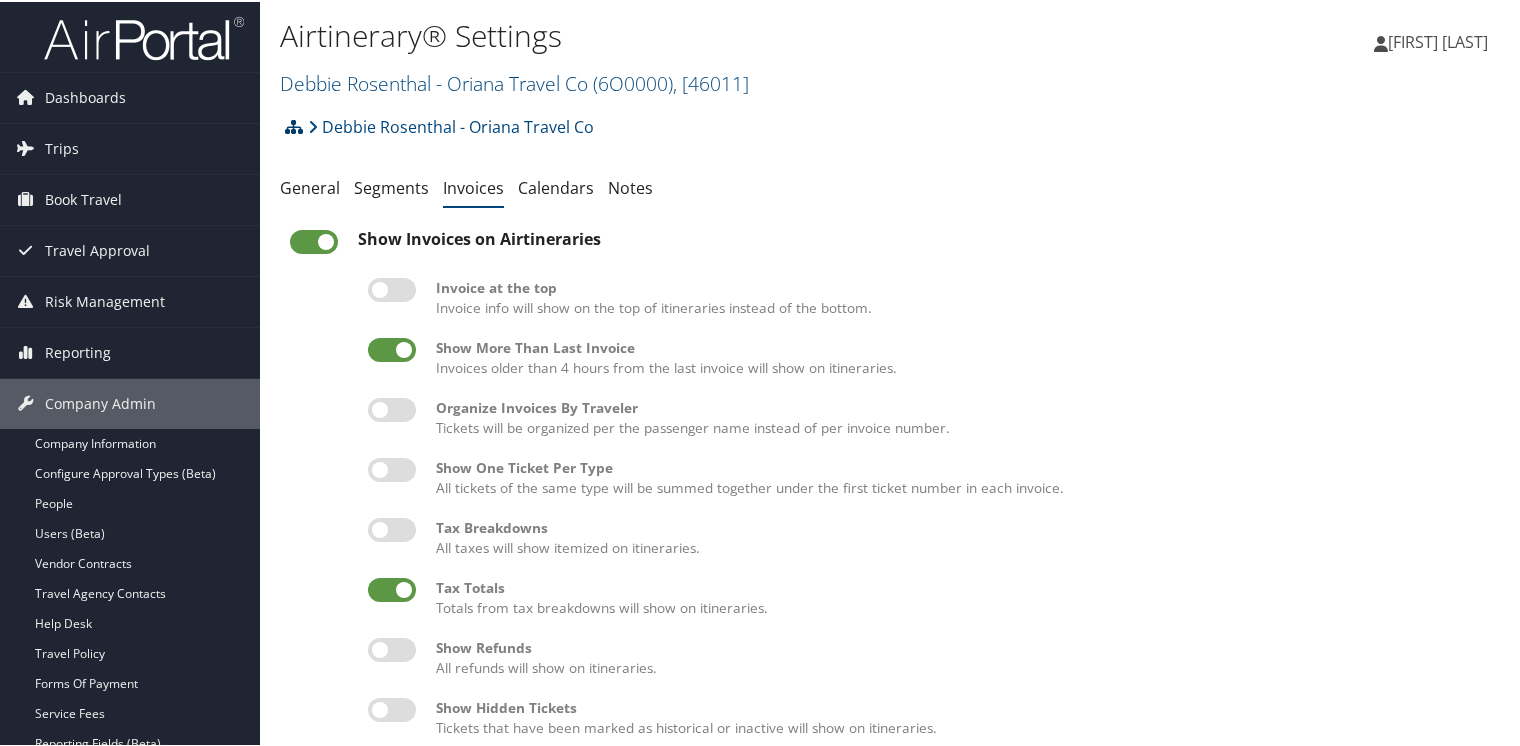 click at bounding box center [294, 125] 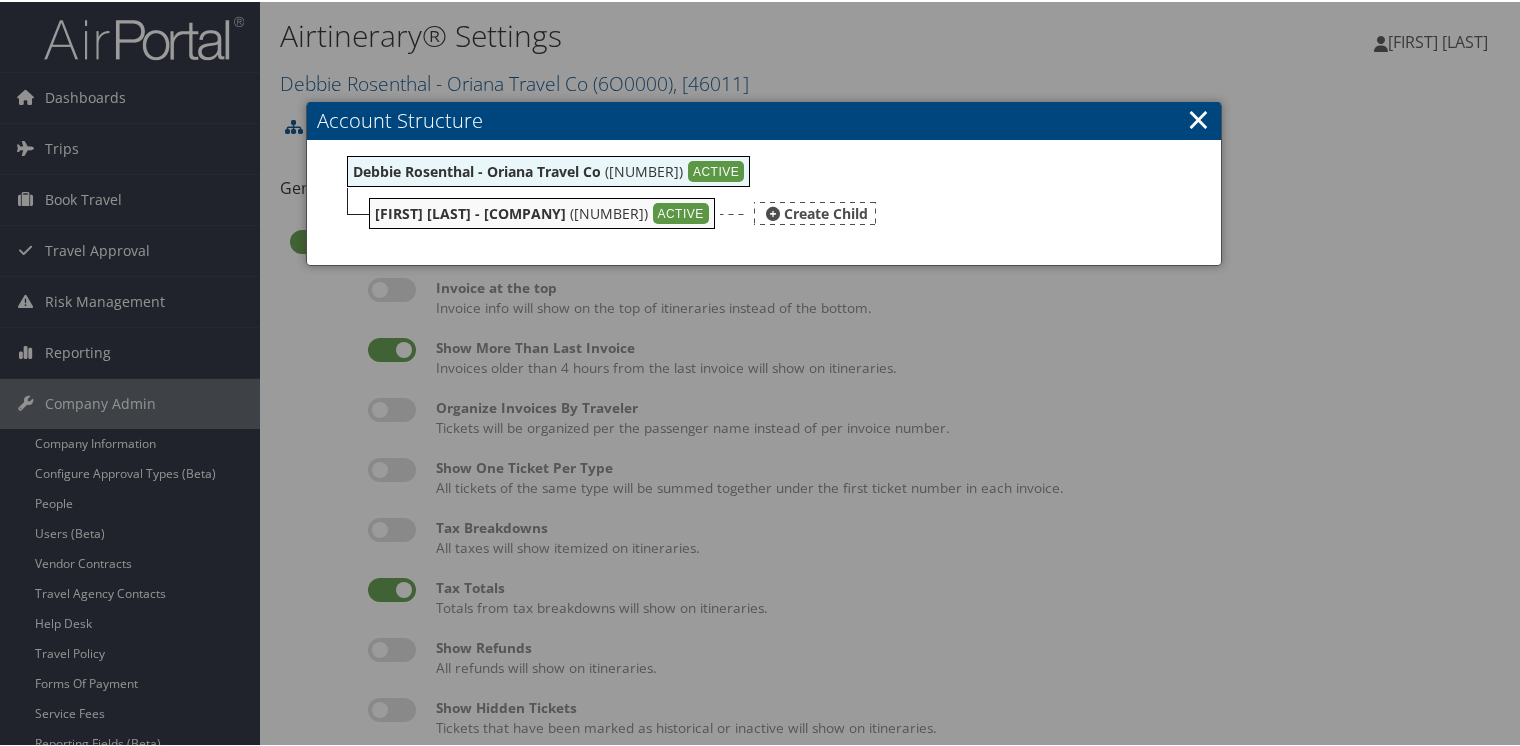 click on "[FIRST] [LAST] - [COMPANY]" at bounding box center (470, 211) 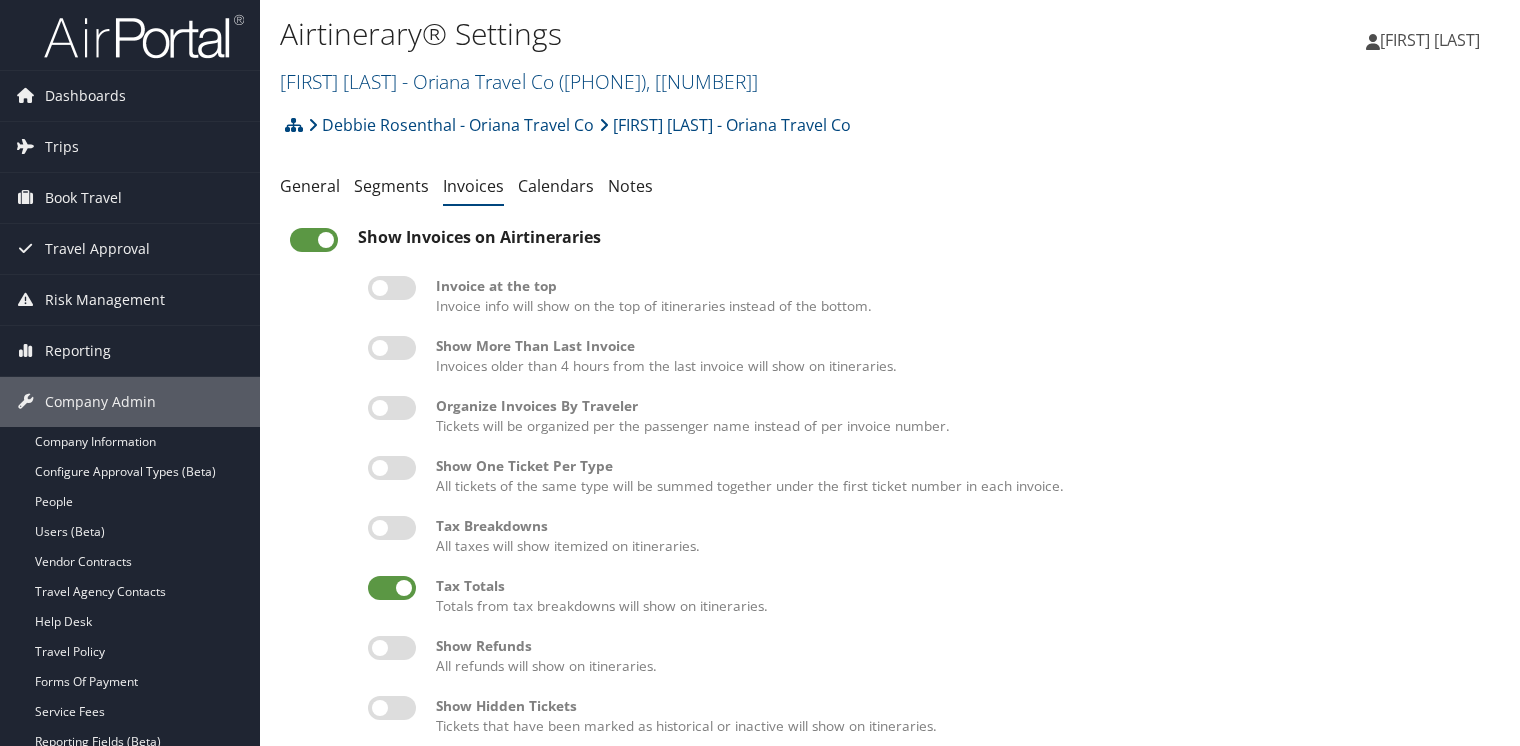 scroll, scrollTop: 0, scrollLeft: 0, axis: both 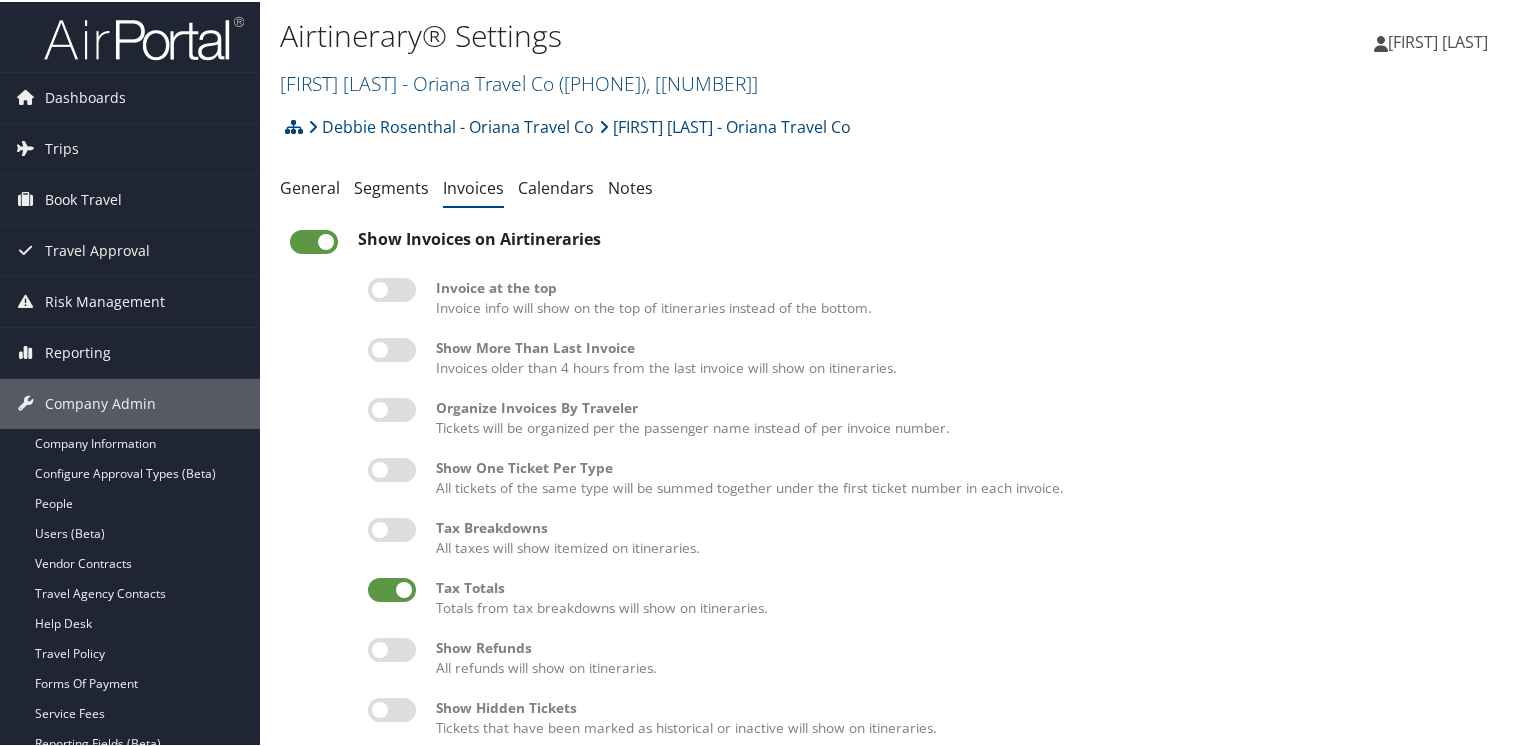 click at bounding box center (392, 348) 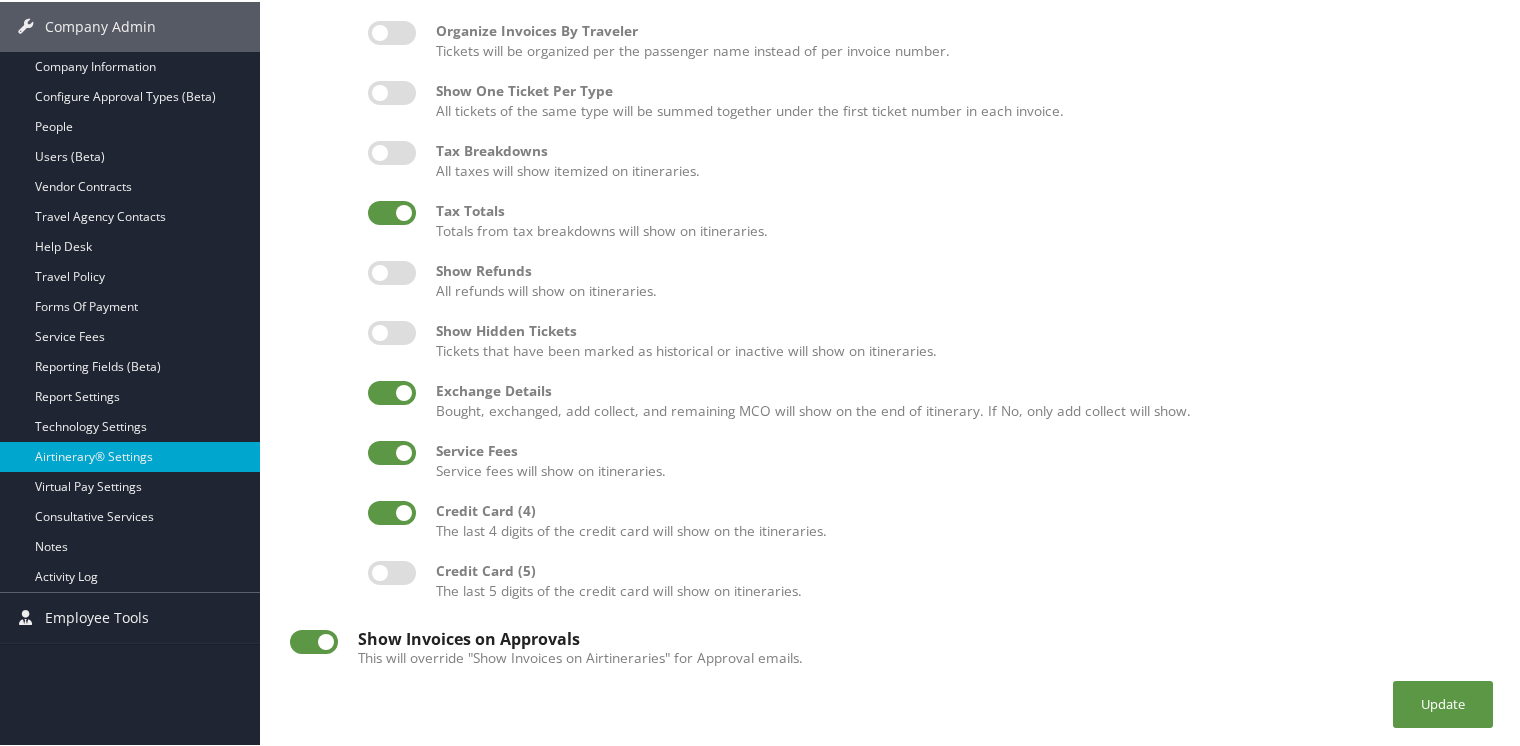 scroll, scrollTop: 384, scrollLeft: 0, axis: vertical 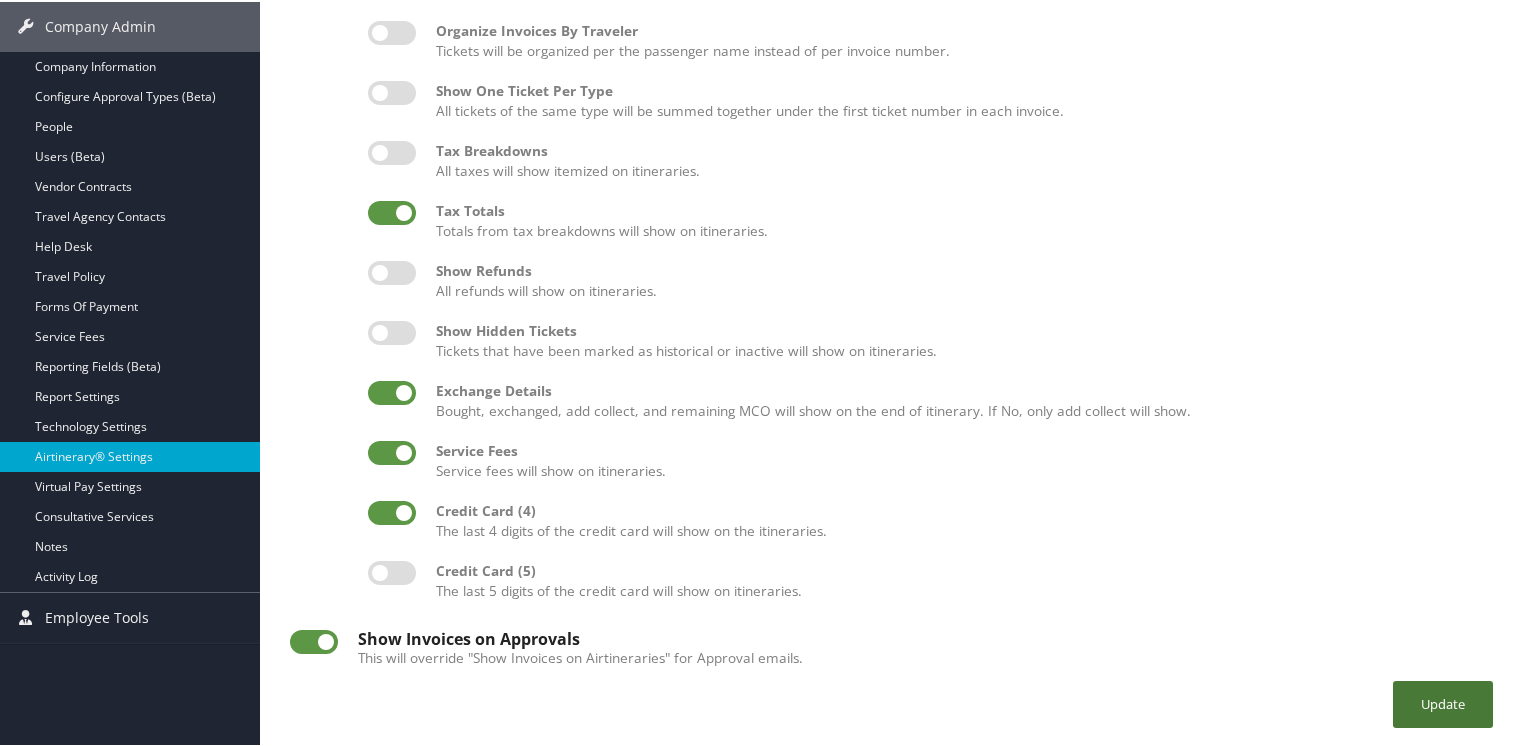 click on "Update" at bounding box center (1443, 702) 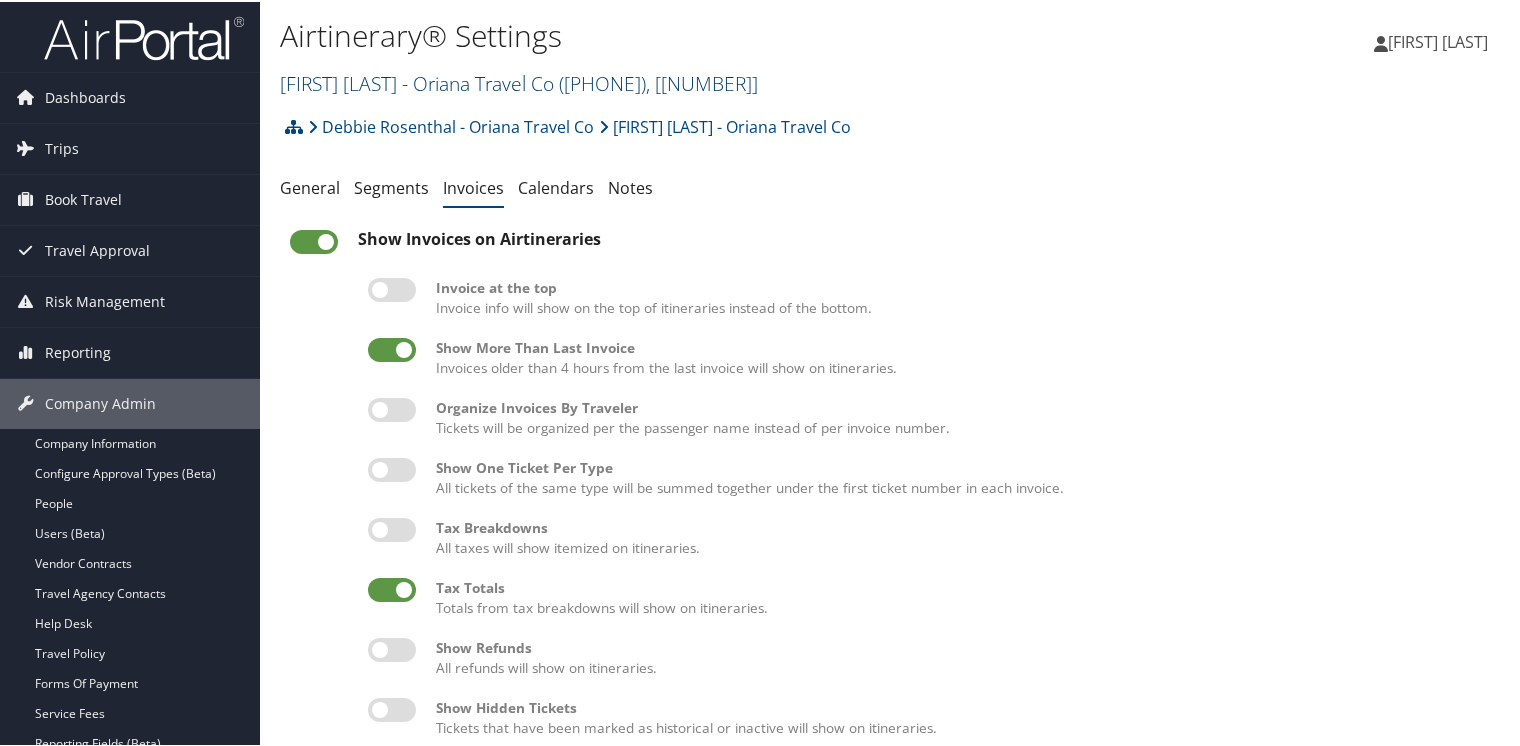 click on "[FIRST] [LAST] - Oriana Travel Co   ( [PHONE] )  , [ 46012 ]" at bounding box center (519, 81) 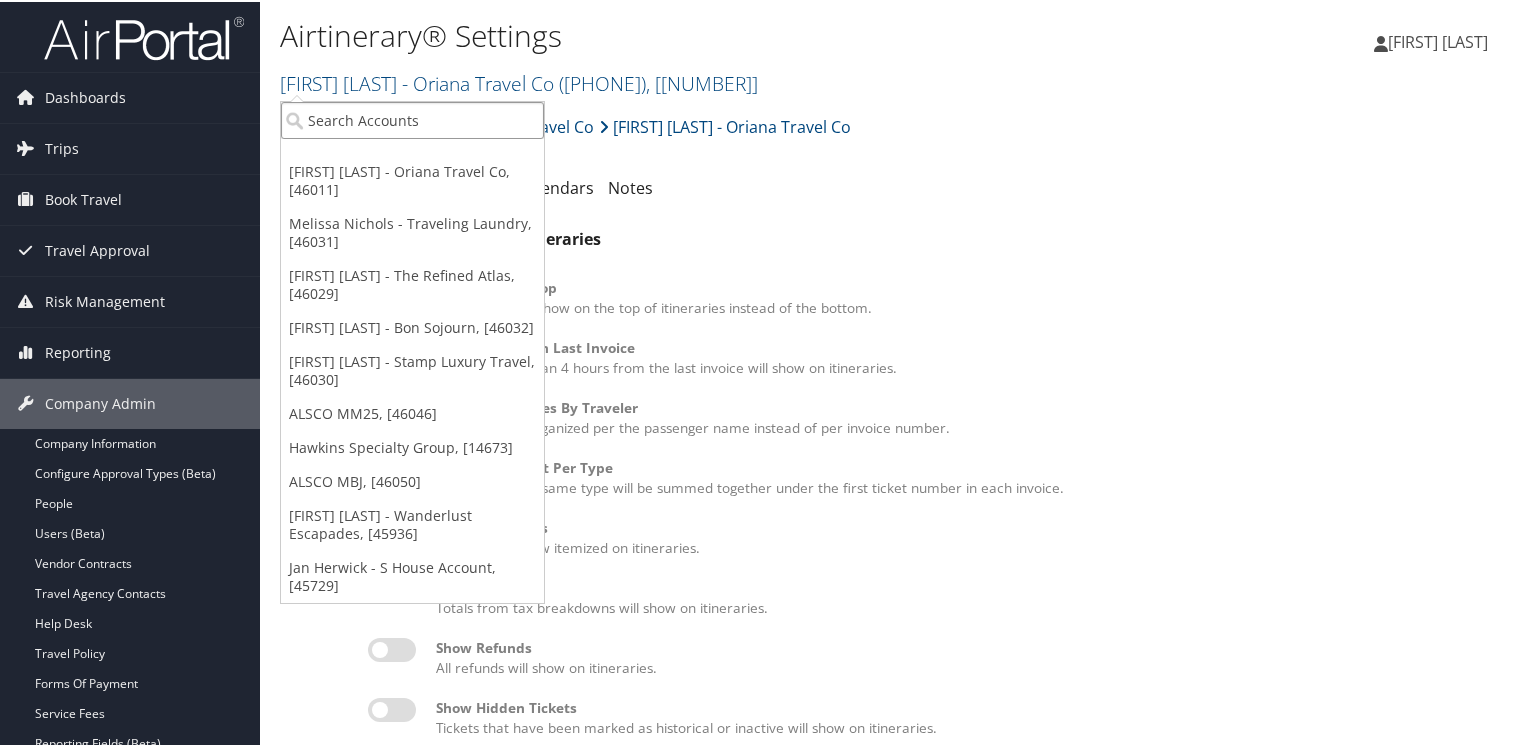click at bounding box center (412, 118) 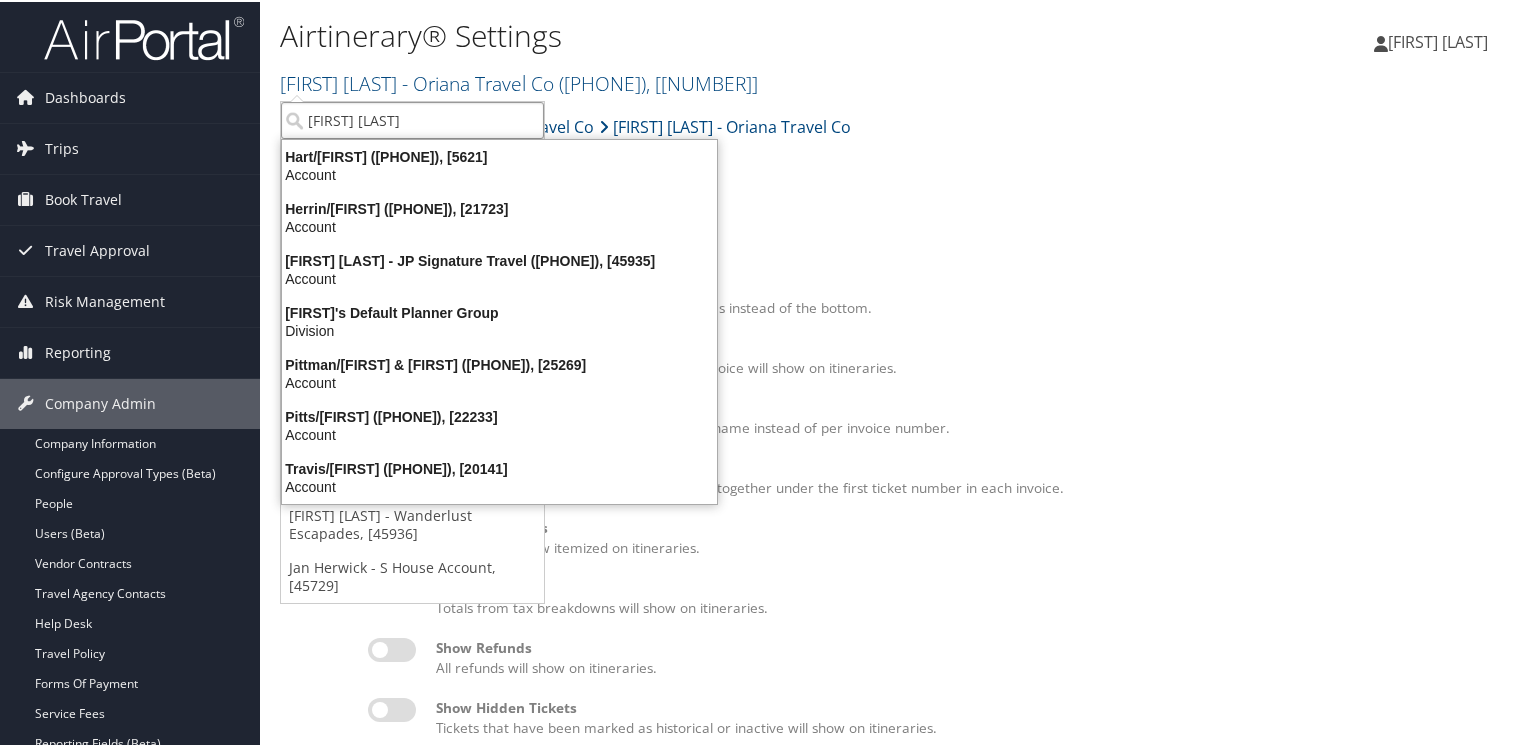 type on "[FIRST] [LAST]" 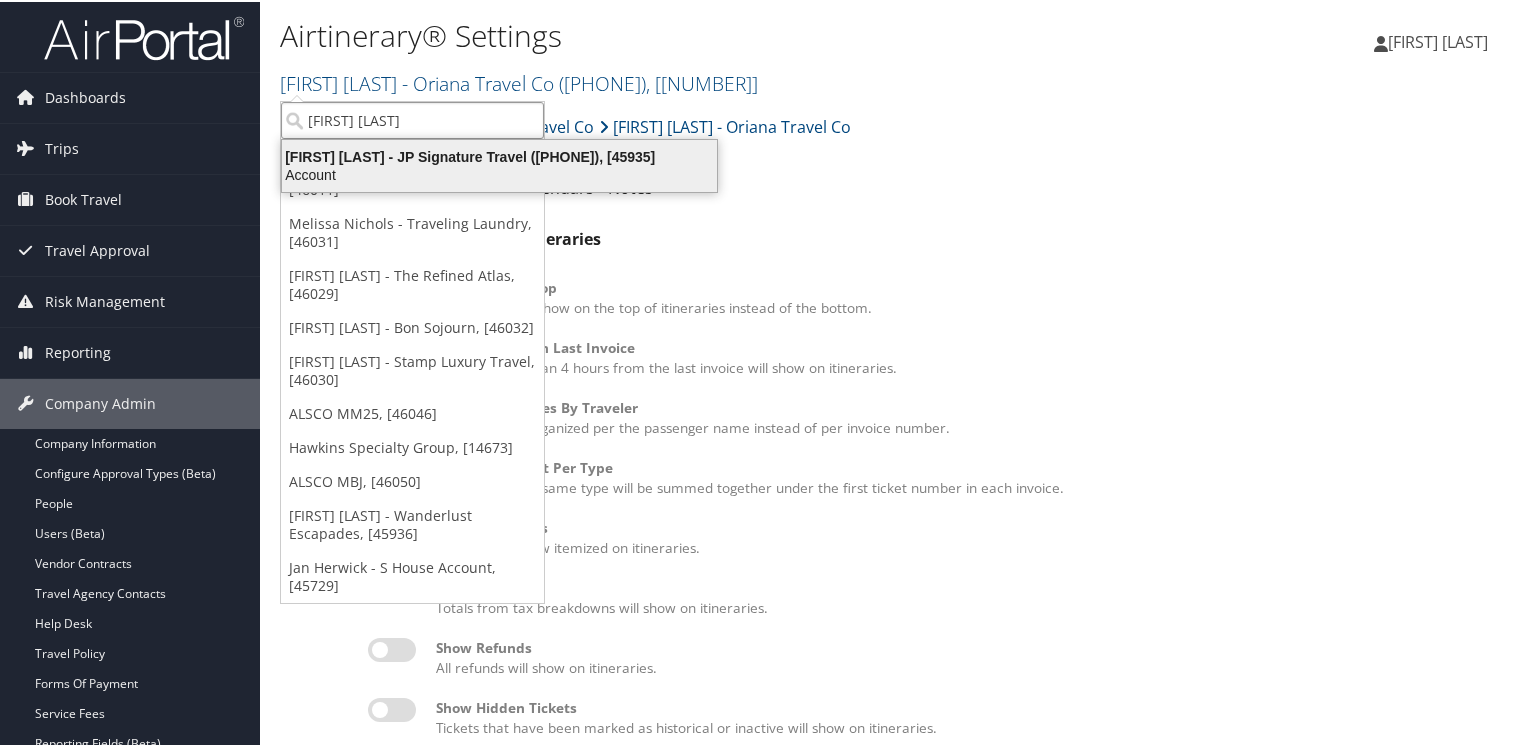 click on "[FIRST] [LAST] - JP Signature Travel ([PHONE]), [45935]" at bounding box center [499, 155] 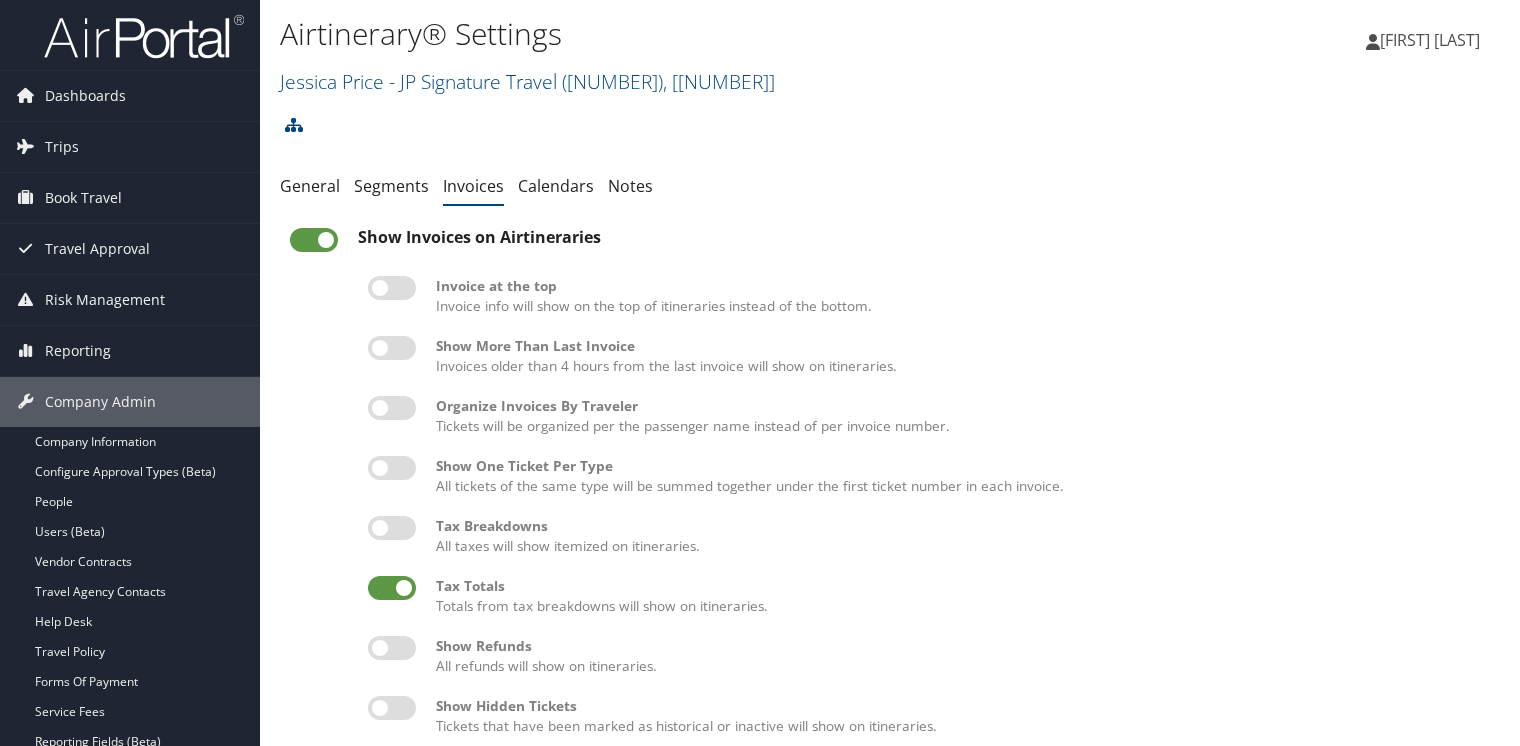 scroll, scrollTop: 0, scrollLeft: 0, axis: both 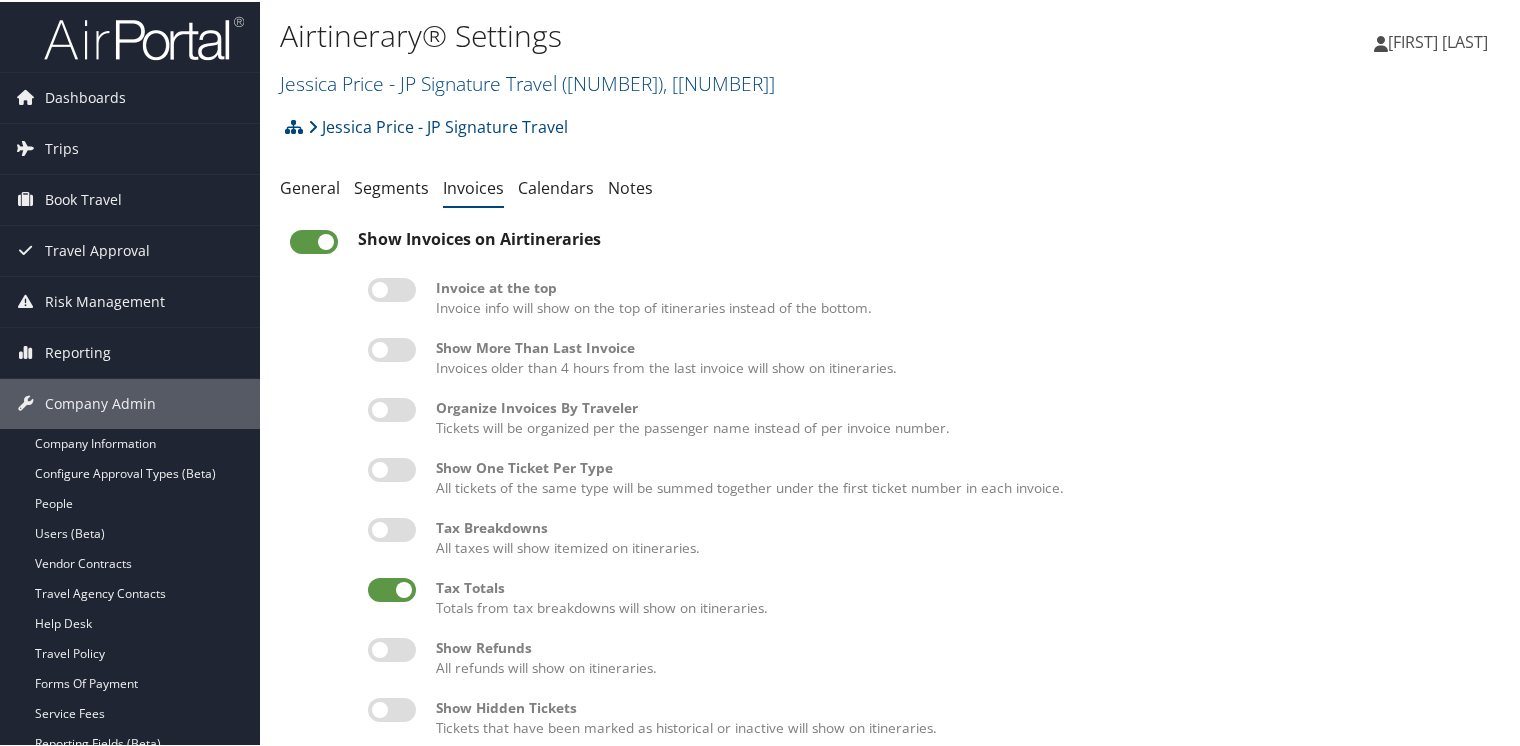 click at bounding box center [392, 348] 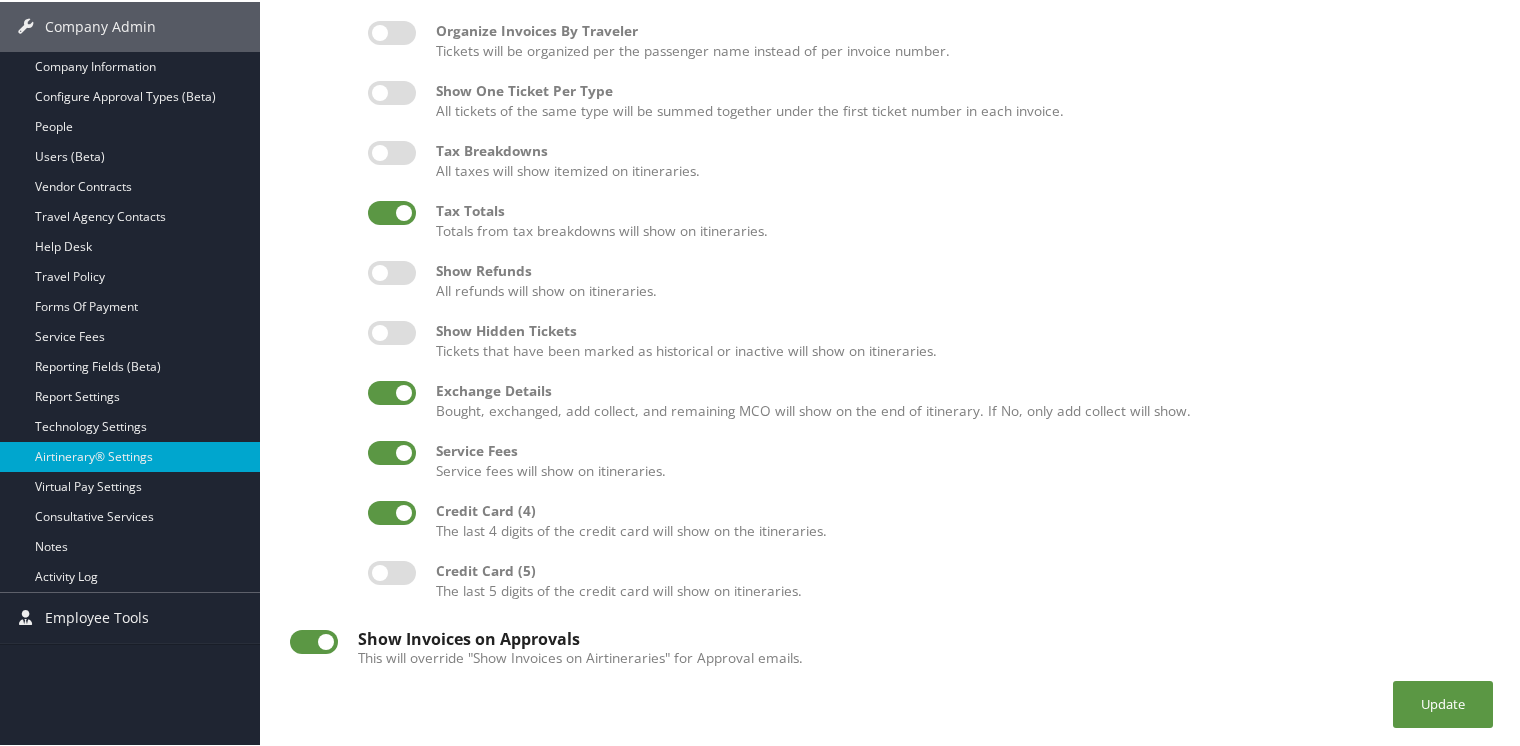 scroll, scrollTop: 384, scrollLeft: 0, axis: vertical 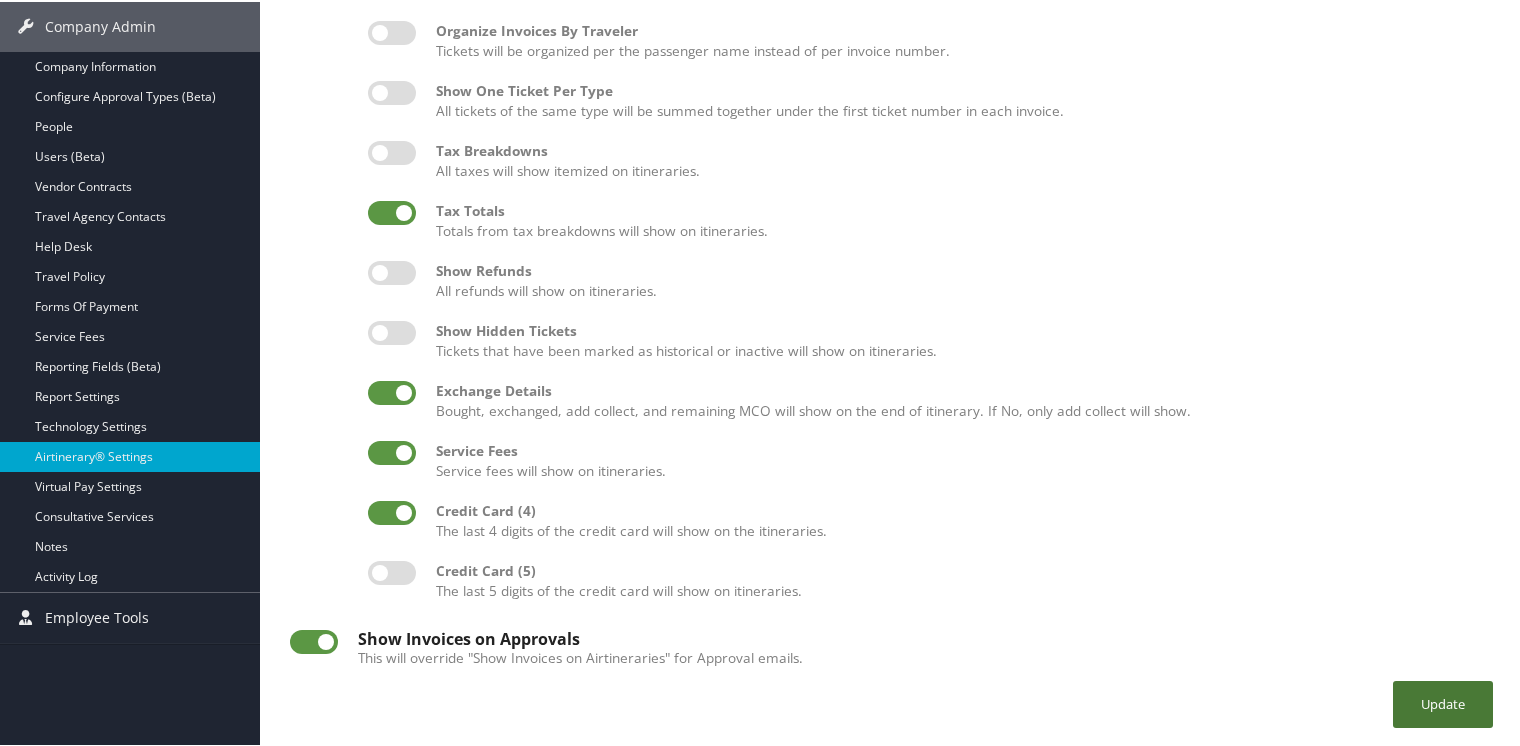 click on "Update" at bounding box center (1443, 702) 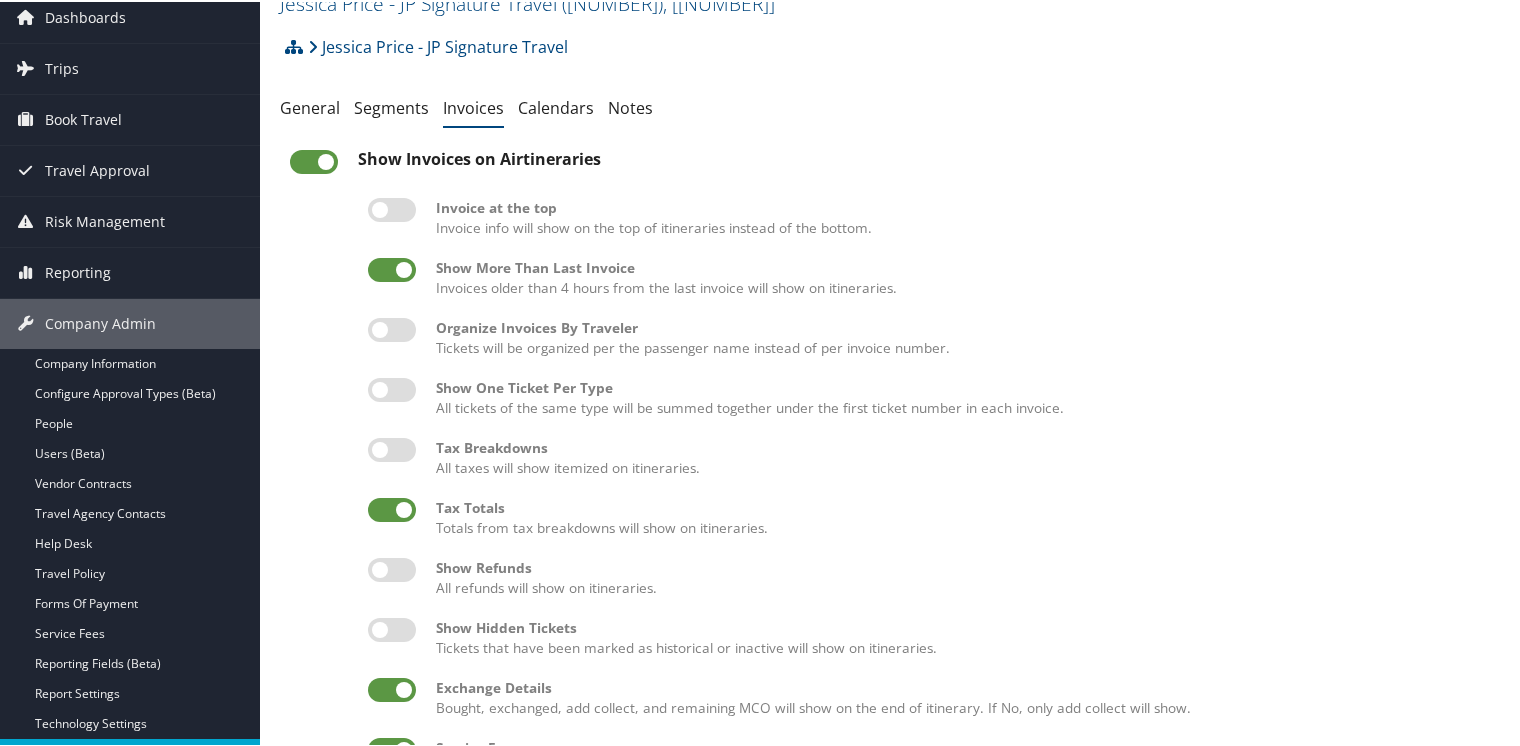 scroll, scrollTop: 0, scrollLeft: 0, axis: both 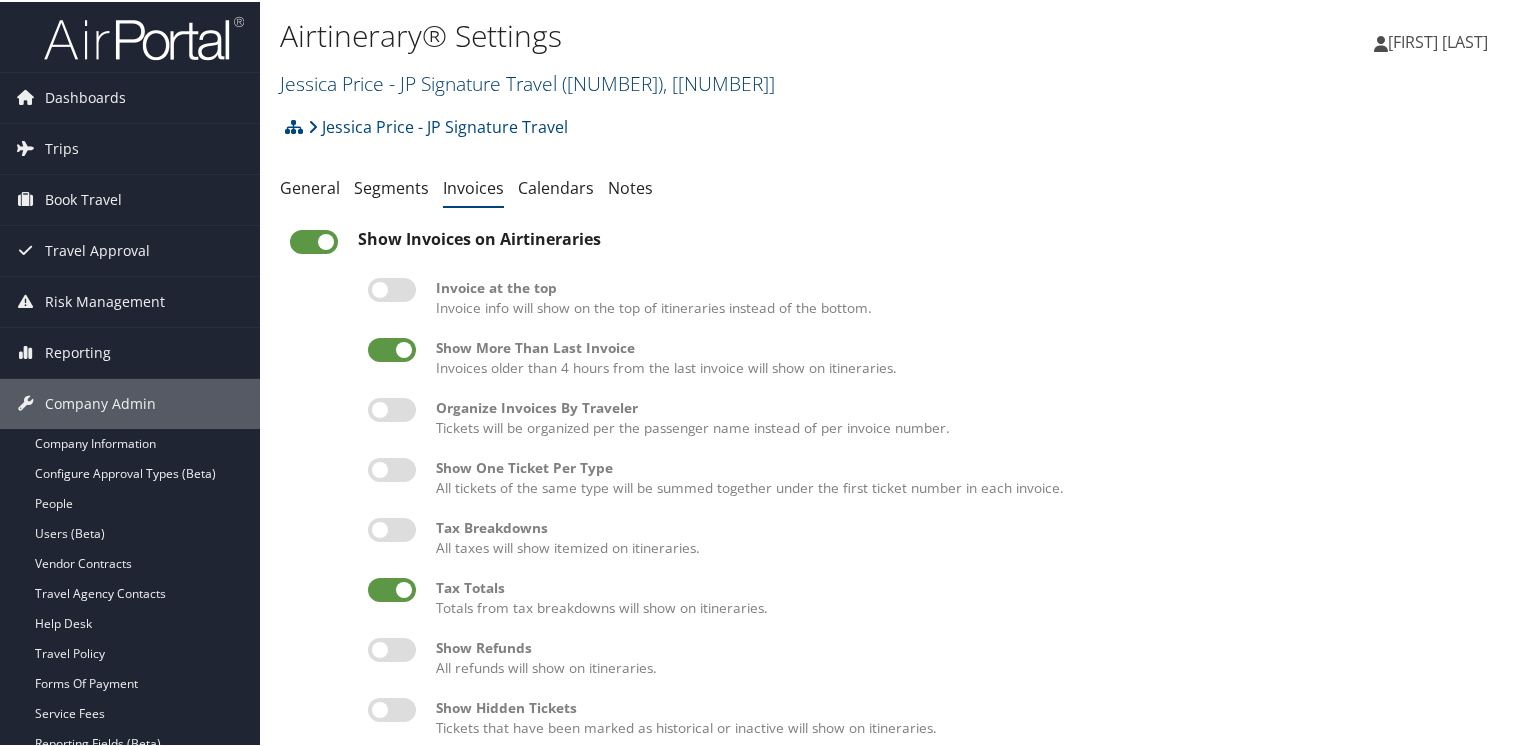 click on "Jessica Price - JP Signature Travel   ( 3J0000 )  , [ 45935 ]" at bounding box center (527, 81) 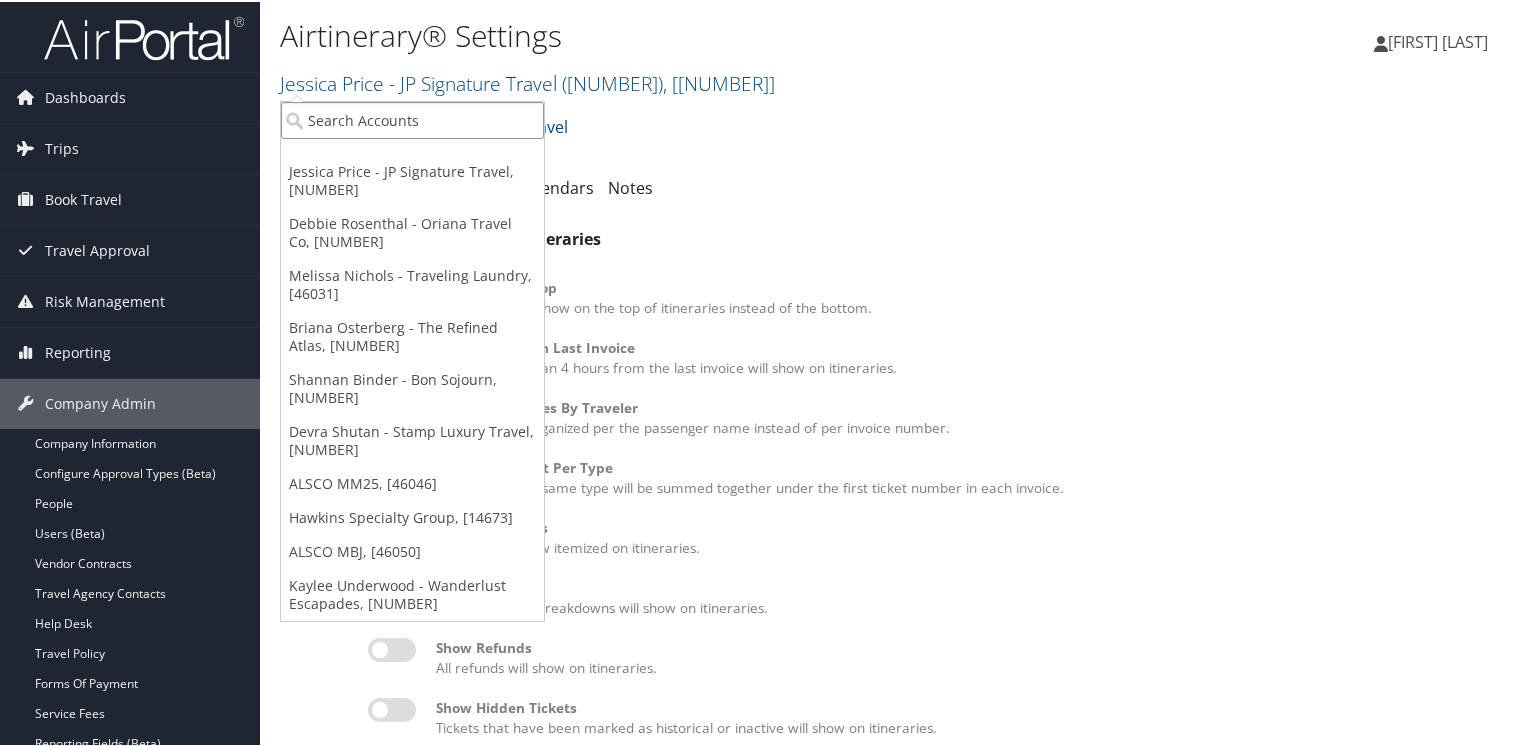 click at bounding box center (412, 118) 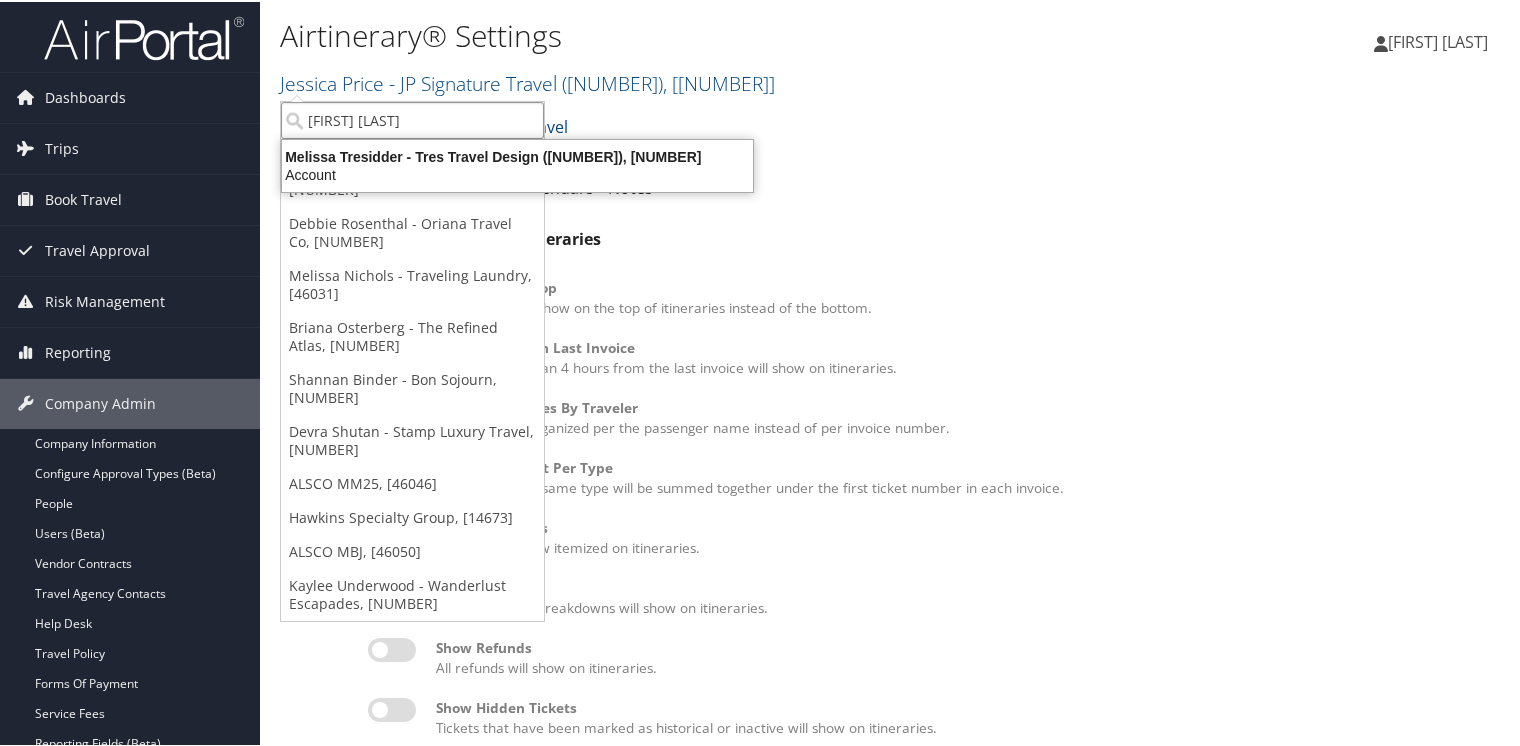 type on "melissa tres" 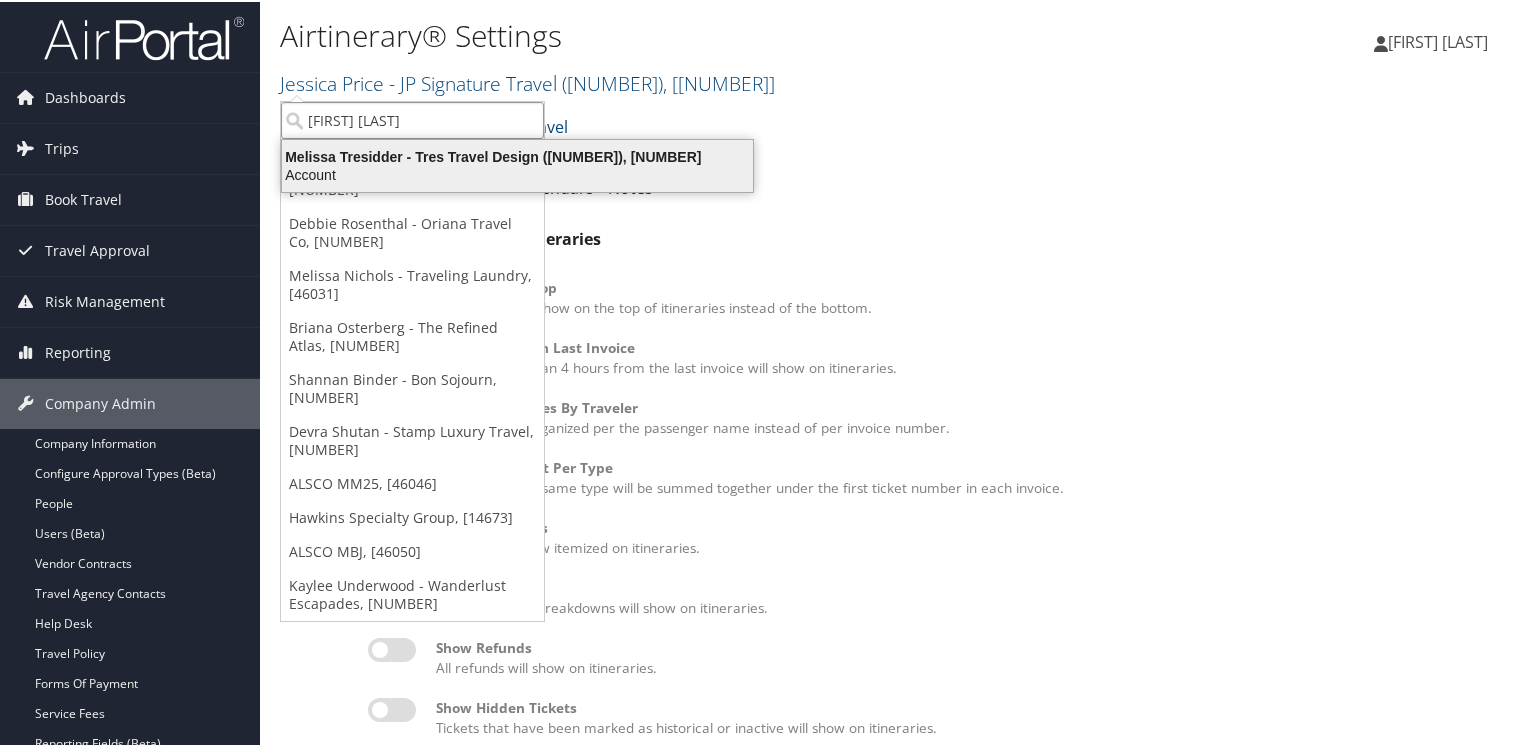 click on "Melissa Tresidder - Tres Travel Design (M70000), [45919]" at bounding box center [517, 155] 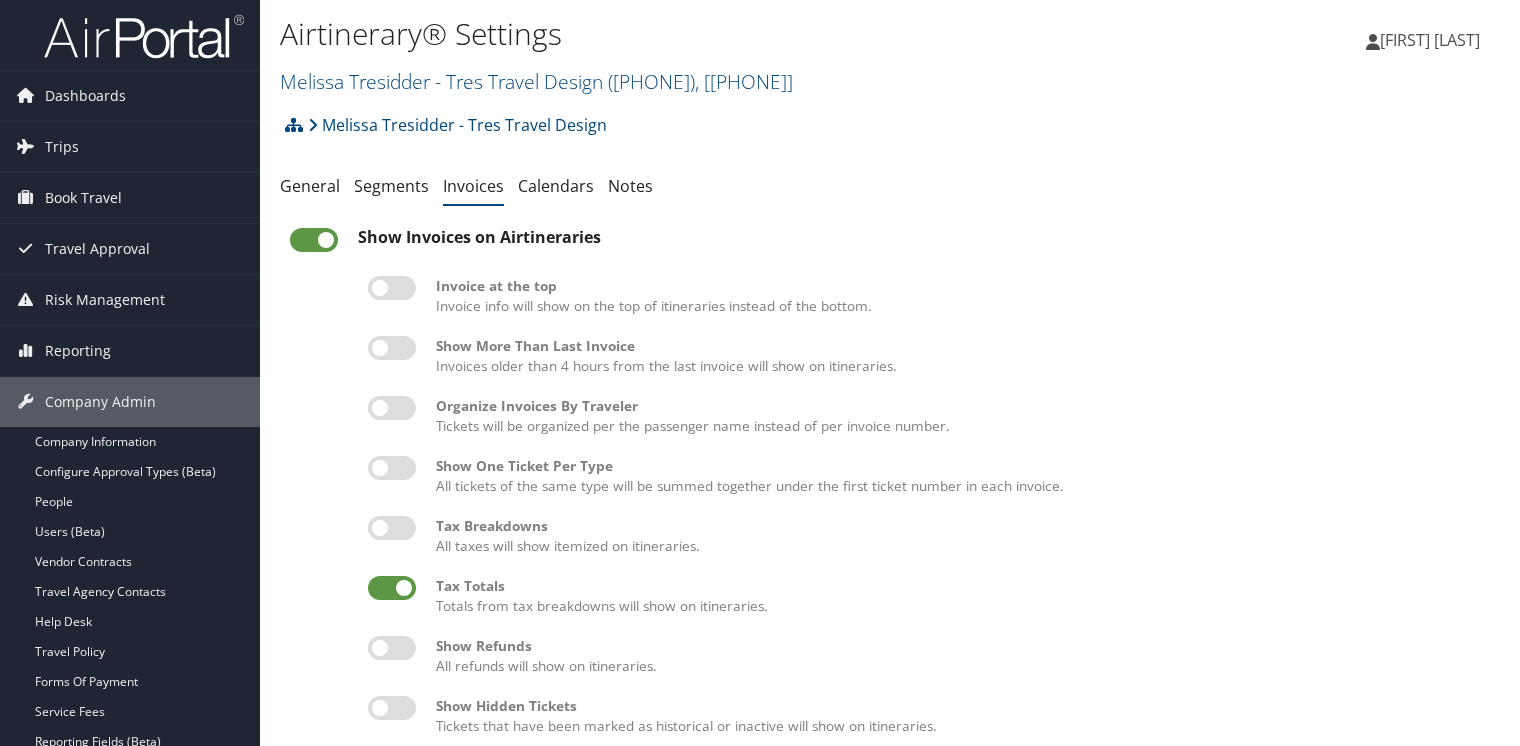 scroll, scrollTop: 0, scrollLeft: 0, axis: both 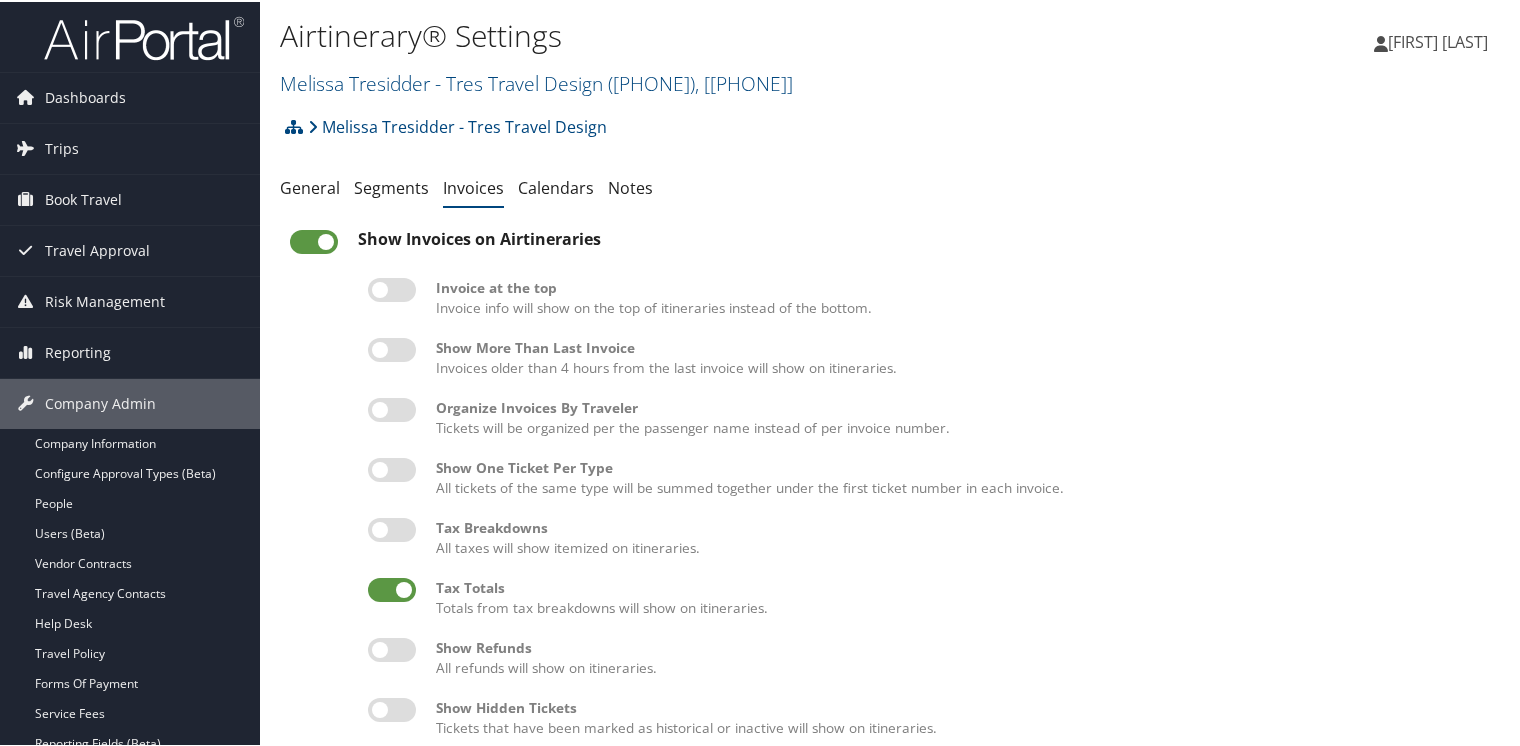click at bounding box center [392, 348] 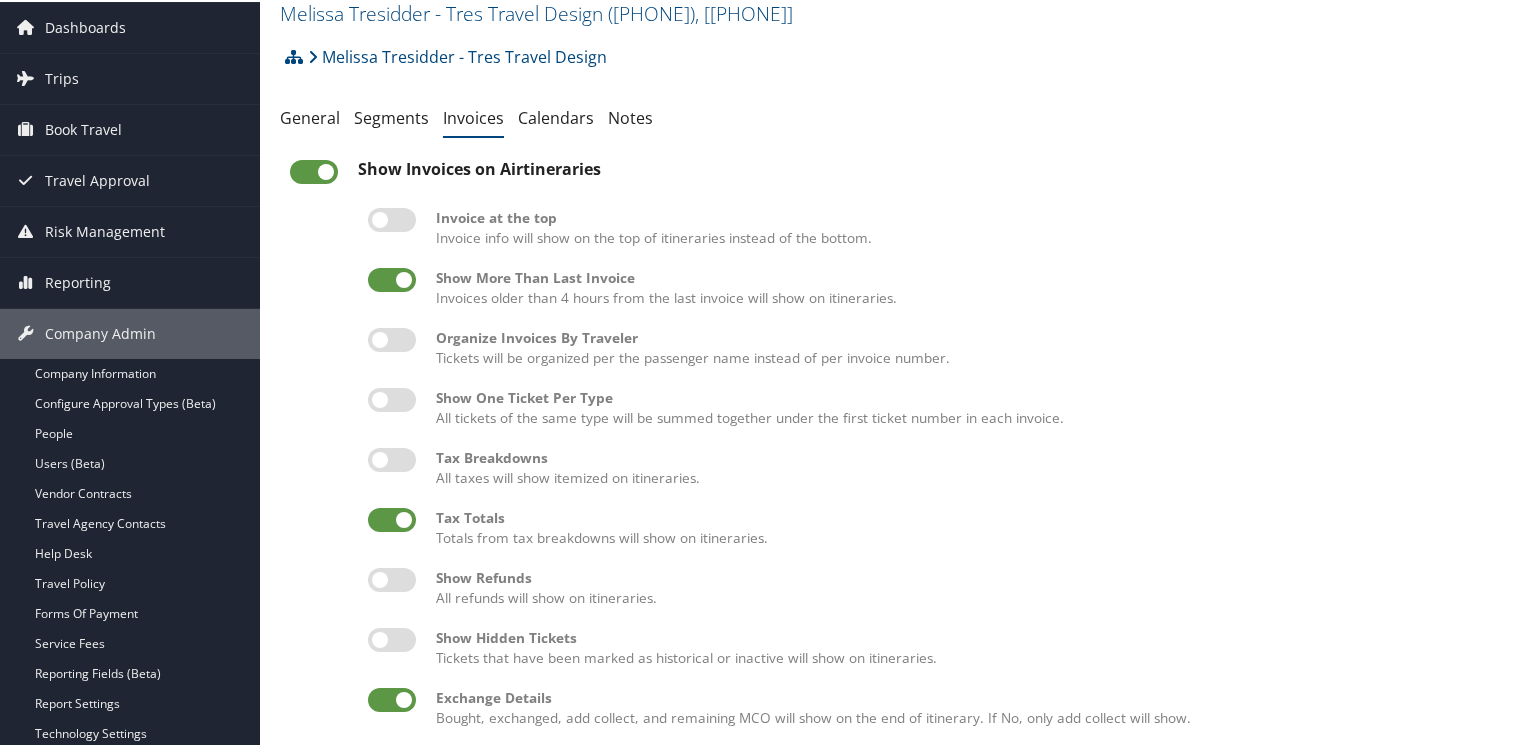 scroll, scrollTop: 384, scrollLeft: 0, axis: vertical 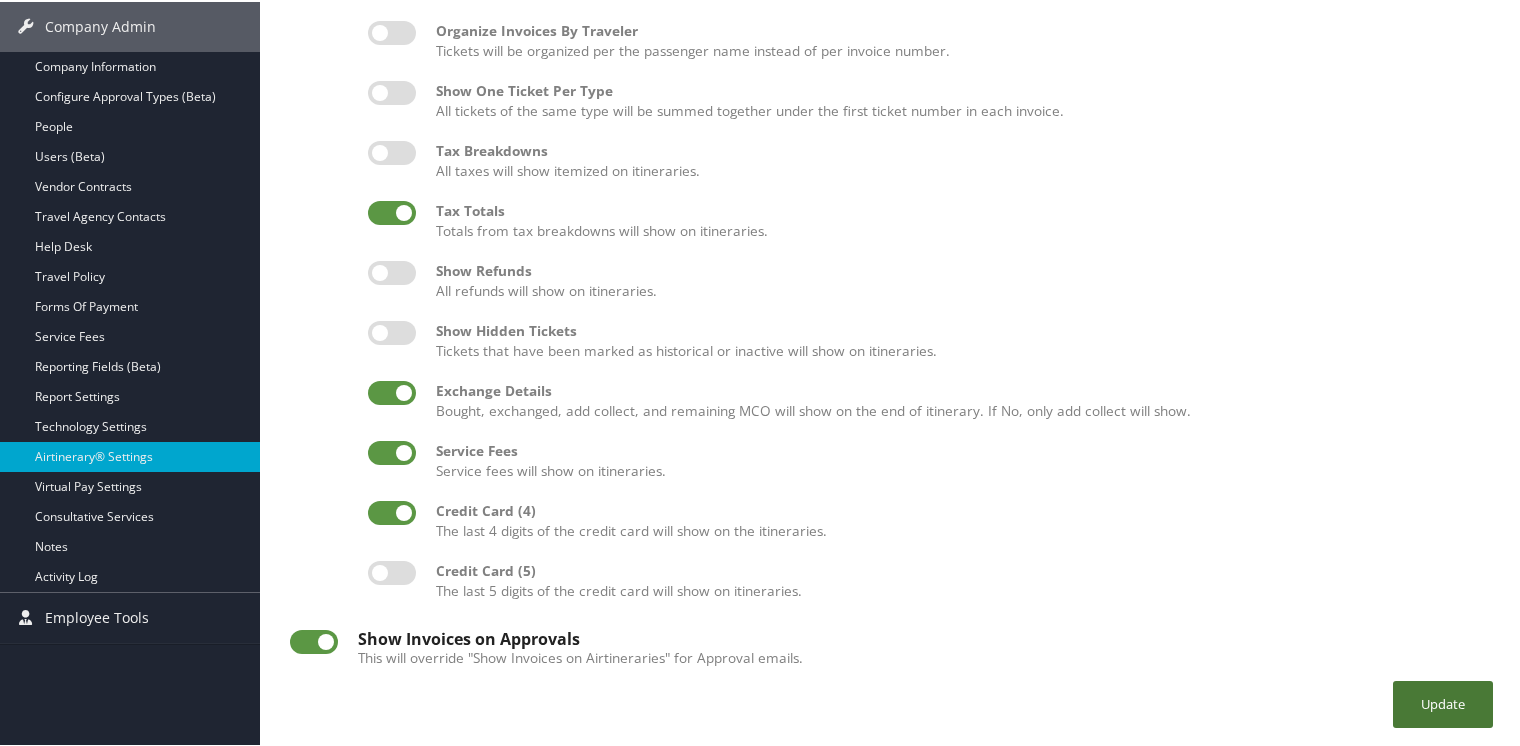 click on "Update" at bounding box center [1443, 702] 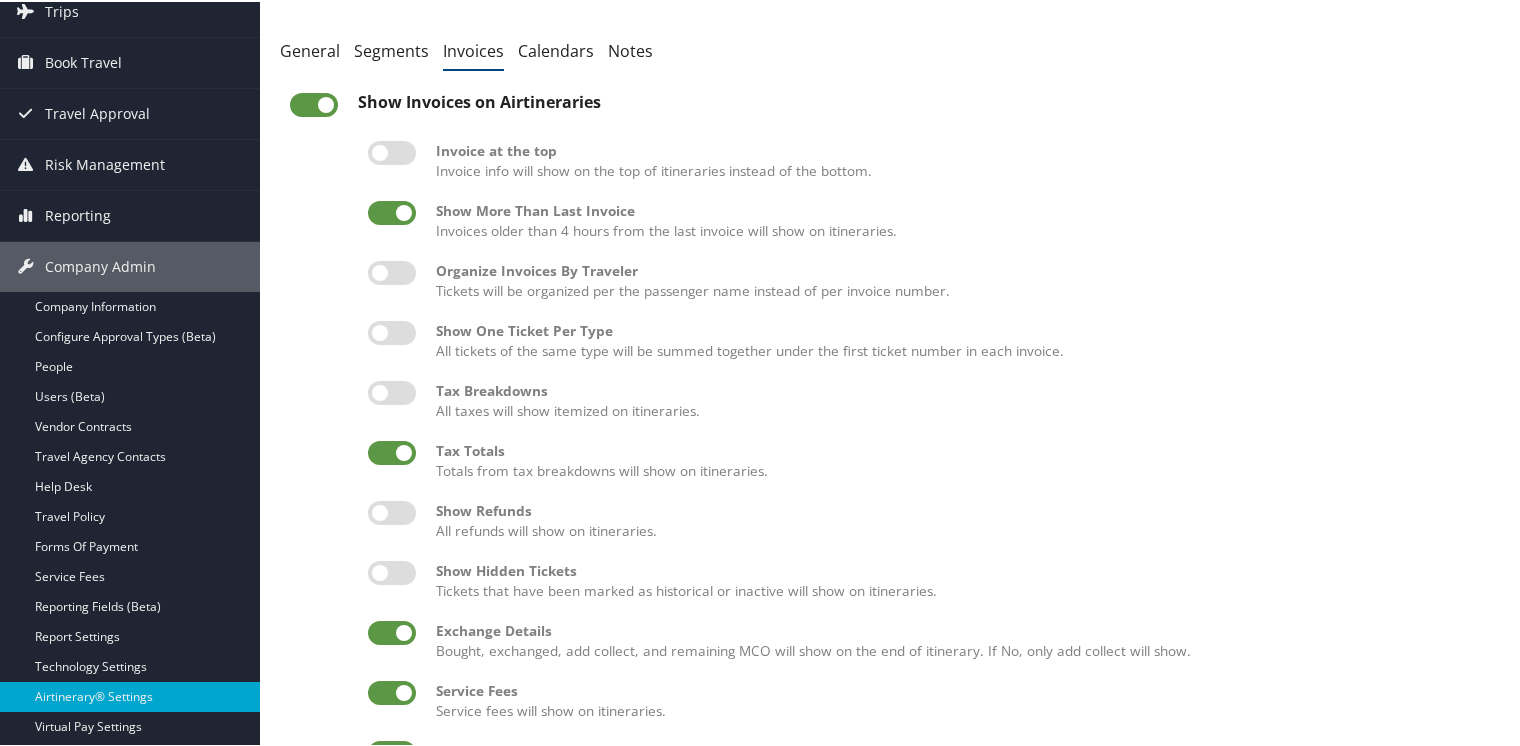scroll, scrollTop: 0, scrollLeft: 0, axis: both 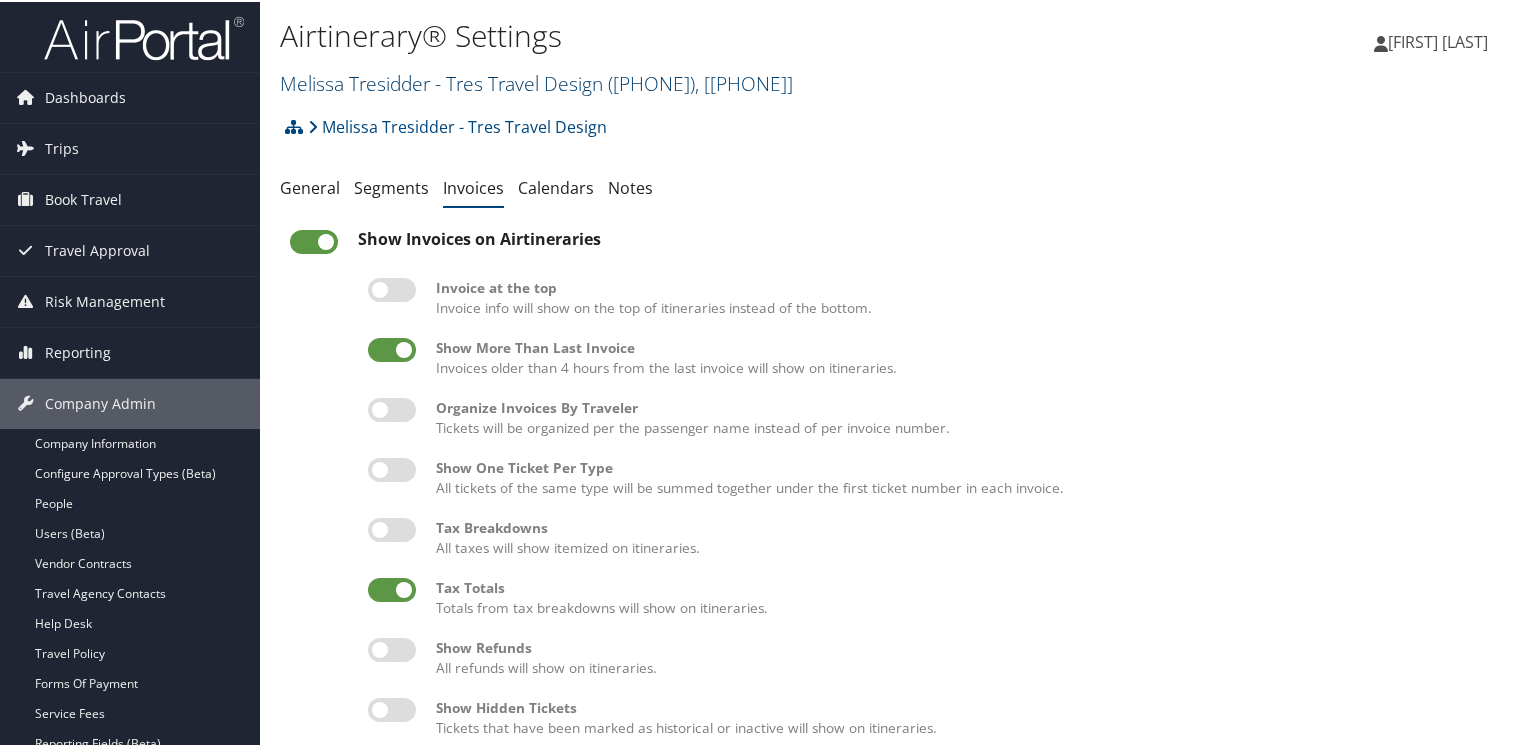 click on "Melissa Tresidder - Tres Travel Design   ( M70000 )  , [ 45919 ]" at bounding box center (536, 81) 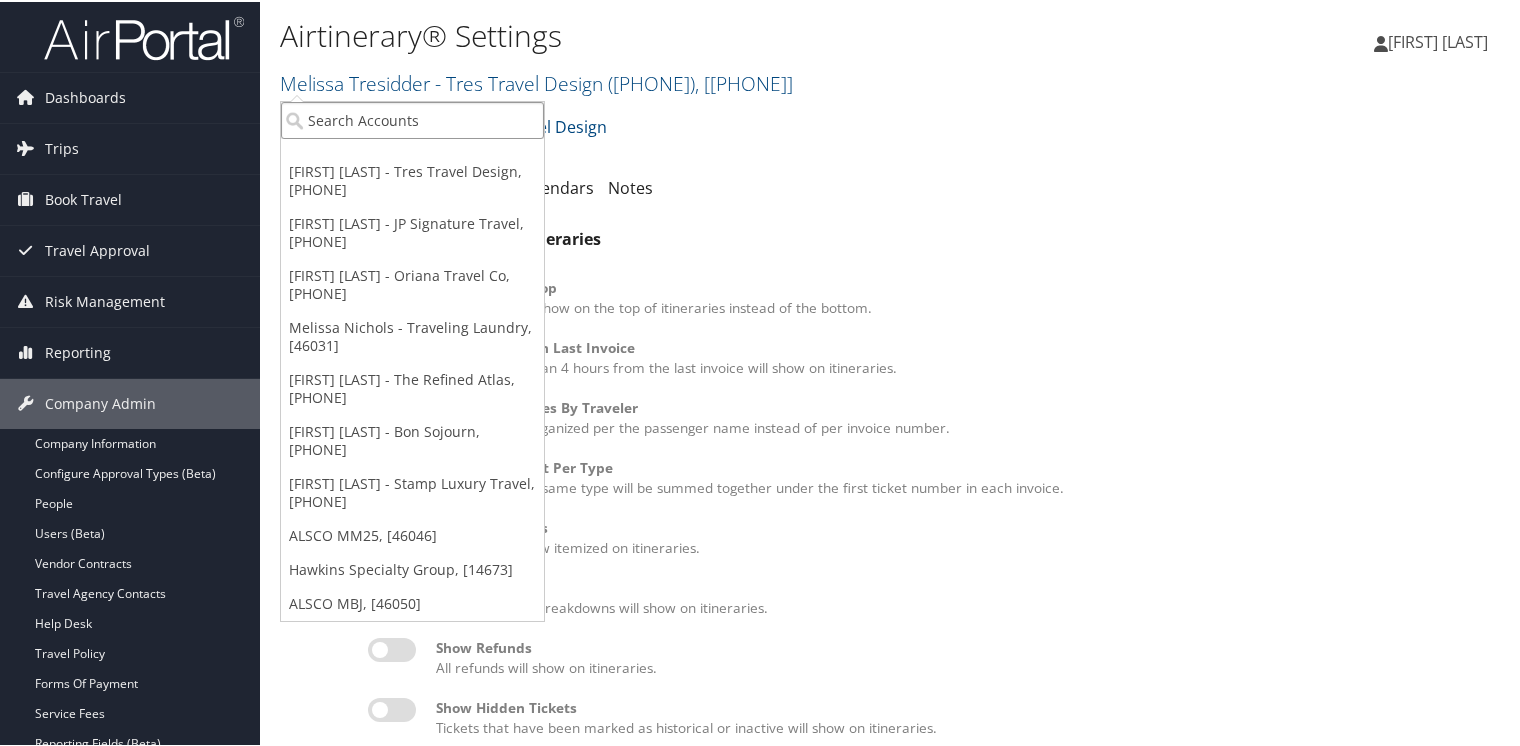 click at bounding box center (412, 118) 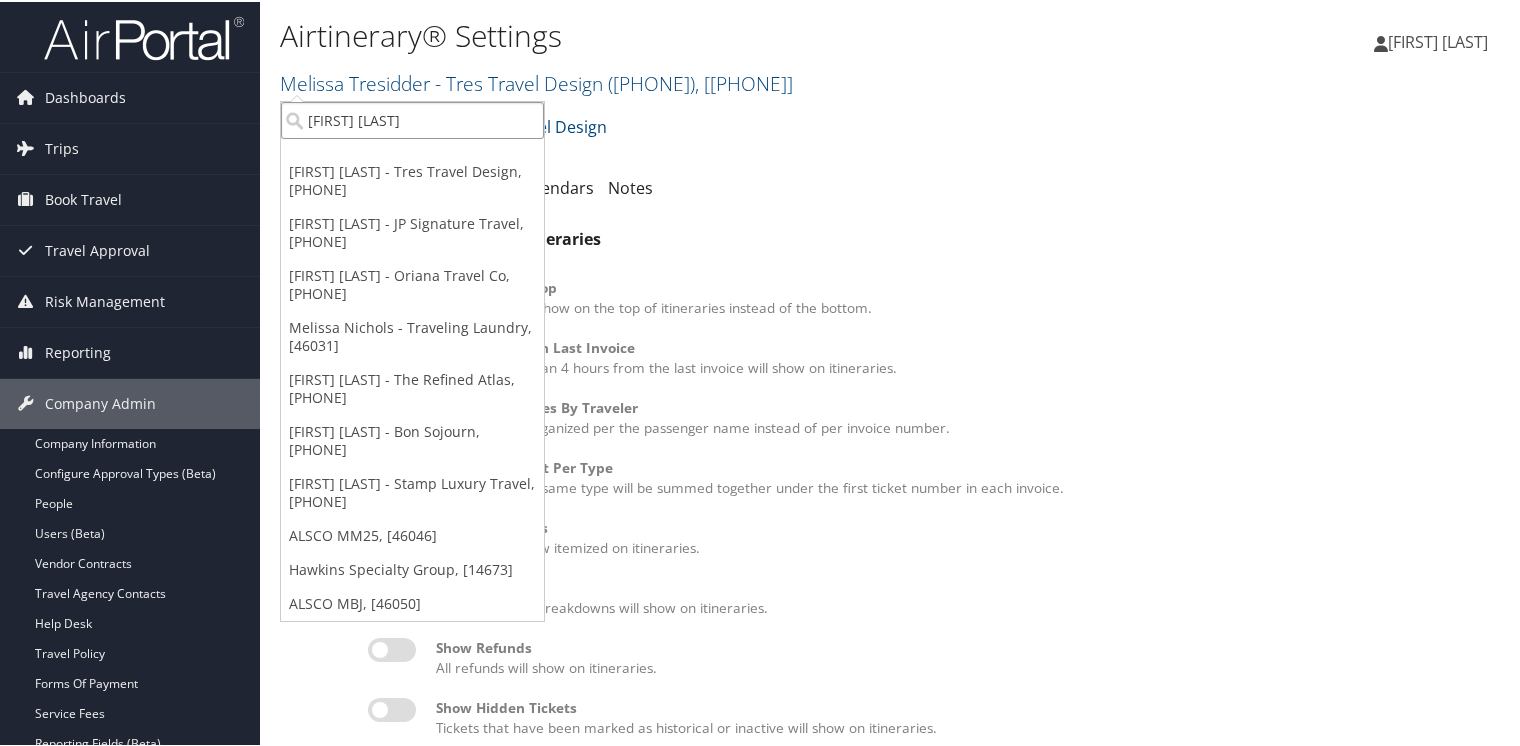 type on "peter bol" 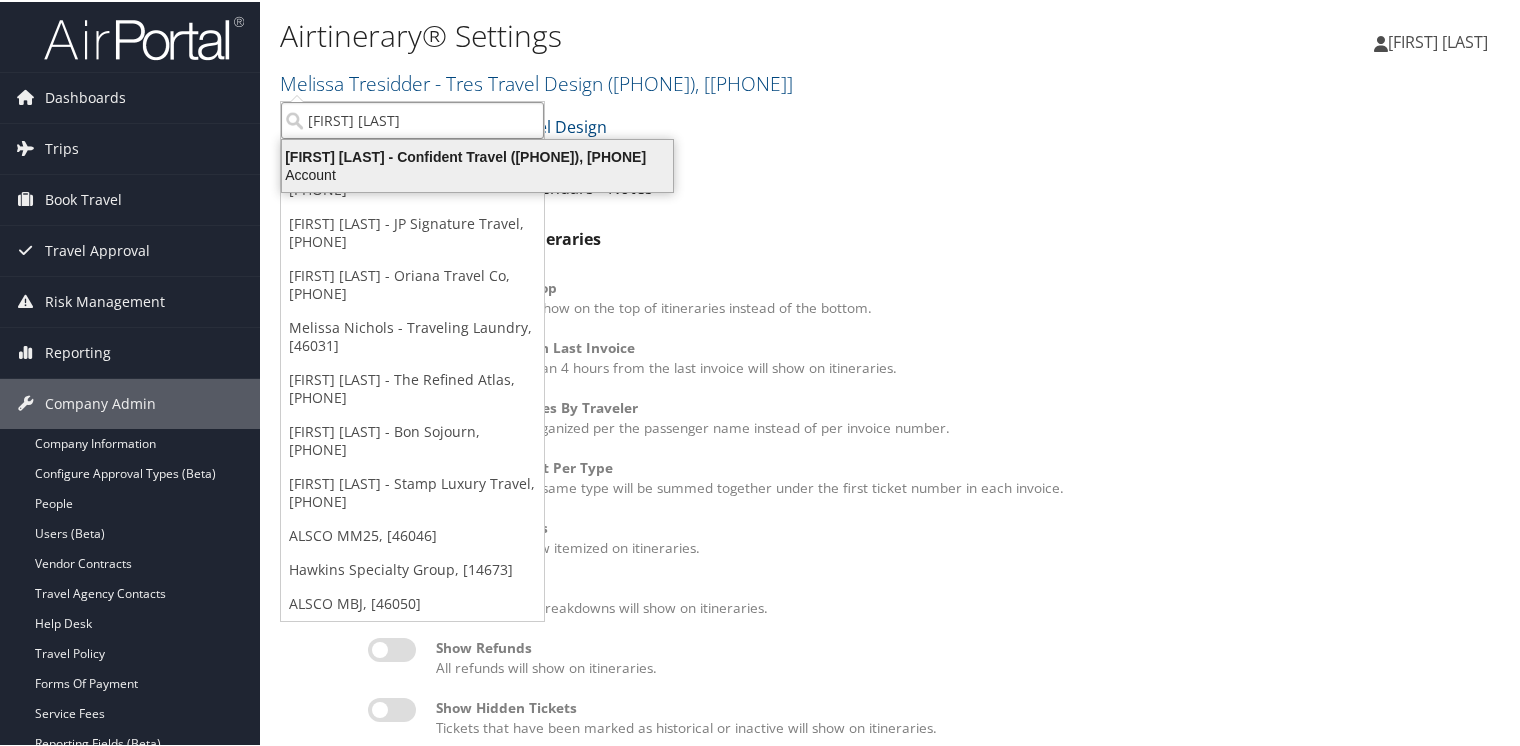 click on "Peter Boll - Confident Travel (P10000), [45978]" at bounding box center (477, 155) 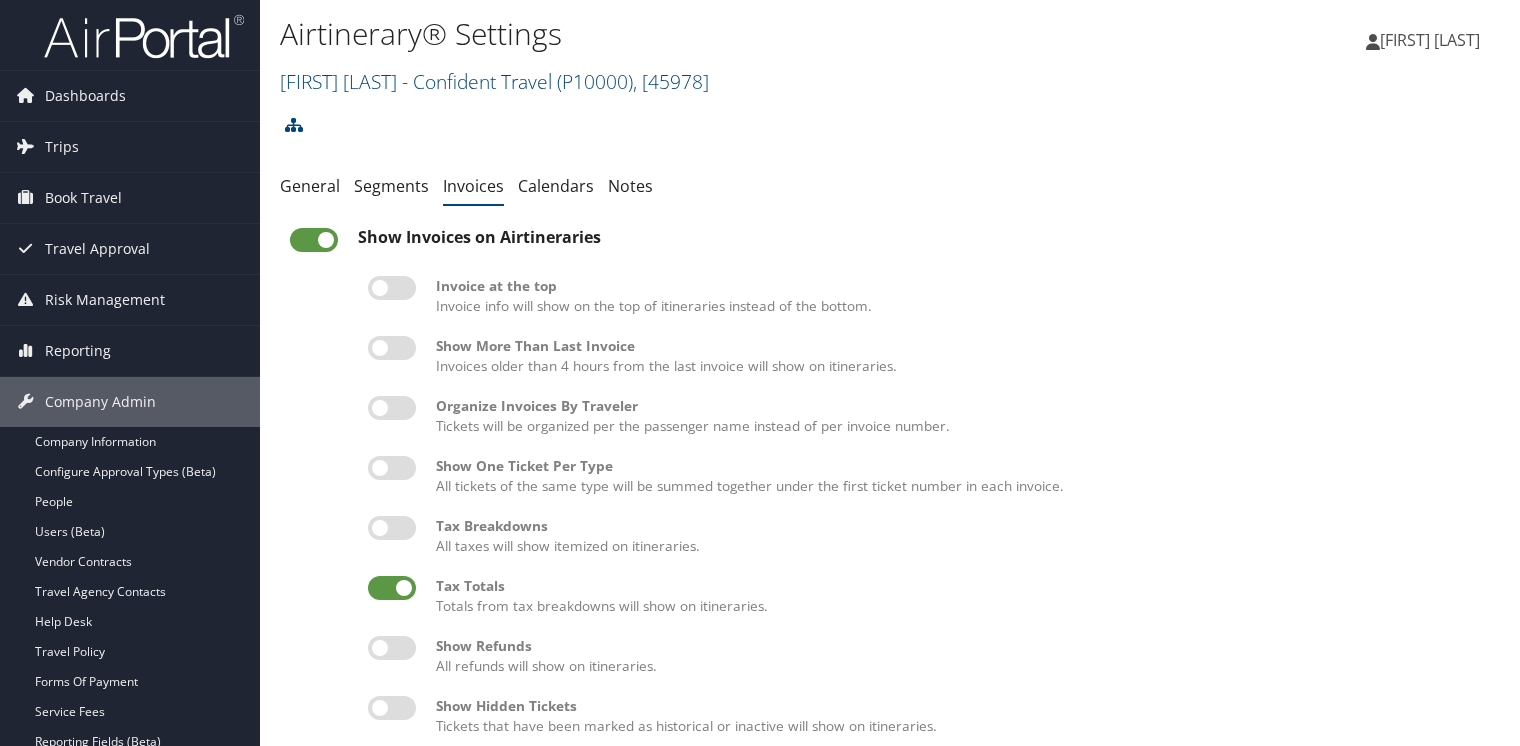 scroll, scrollTop: 0, scrollLeft: 0, axis: both 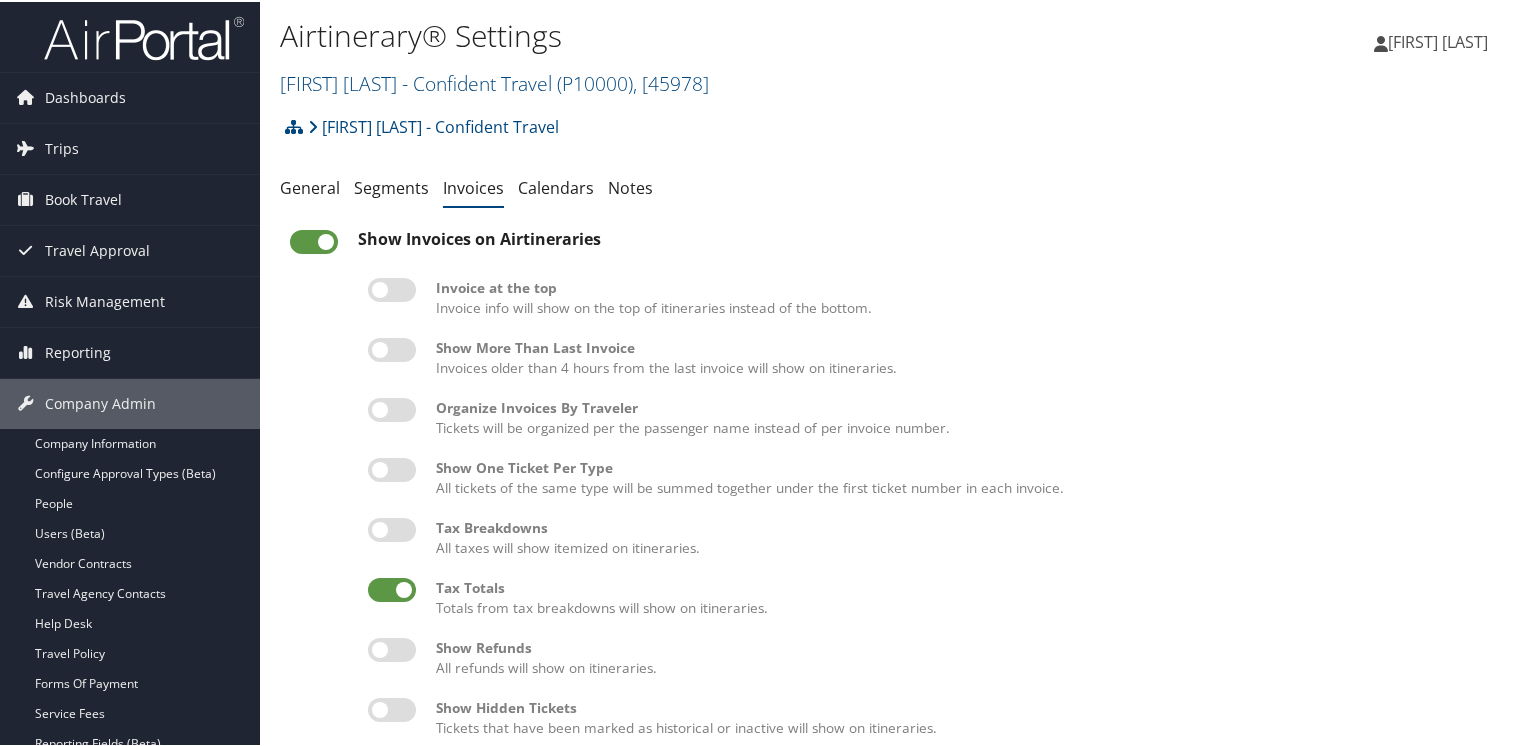 click at bounding box center [392, 348] 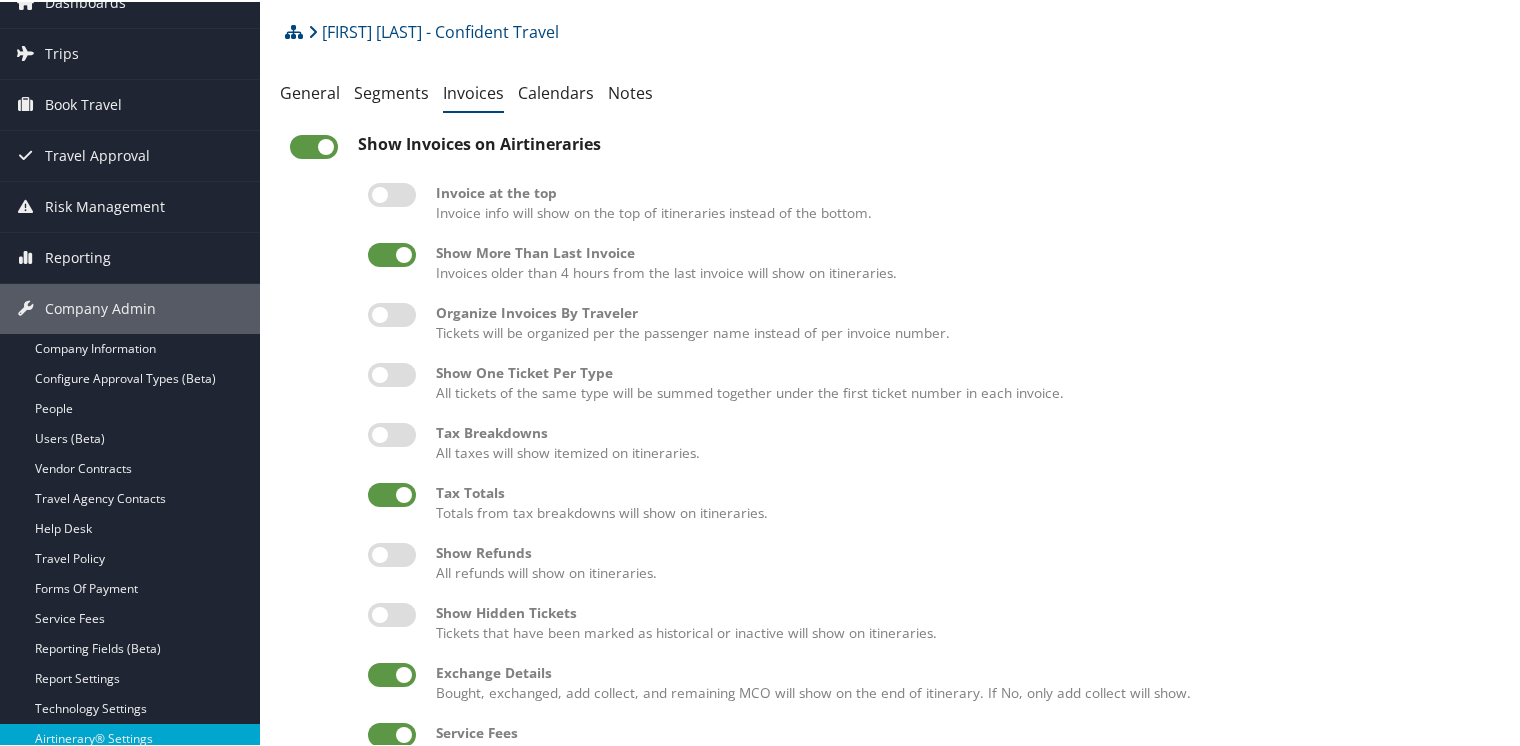 scroll, scrollTop: 384, scrollLeft: 0, axis: vertical 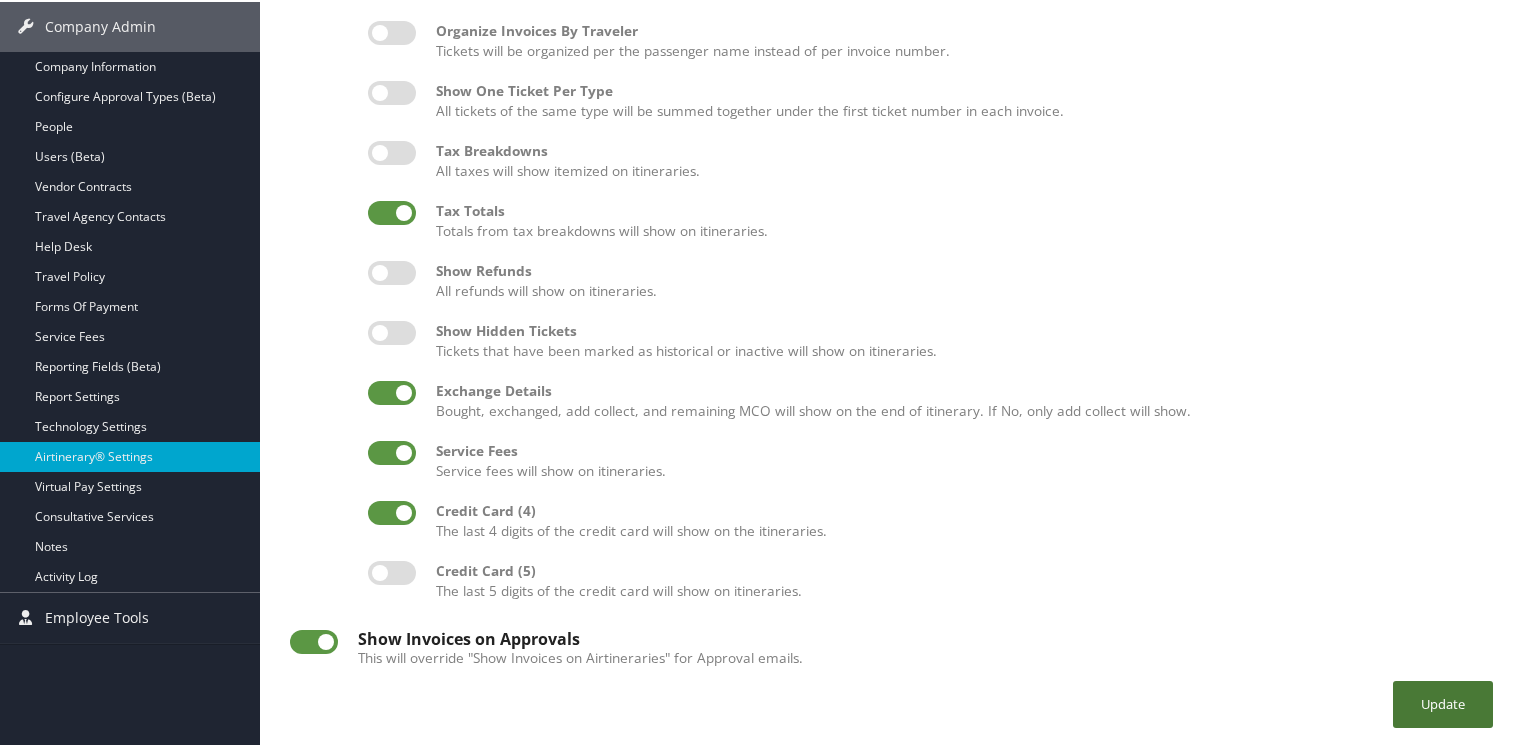 click on "Update" at bounding box center [1443, 702] 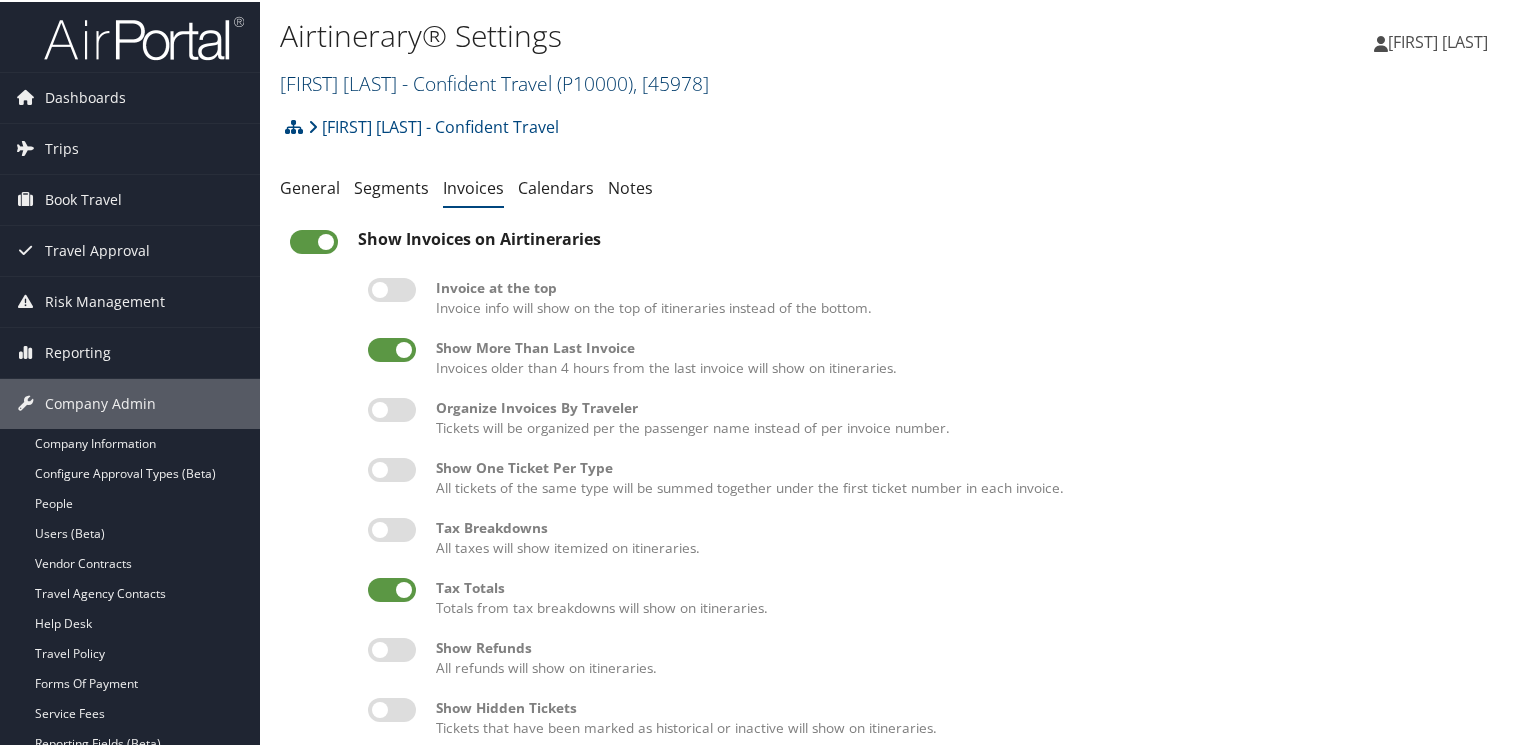 click on "[FIRST] [LAST] - Confident Travel   ( [PHONE] )  , [PHONE]" at bounding box center (494, 81) 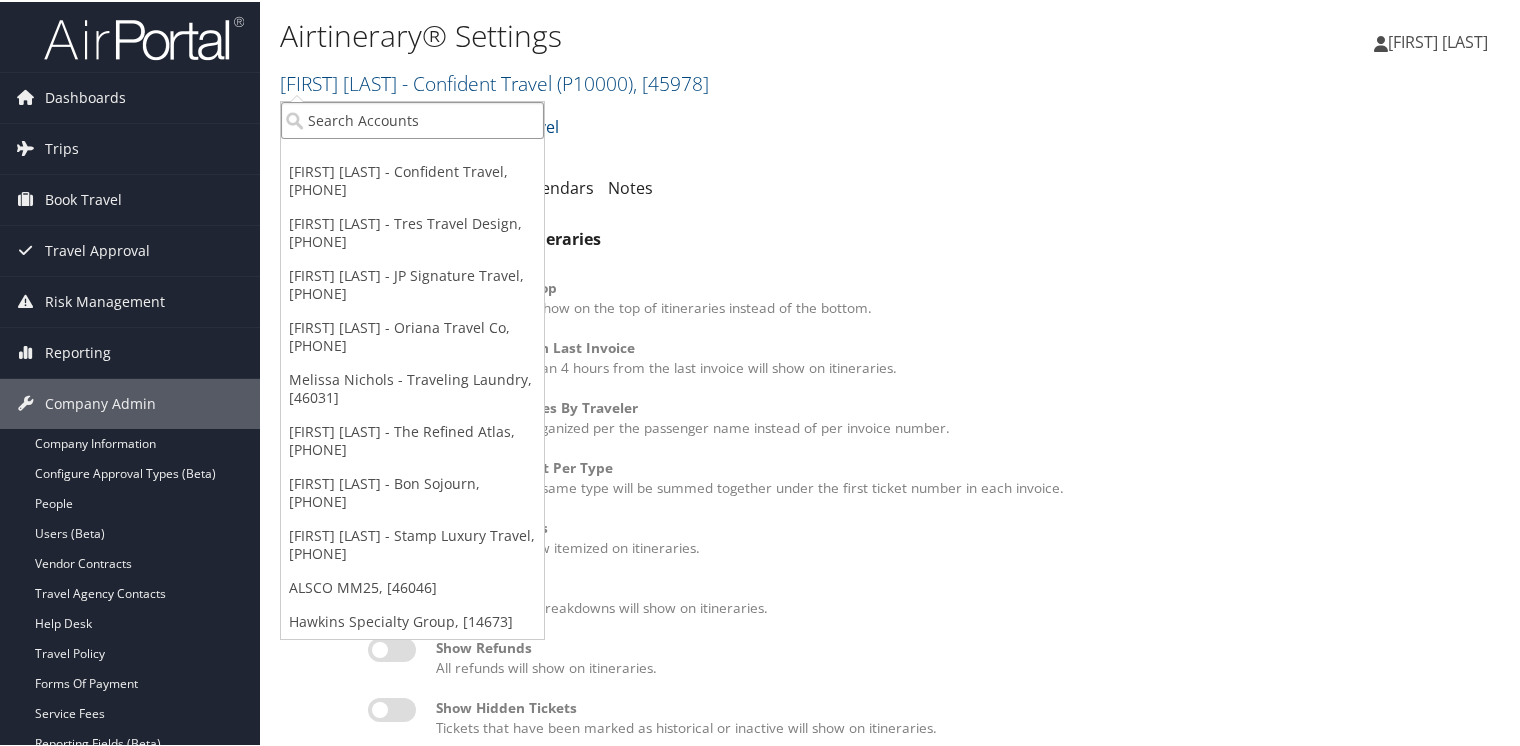 click at bounding box center [412, 118] 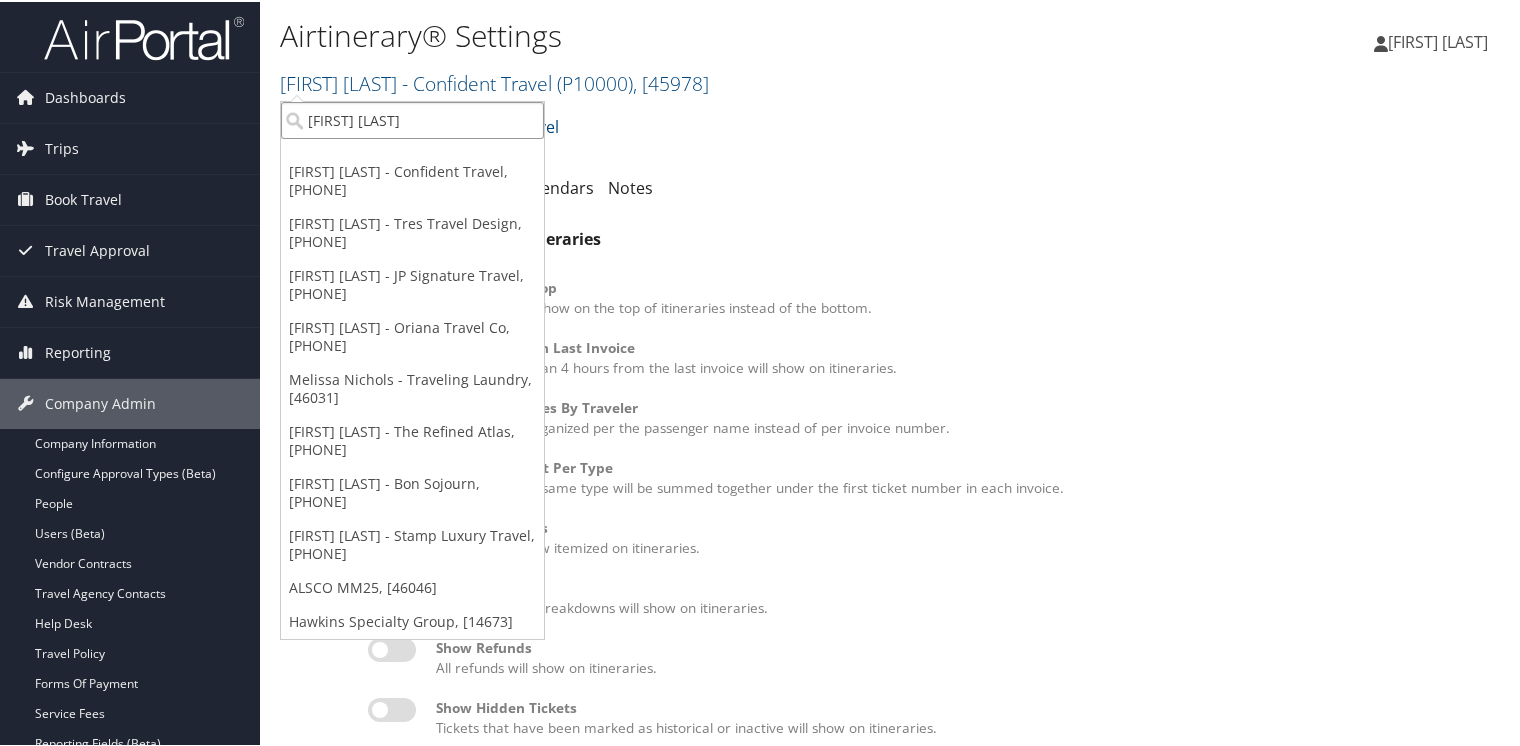 type on "[FIRST] [LAST]" 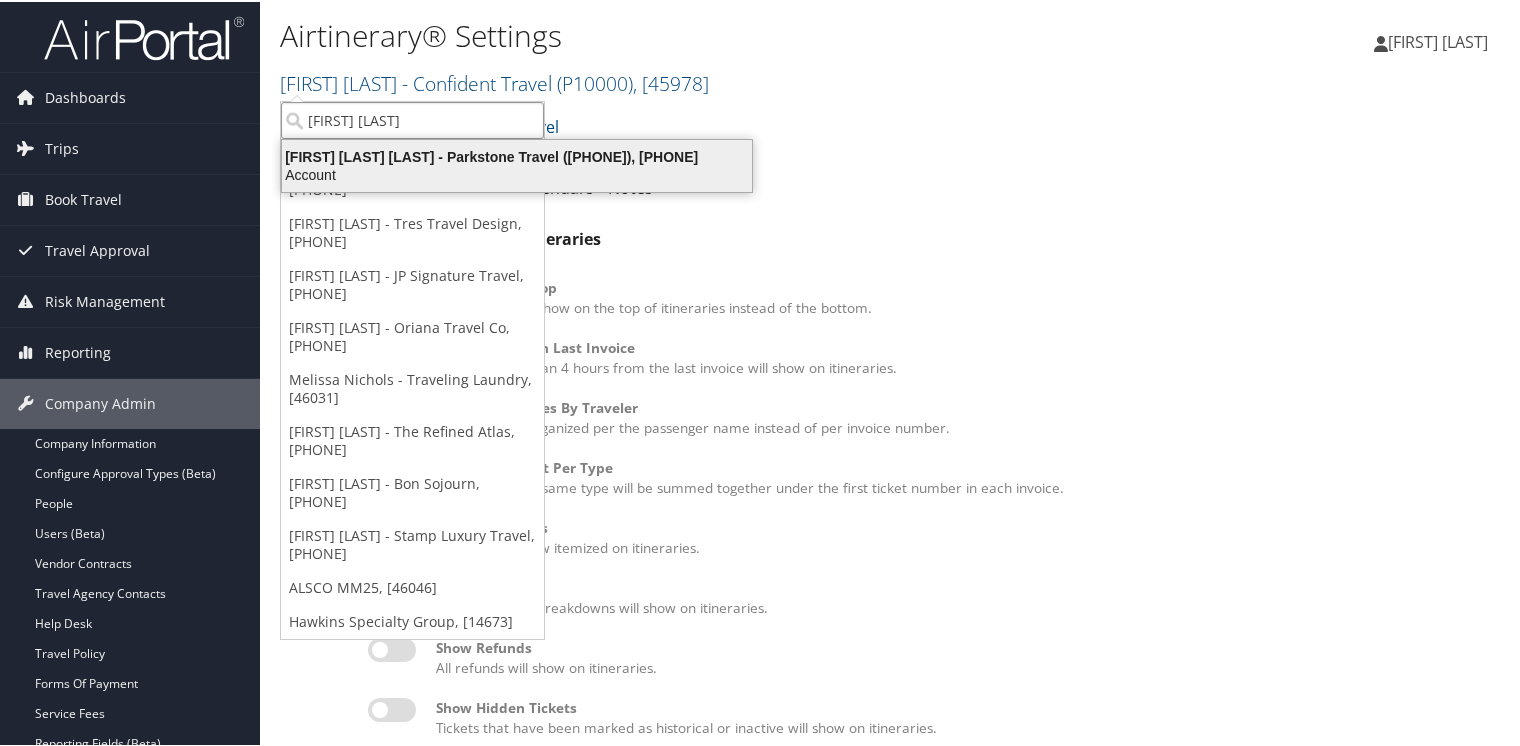 click on "[FIRST] [LAST] [LAST] - Parkstone Travel ([PHONE]), [PHONE]" at bounding box center [517, 155] 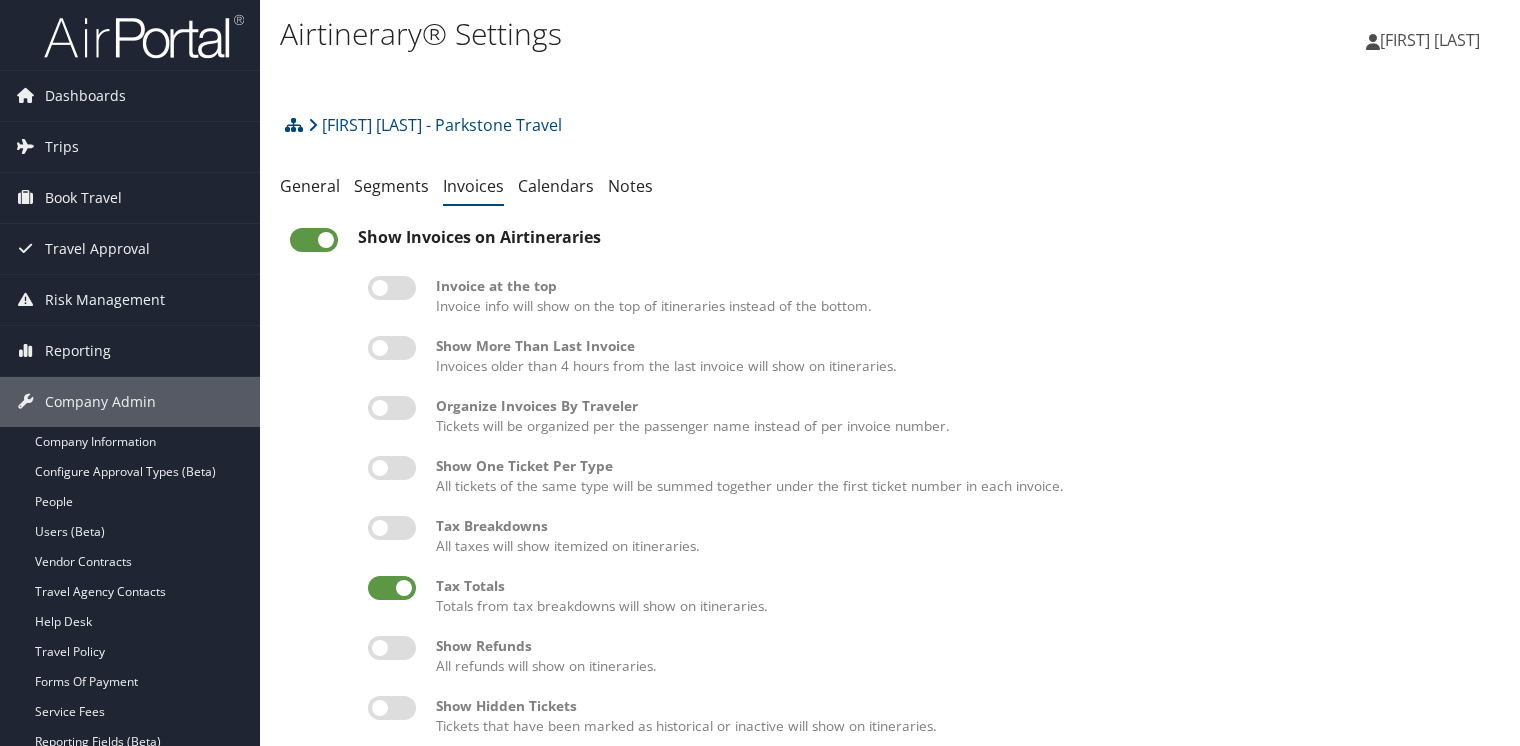 scroll, scrollTop: 0, scrollLeft: 0, axis: both 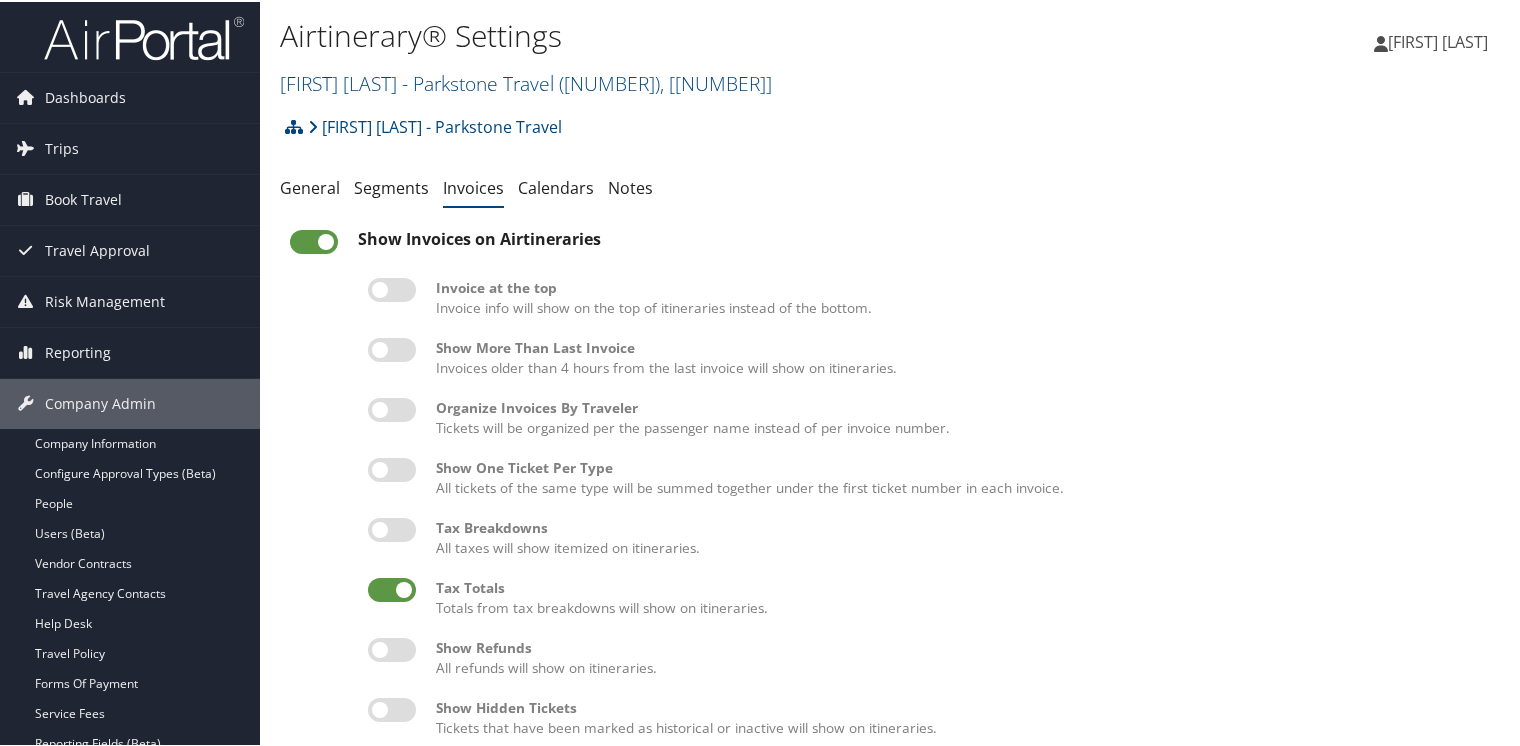 click at bounding box center (392, 348) 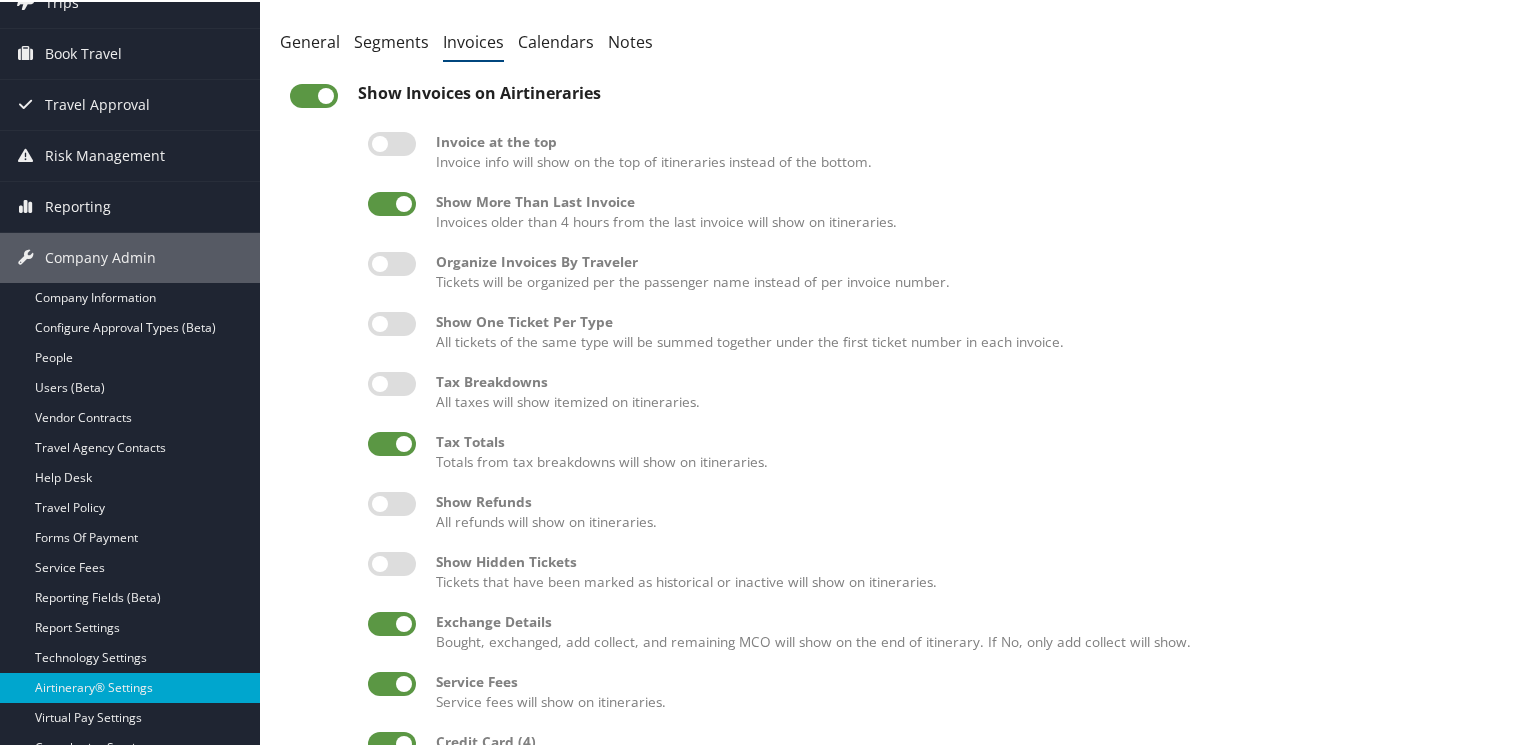 scroll, scrollTop: 384, scrollLeft: 0, axis: vertical 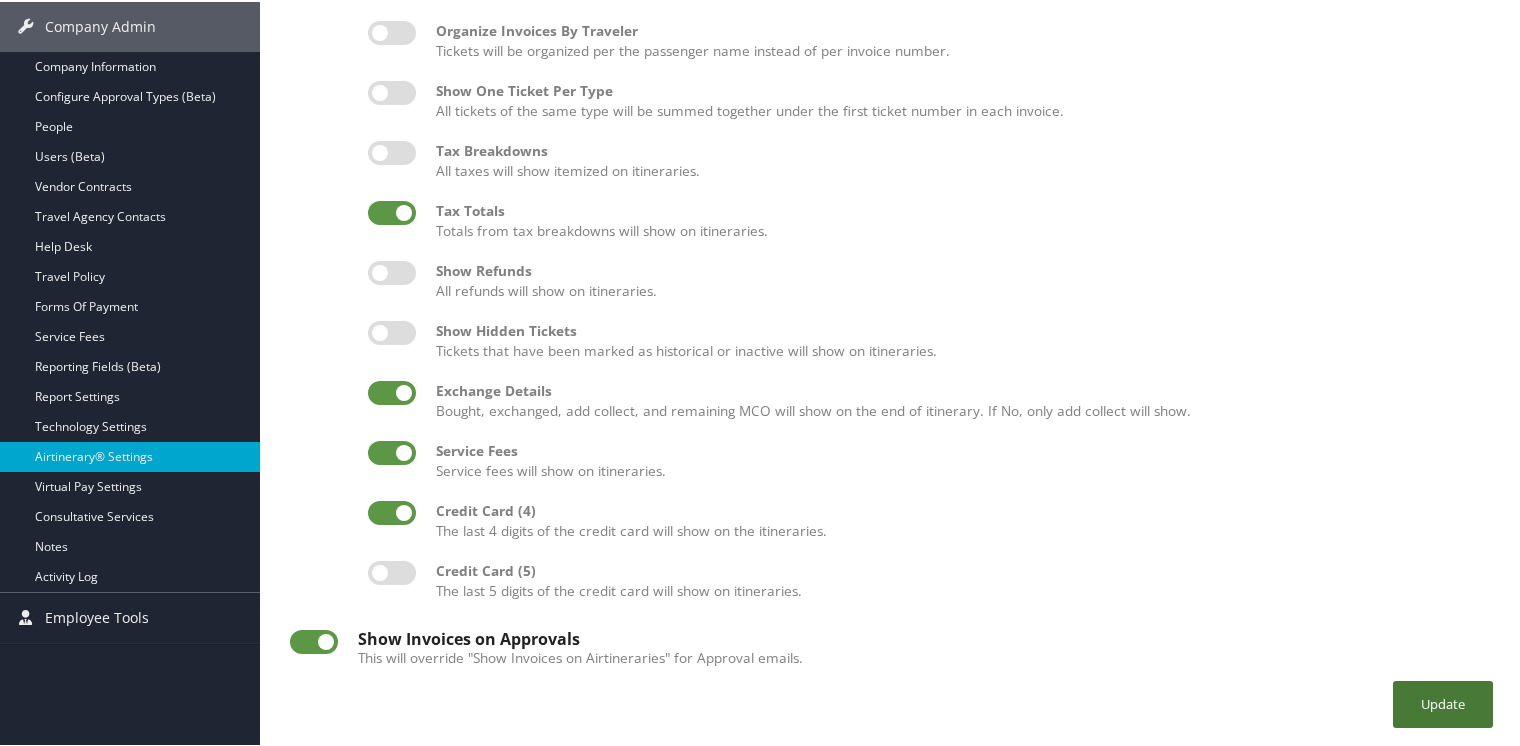 click on "Update" at bounding box center (1443, 702) 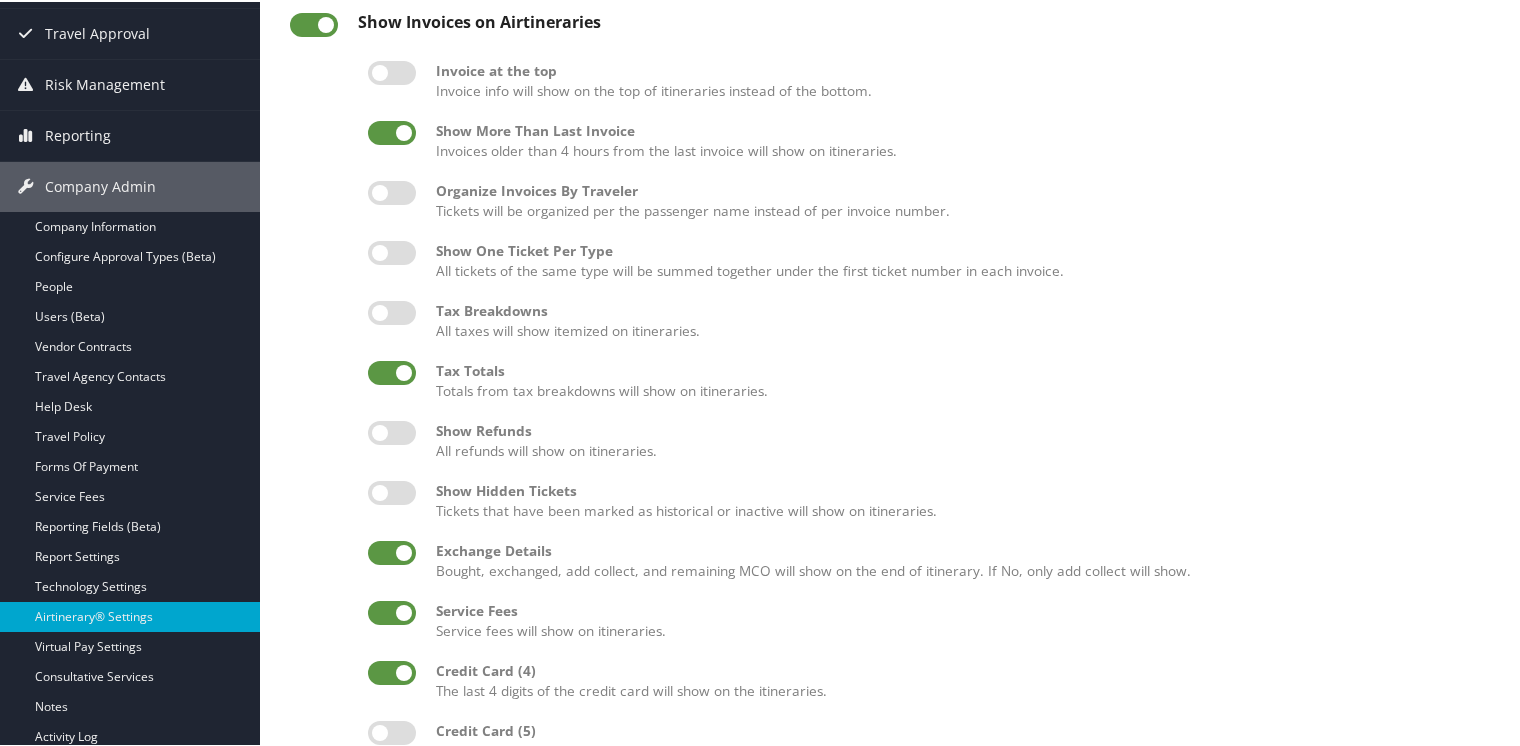 scroll, scrollTop: 0, scrollLeft: 0, axis: both 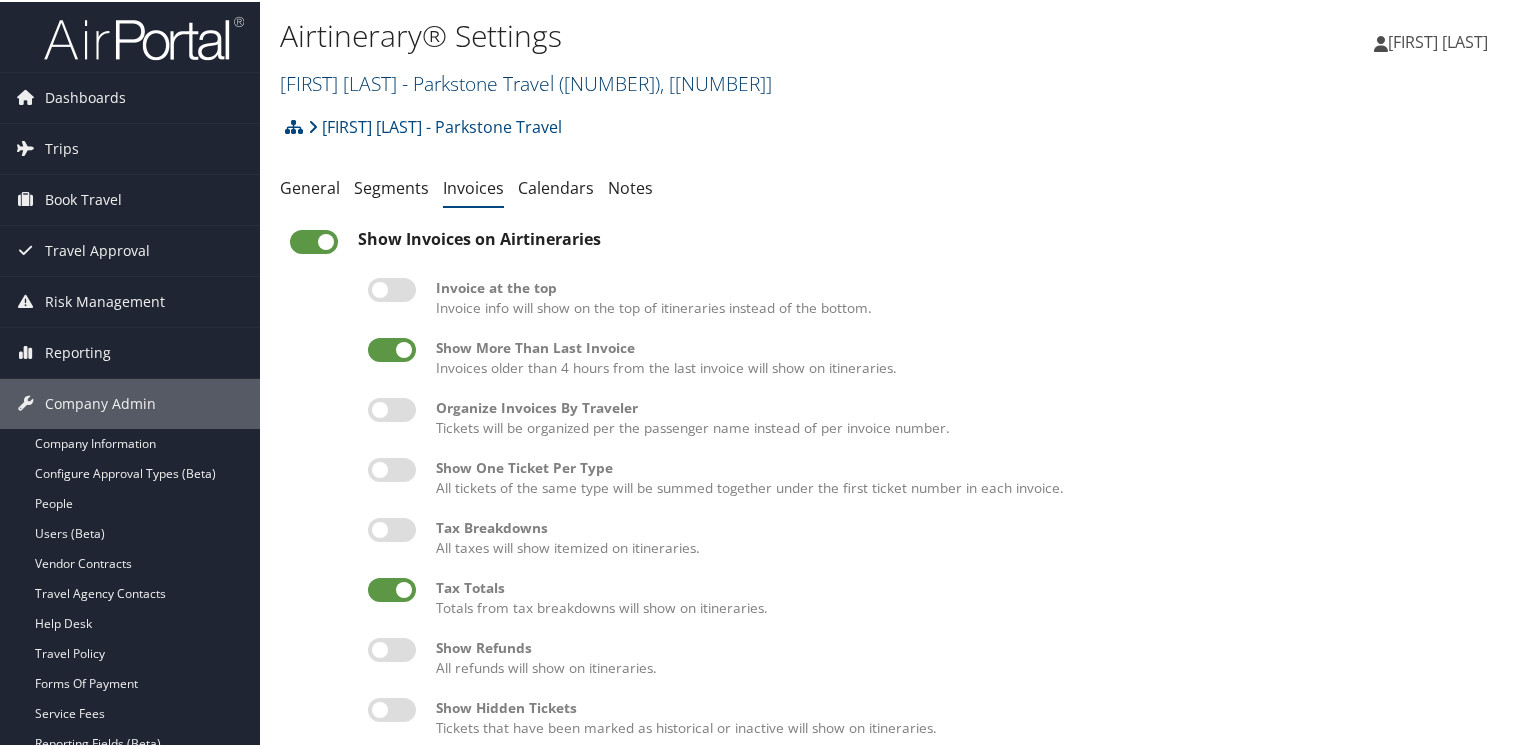 click on "[FIRST] [LAST] - Parkstone Travel   (  [NUMBER]  )  , [NUMBER]" at bounding box center [526, 81] 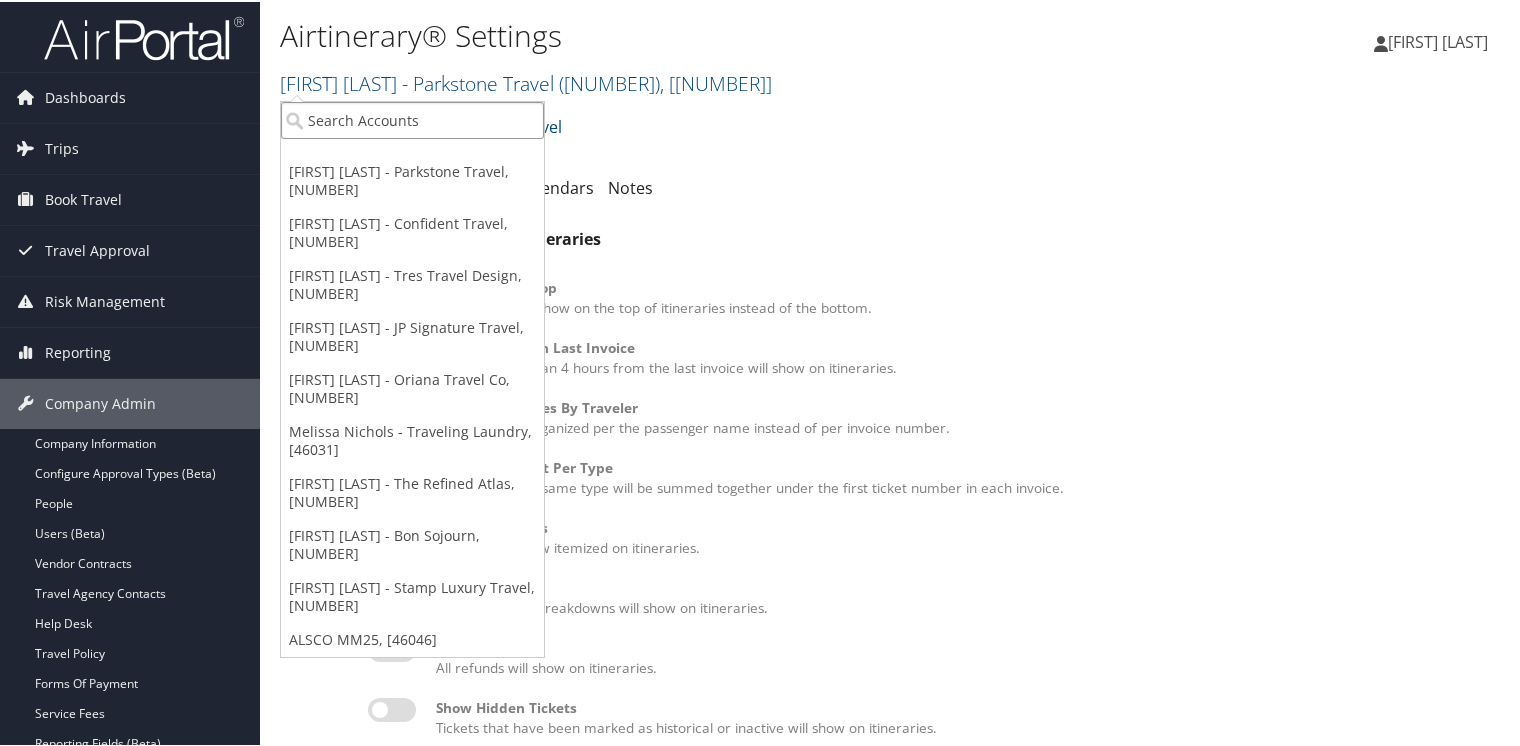 click at bounding box center (412, 118) 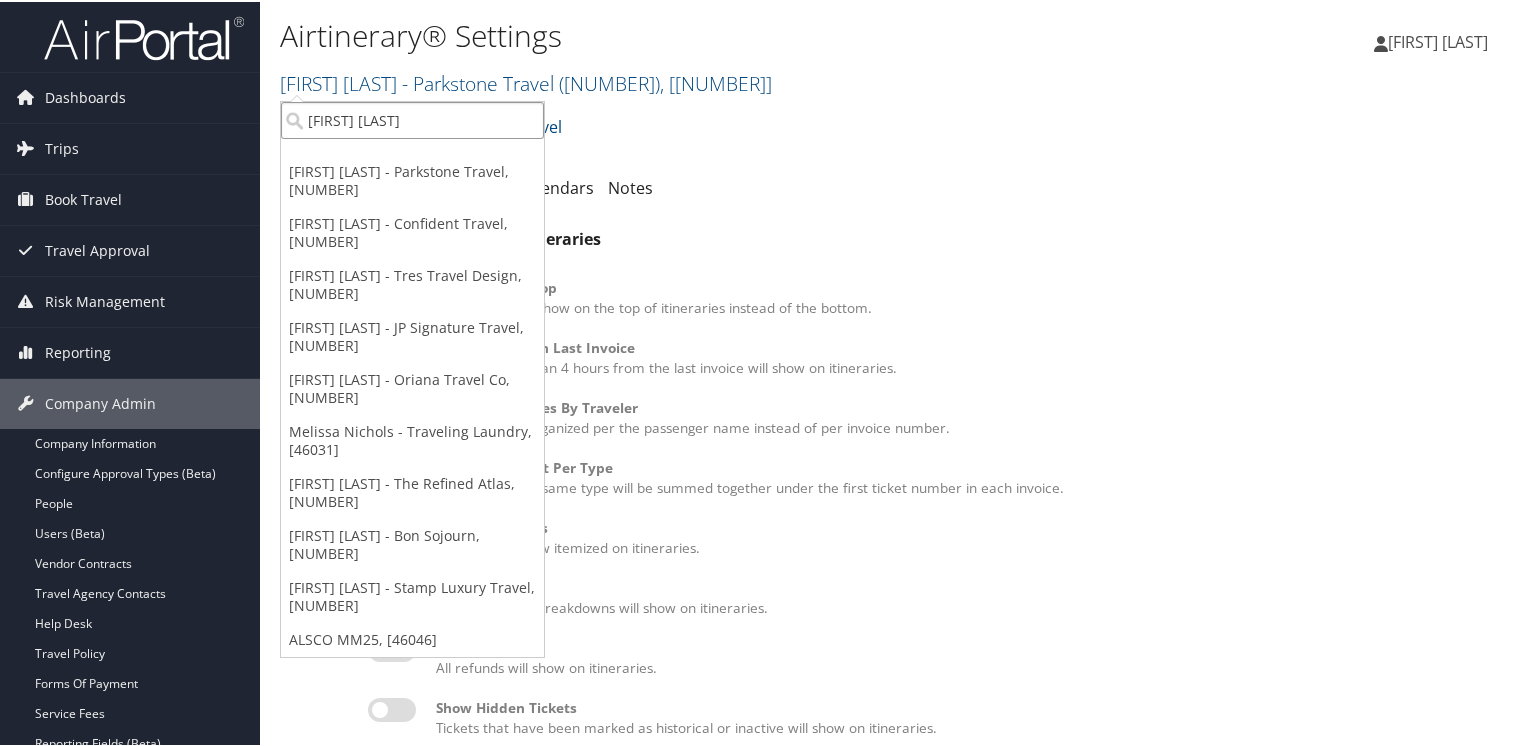type on "[FIRST] [LAST]" 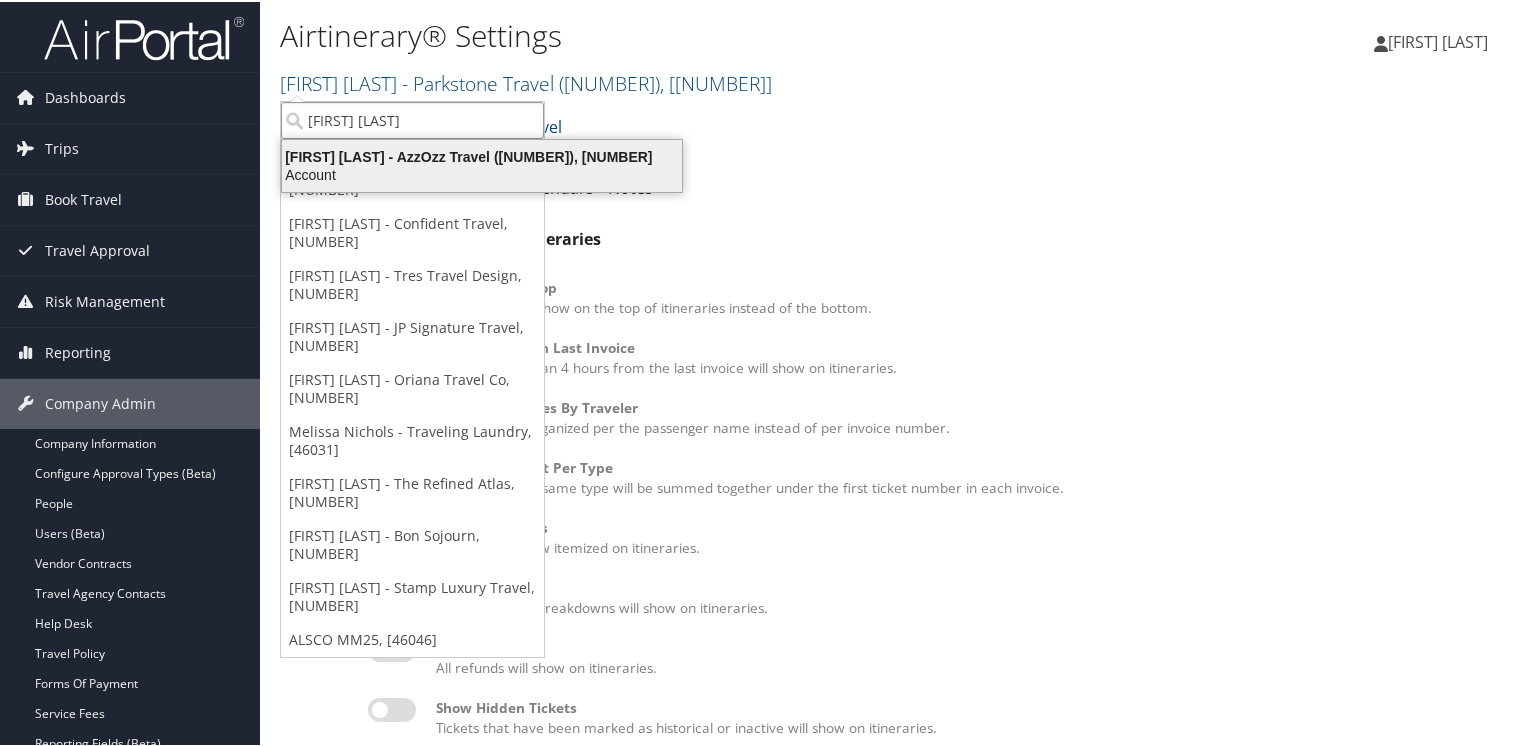 click on "Richard Filley - AzzOzz Travel (8F0000), [45633]" at bounding box center [482, 155] 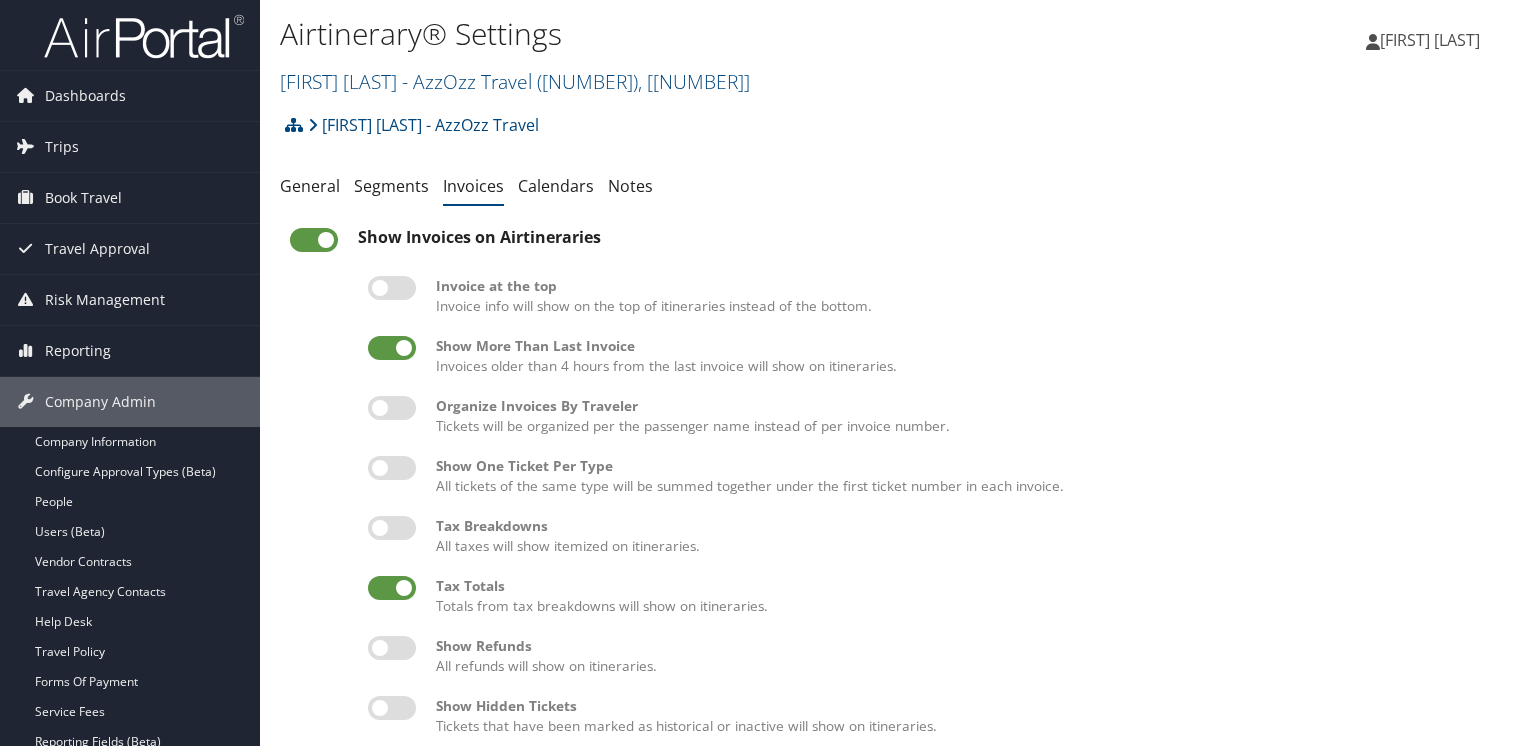 scroll, scrollTop: 0, scrollLeft: 0, axis: both 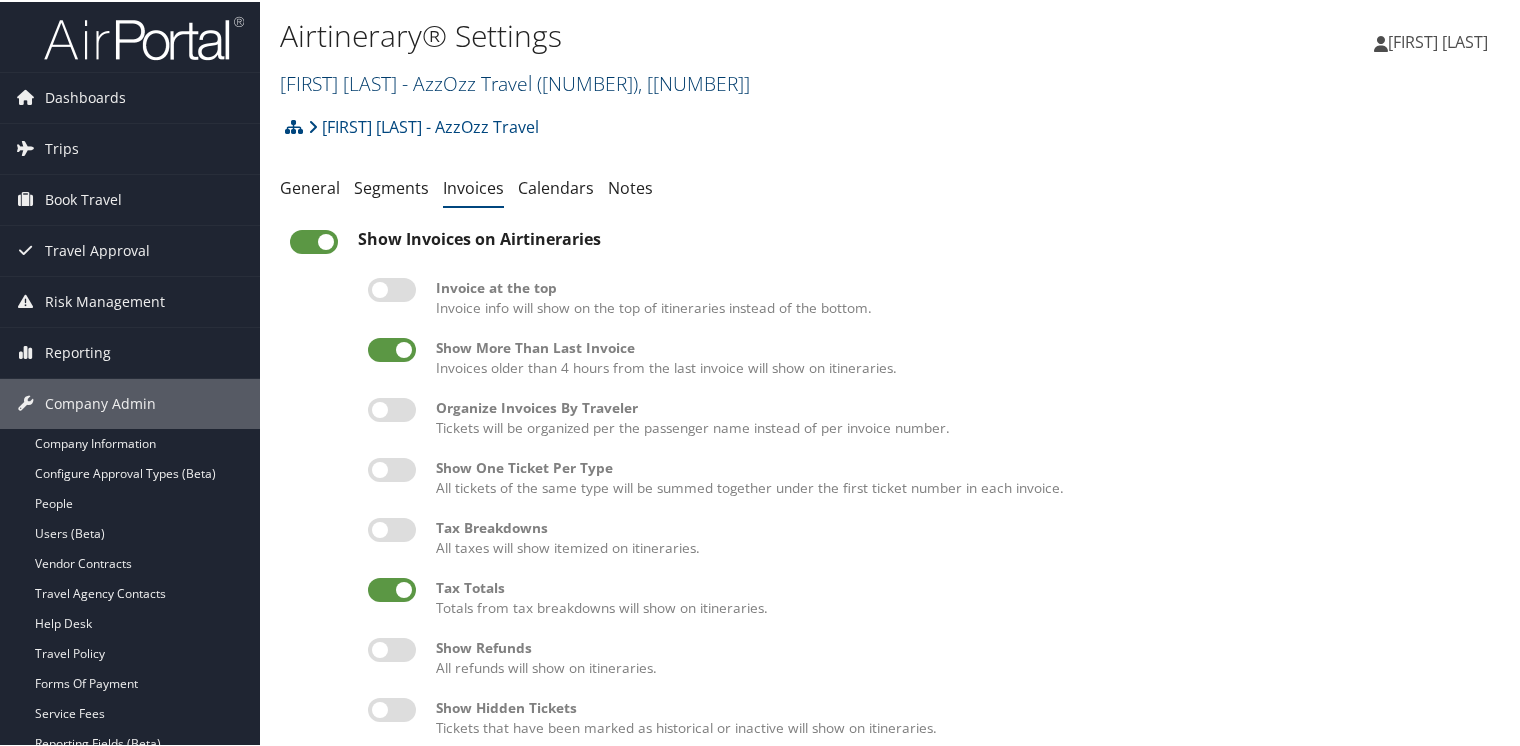 click on "Richard Filley - AzzOzz Travel   ( 8F0000 )  , [ 45633 ]" at bounding box center (515, 81) 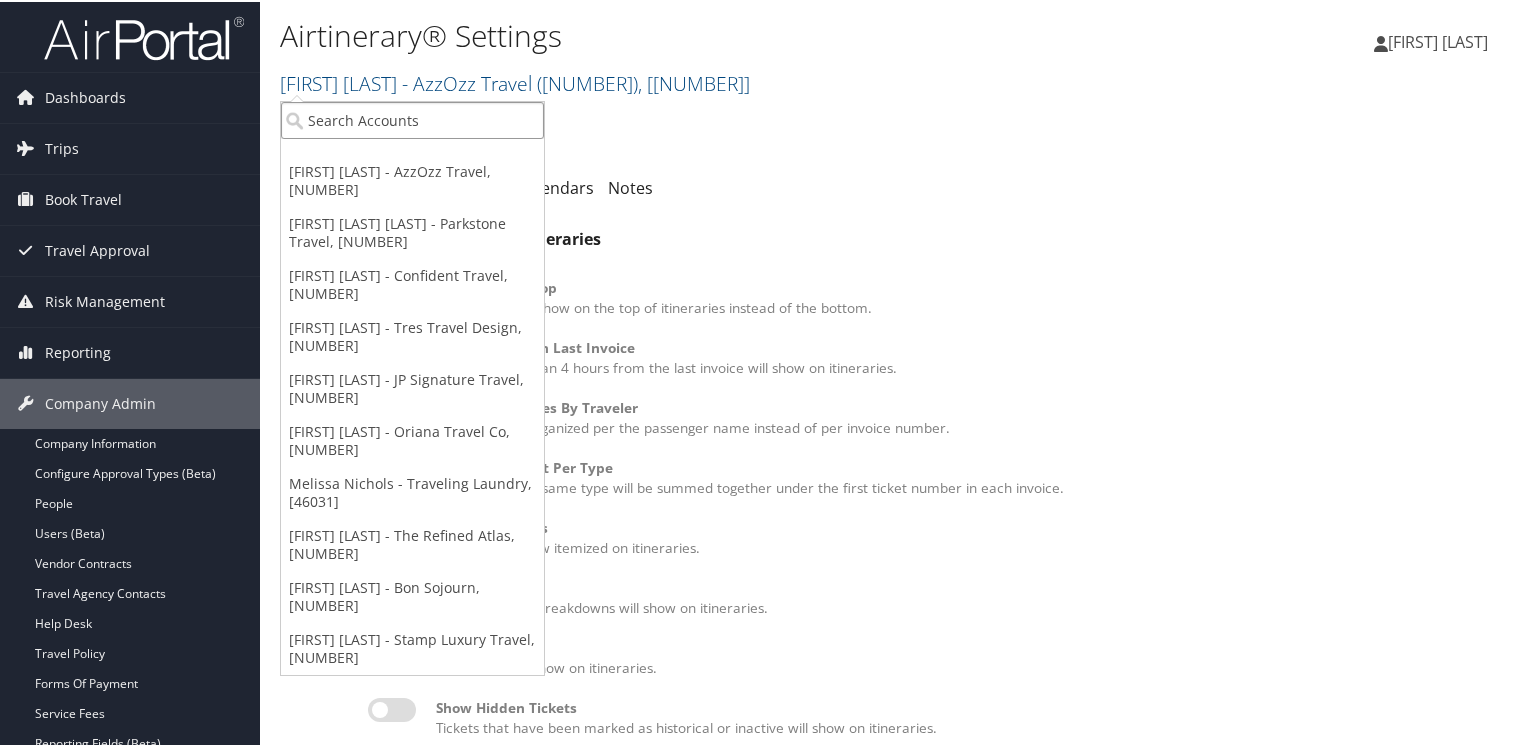 click at bounding box center (412, 118) 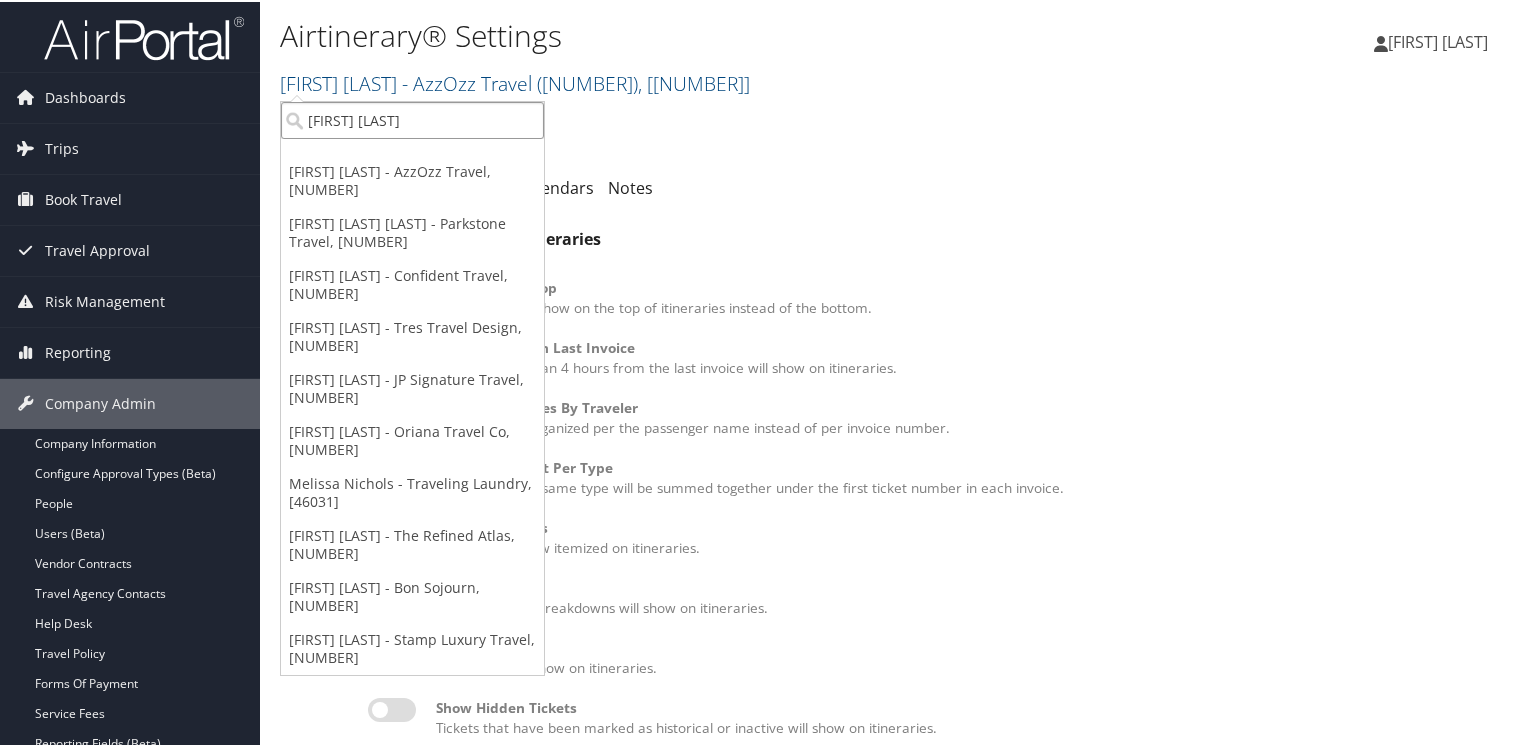 type on "christine lewis" 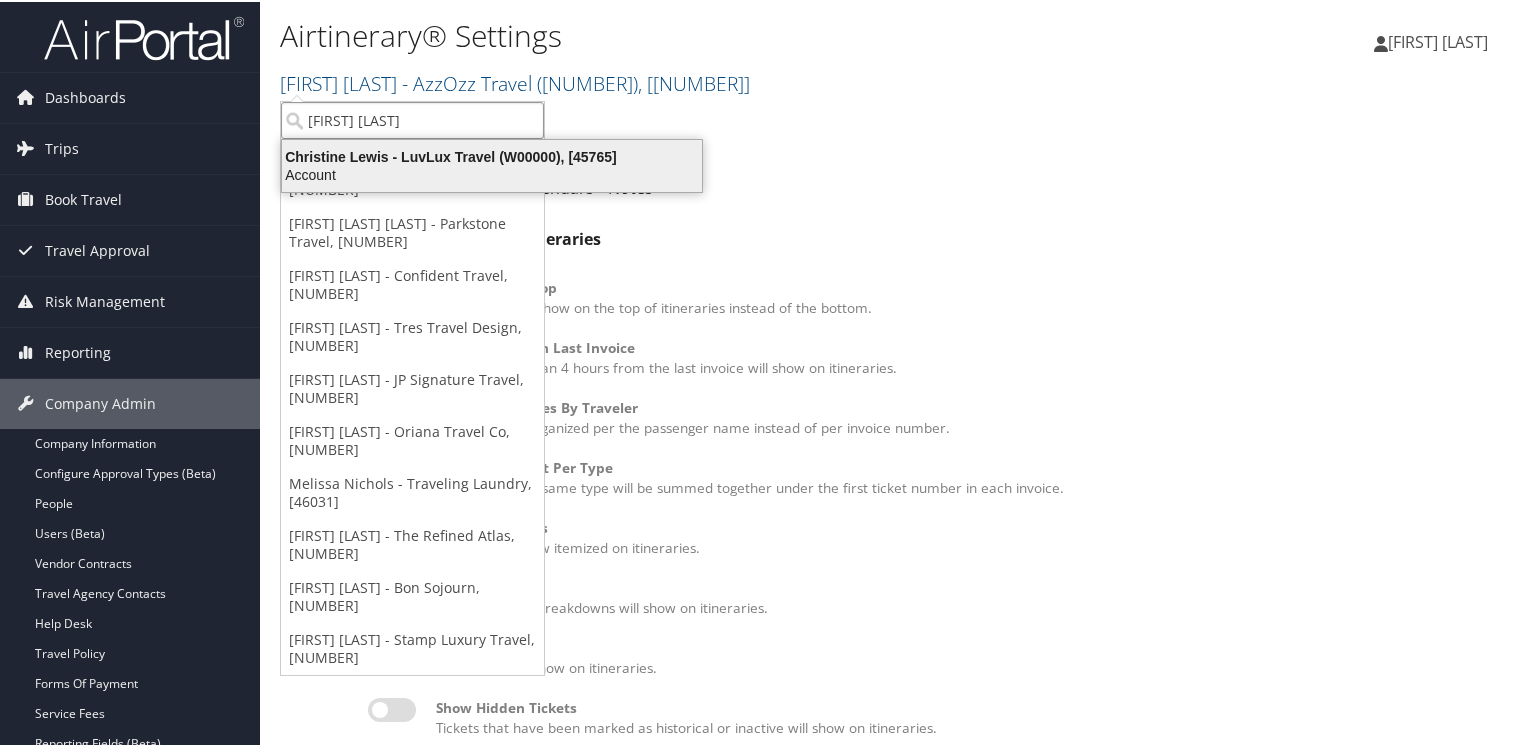 click on "Christine Lewis - LuvLux Travel (W00000), [45765]" at bounding box center [492, 155] 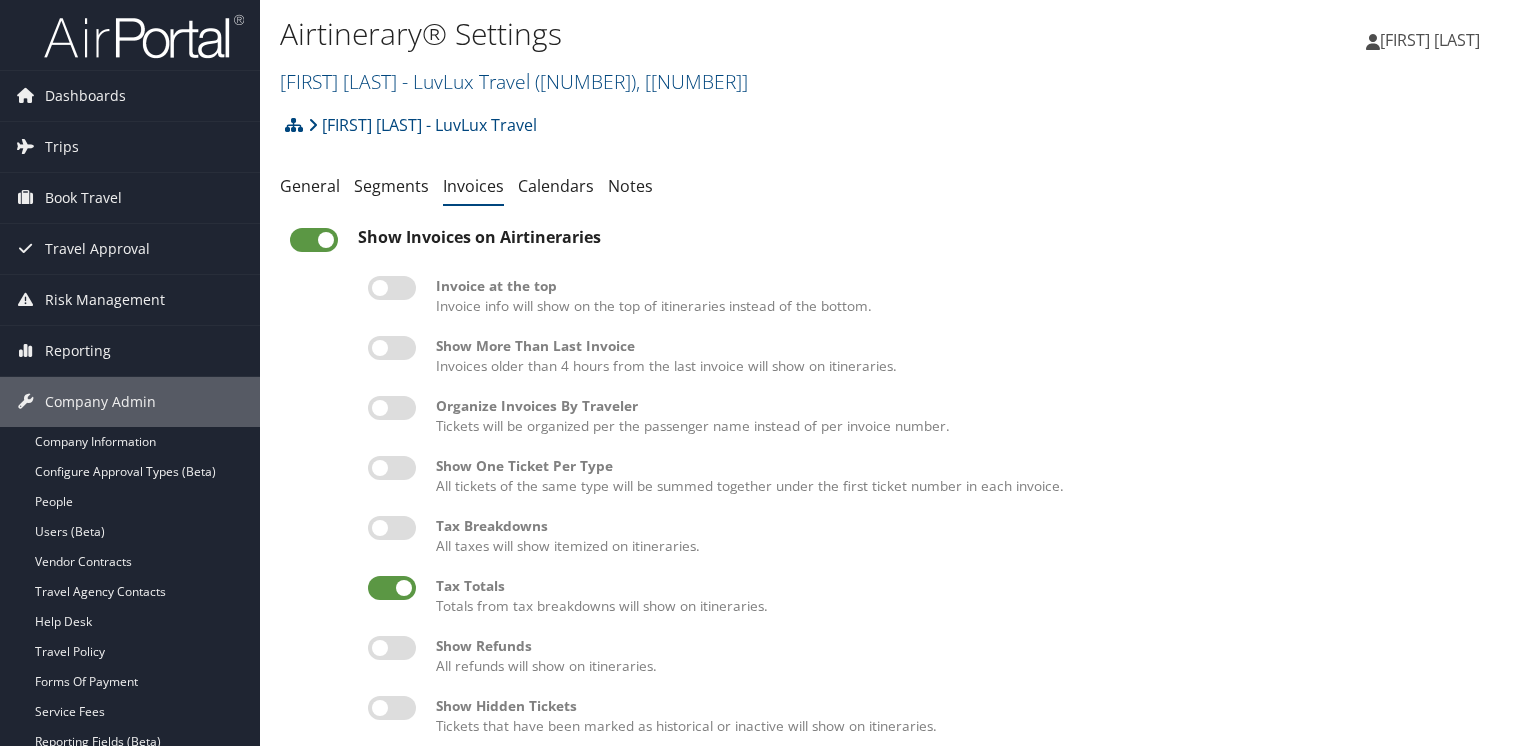 scroll, scrollTop: 0, scrollLeft: 0, axis: both 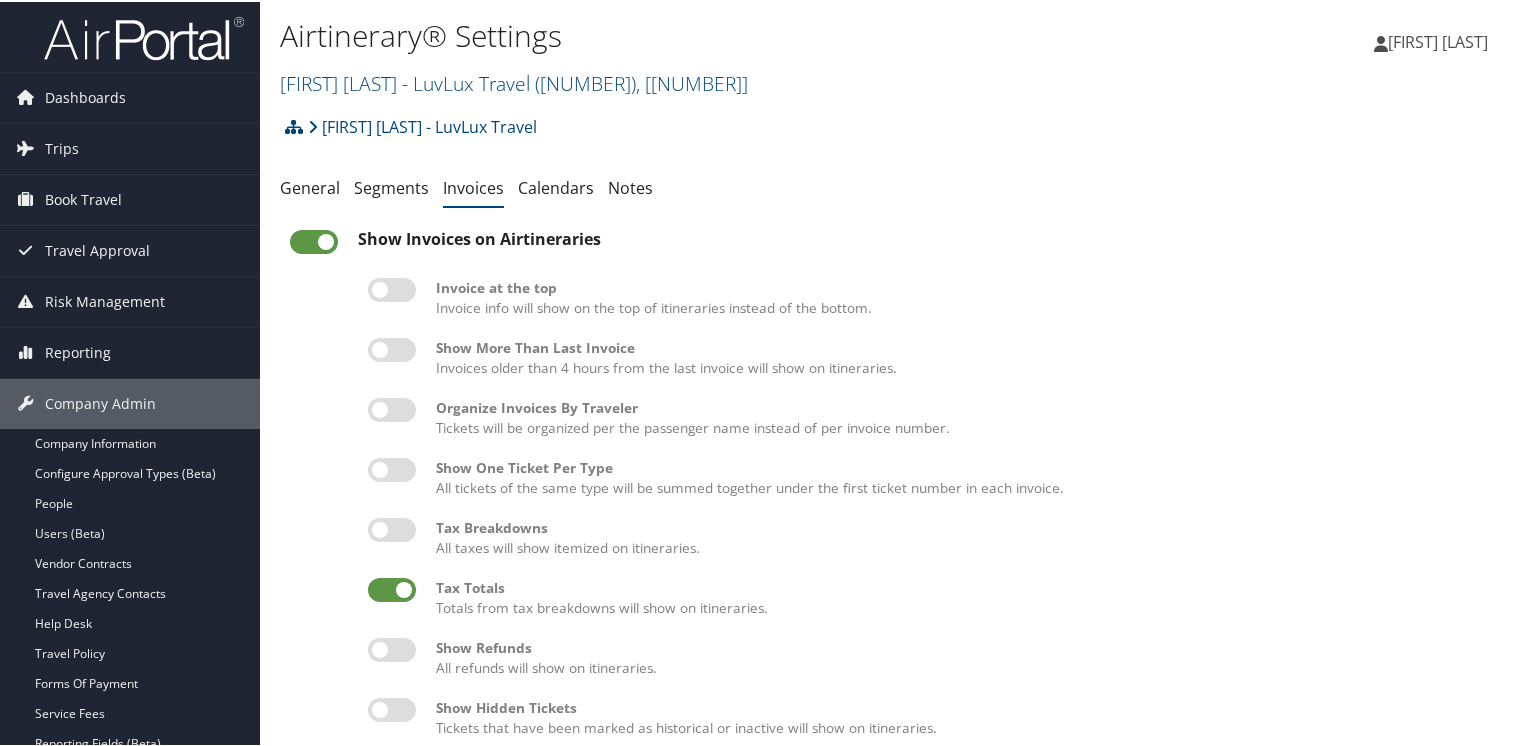 click at bounding box center (392, 348) 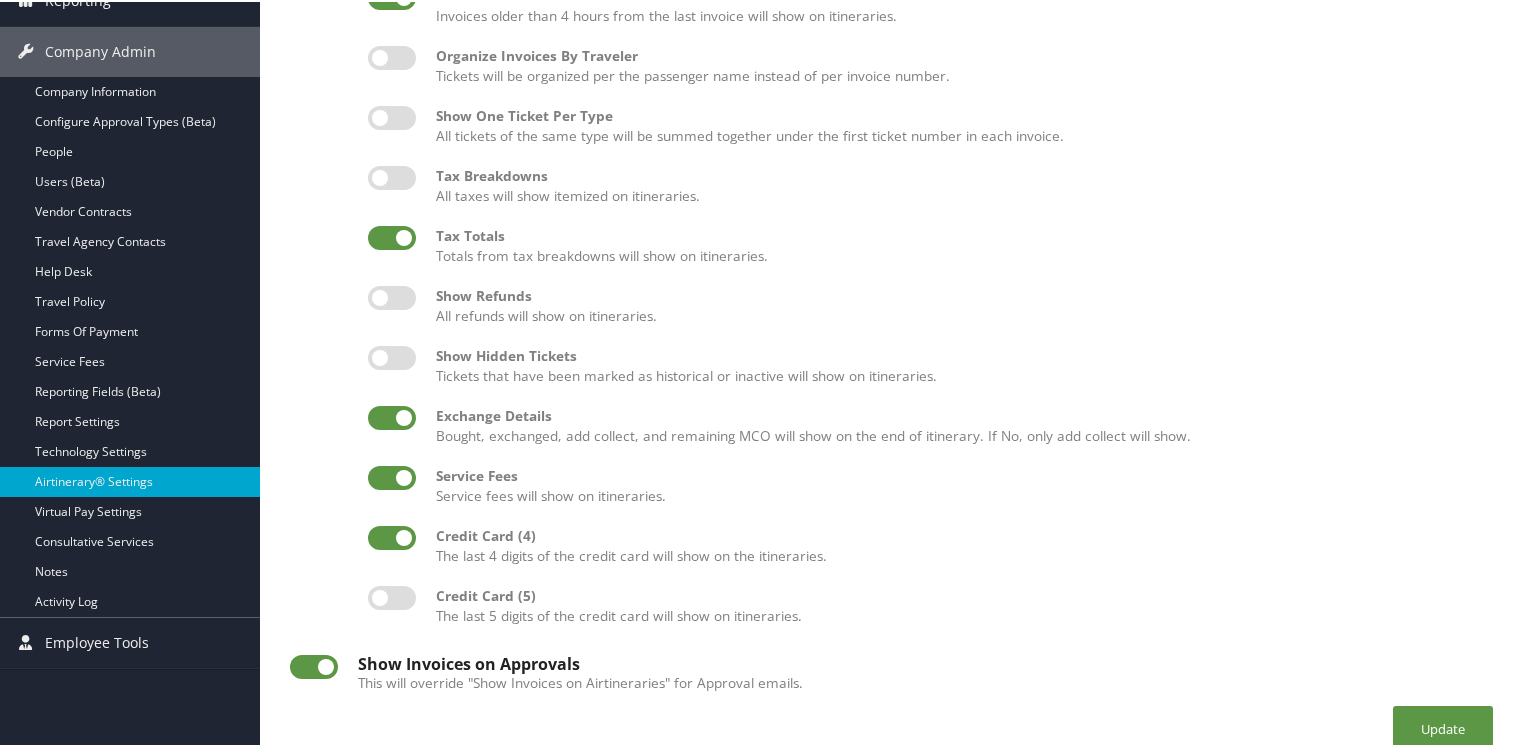 scroll, scrollTop: 384, scrollLeft: 0, axis: vertical 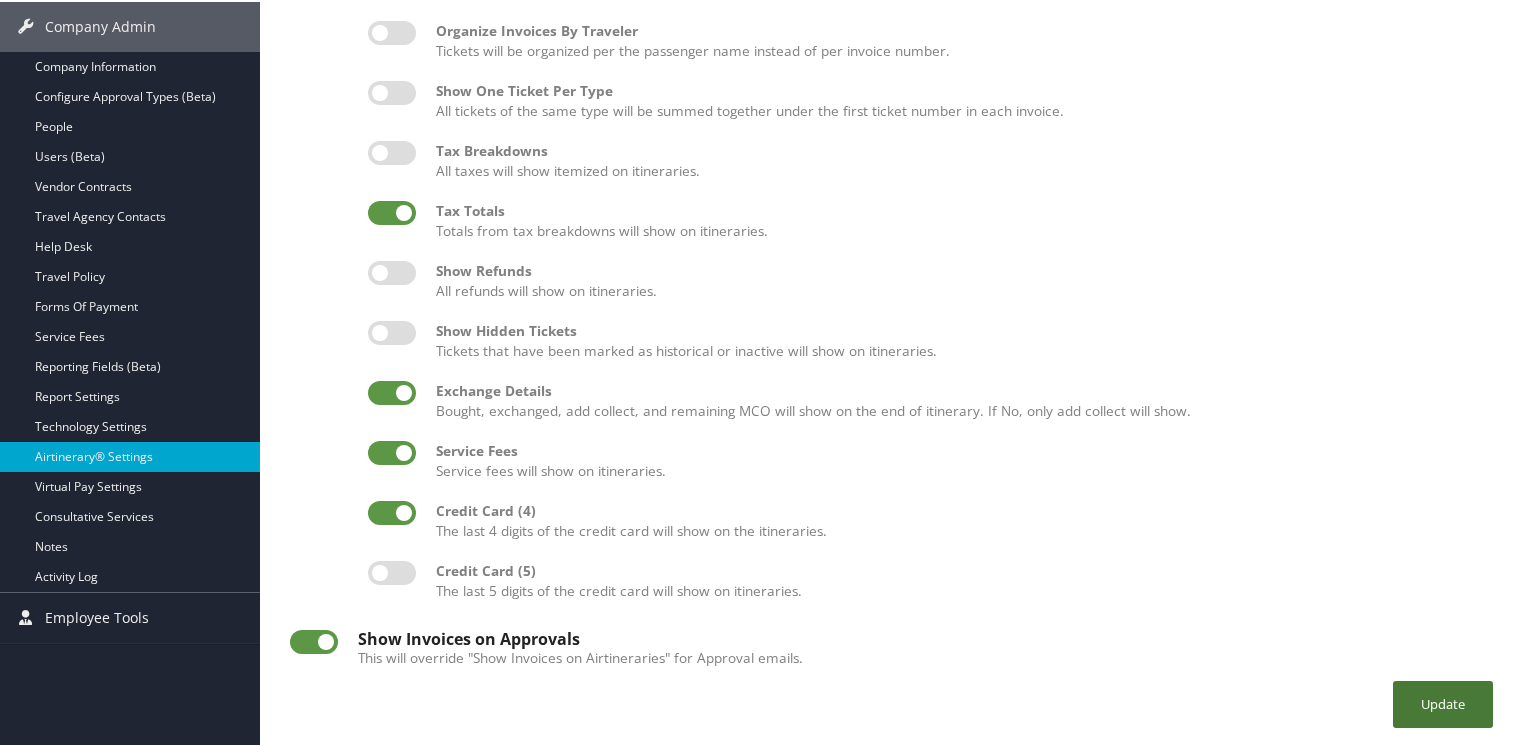 click on "Update" at bounding box center [1443, 702] 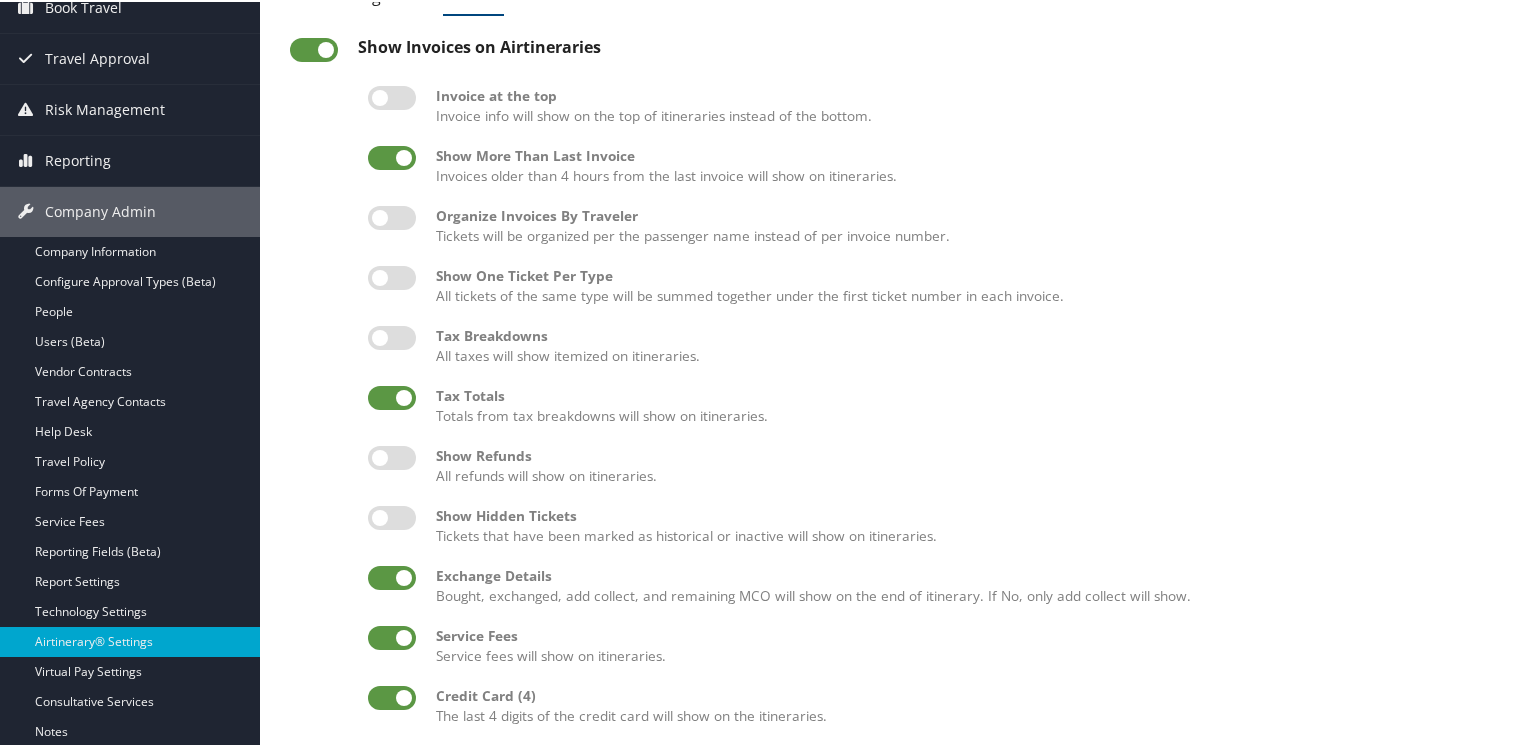 scroll, scrollTop: 0, scrollLeft: 0, axis: both 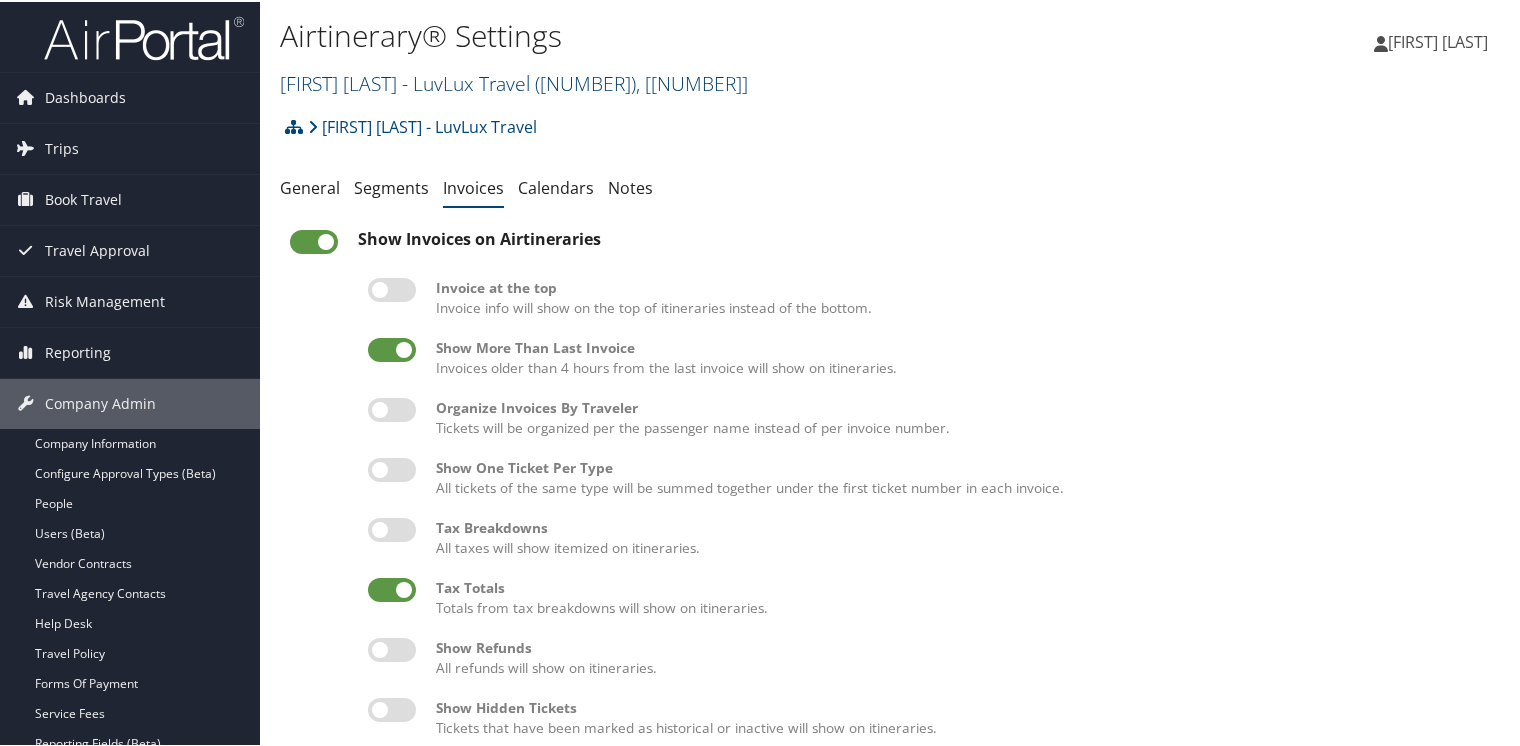click on "[FIRST] [LAST] - LuvLux Travel ( W00000 ) , [ NUMBER ]" at bounding box center (514, 81) 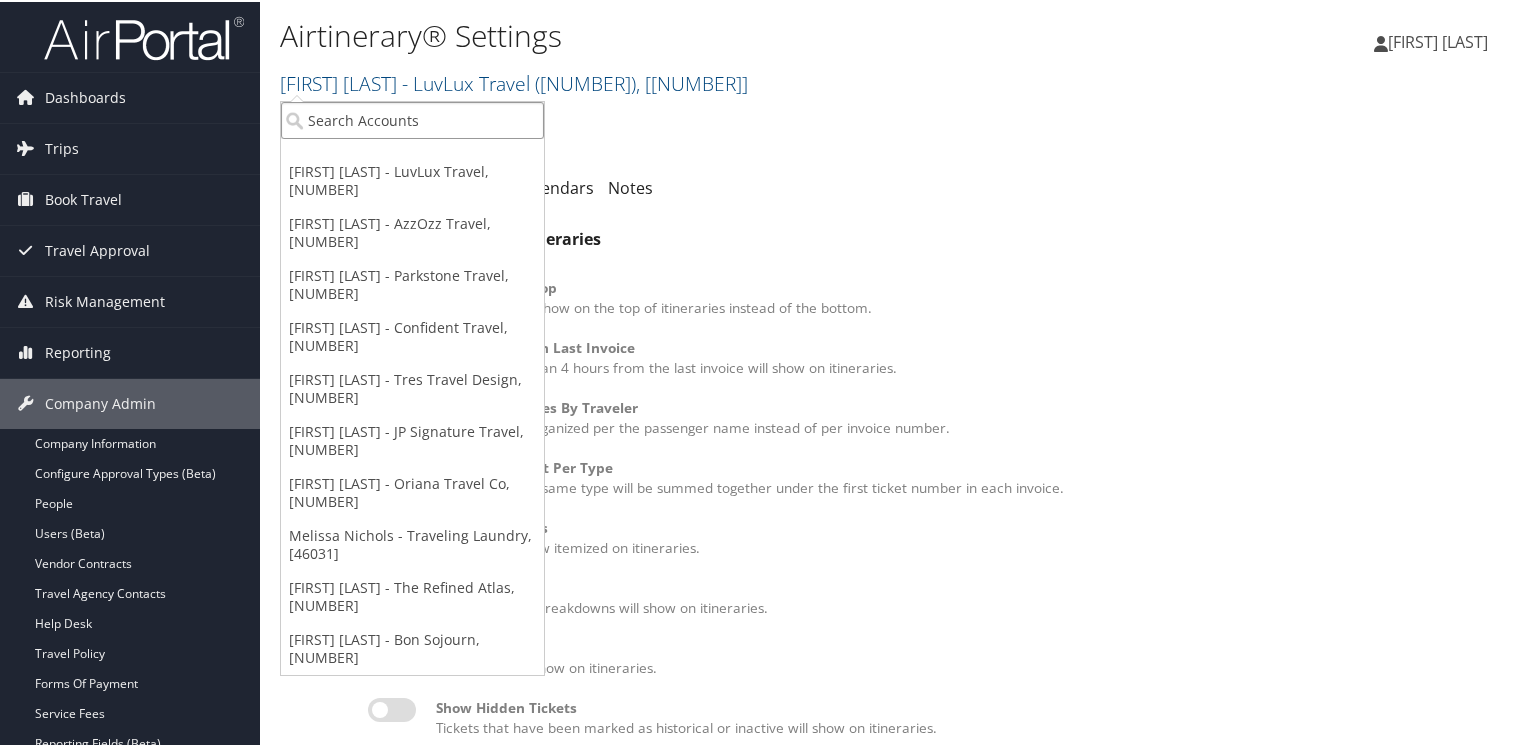 click at bounding box center (412, 118) 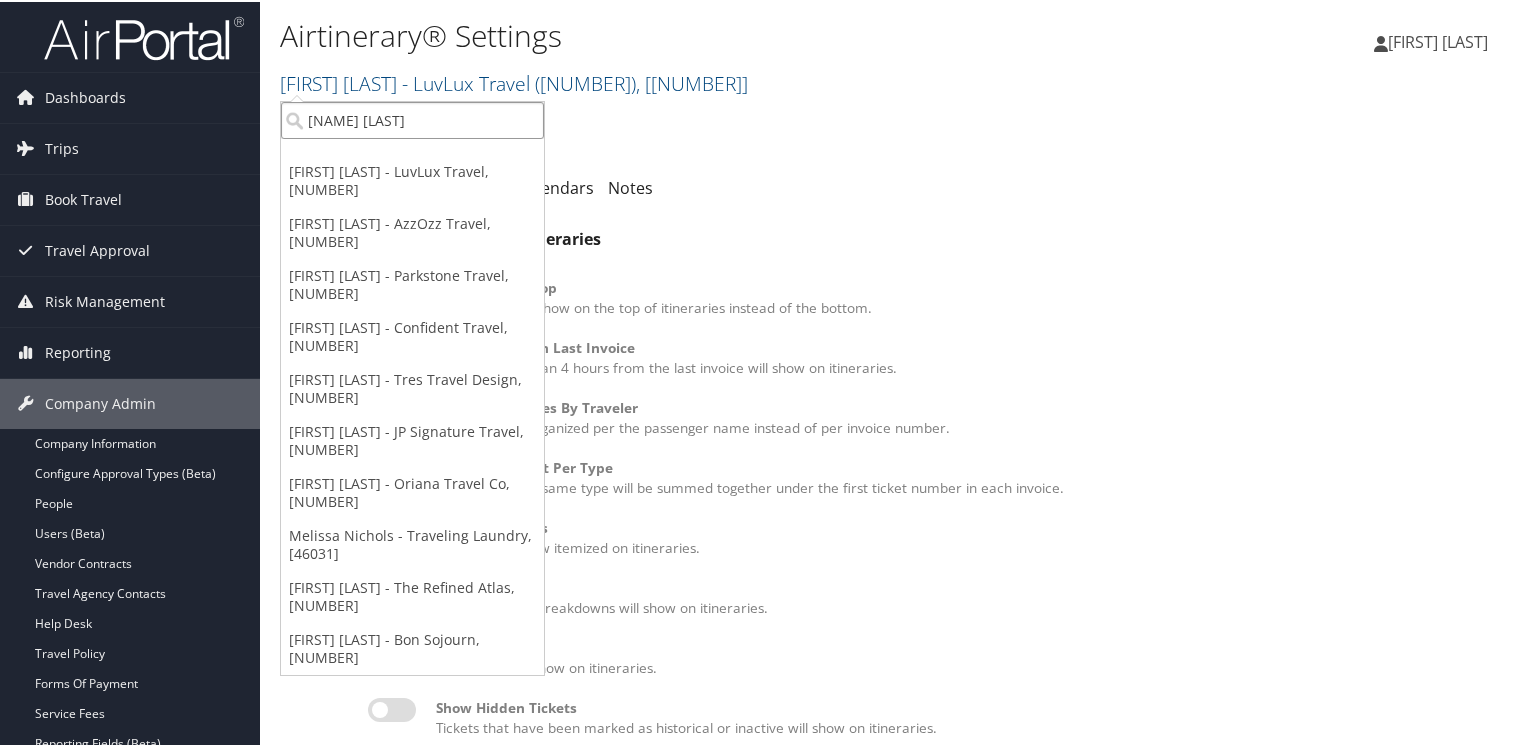 type on "[NAME] [LAST]" 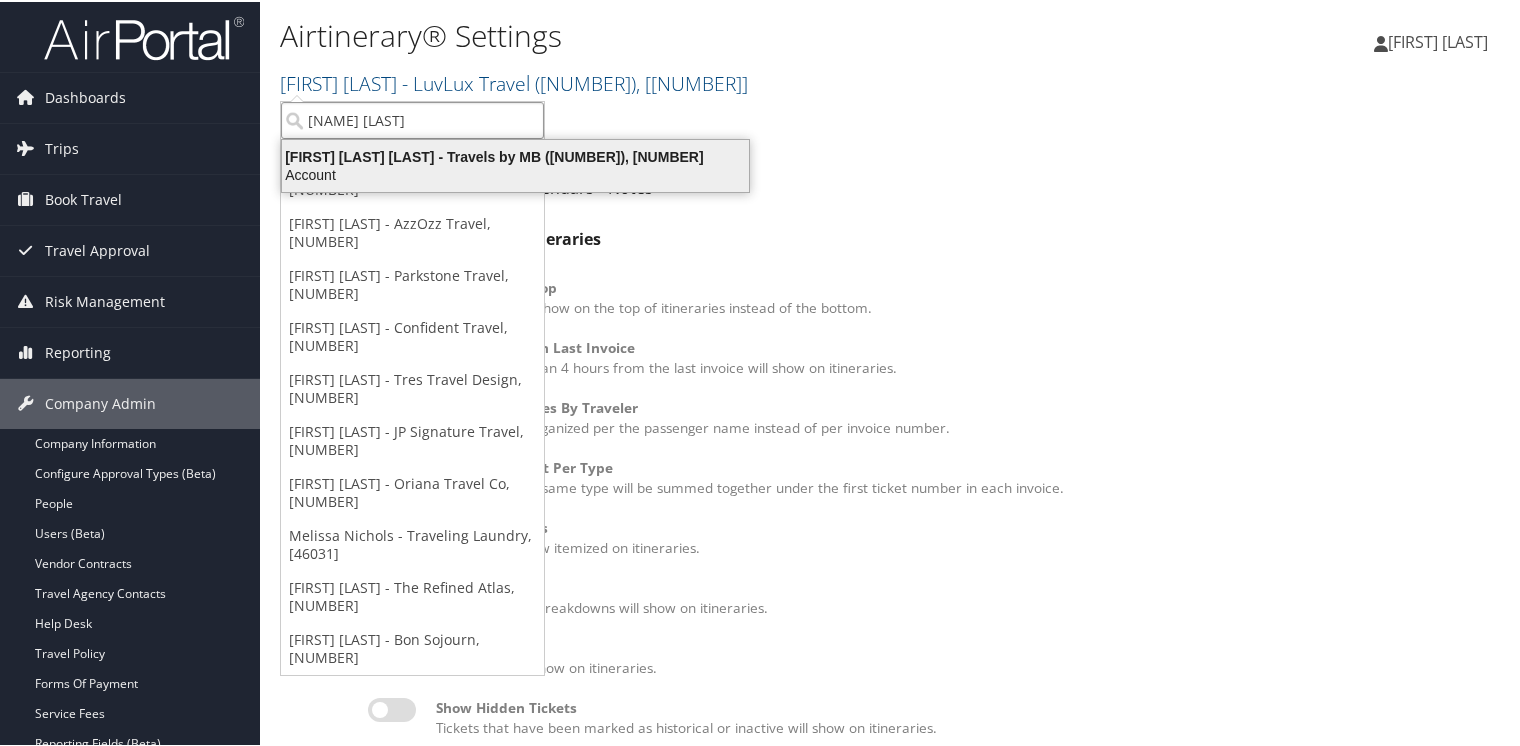 click on "[FIRST] [LAST] [LAST] - Travels by MB ([NUMBER]), [NUMBER]" at bounding box center [515, 155] 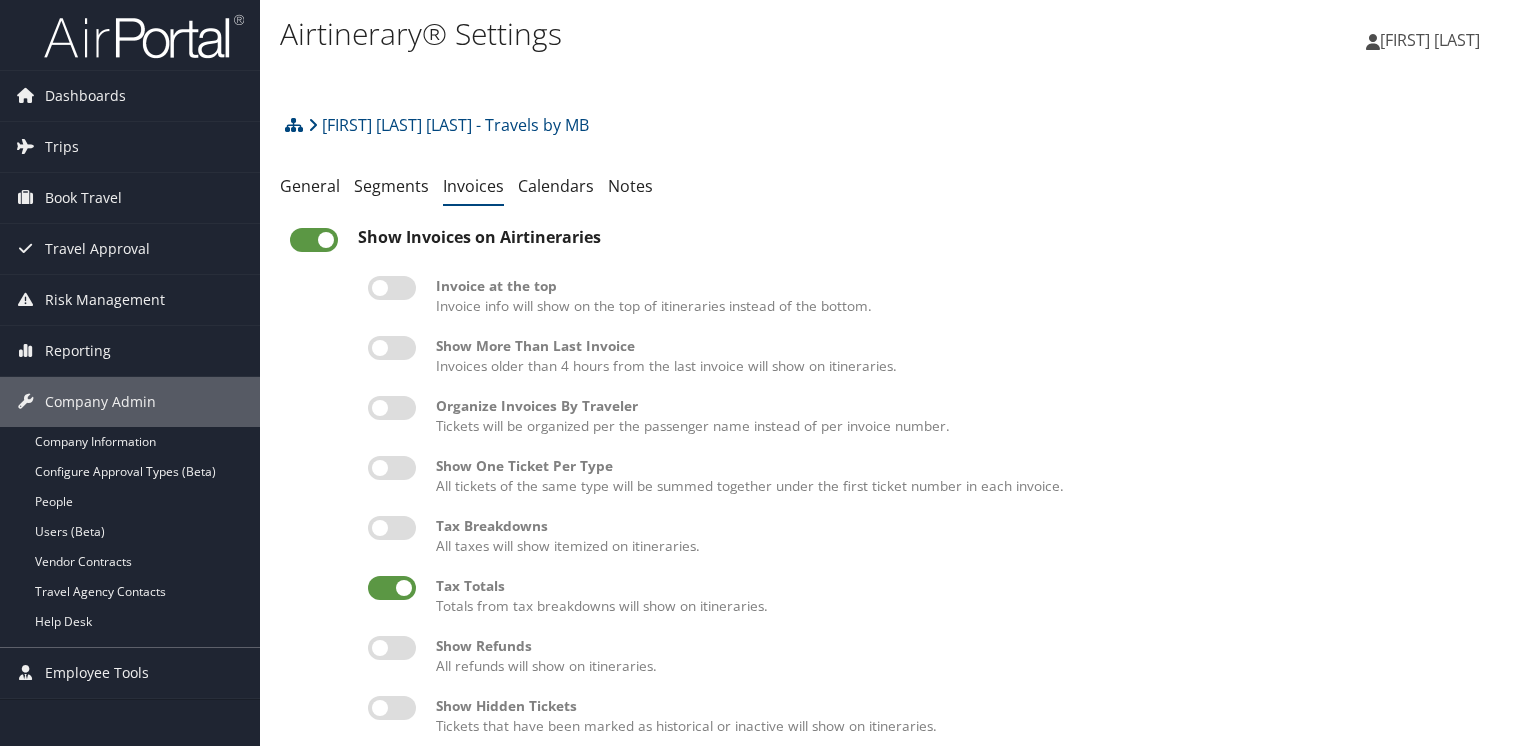 scroll, scrollTop: 0, scrollLeft: 0, axis: both 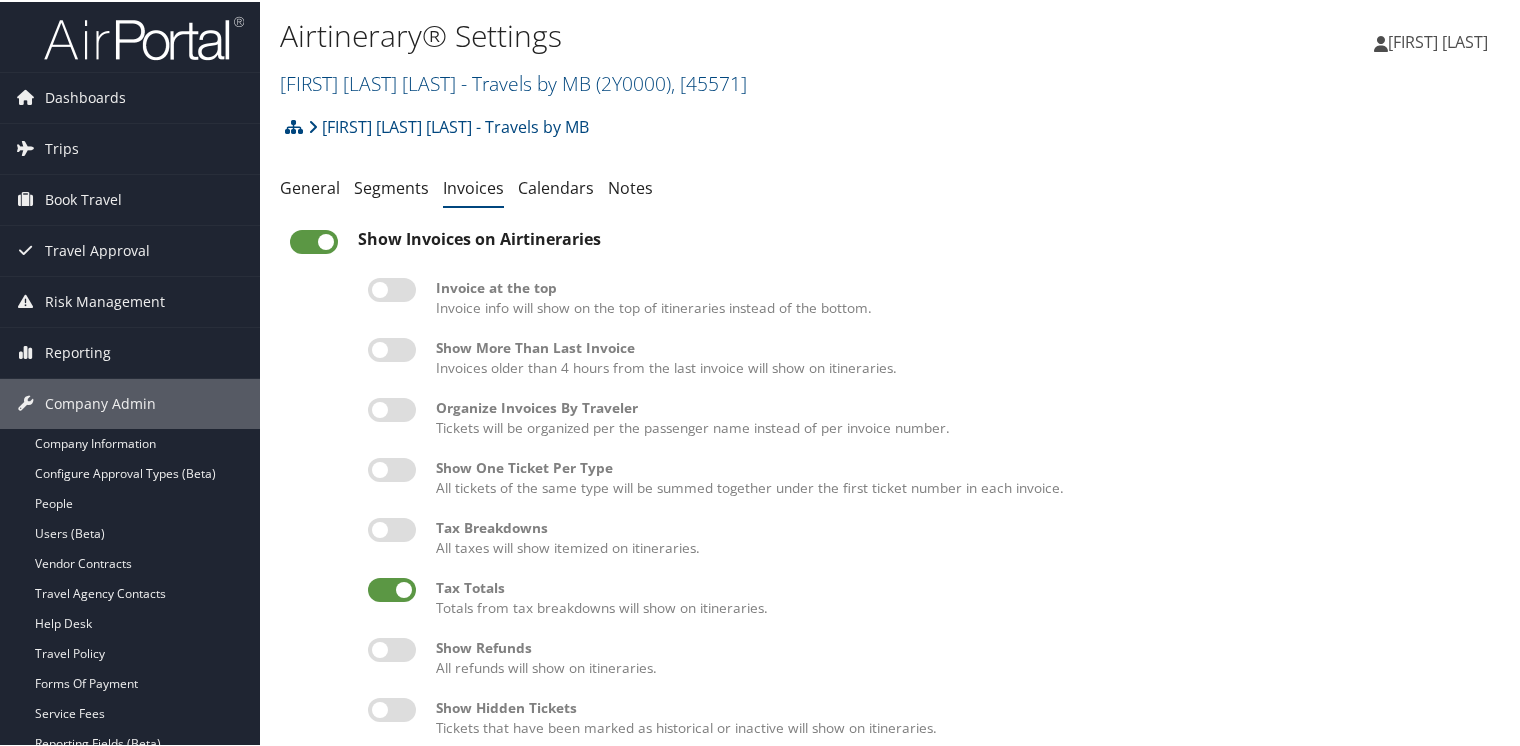 click at bounding box center (392, 348) 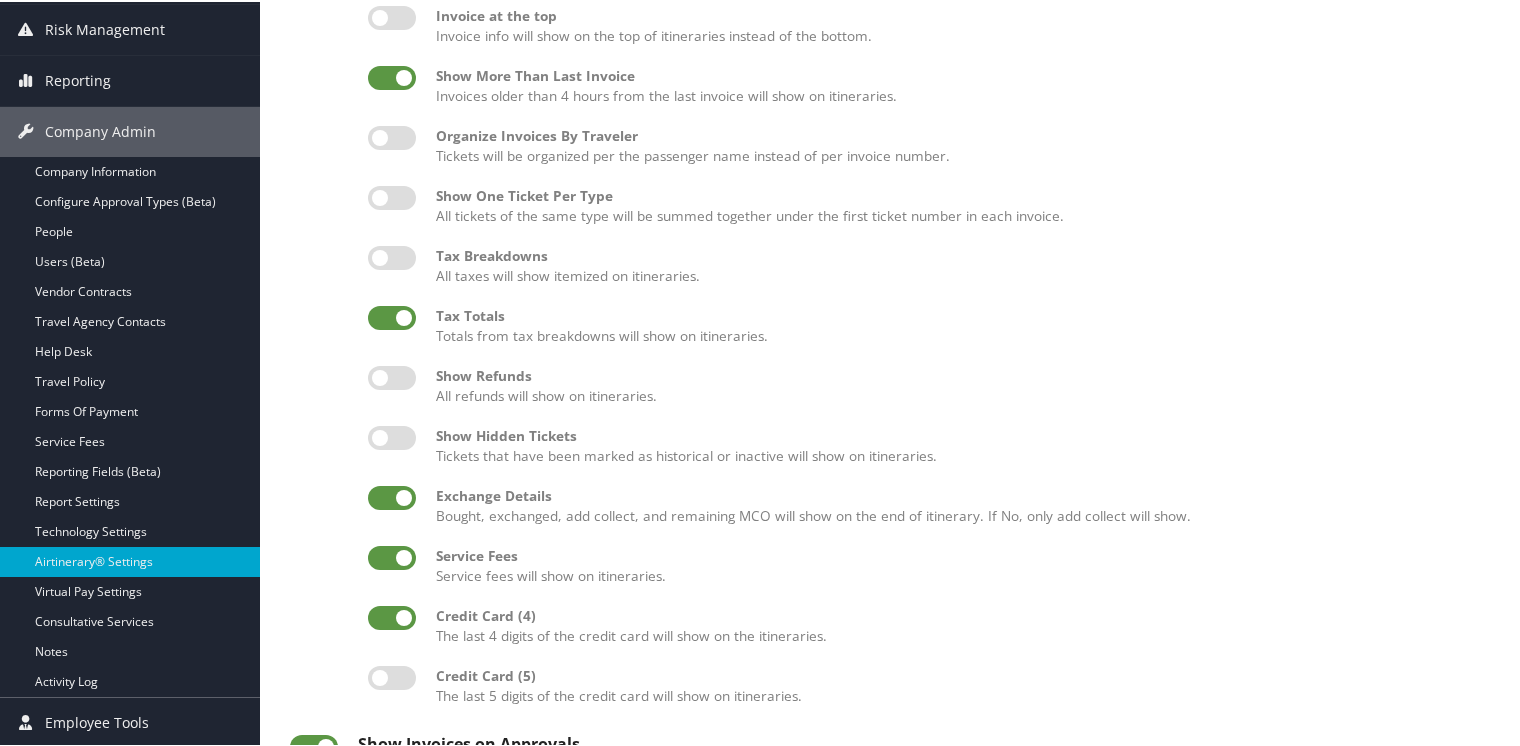 scroll, scrollTop: 384, scrollLeft: 0, axis: vertical 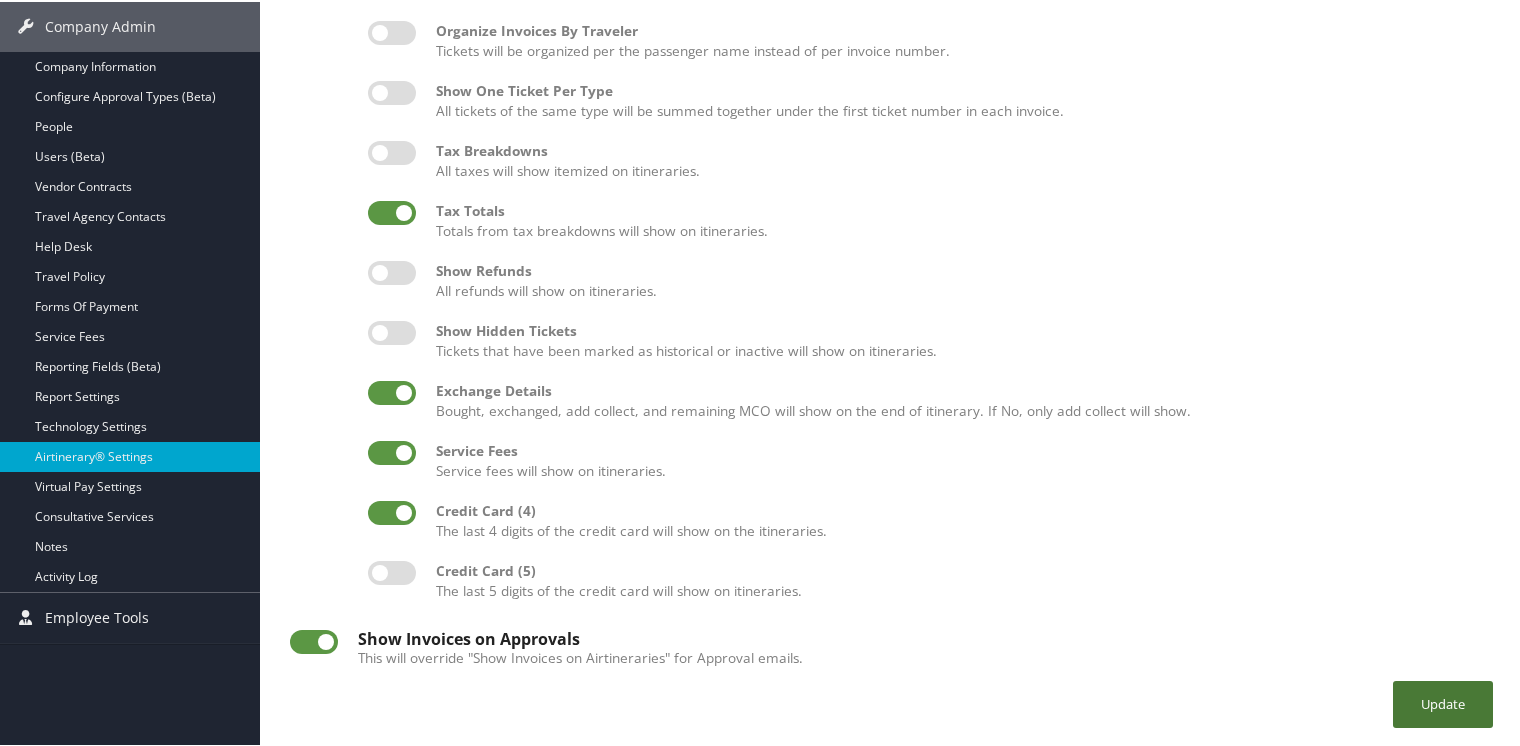 click on "Update" at bounding box center [1443, 702] 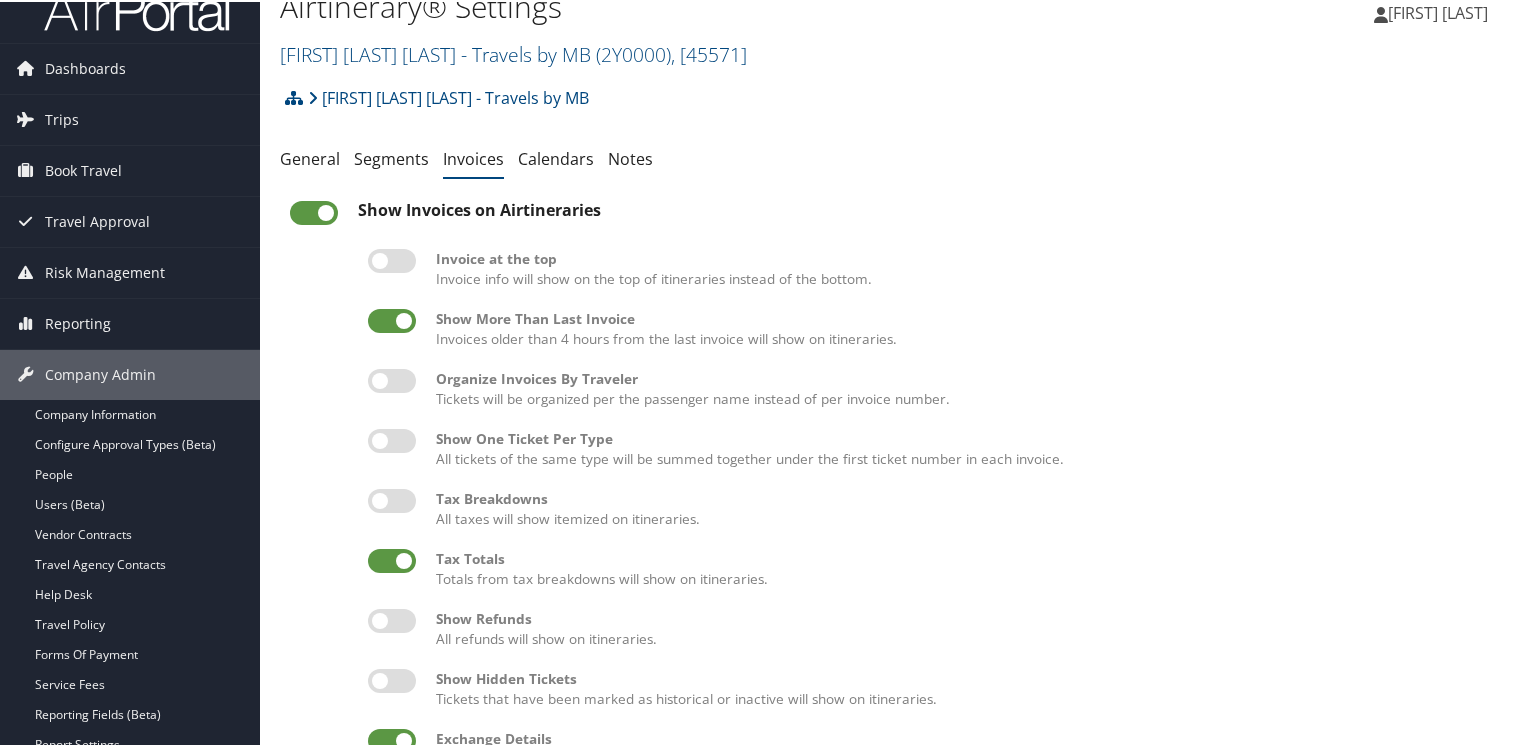 scroll, scrollTop: 0, scrollLeft: 0, axis: both 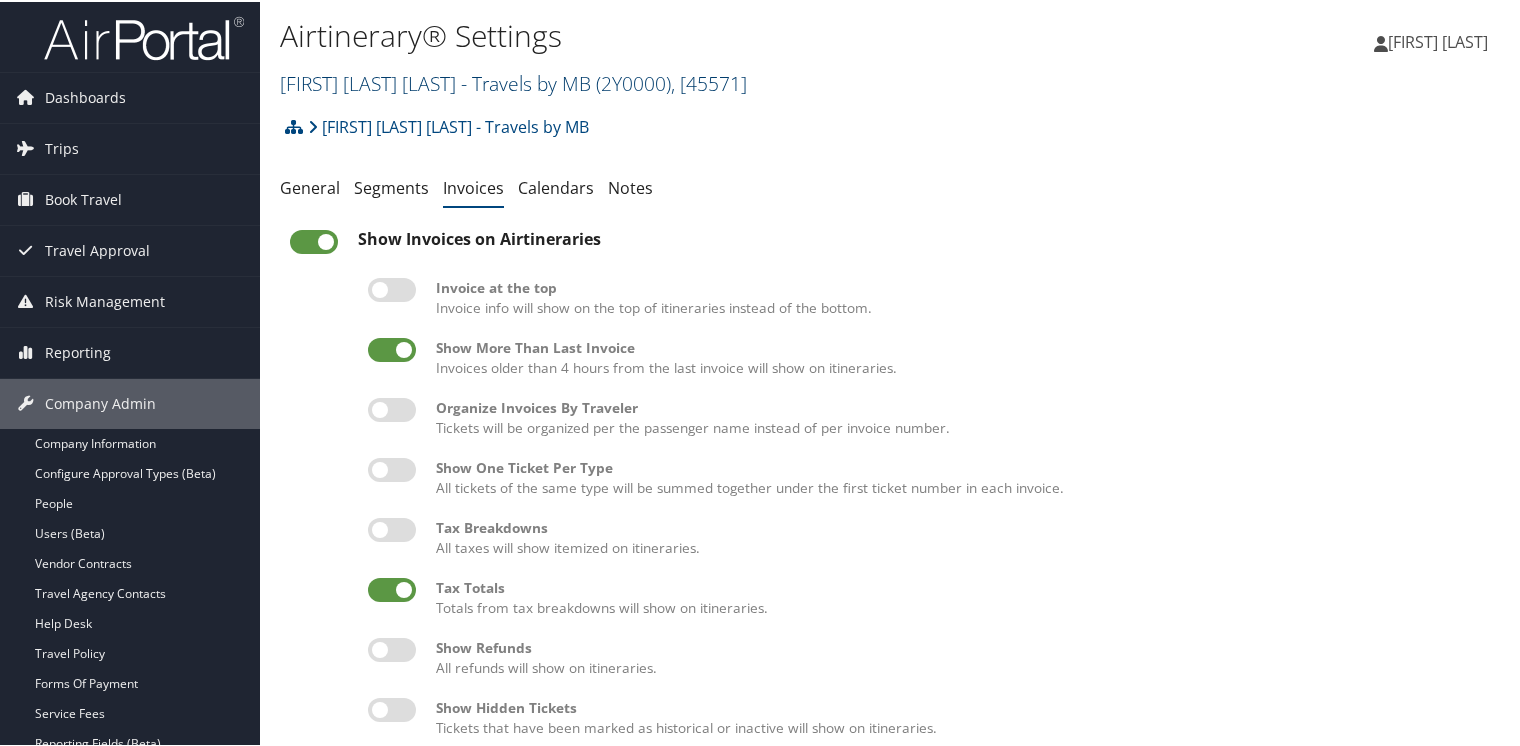 click on "[FIRST] [LAST] [LAST] - Travels by MB  ( [YEAR] )  , [POSTAL]" at bounding box center (513, 81) 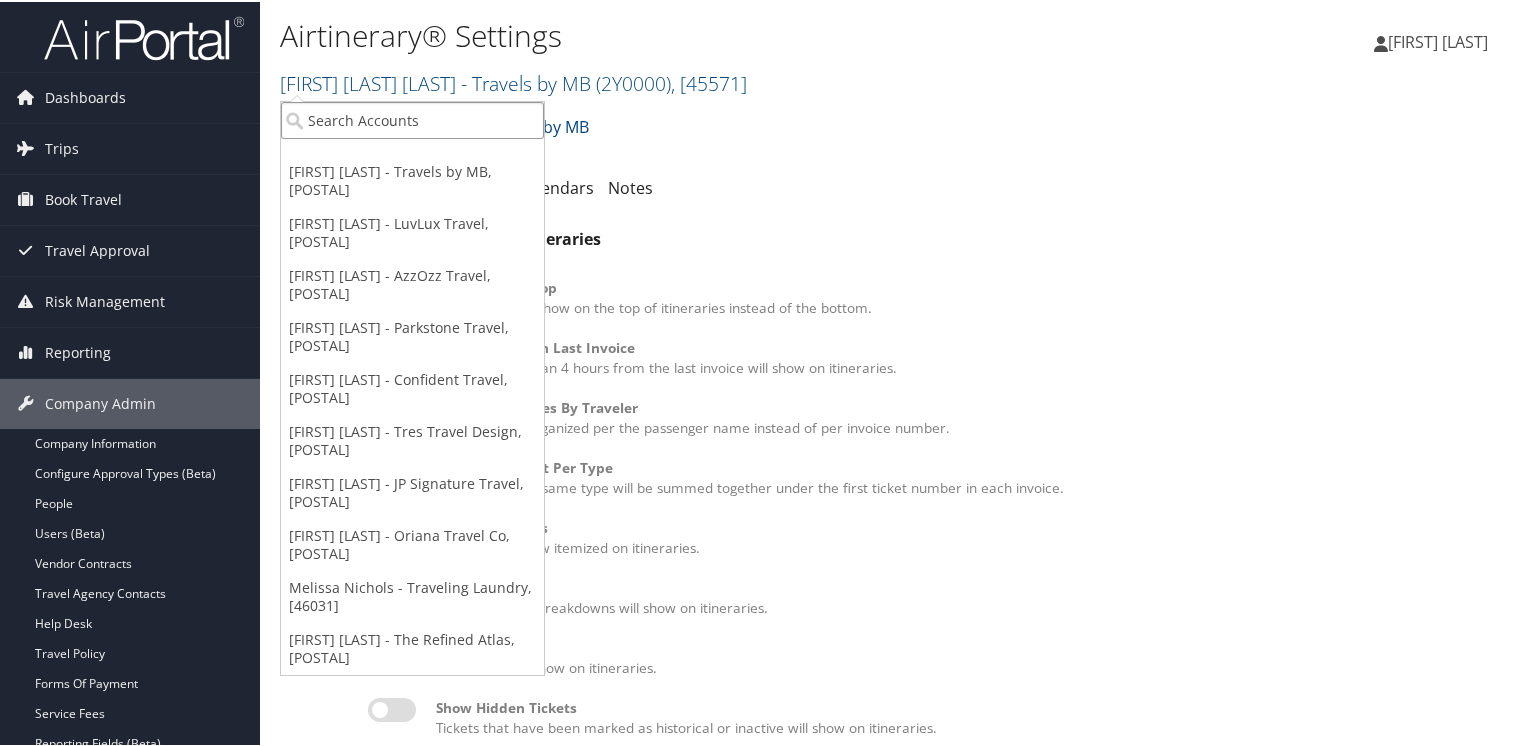 click at bounding box center [412, 118] 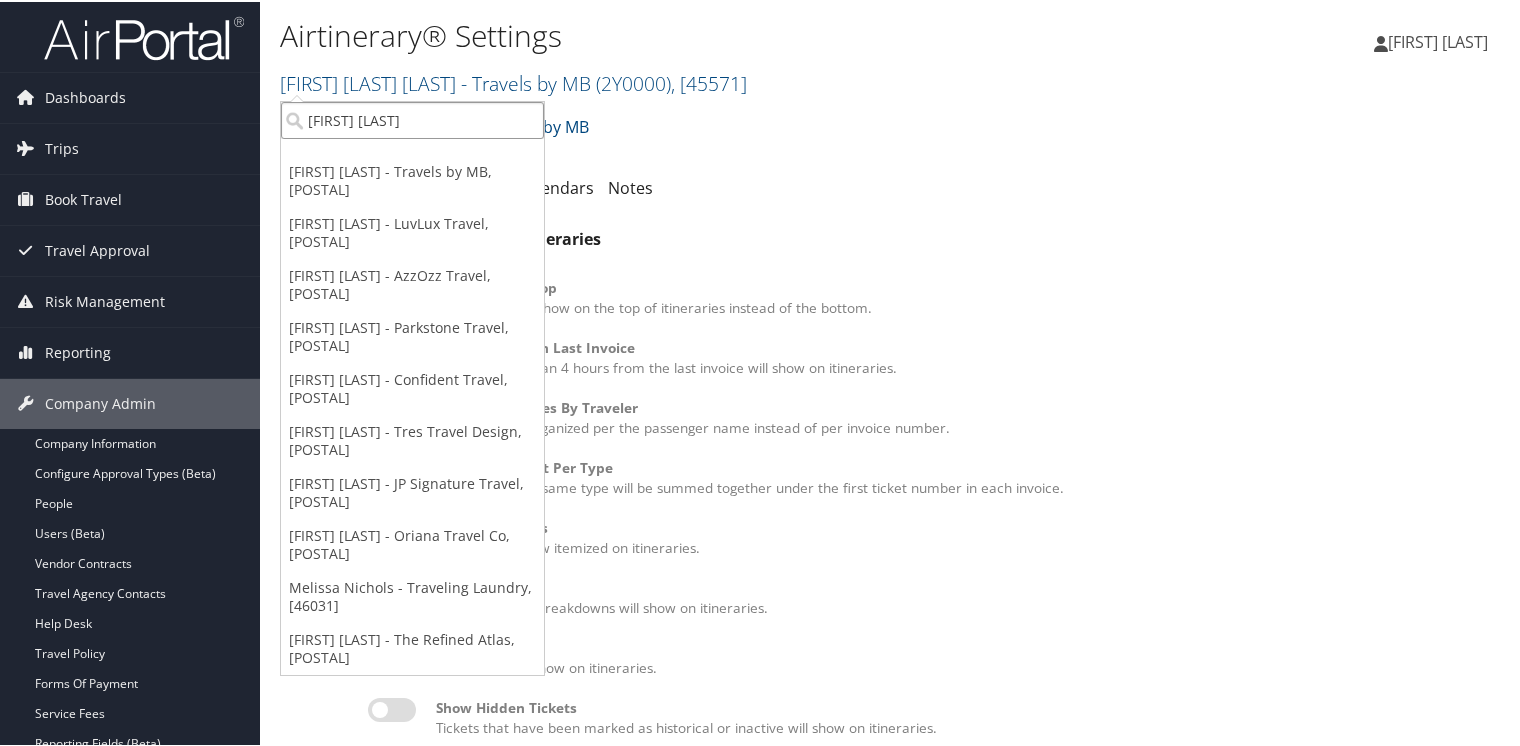 type on "[FIRST] [LAST]" 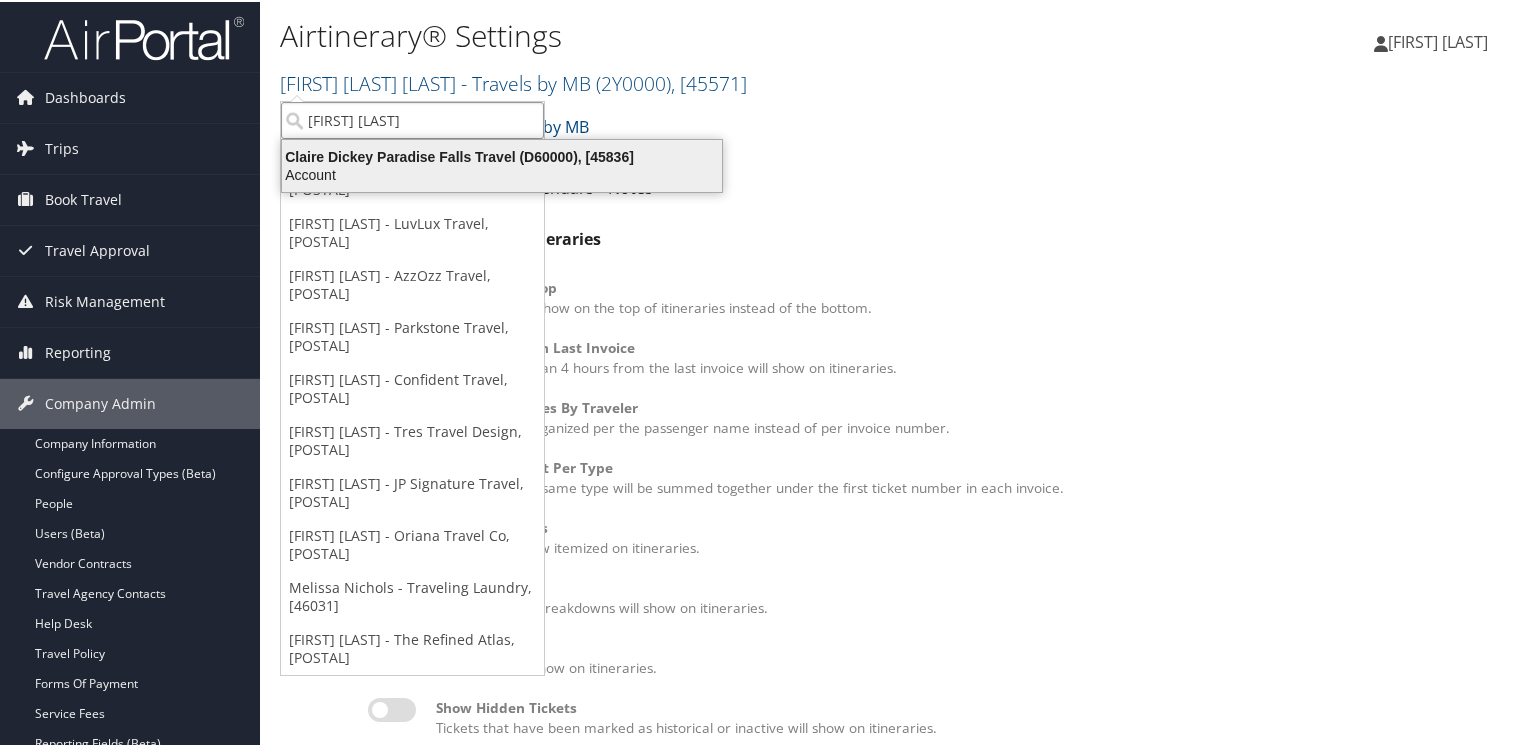 click on "Claire Dickey Paradise Falls Travel (D60000), [45836]" at bounding box center (502, 155) 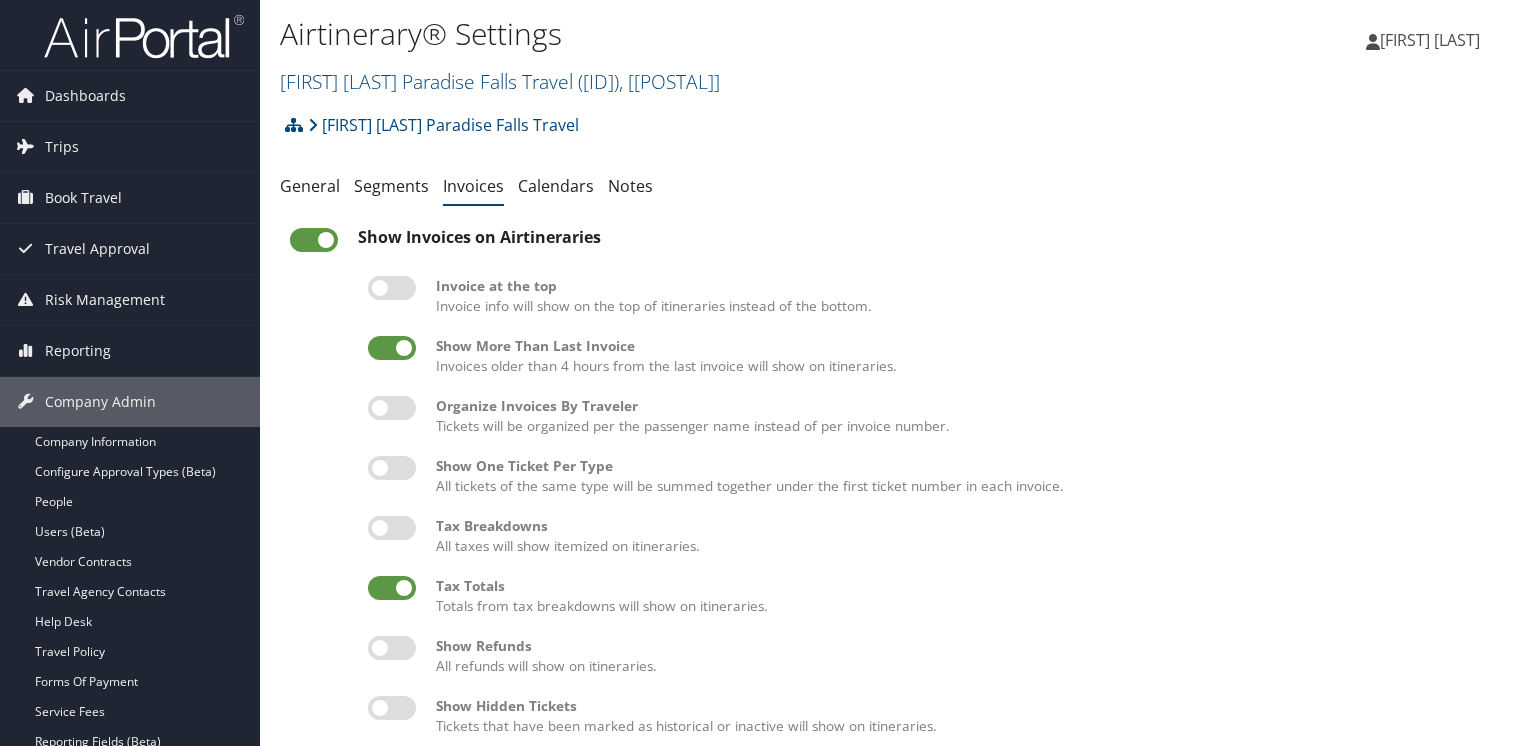 scroll, scrollTop: 0, scrollLeft: 0, axis: both 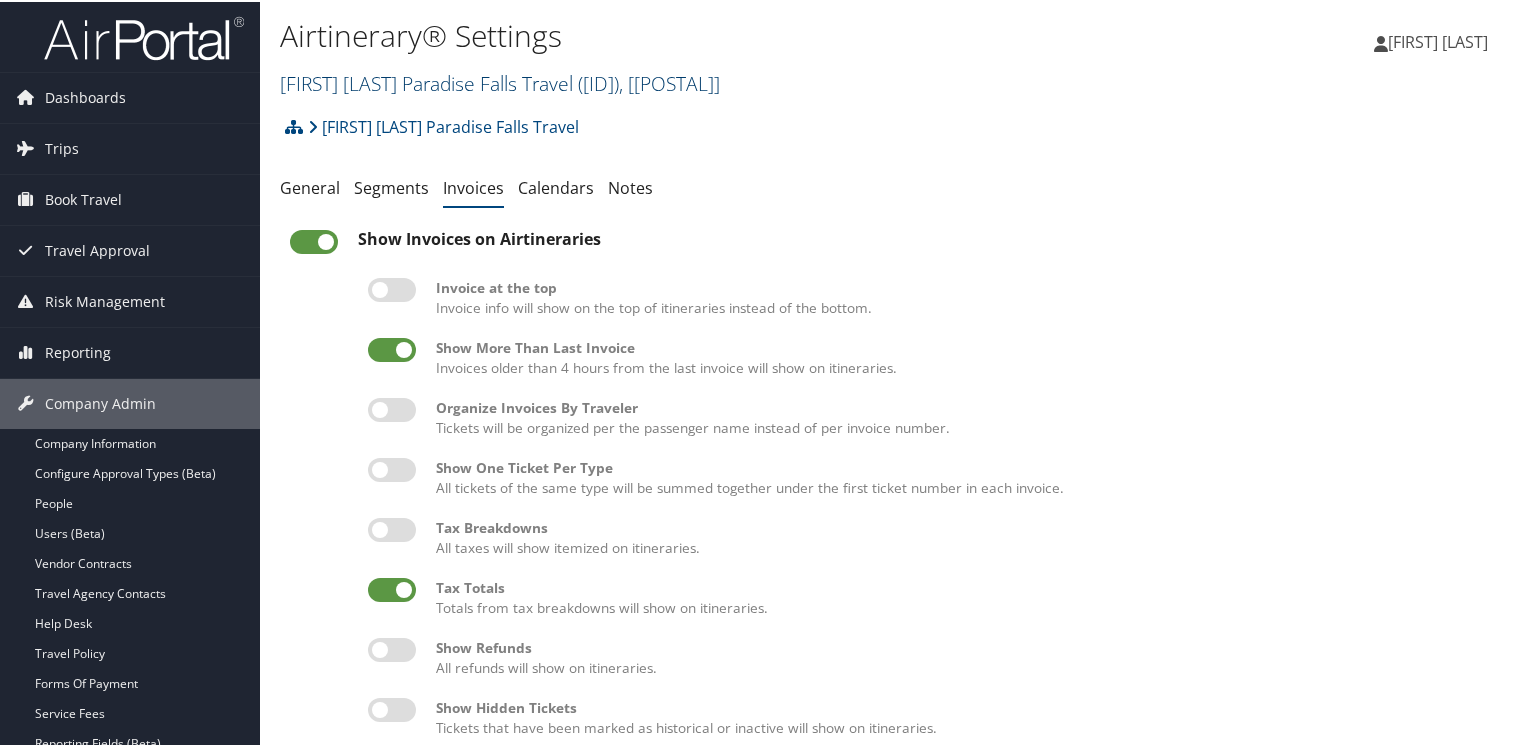 click on "[FIRST] [LAST] Paradise Falls Travel   ([ID])  , [POSTAL]" at bounding box center [500, 81] 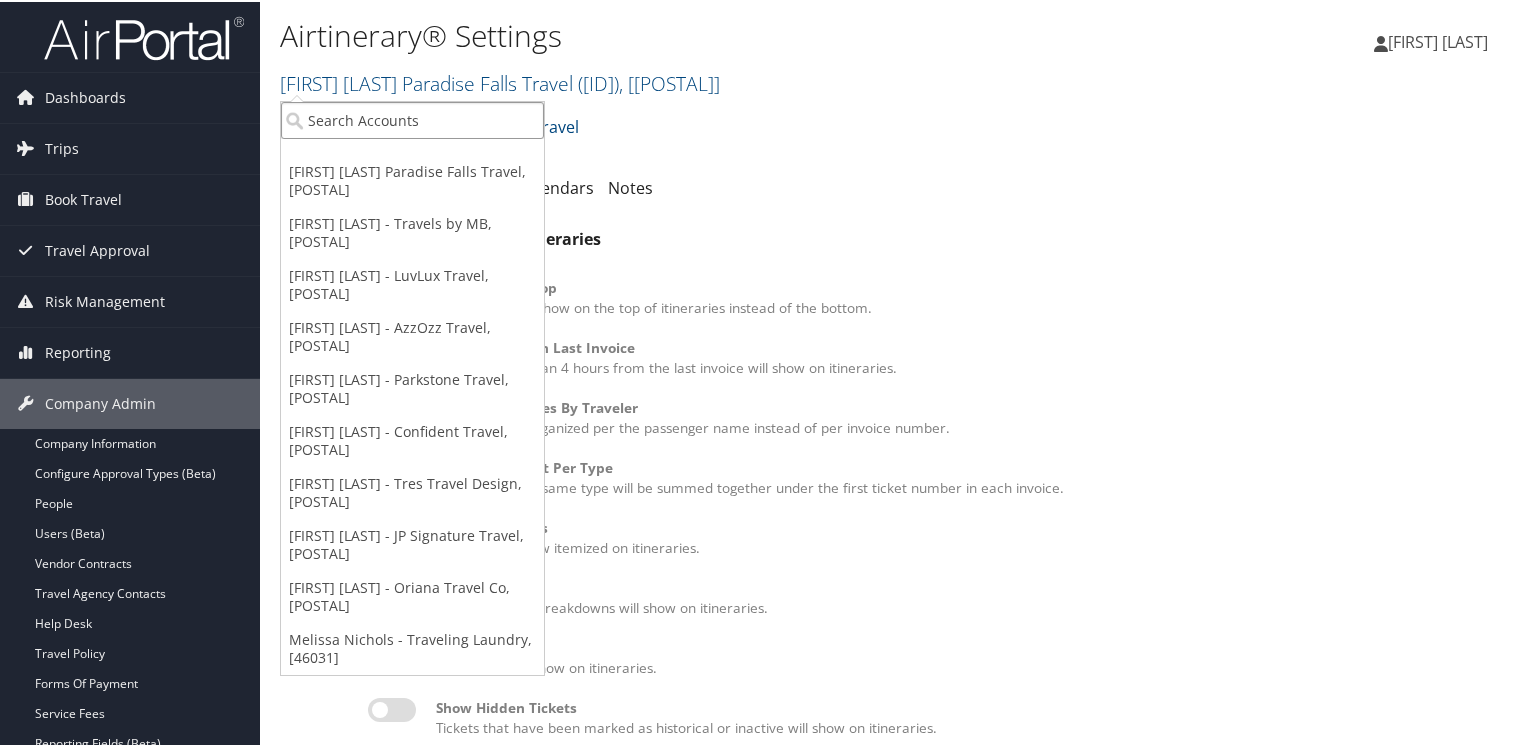click at bounding box center [412, 118] 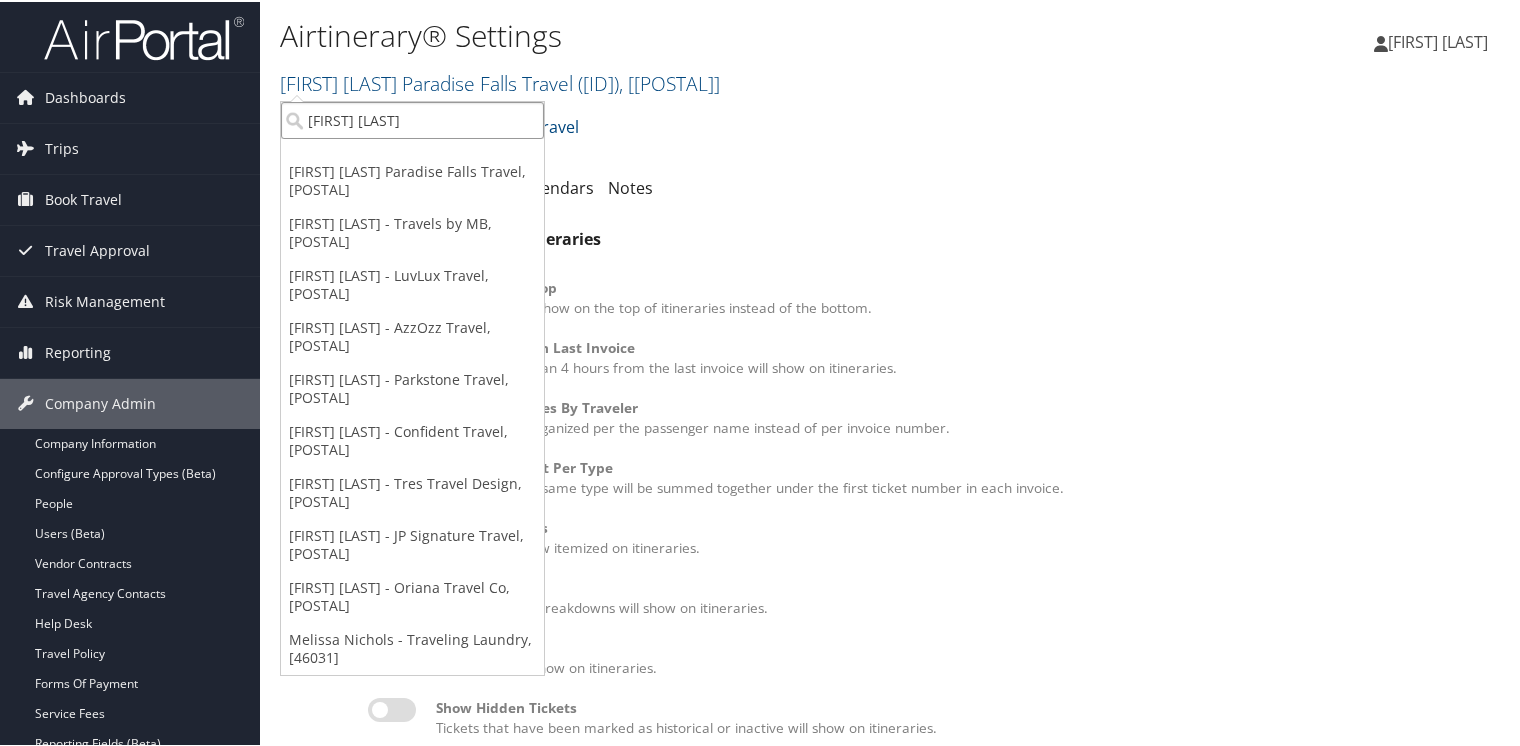 type on "emily sch" 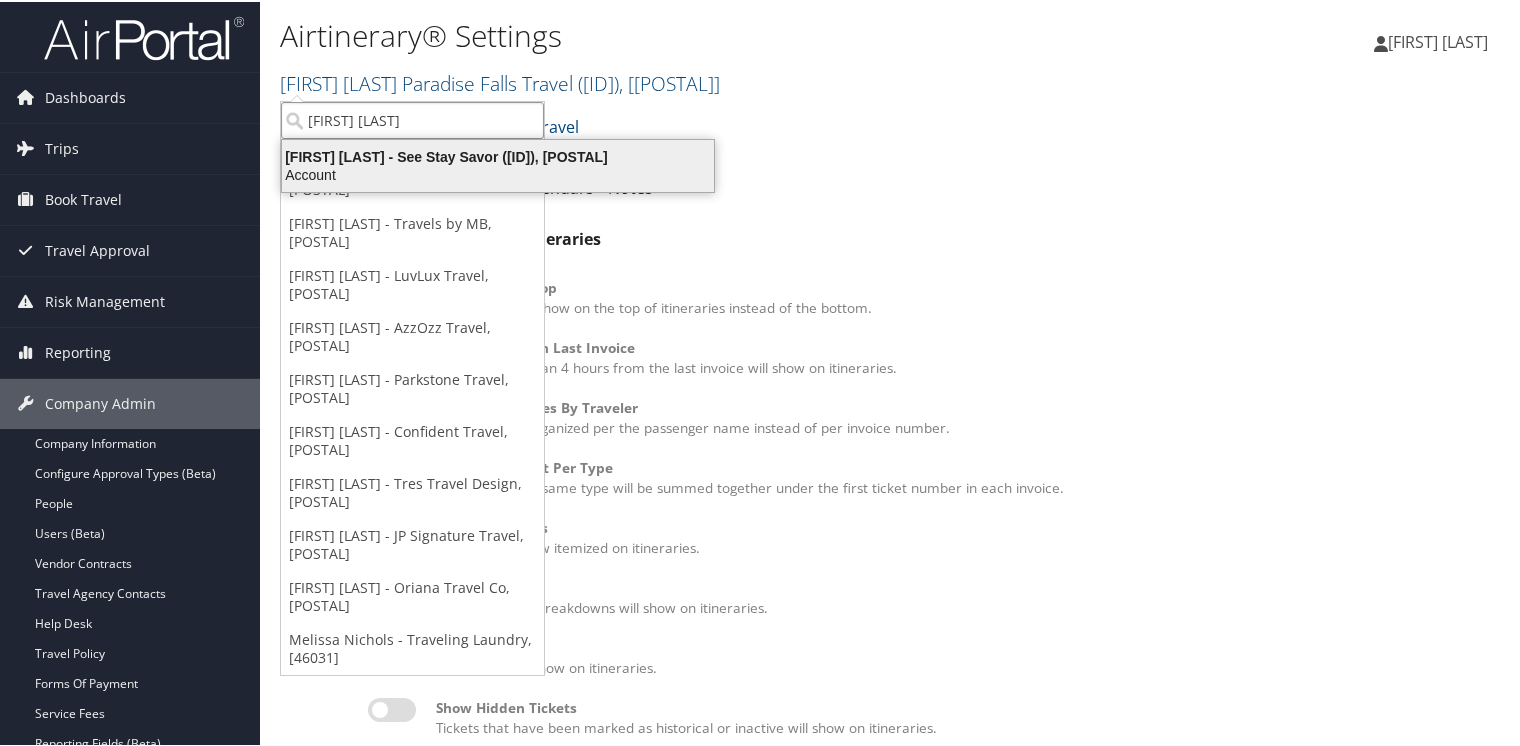 click on "Emily Scheuffele - See Stay Savor (E40000), [45681]" at bounding box center (498, 155) 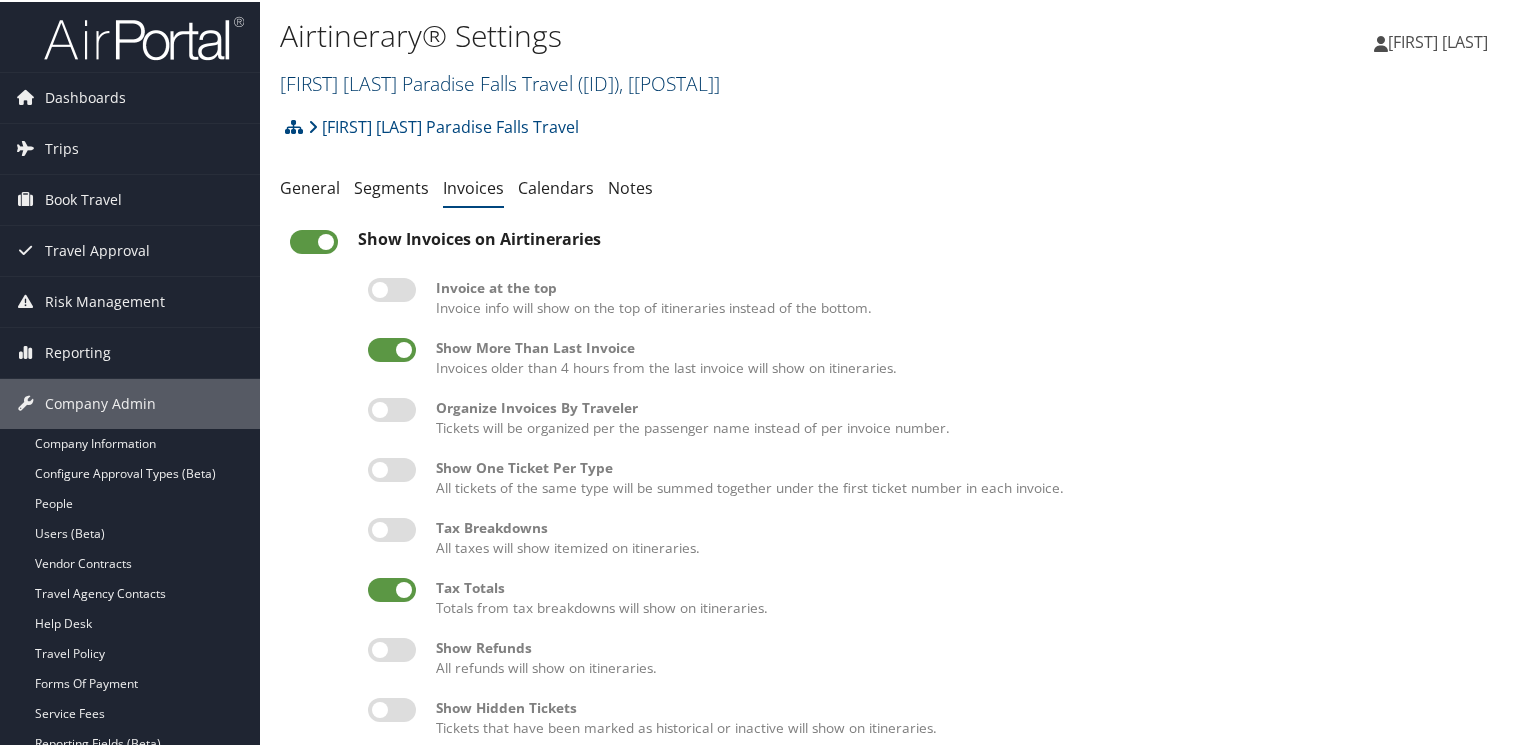 click on "Claire Dickey Paradise Falls Travel   ( D60000 )  , [ 45836 ]" at bounding box center (500, 81) 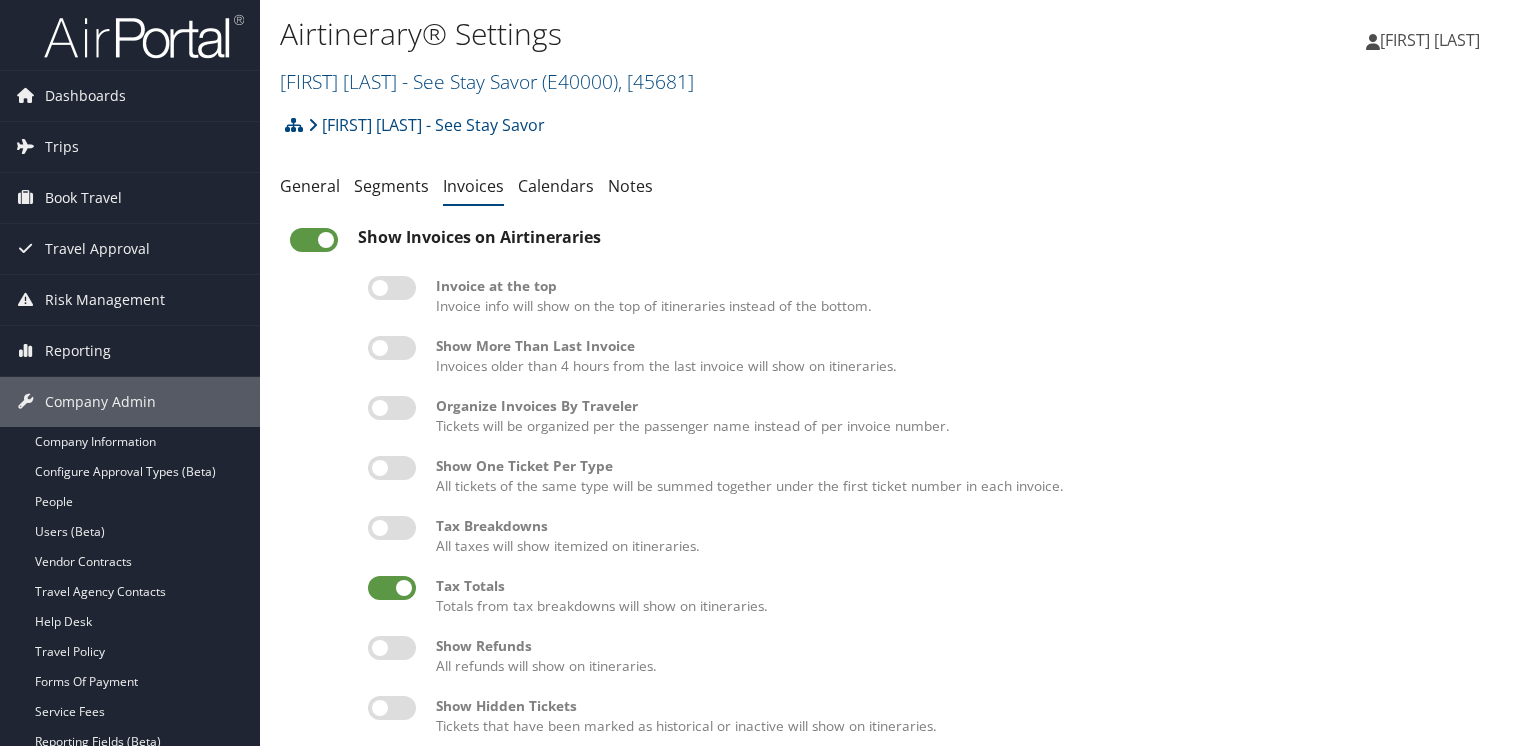 scroll, scrollTop: 0, scrollLeft: 0, axis: both 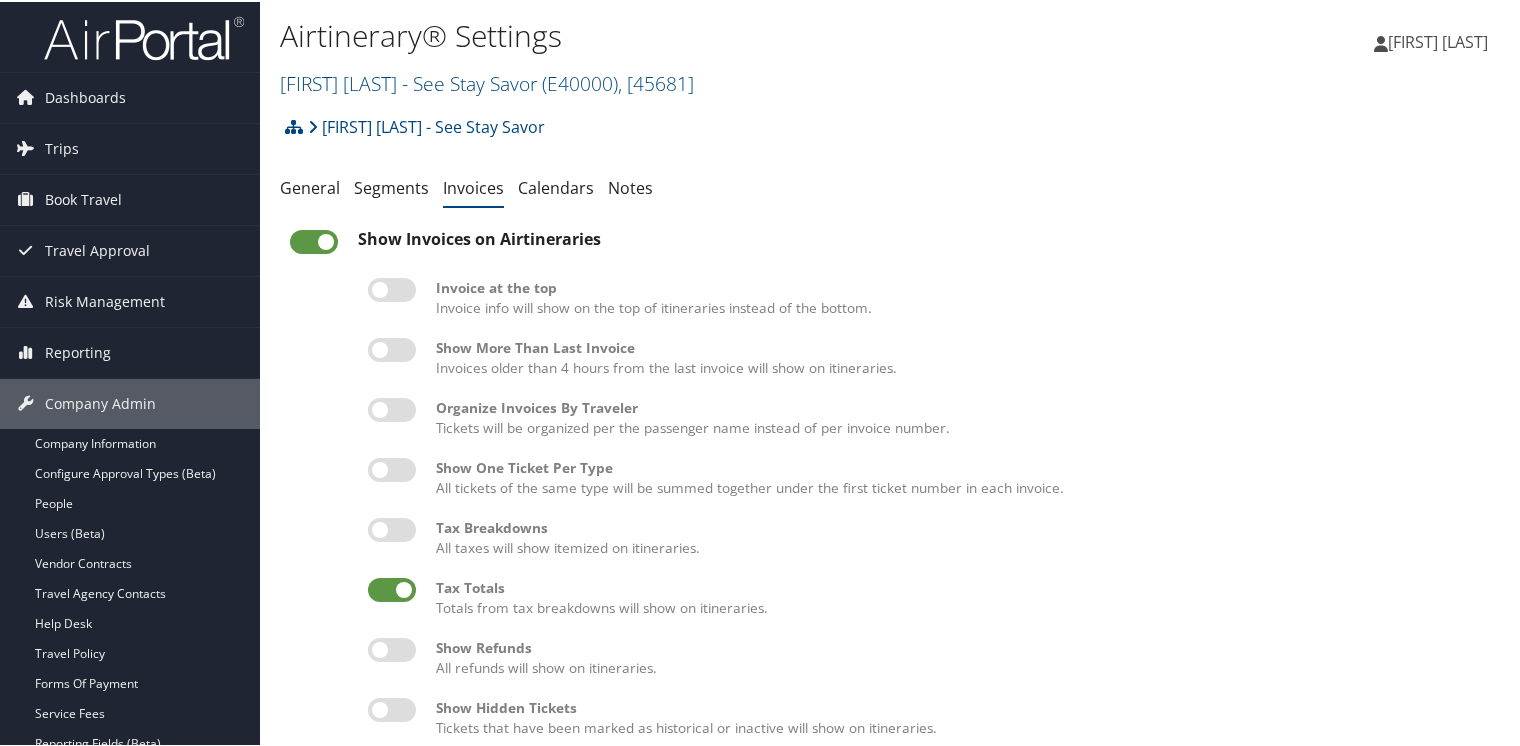 click at bounding box center [392, 348] 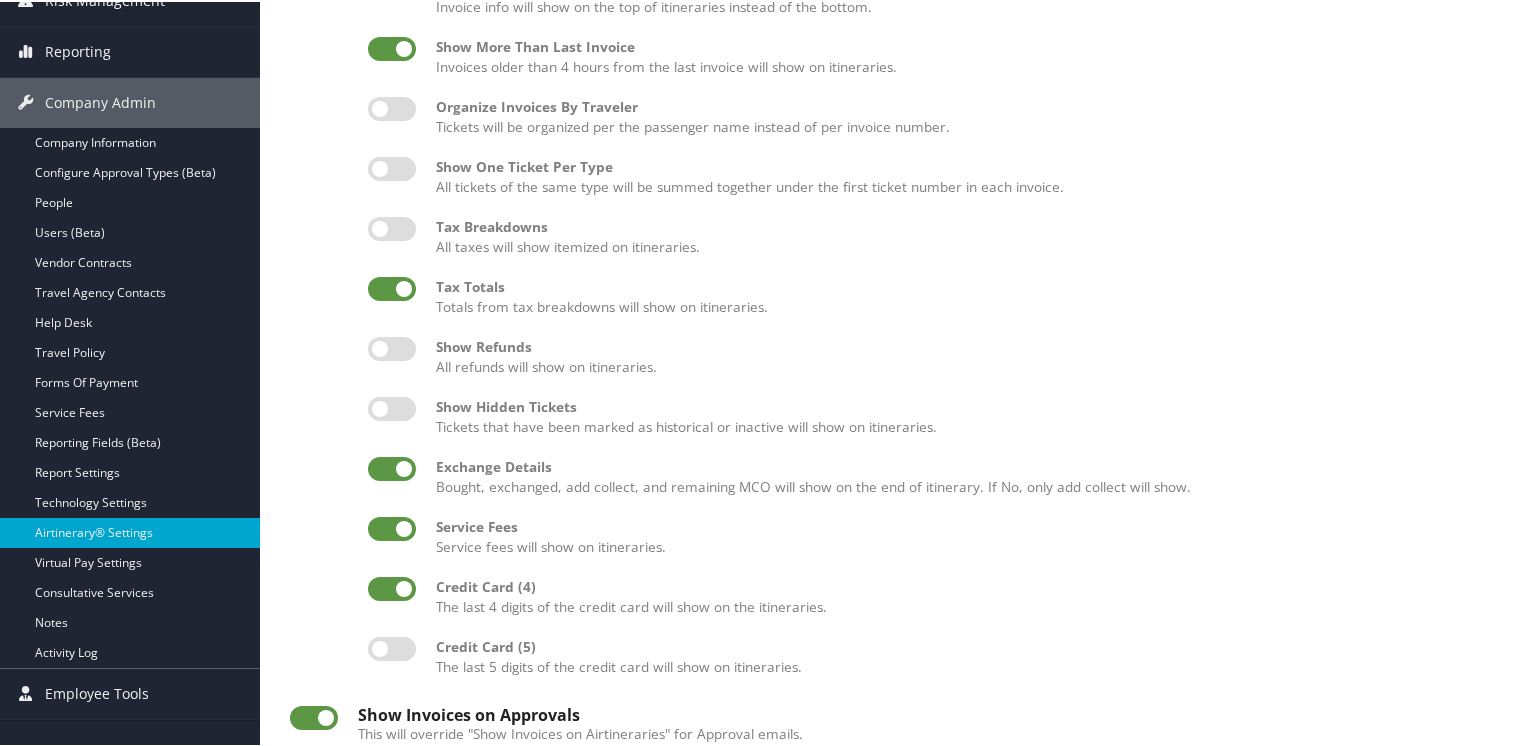 scroll, scrollTop: 384, scrollLeft: 0, axis: vertical 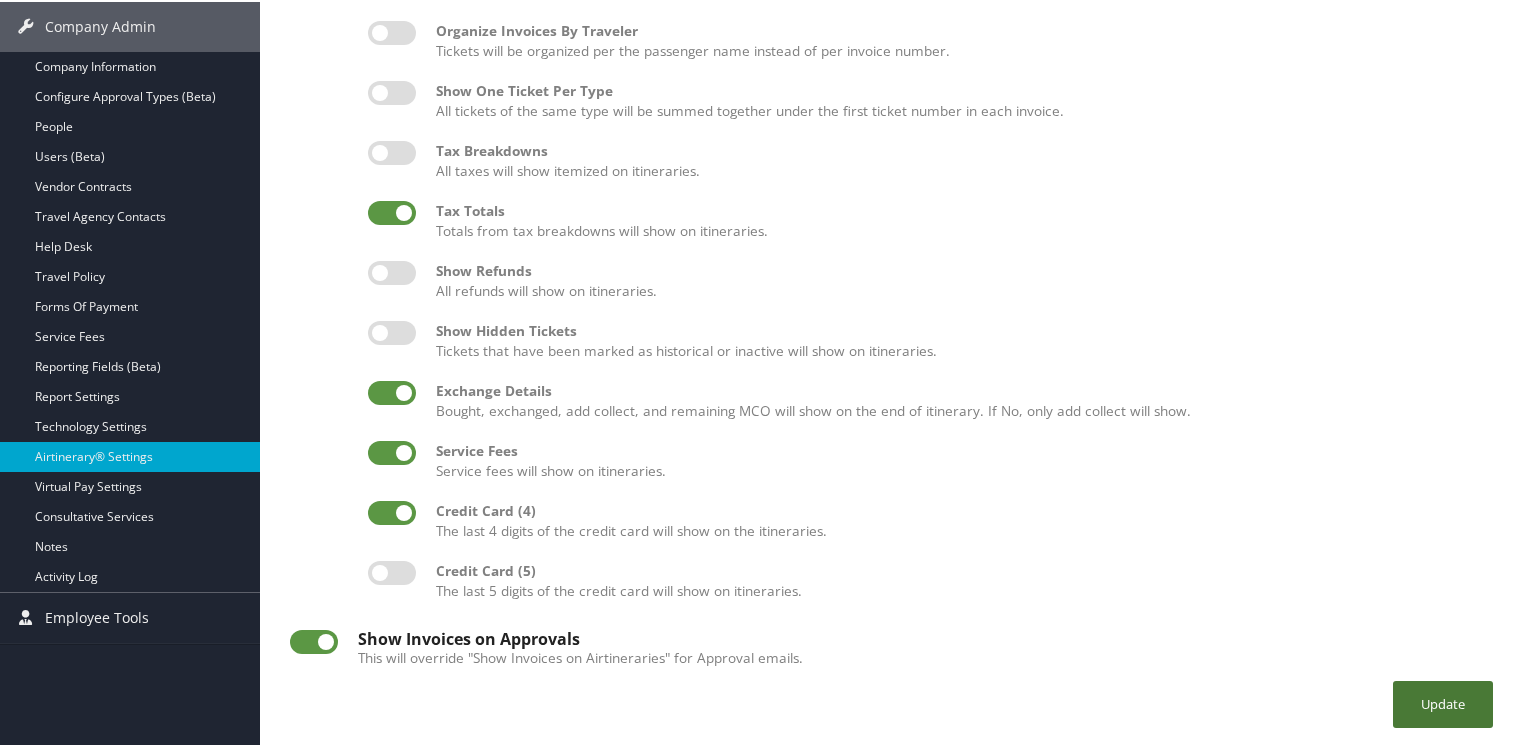 click on "Update" at bounding box center [1443, 702] 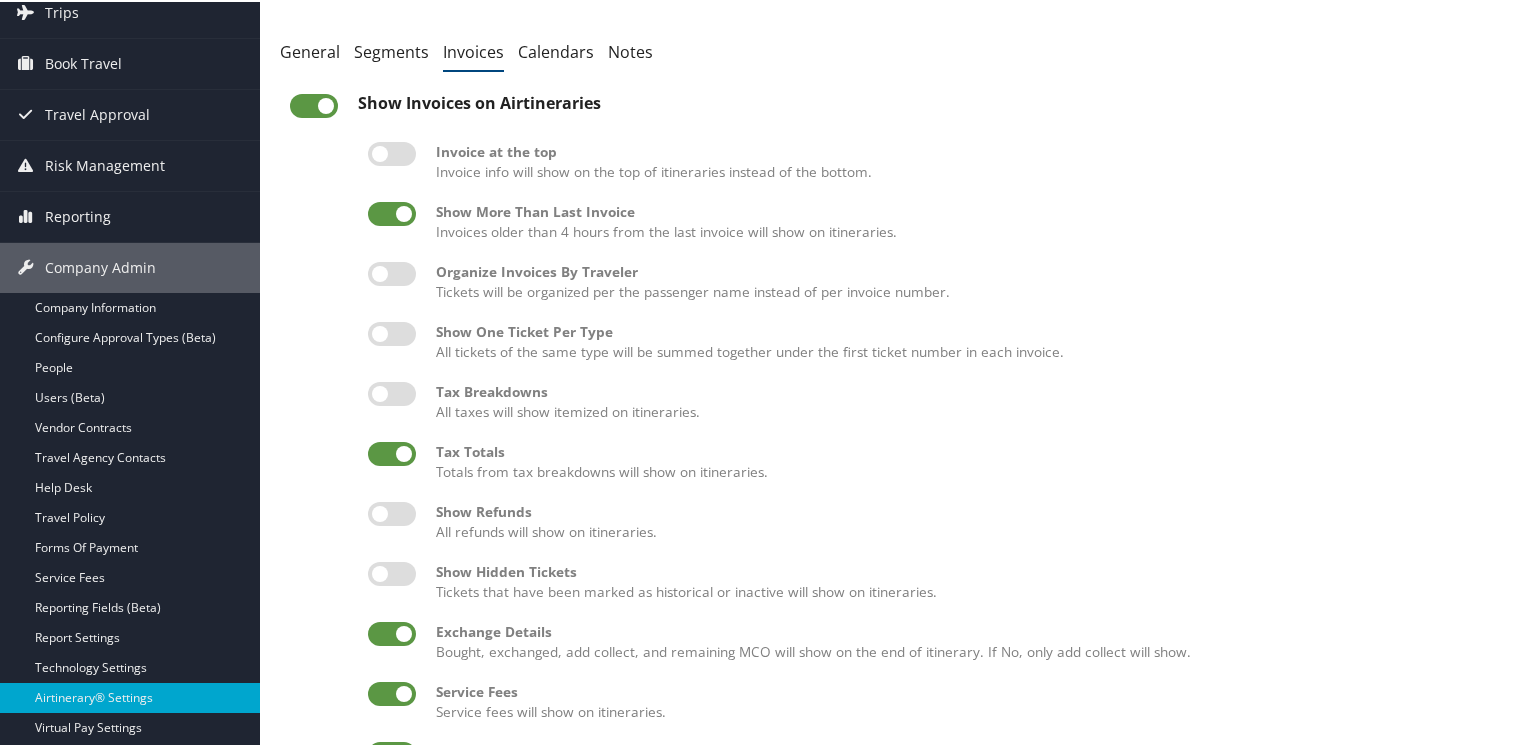 scroll, scrollTop: 0, scrollLeft: 0, axis: both 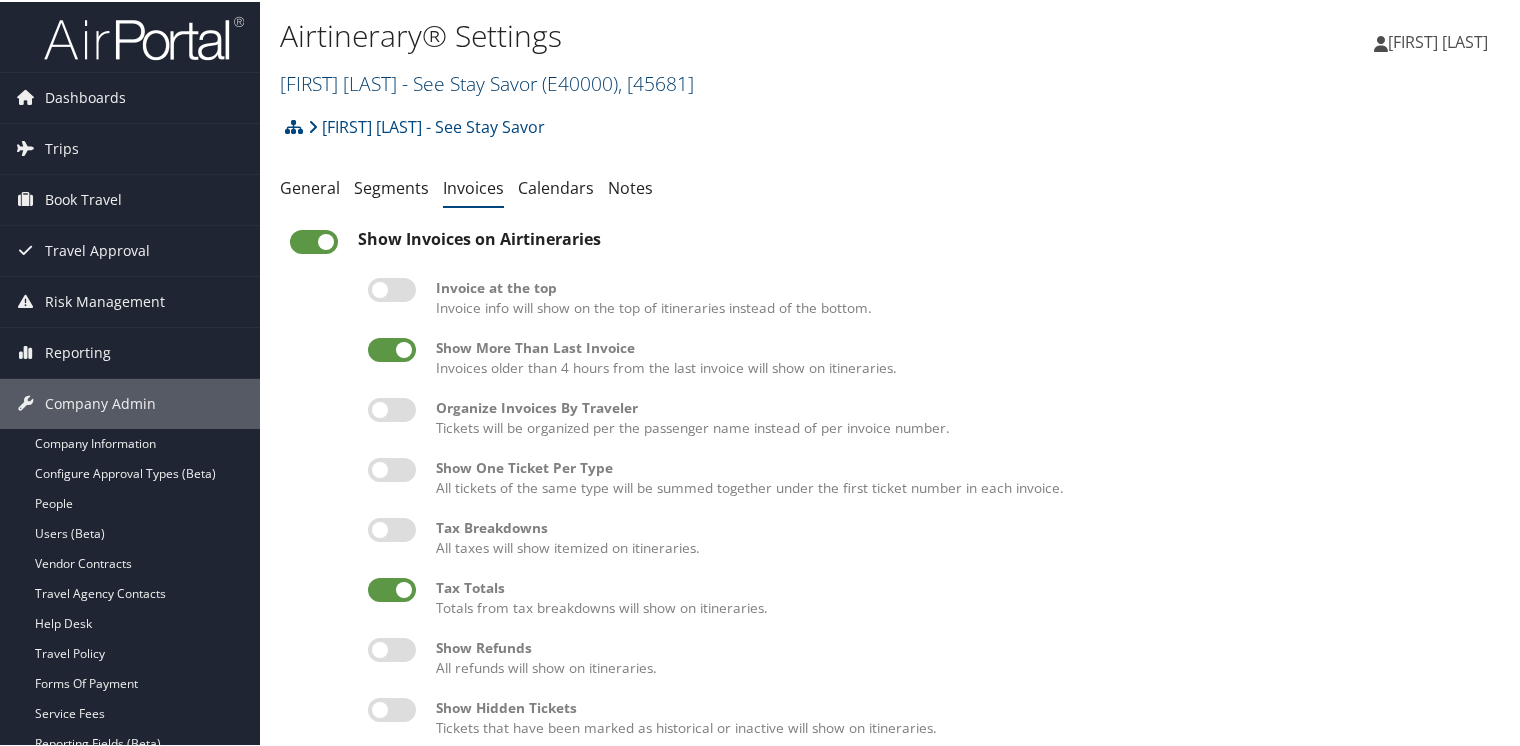 click on "Emily Scheuffele - See Stay Savor   ( E40000 )  , [ 45681 ]" at bounding box center [487, 81] 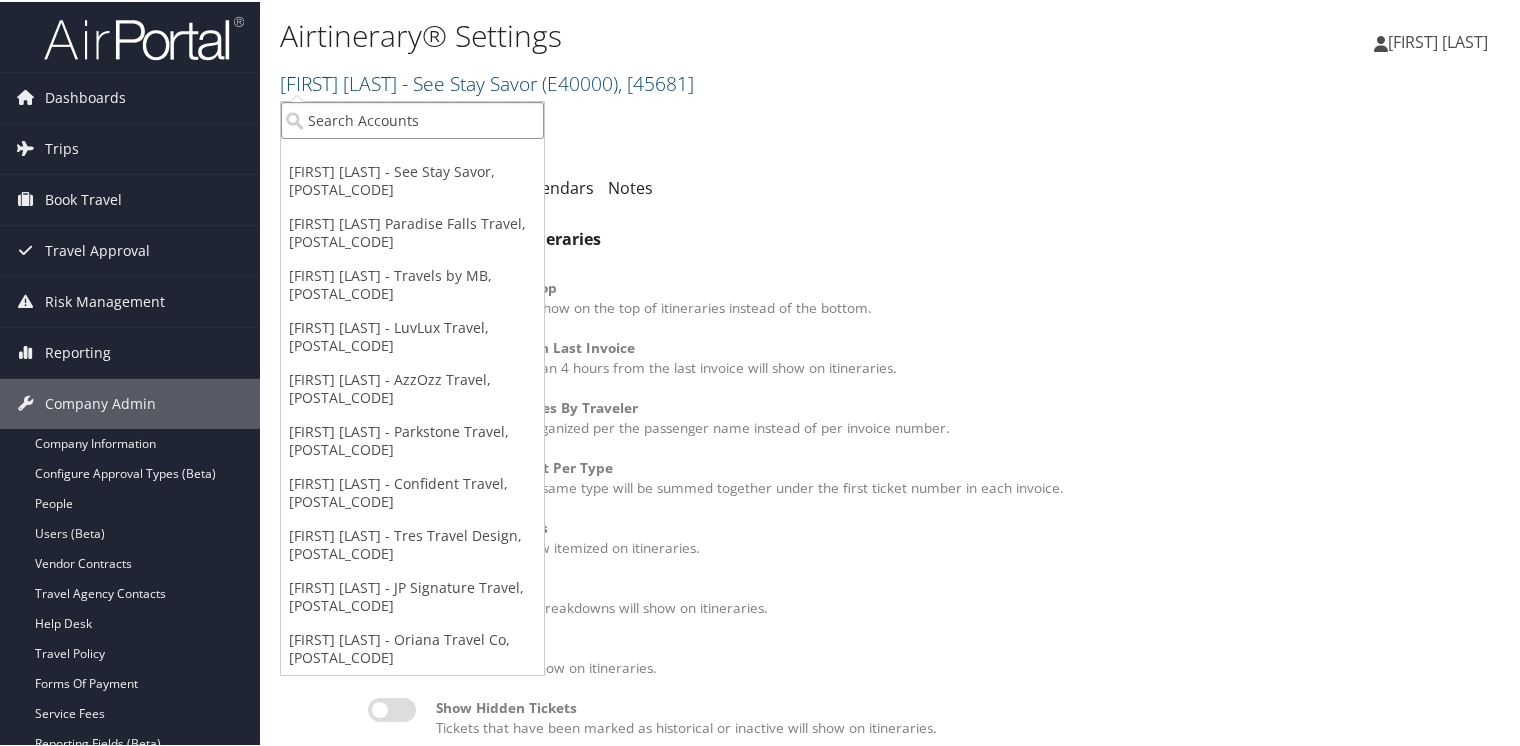 click at bounding box center (412, 118) 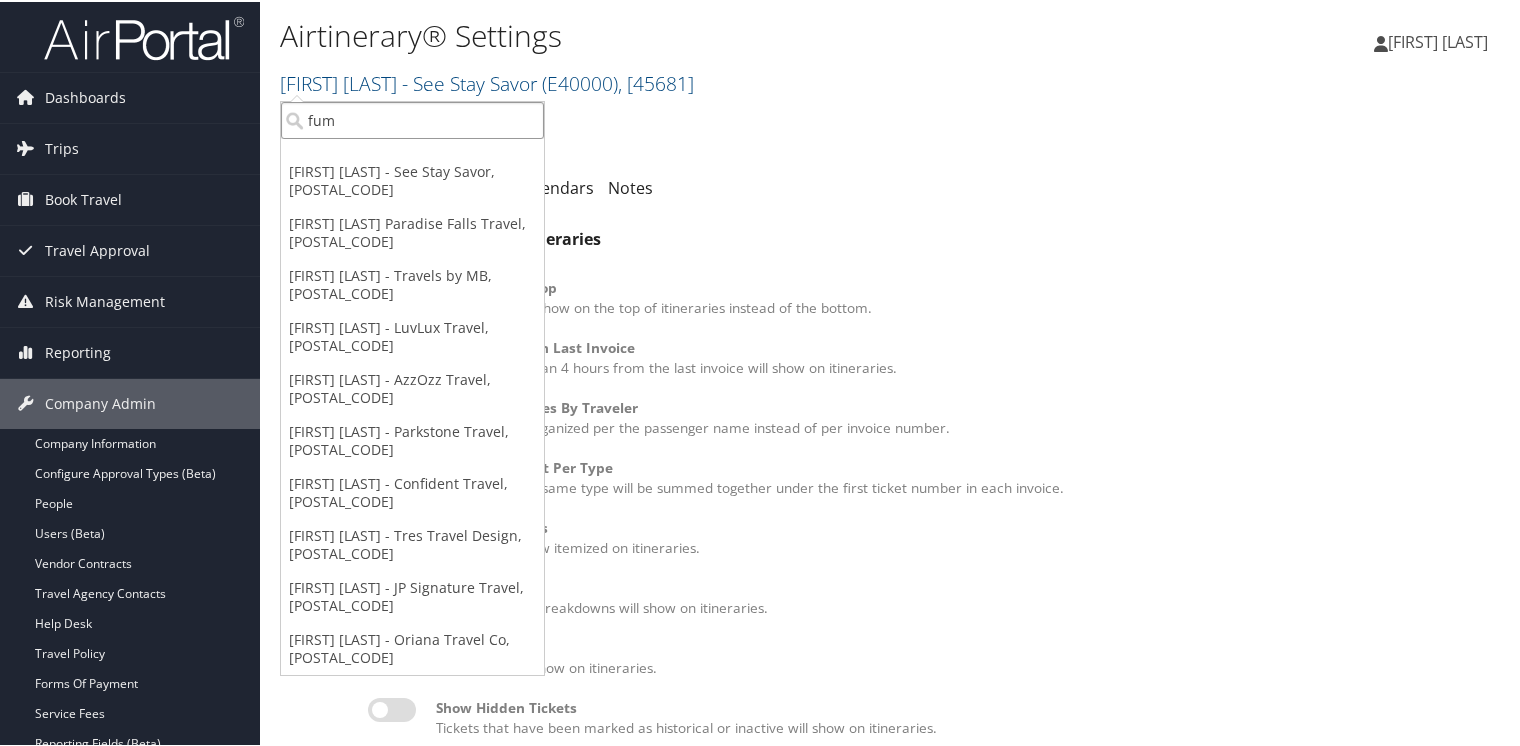 type on "fumi" 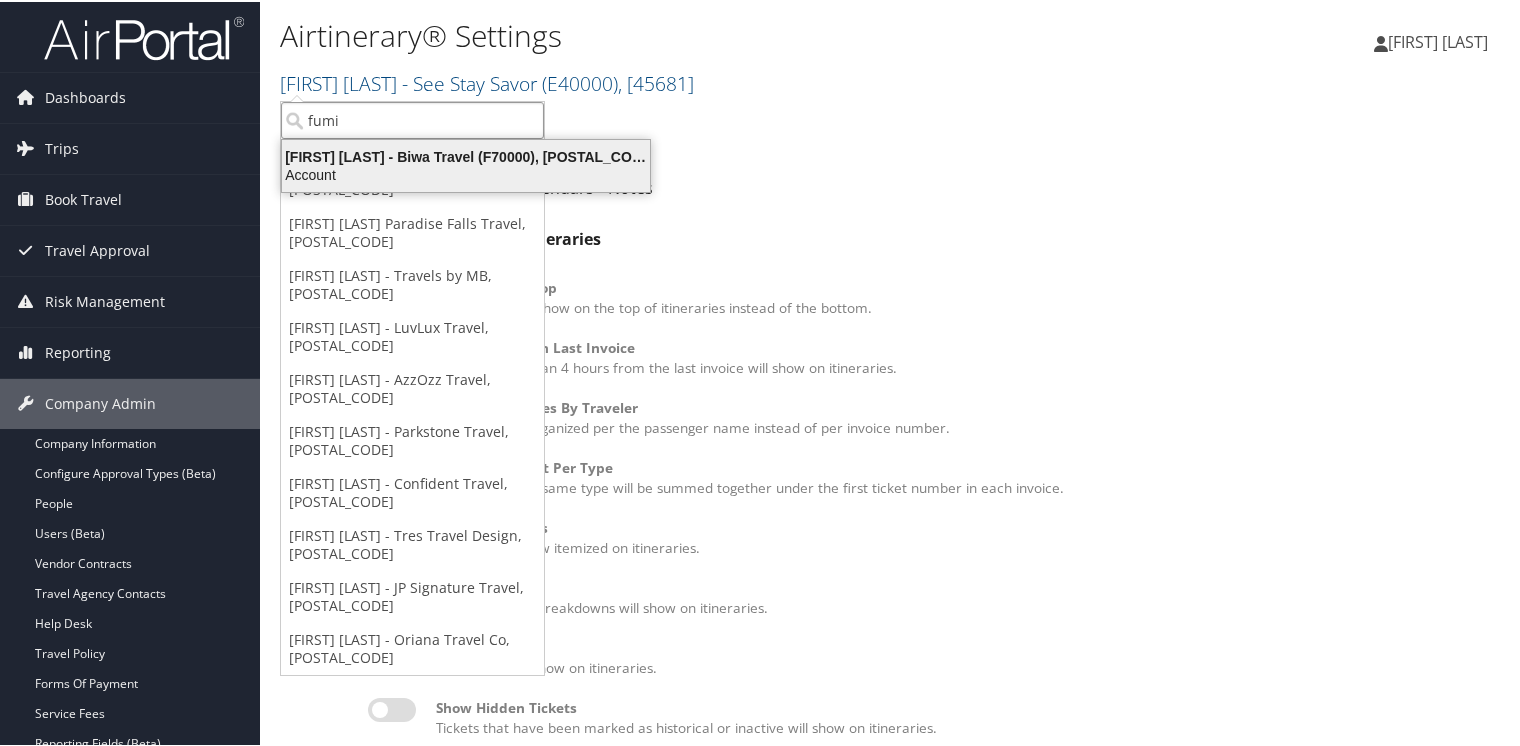 click on "Fumi Maher - Biwa Travel (F70000), [45570] Account" at bounding box center [466, 164] 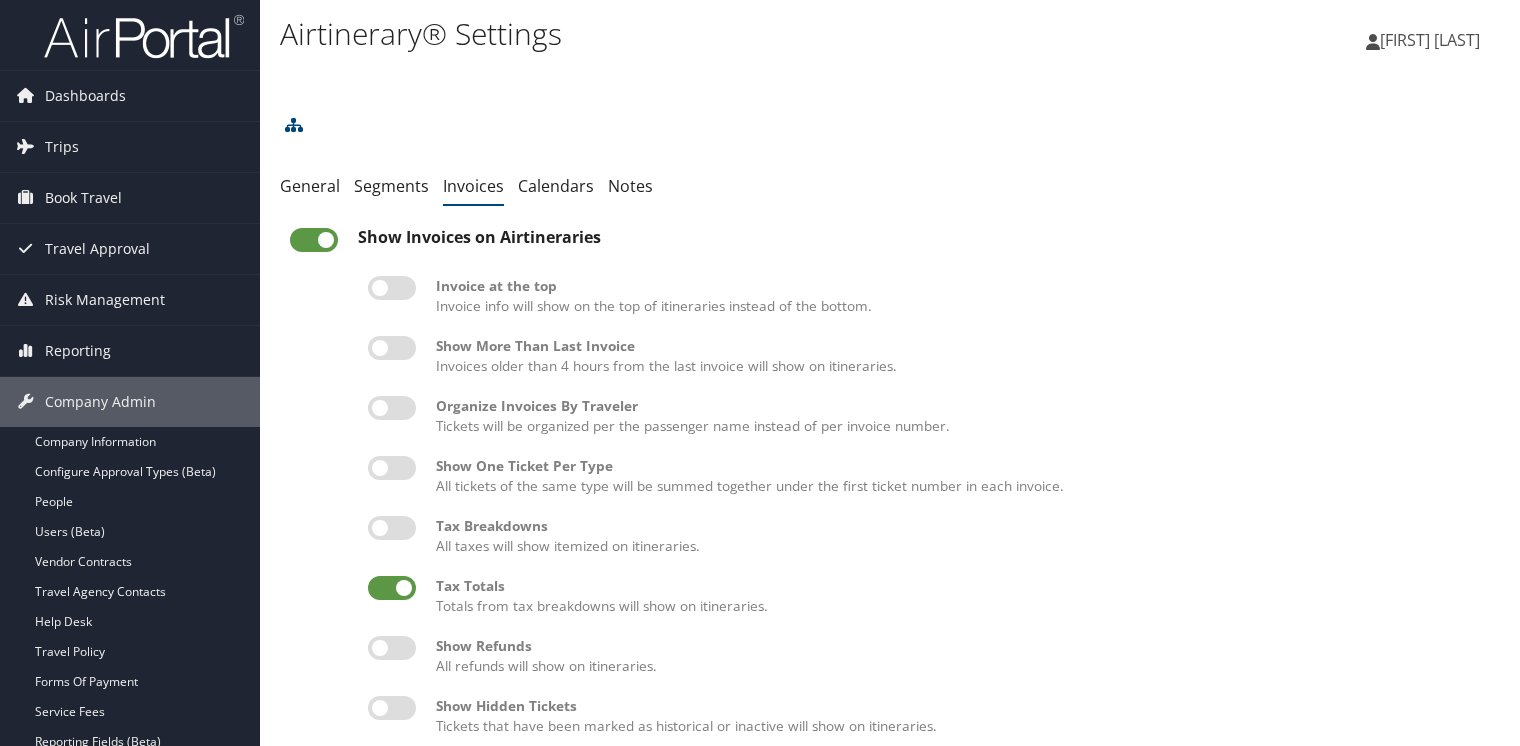 scroll, scrollTop: 0, scrollLeft: 0, axis: both 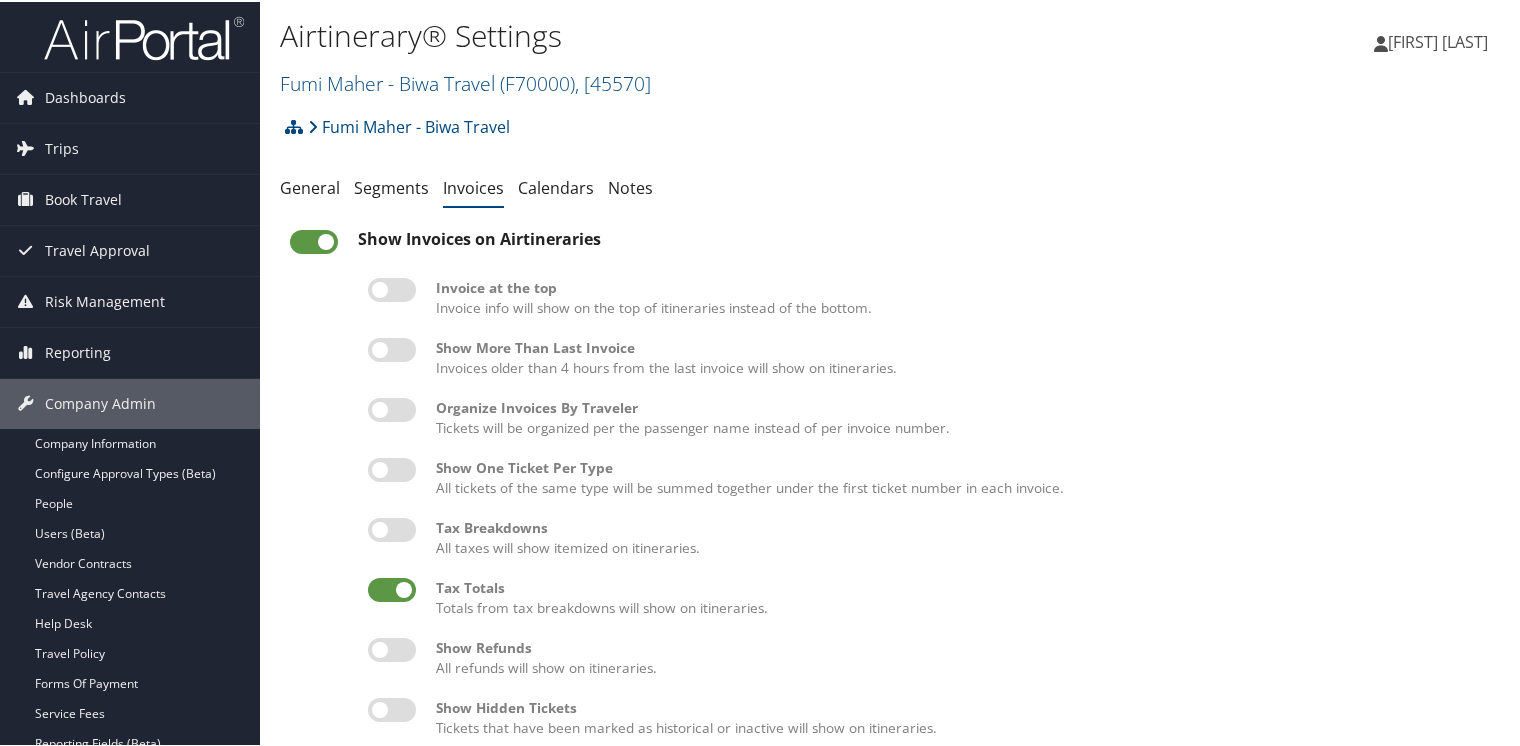 click at bounding box center [392, 348] 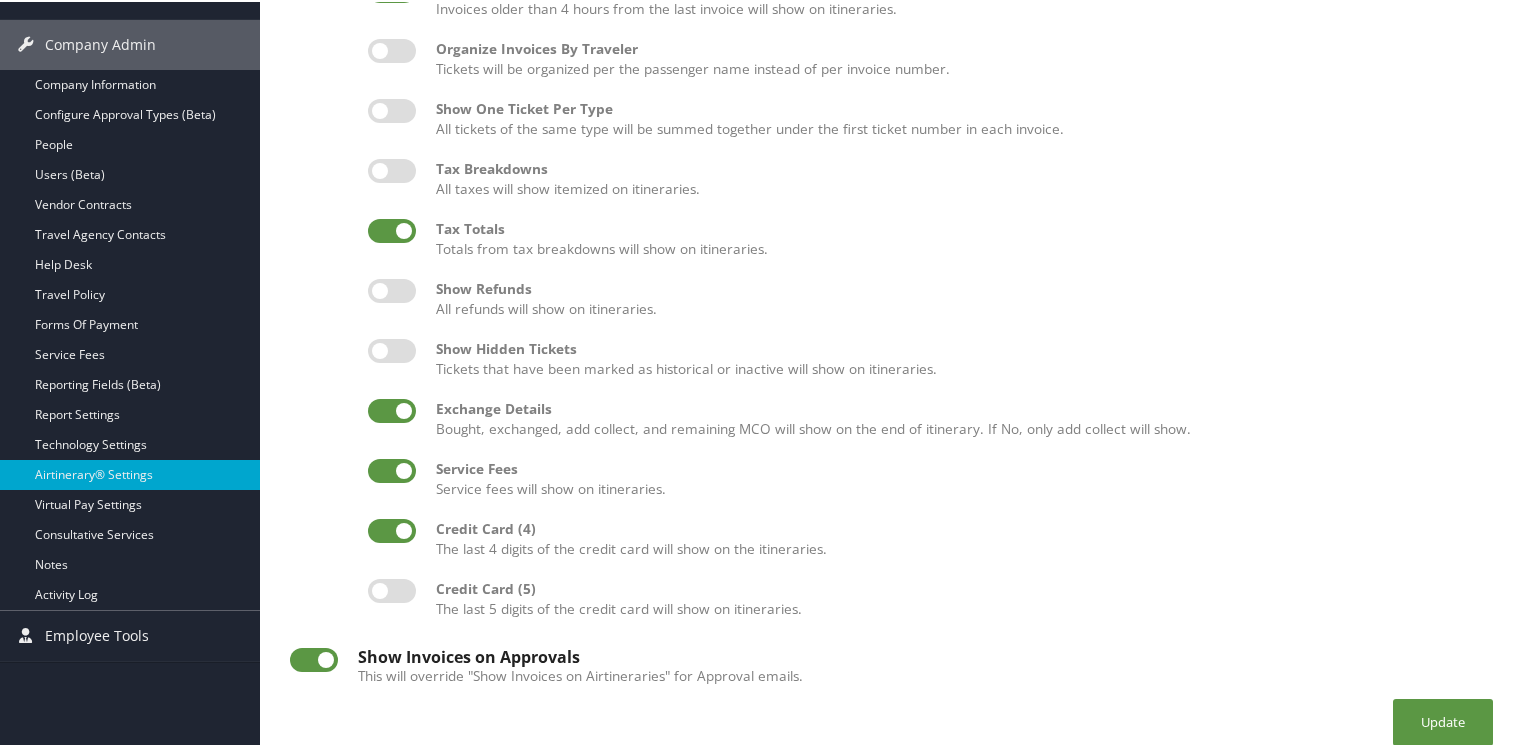 scroll, scrollTop: 384, scrollLeft: 0, axis: vertical 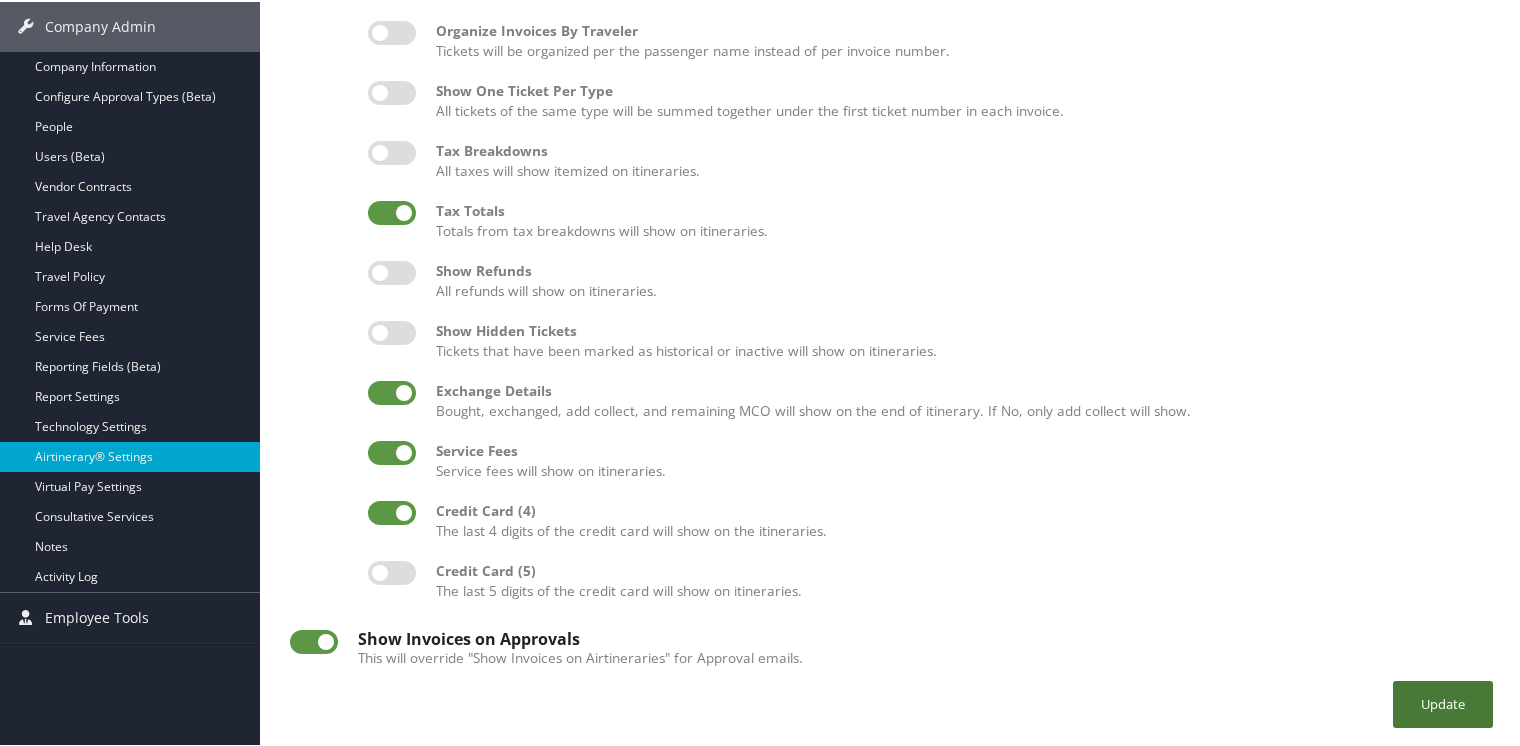 click on "Update" at bounding box center [1443, 702] 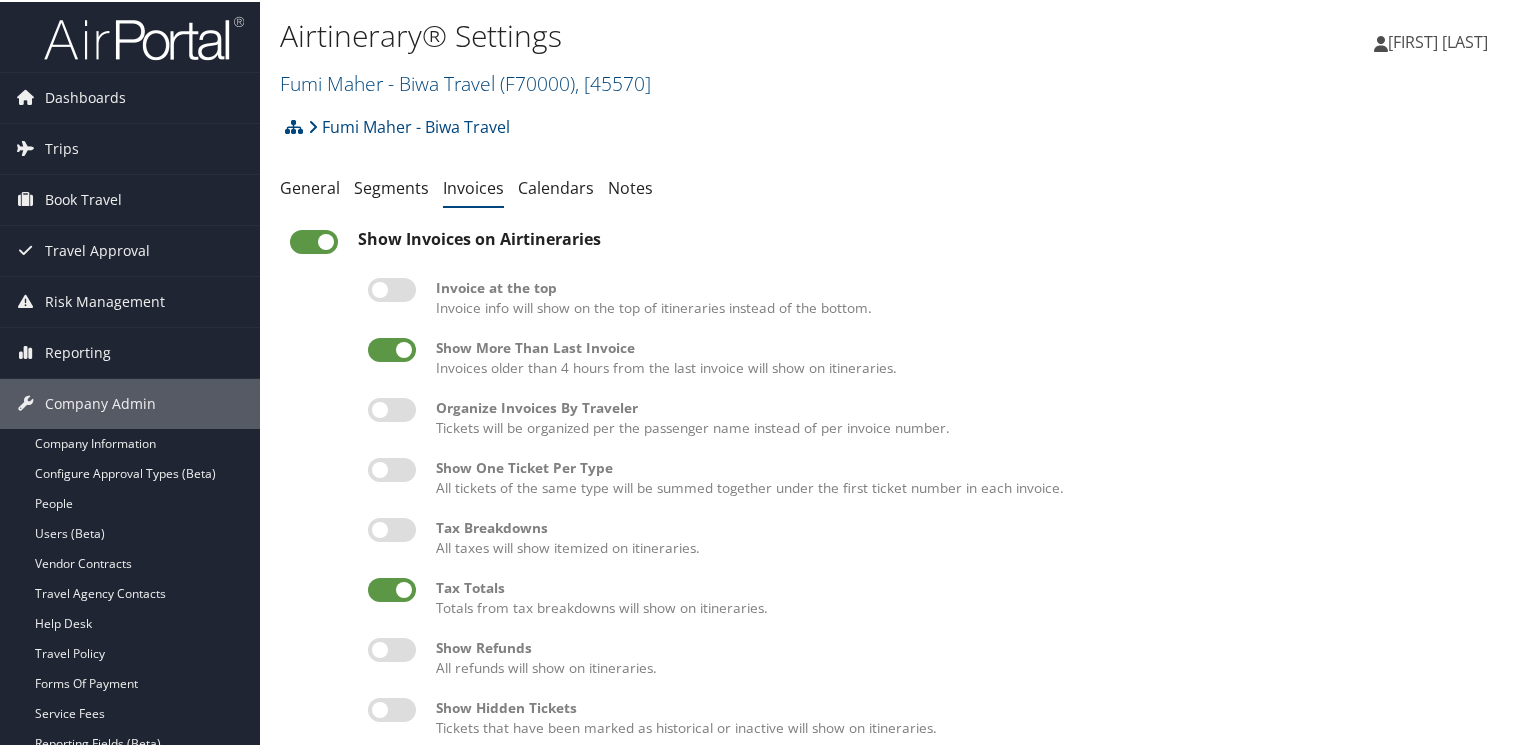 scroll, scrollTop: 0, scrollLeft: 0, axis: both 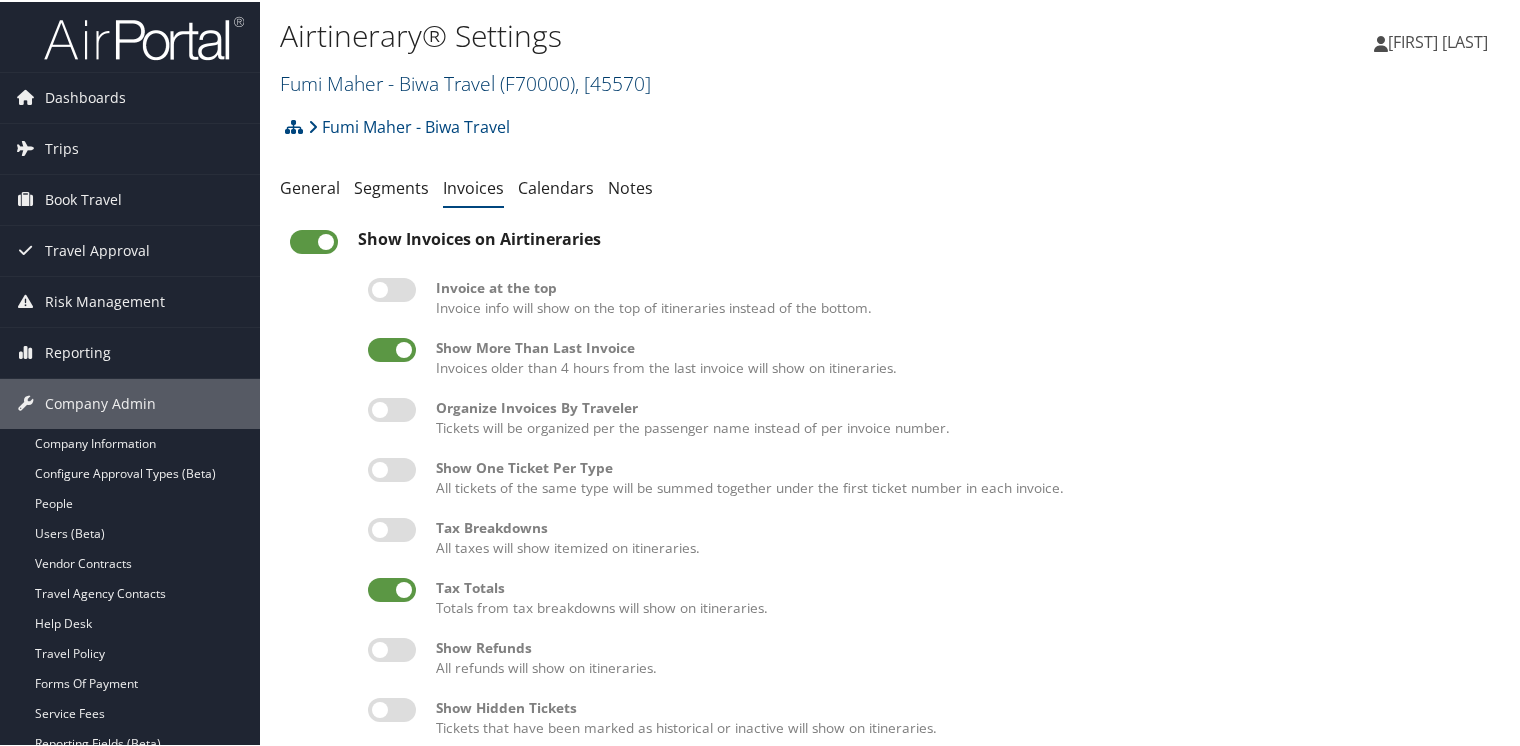 click on "[FIRST] [LAST] - Biwa Travel   ( F70000 )  , [ POSTAL_CODE ]" at bounding box center [465, 81] 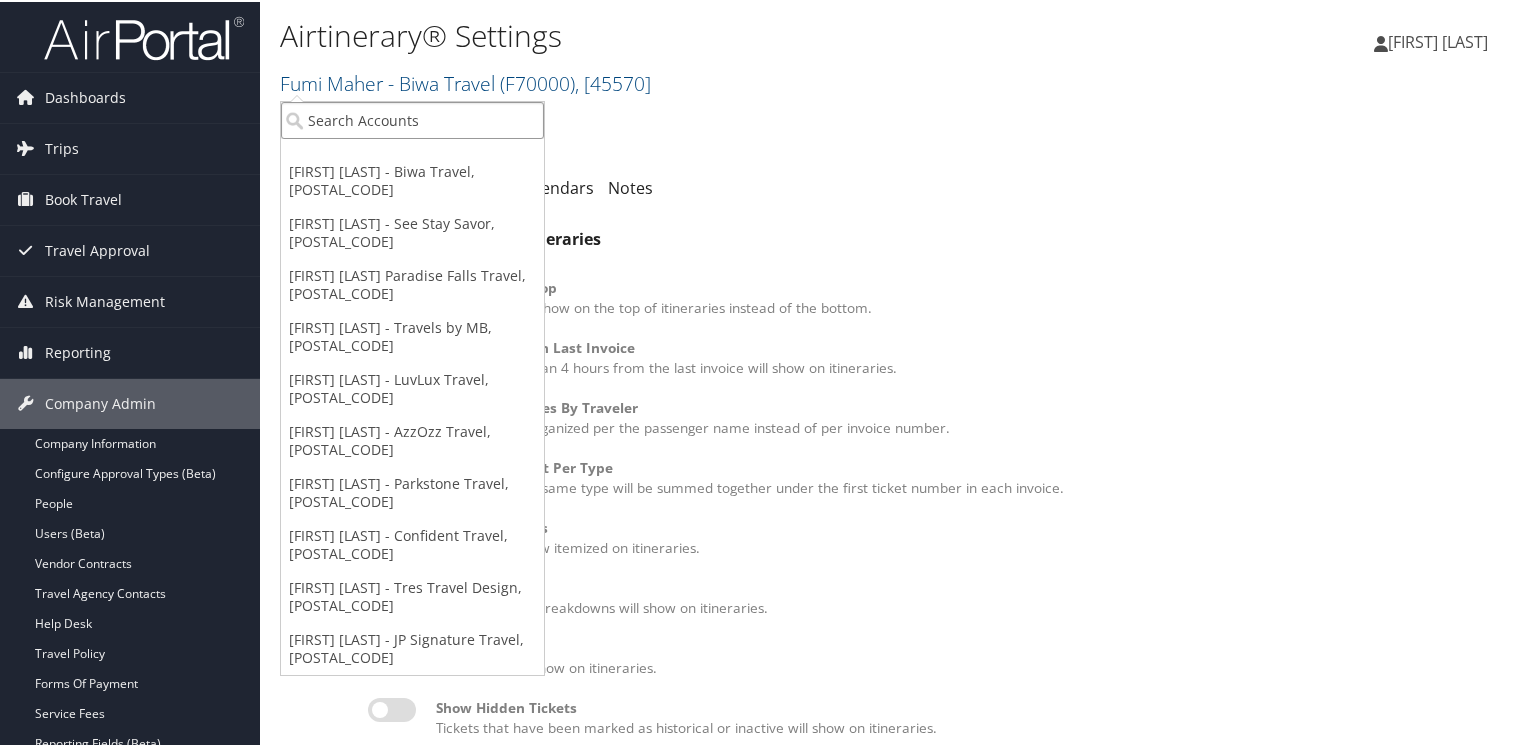 click at bounding box center [412, 118] 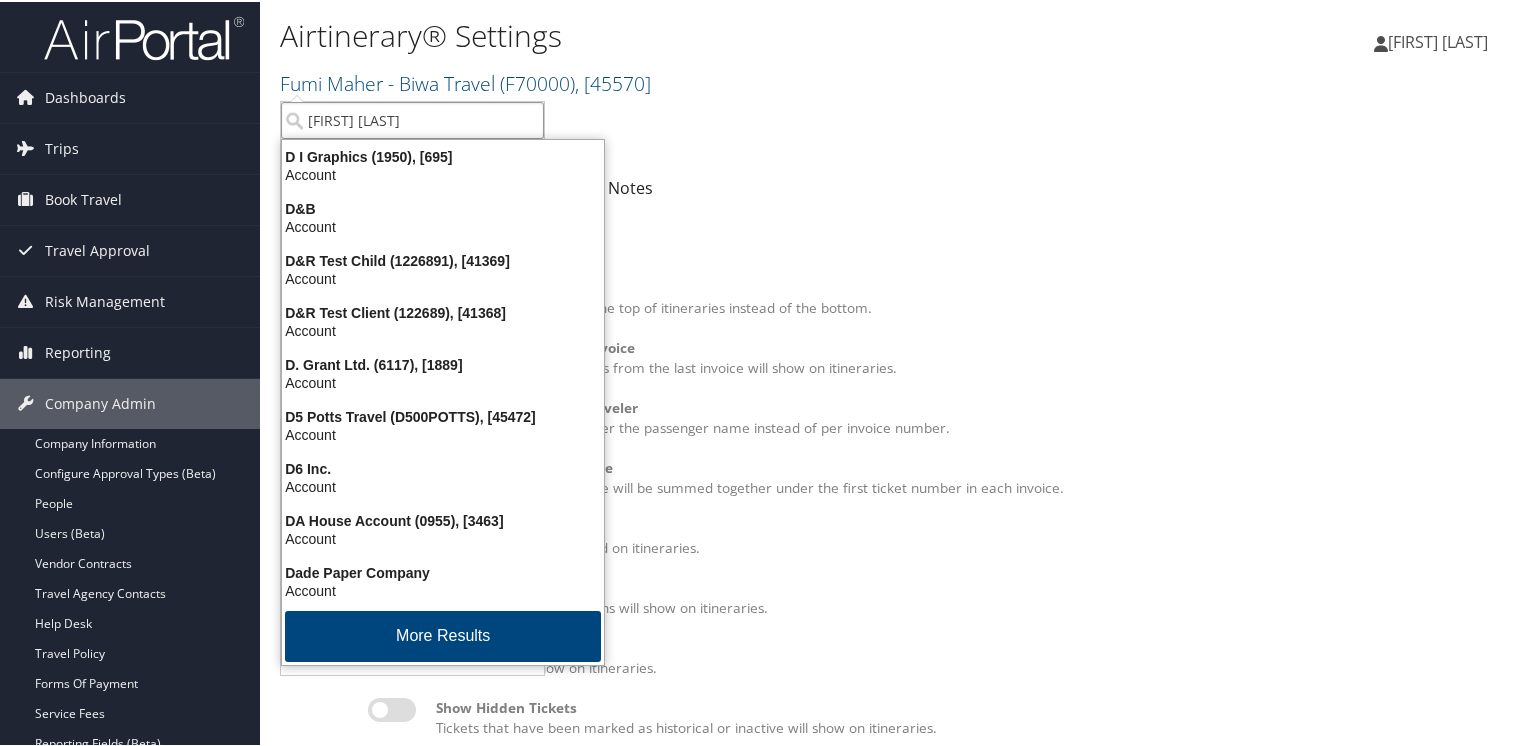 type on "[FIRST] [LAST]" 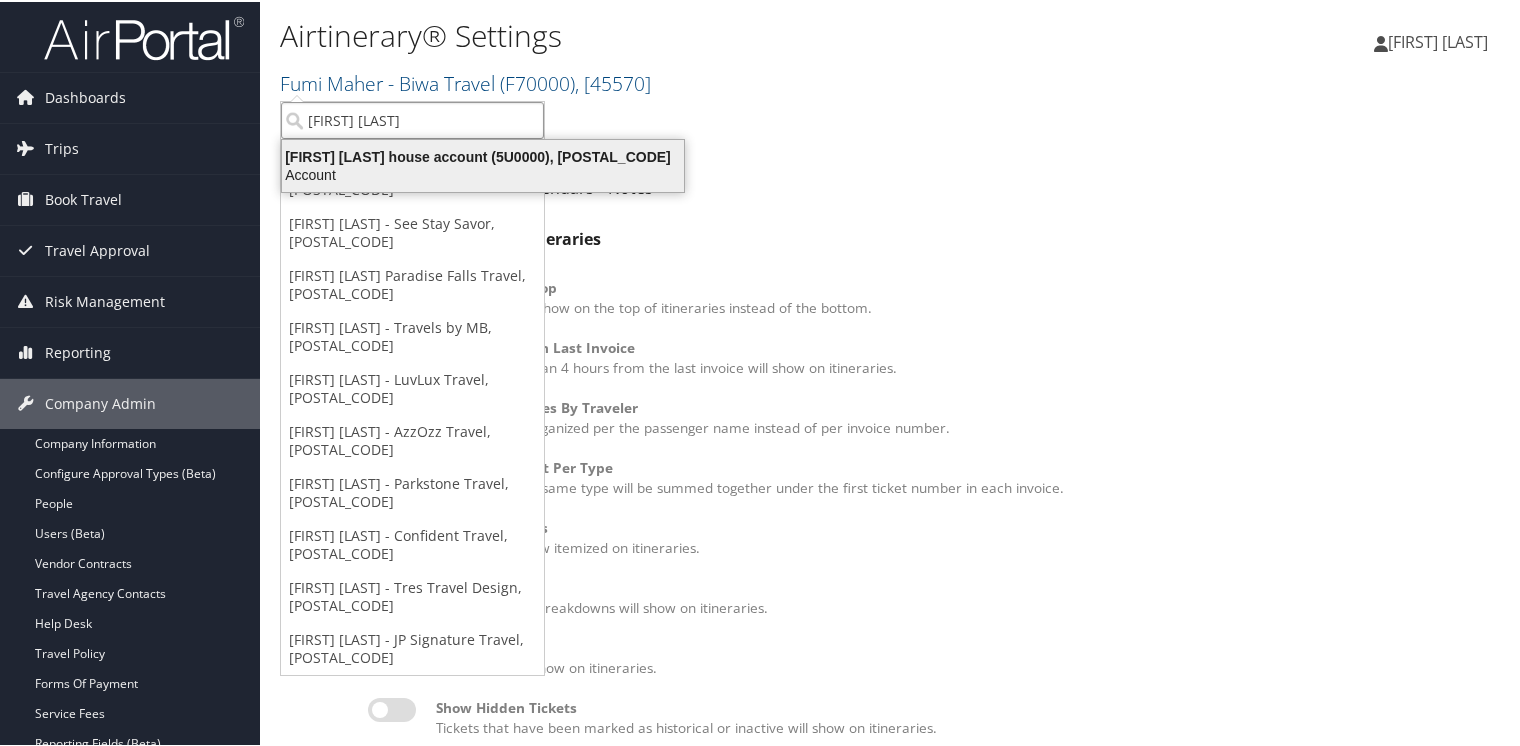 click on "[FIRST] [LAST] house account (5U0000), [POSTAL_CODE]" at bounding box center (483, 155) 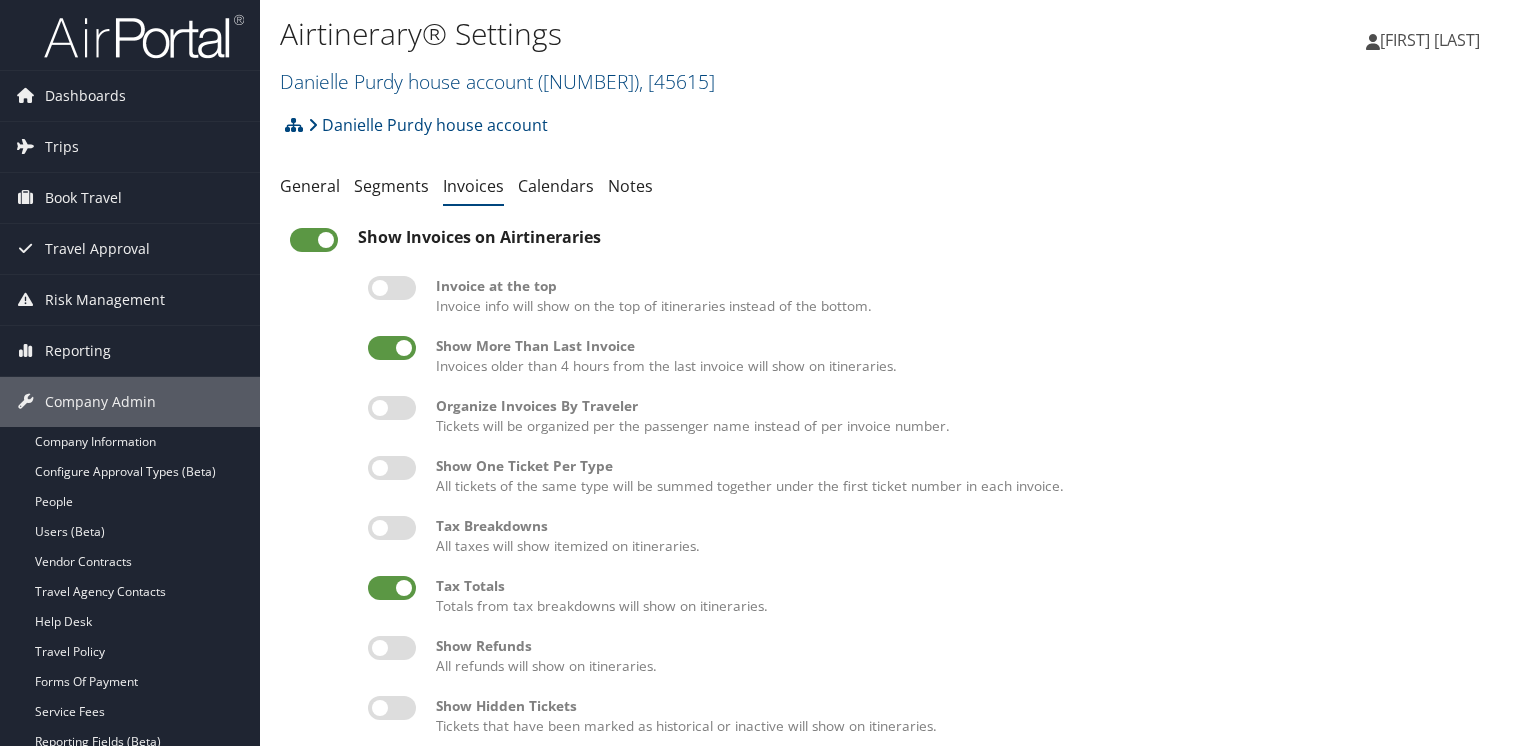scroll, scrollTop: 0, scrollLeft: 0, axis: both 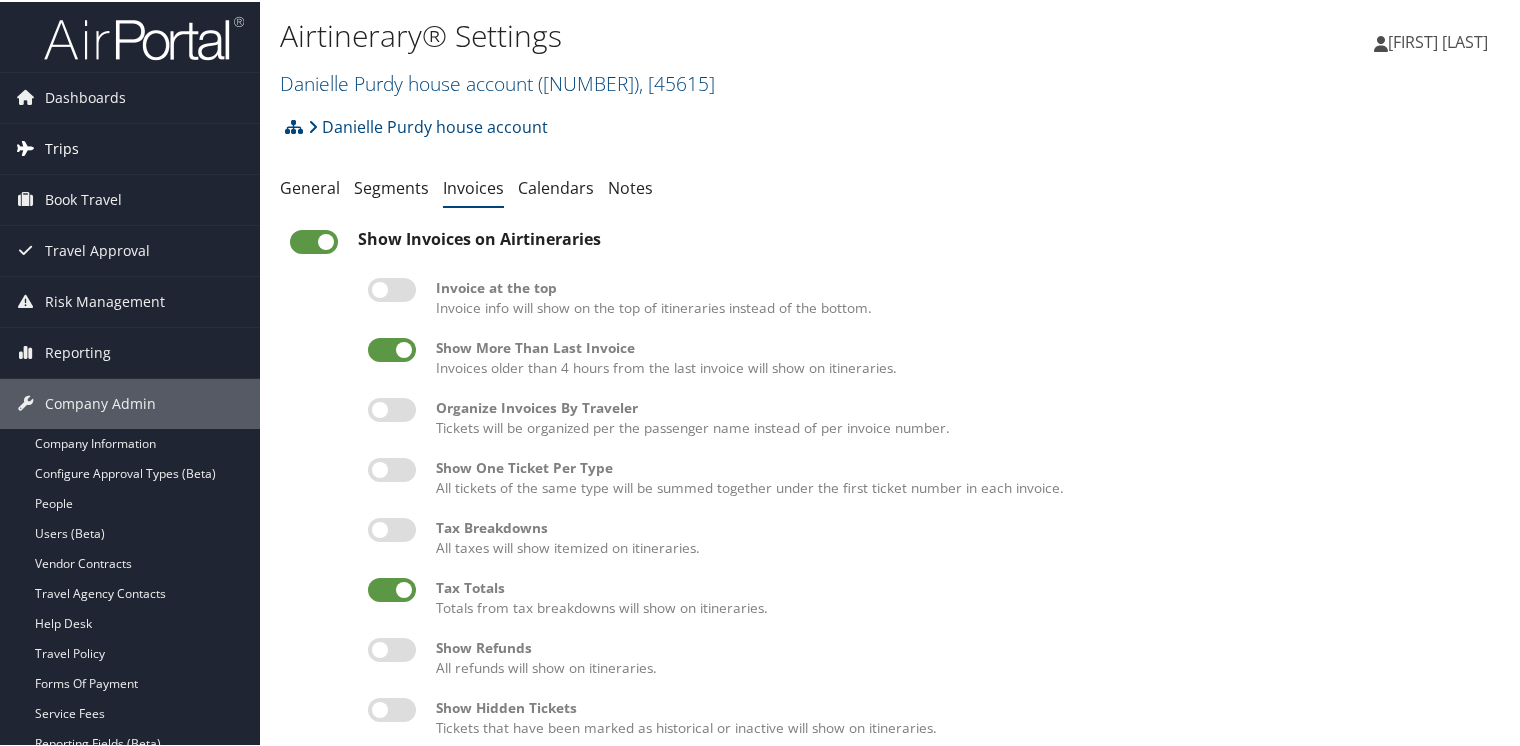click on "Trips" at bounding box center [62, 147] 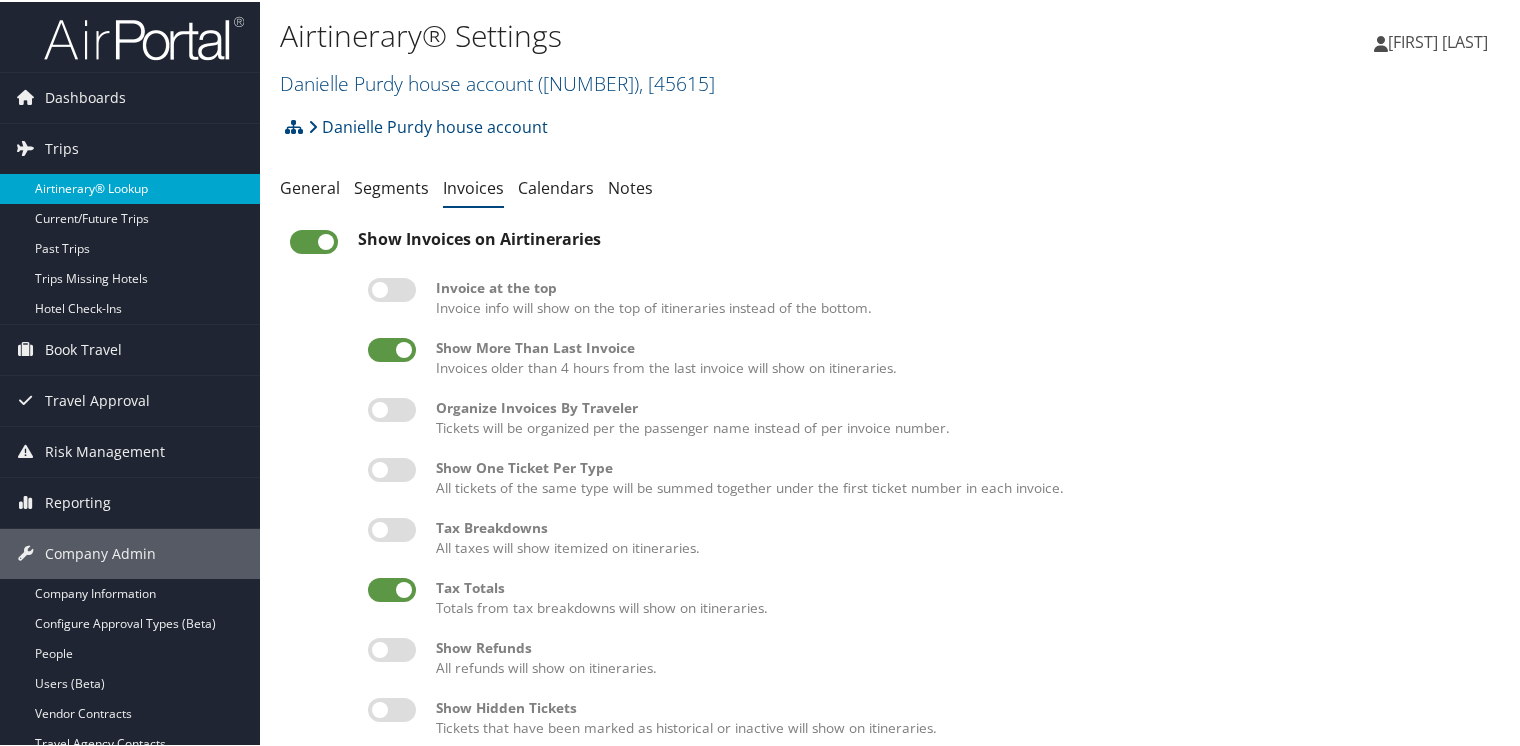 click on "Airtinerary® Lookup" at bounding box center (130, 187) 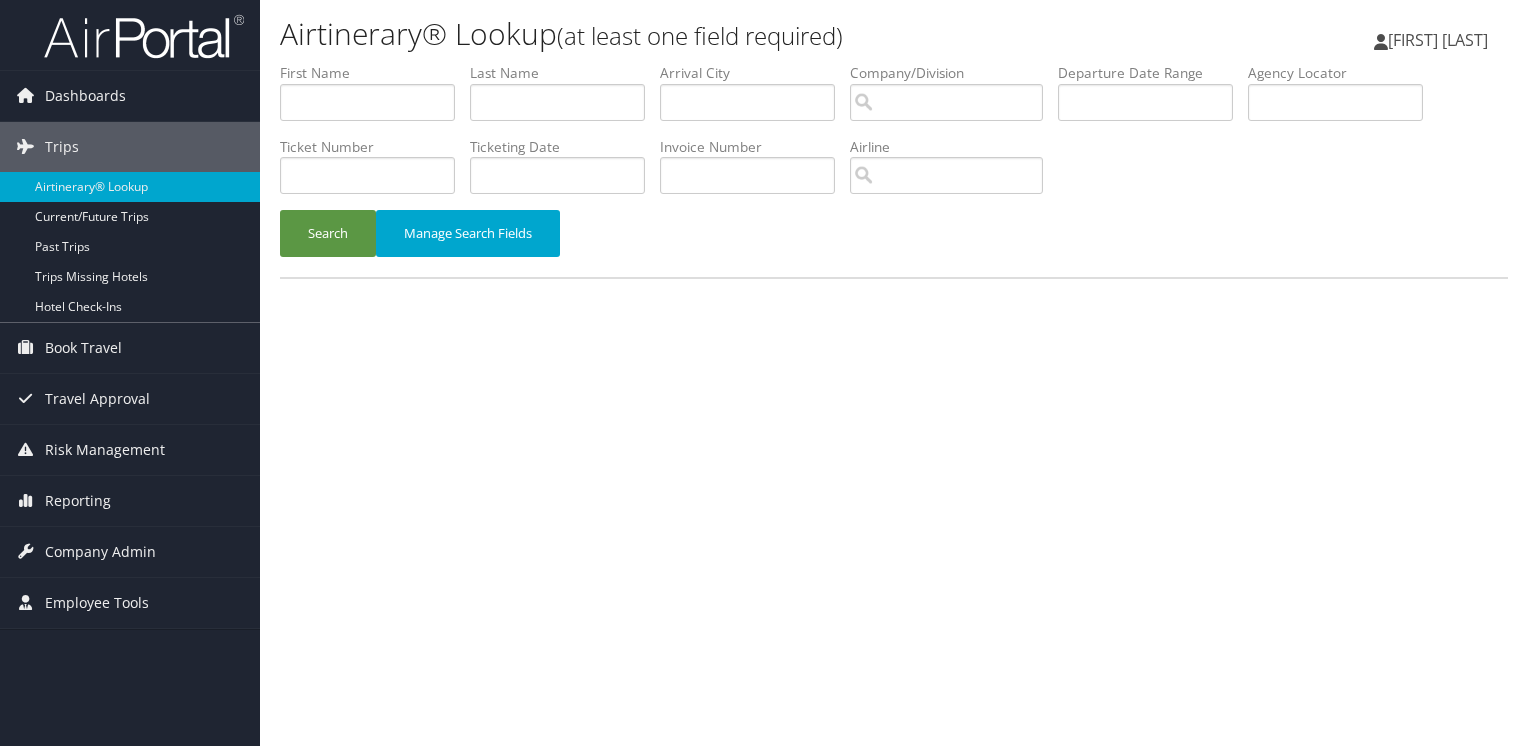 scroll, scrollTop: 0, scrollLeft: 0, axis: both 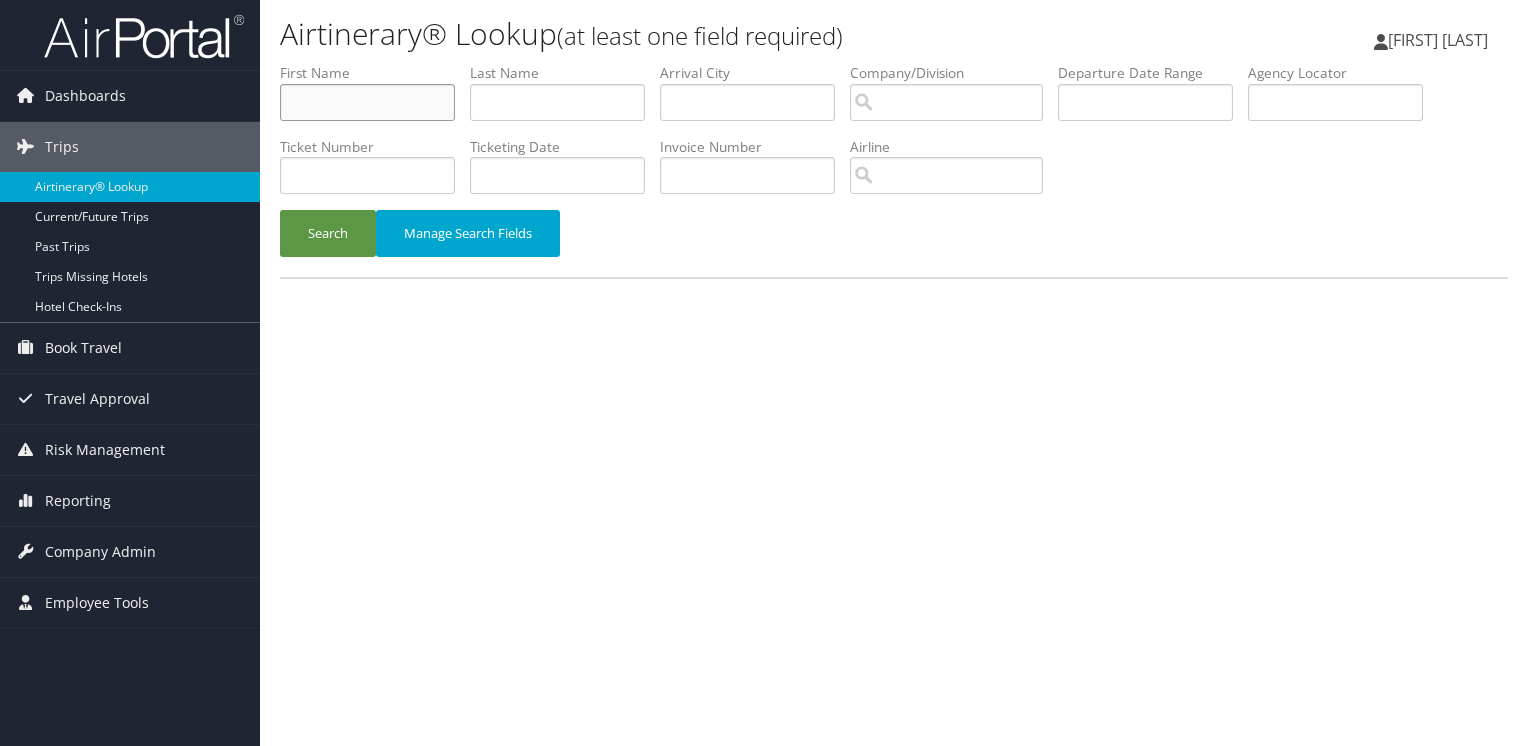 click at bounding box center [367, 102] 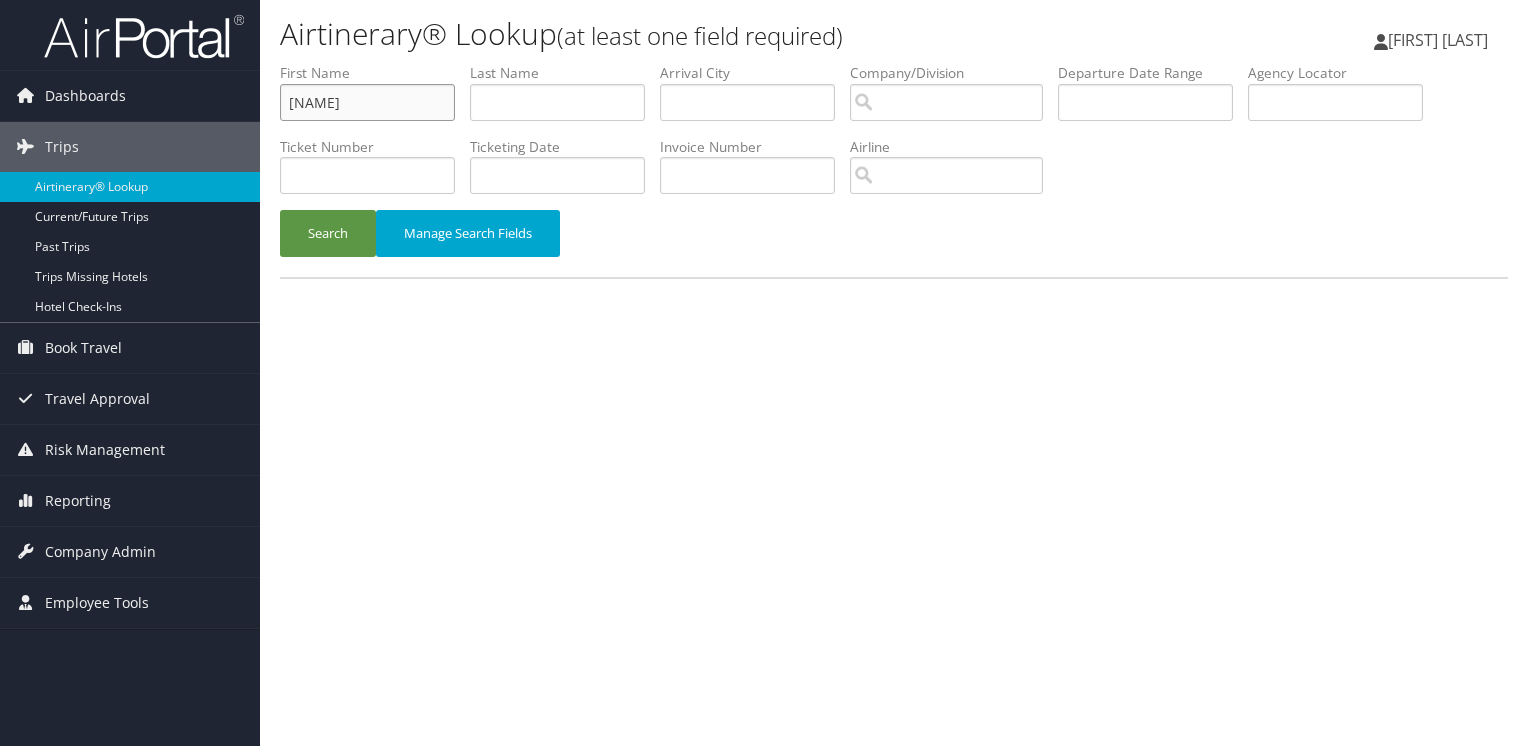 type on "[NAME]" 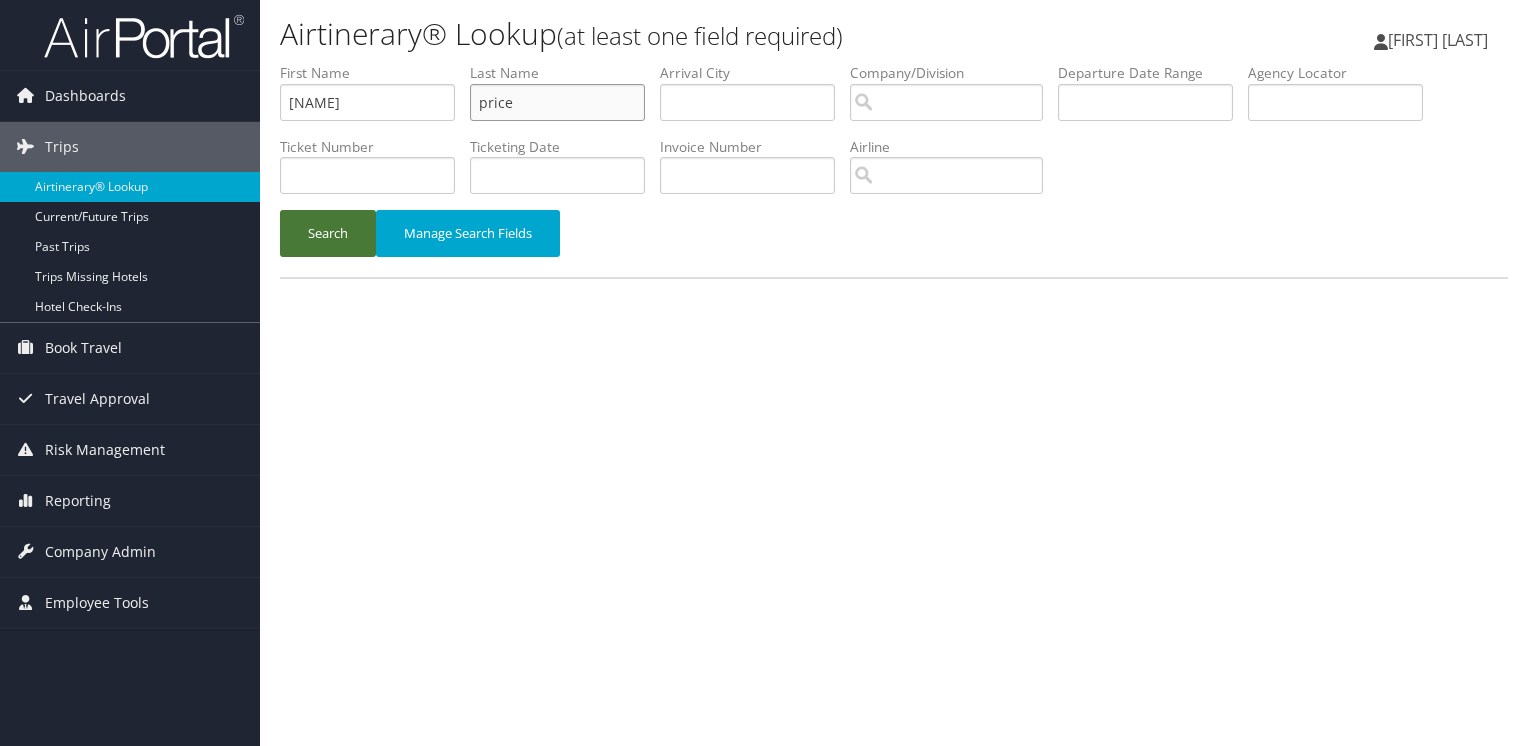 type on "price" 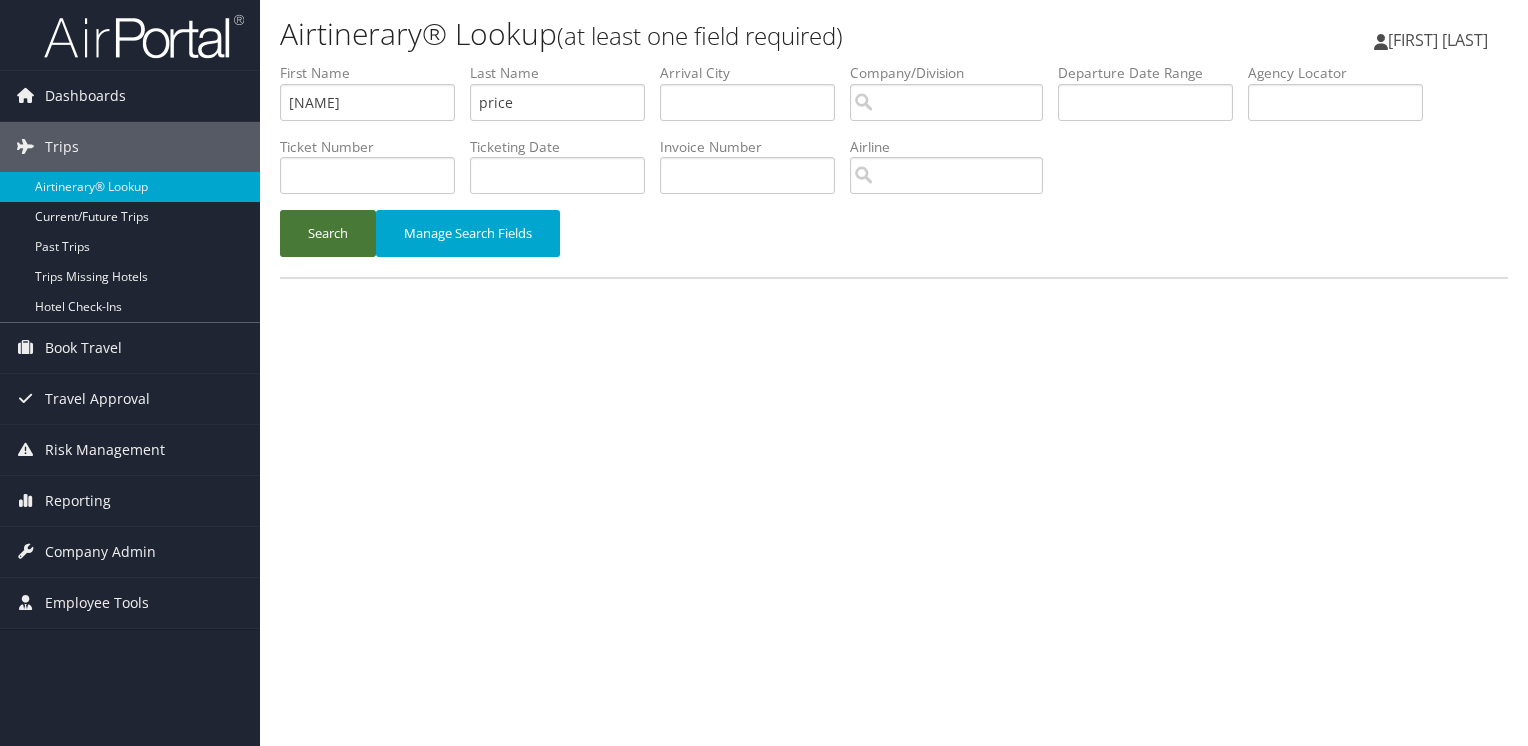 click on "Search" at bounding box center (328, 233) 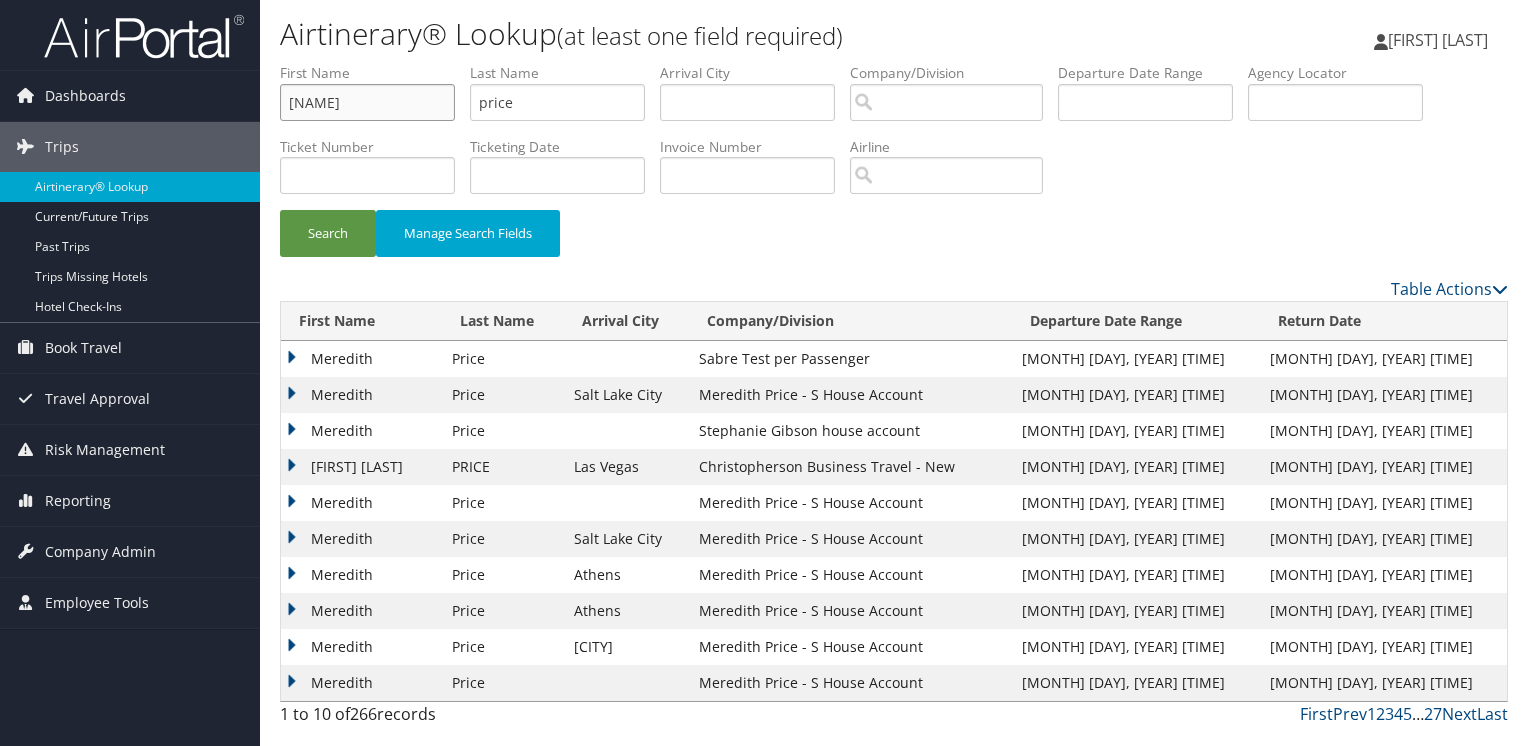 click on "meredith" at bounding box center (367, 102) 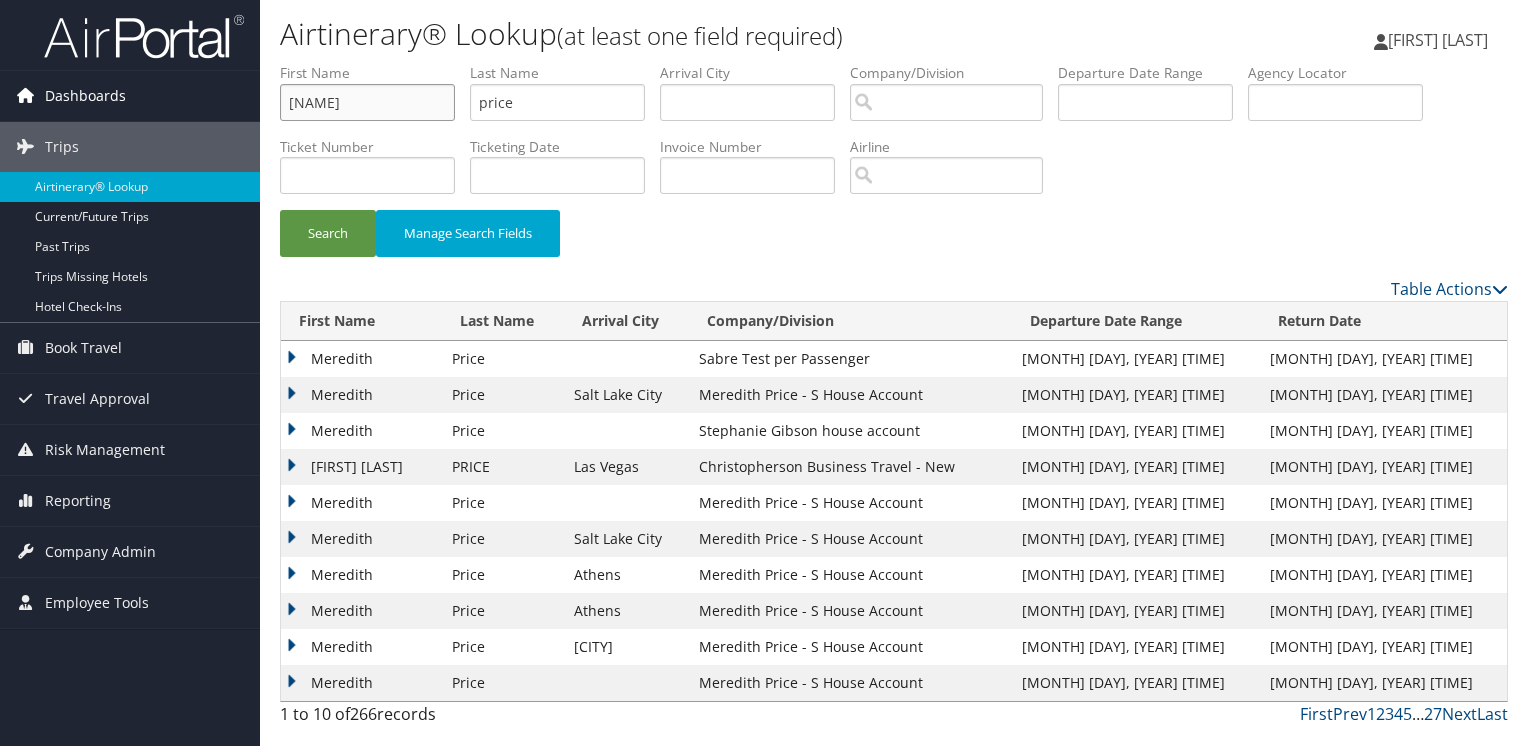 drag, startPoint x: 344, startPoint y: 98, endPoint x: 244, endPoint y: 97, distance: 100.005 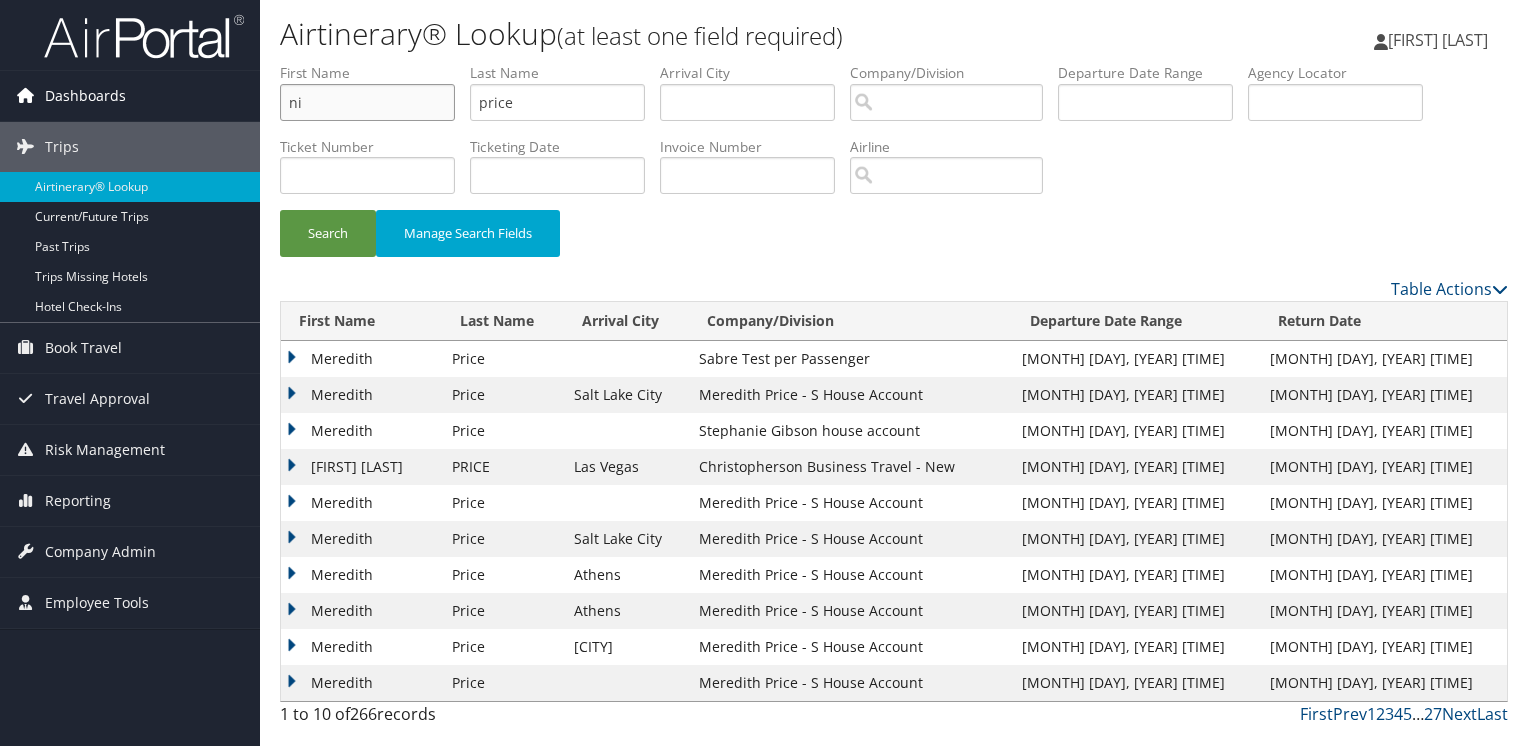 type on "n" 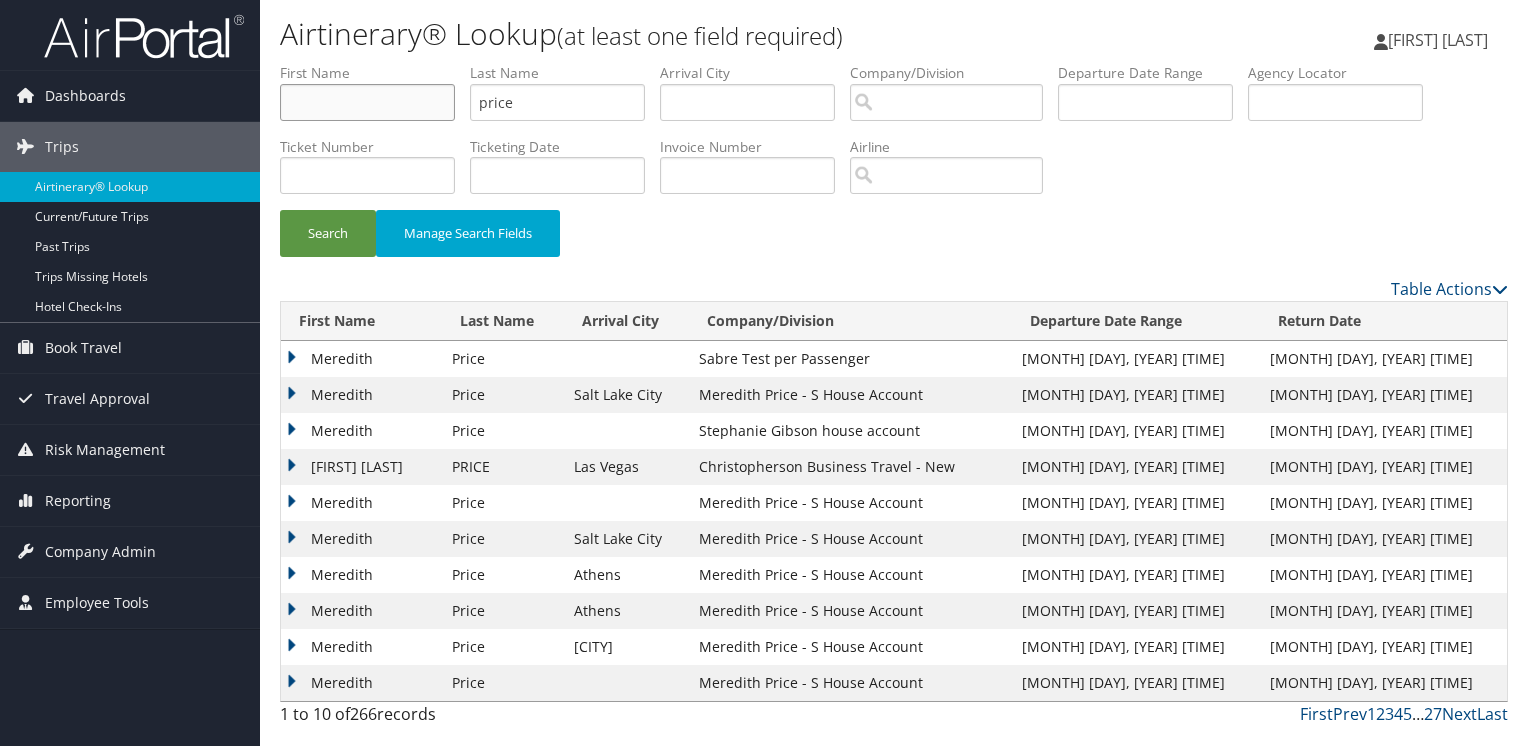 type 